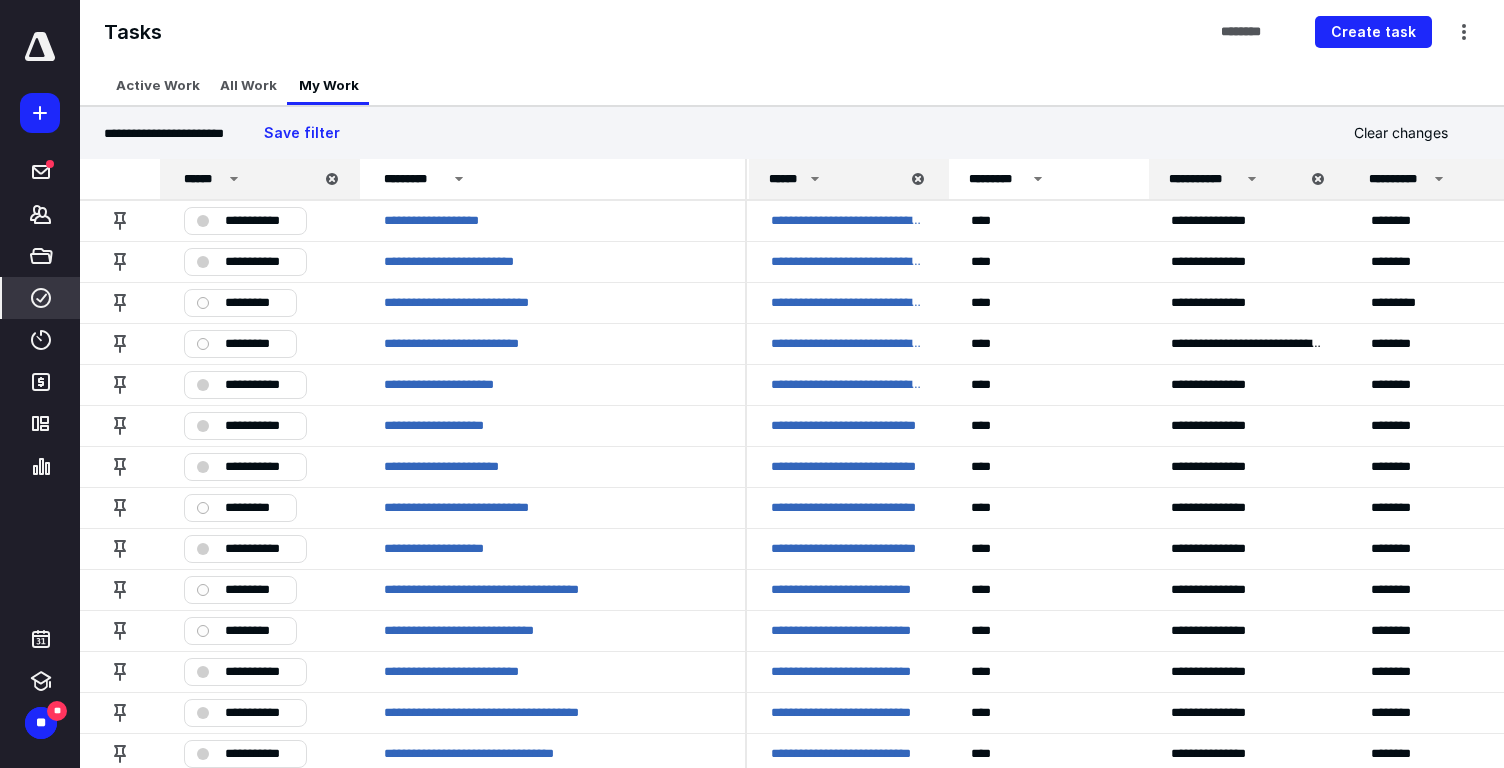 scroll, scrollTop: 0, scrollLeft: 0, axis: both 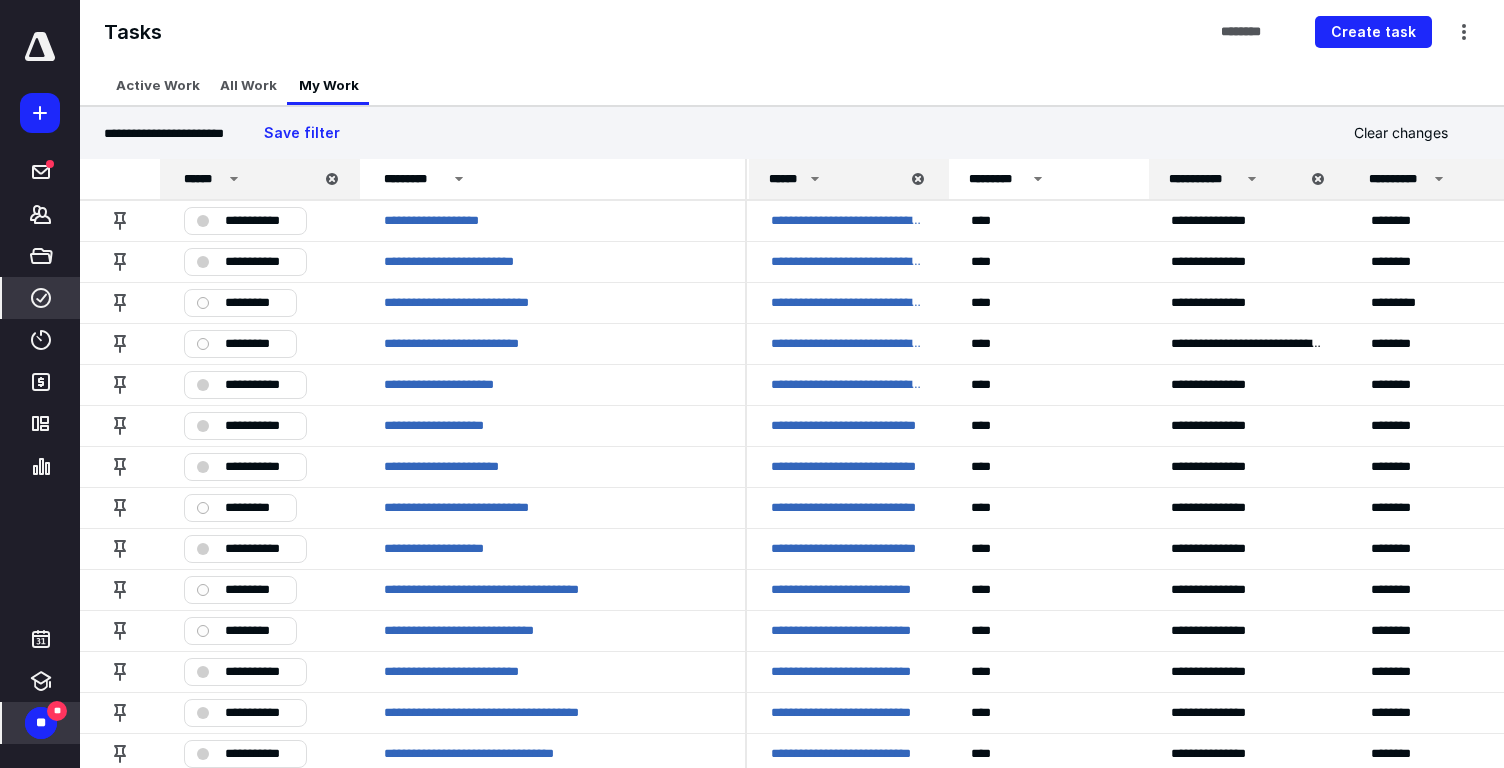 click on "**" at bounding box center (41, 723) 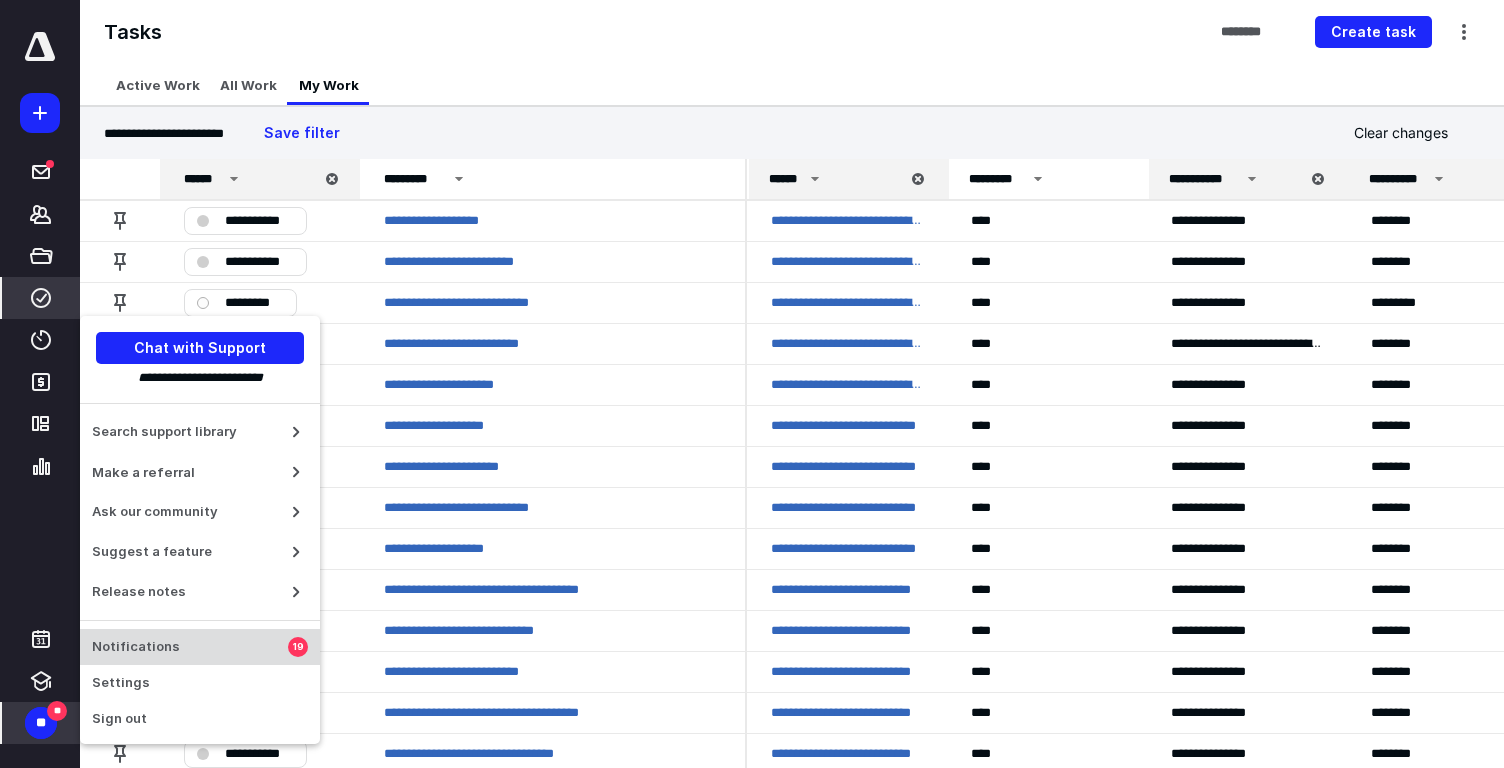 click on "Notifications" at bounding box center (190, 647) 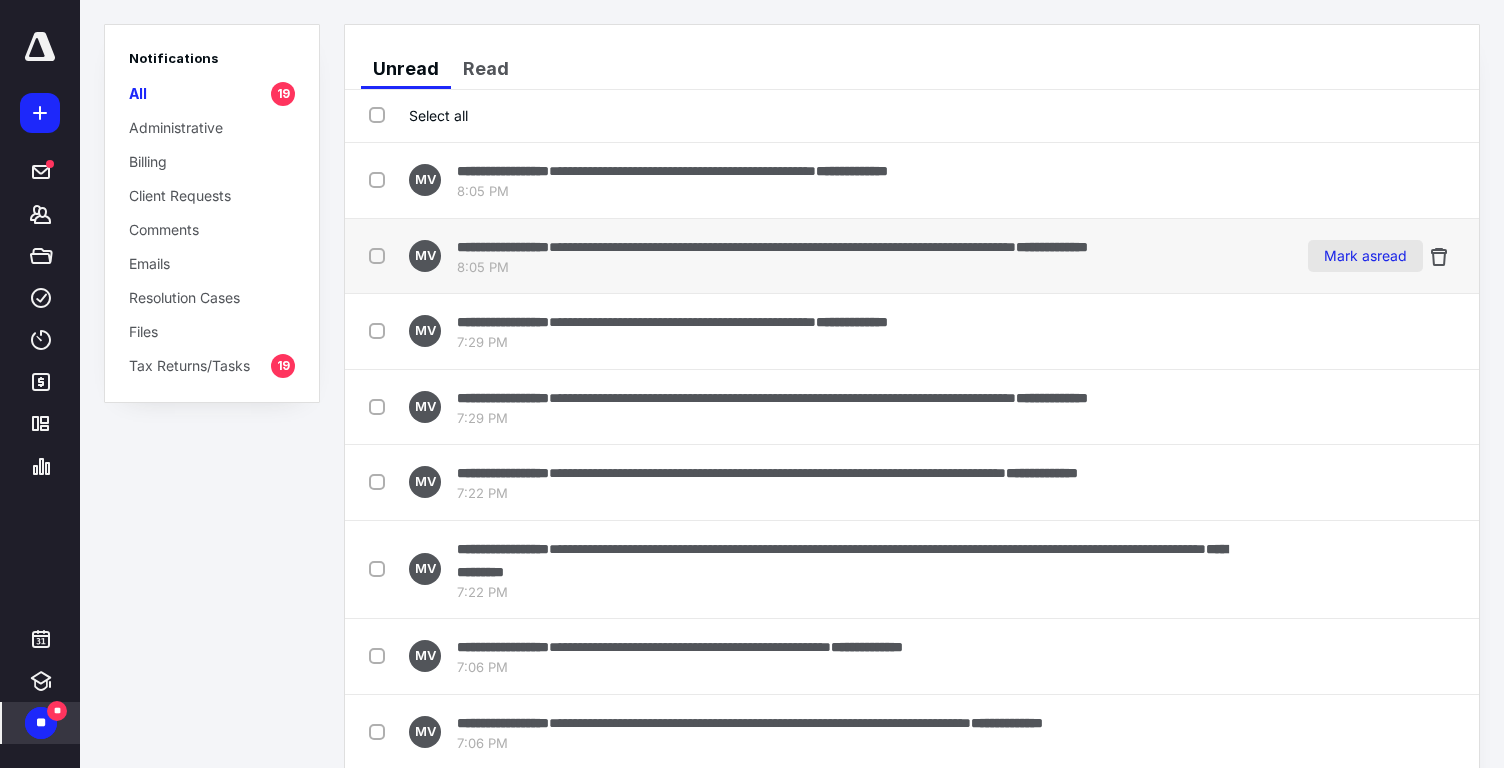 click on "Mark as  read" at bounding box center [1365, 256] 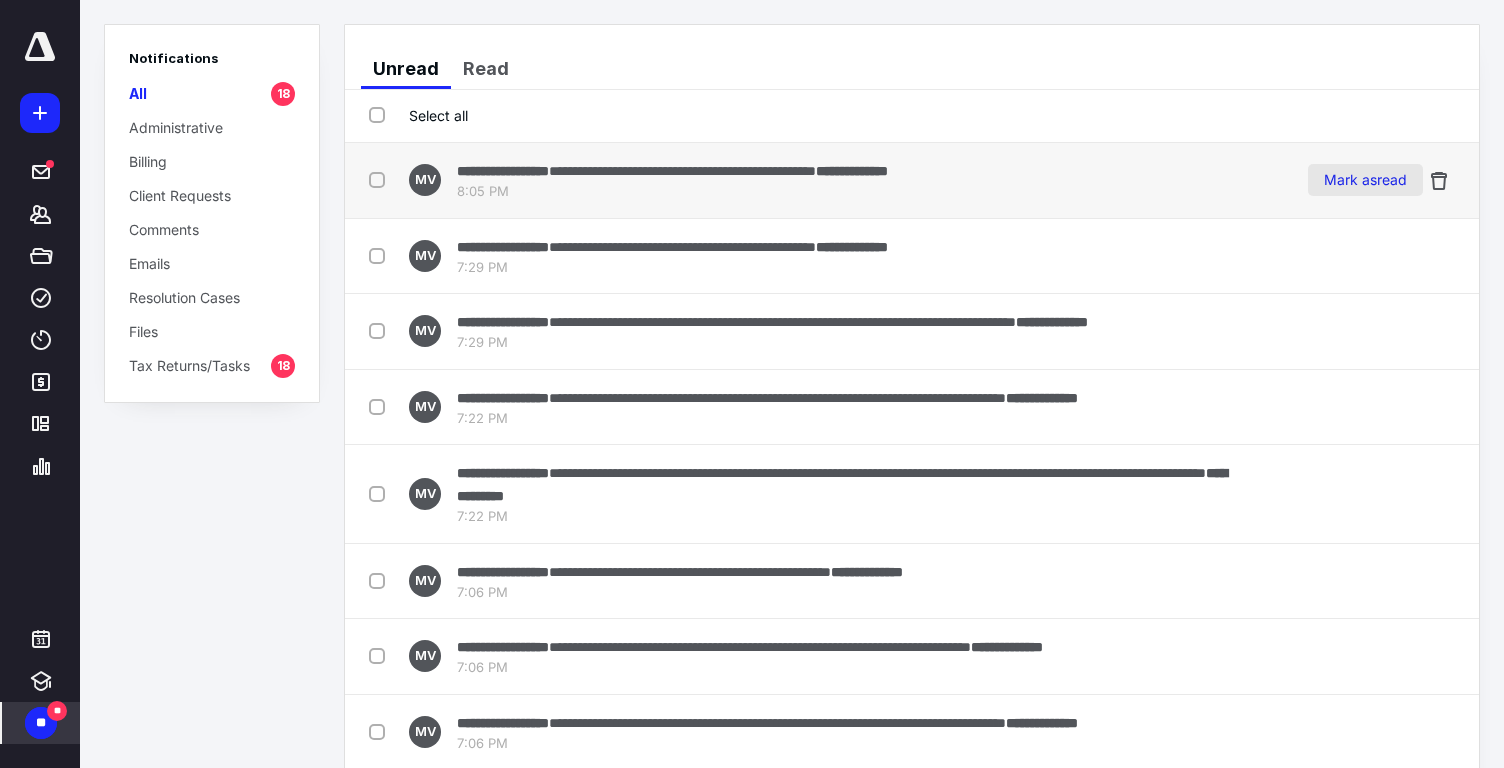 click on "Mark as  read" at bounding box center (1365, 180) 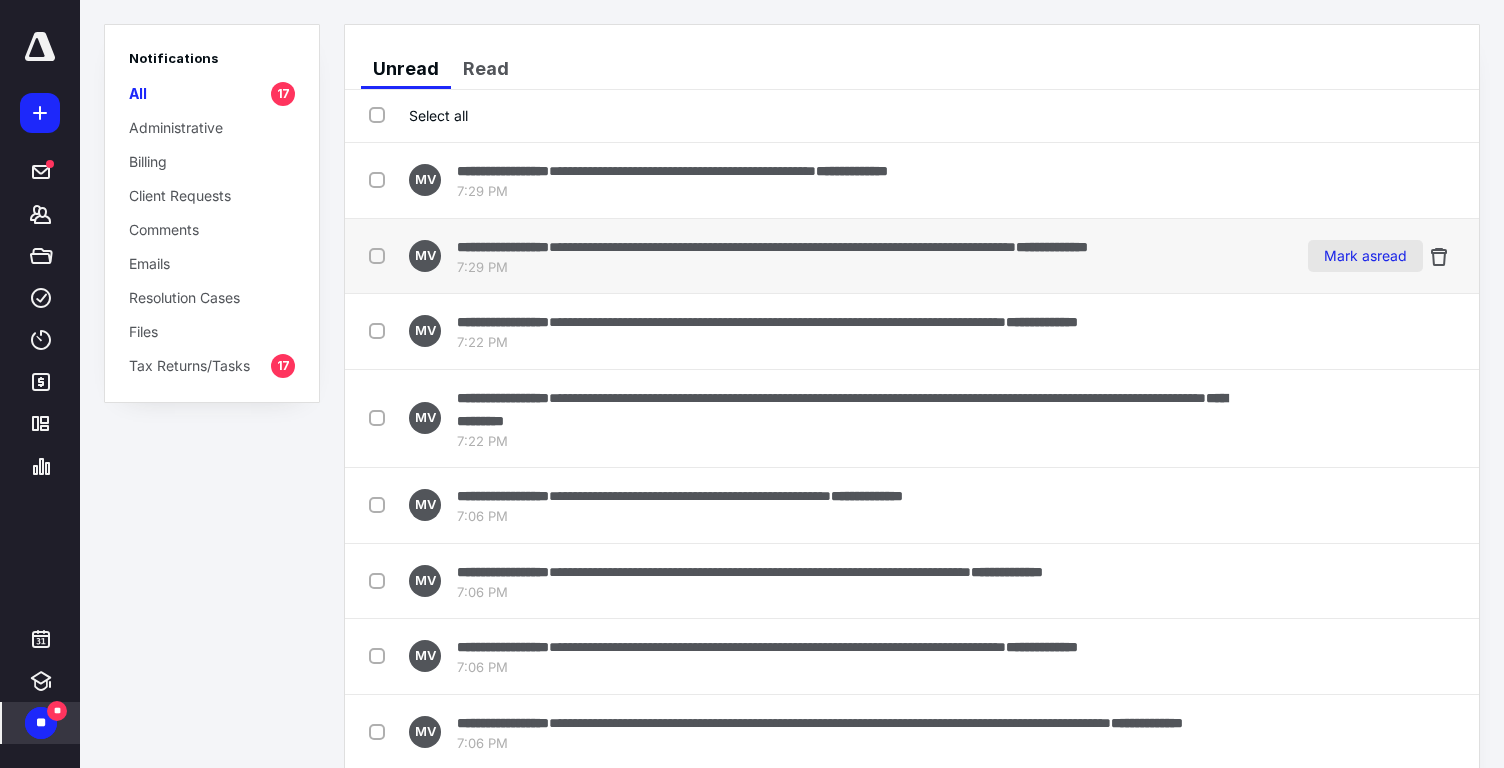 click on "Mark as  read" at bounding box center [1365, 256] 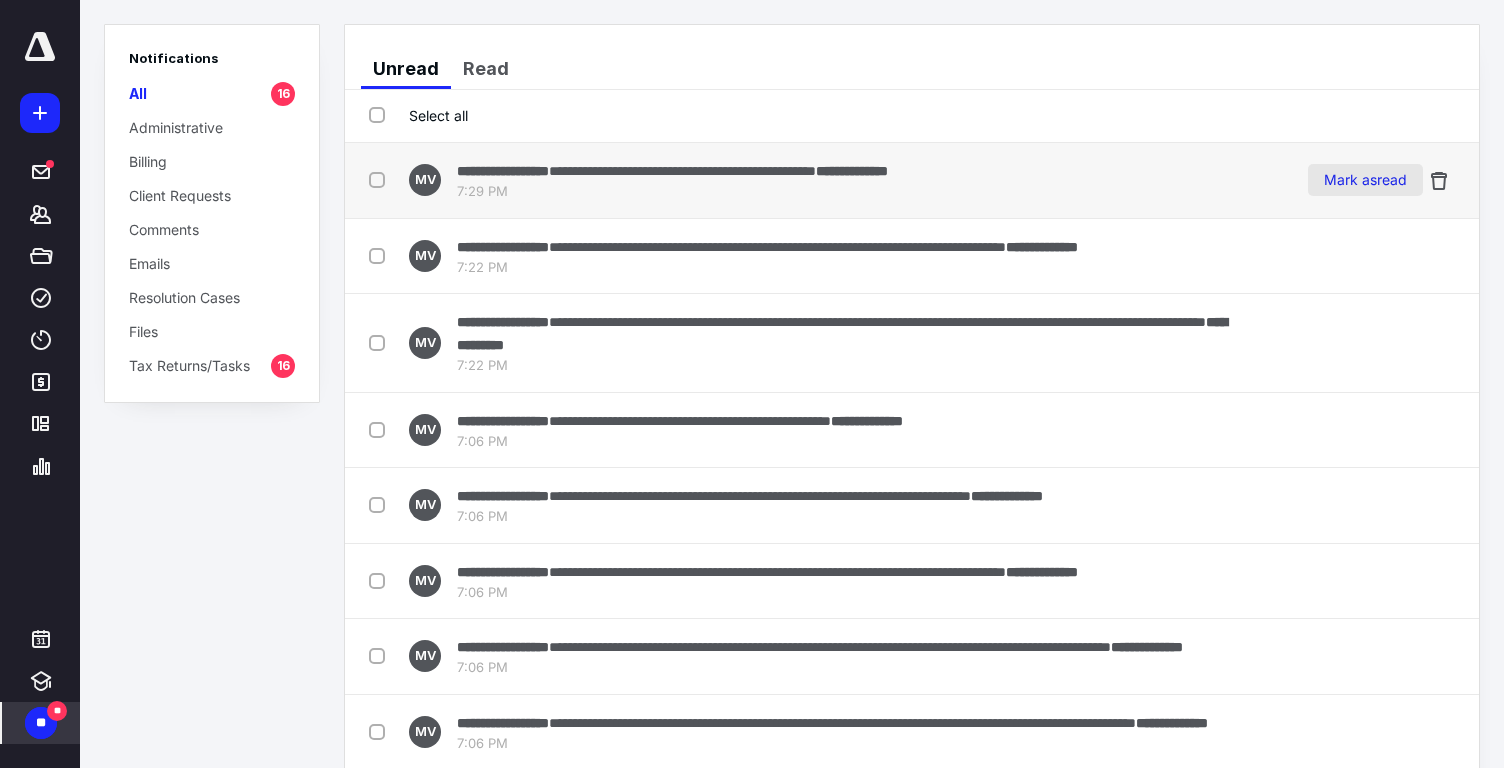 click on "Mark as  read" at bounding box center [1365, 180] 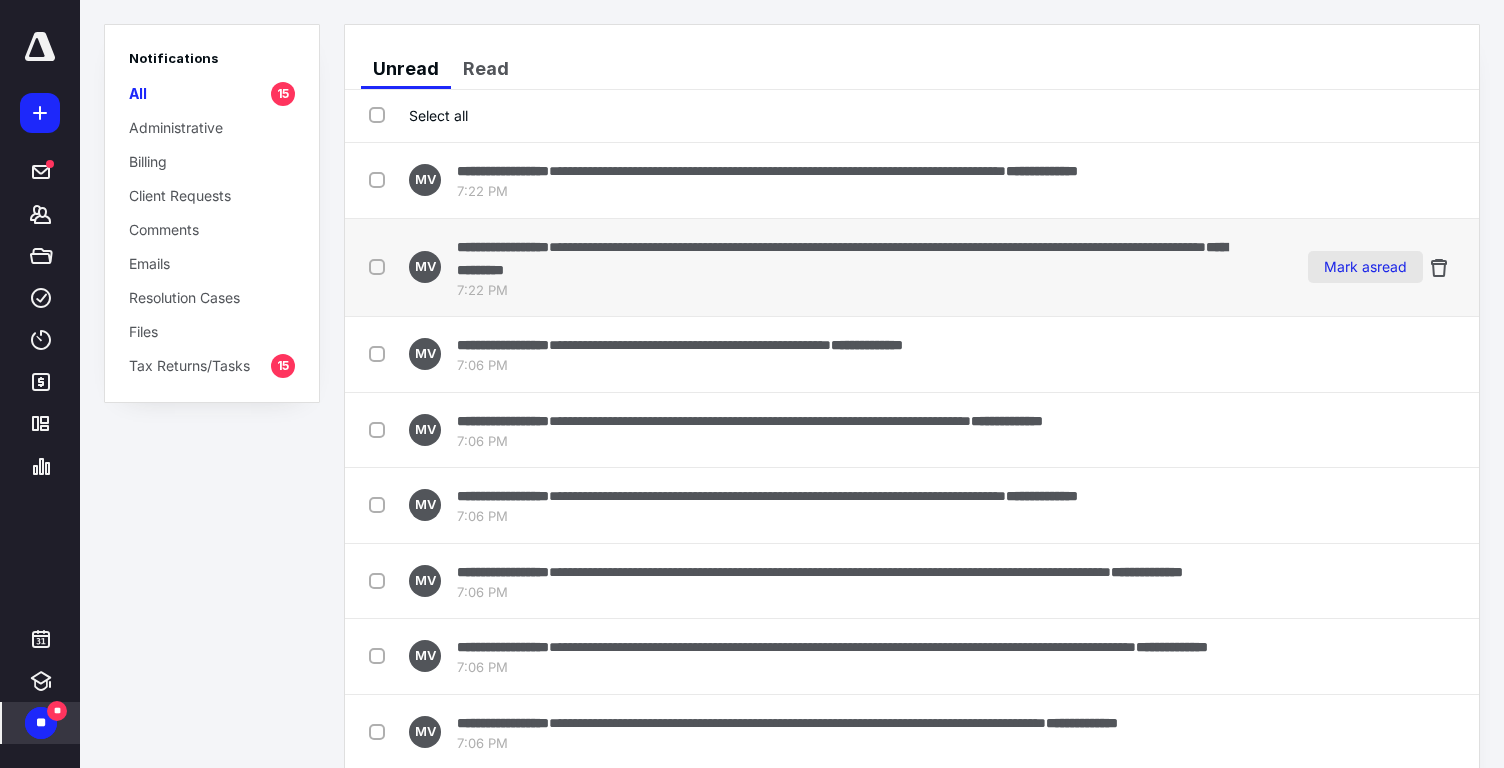 click on "Mark as  read" at bounding box center [1365, 267] 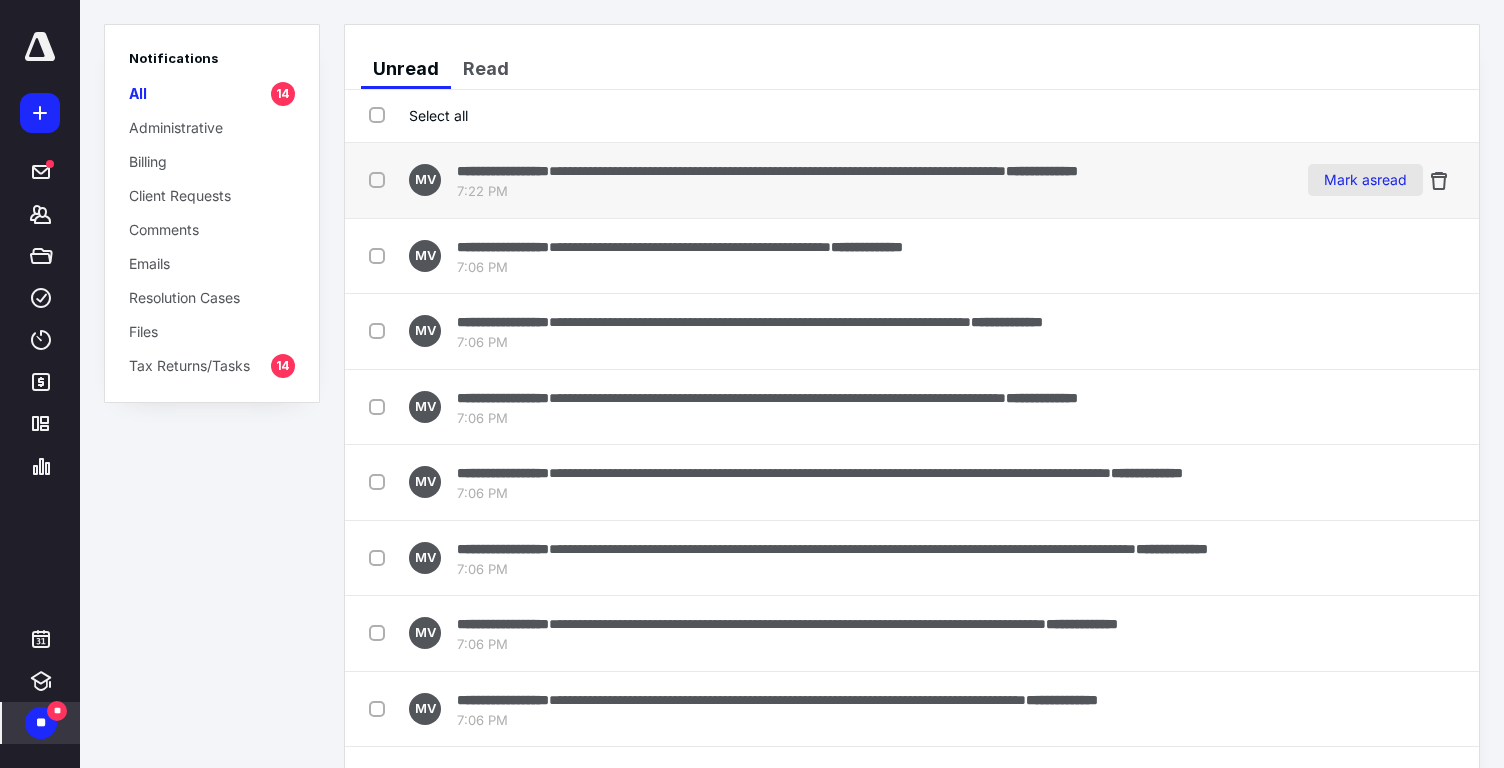 click on "Mark as  read" at bounding box center (1365, 180) 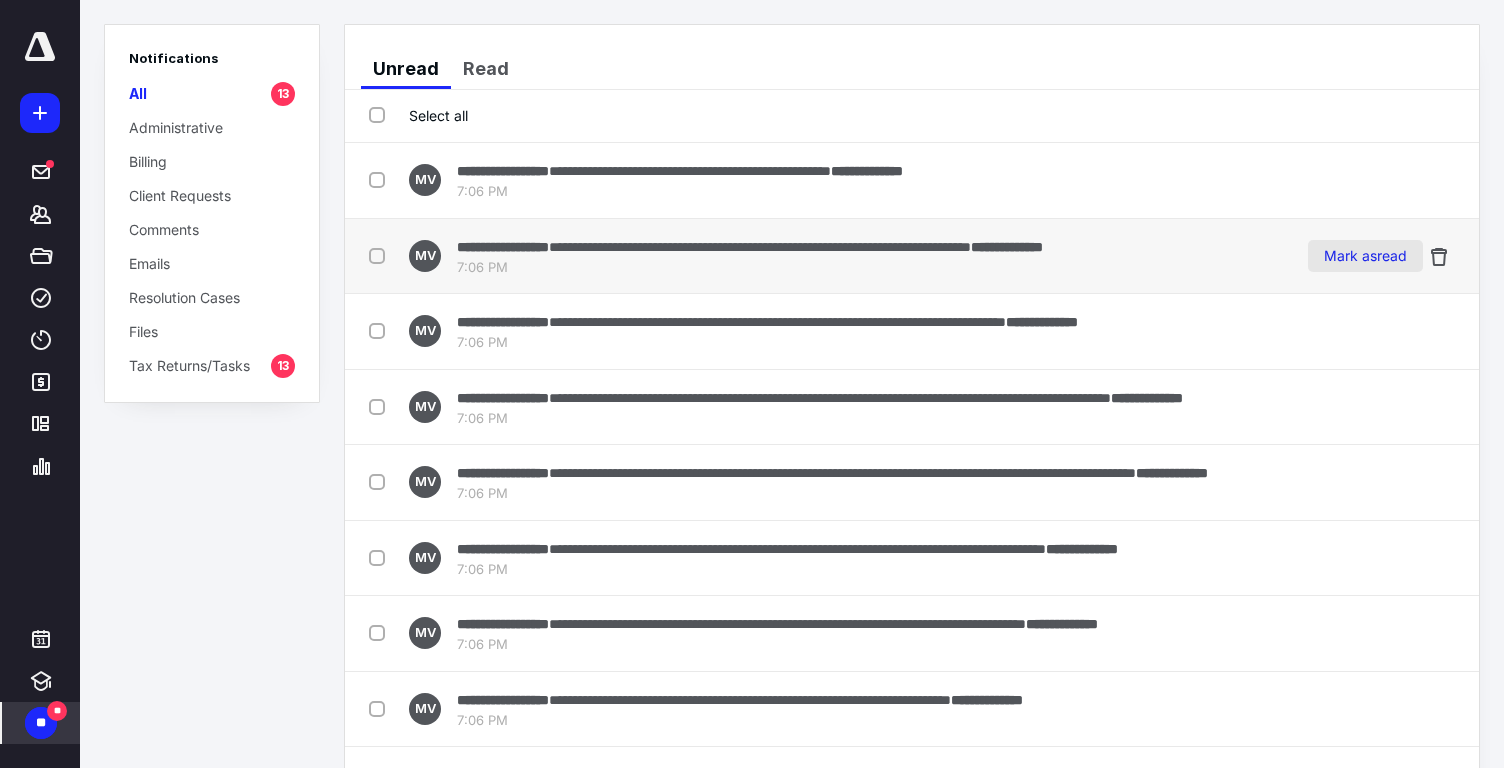 click on "Mark as  read" at bounding box center (1365, 256) 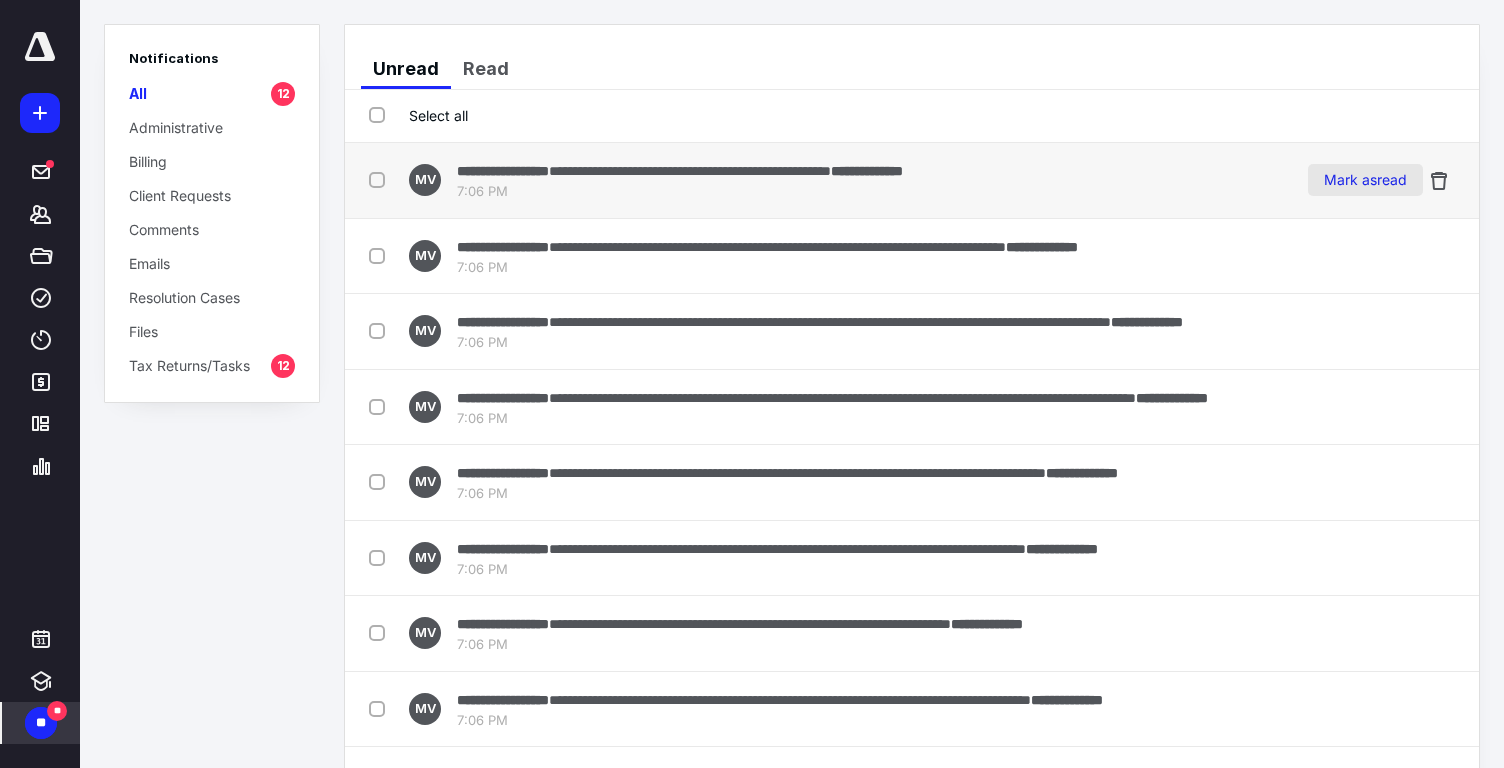 click on "Mark as  read" at bounding box center [1365, 180] 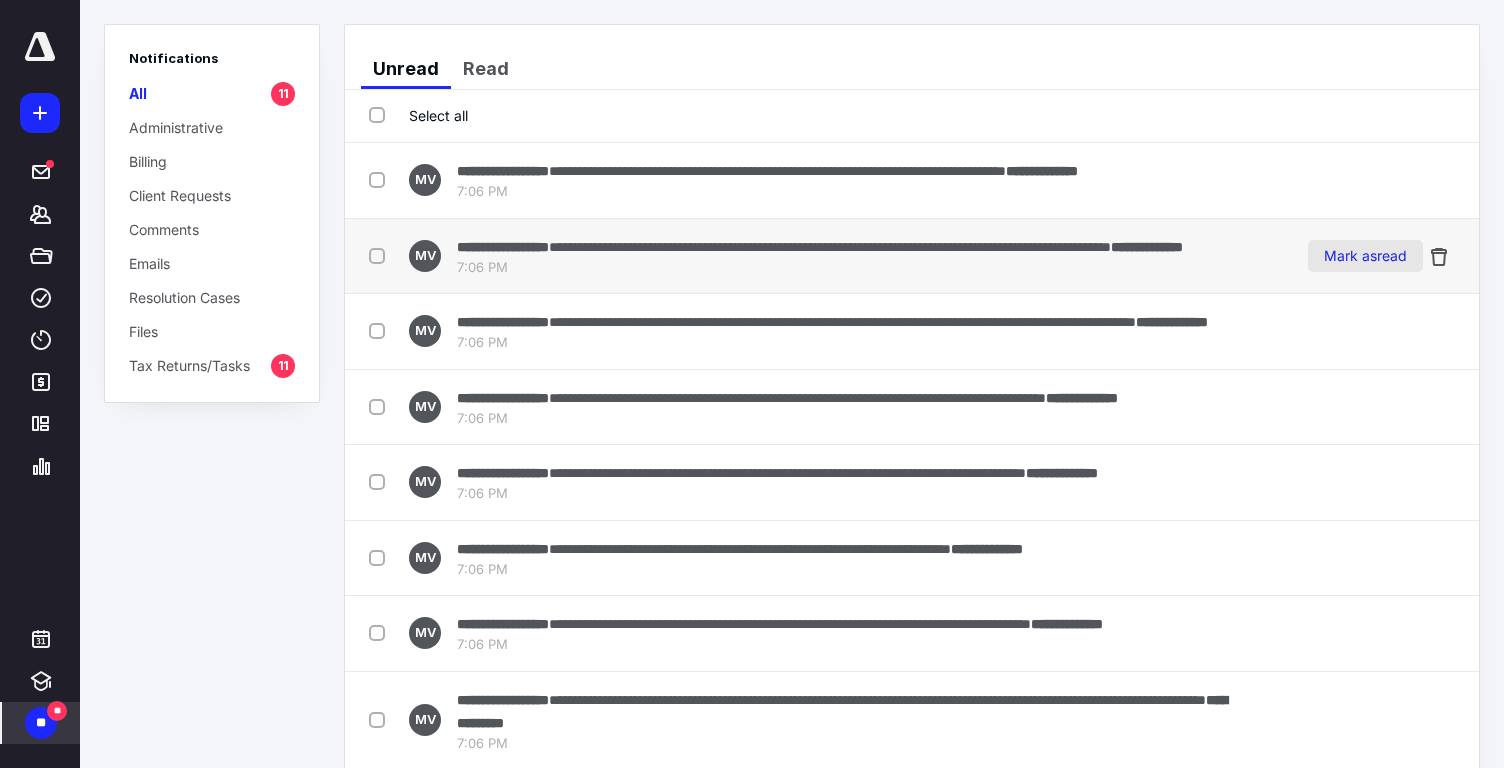 click on "Mark as  read" at bounding box center (1365, 256) 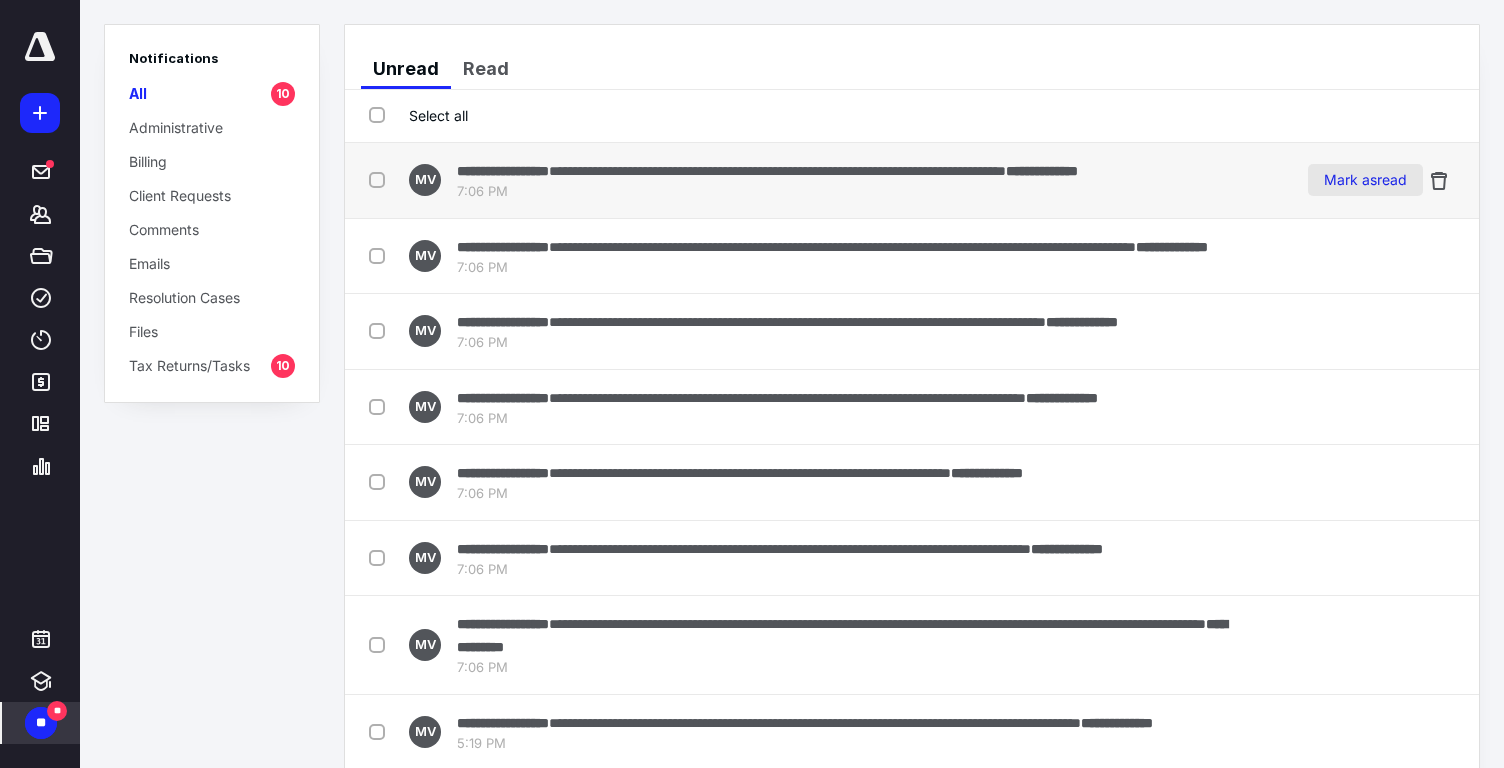 click on "Mark as  read" at bounding box center [1365, 180] 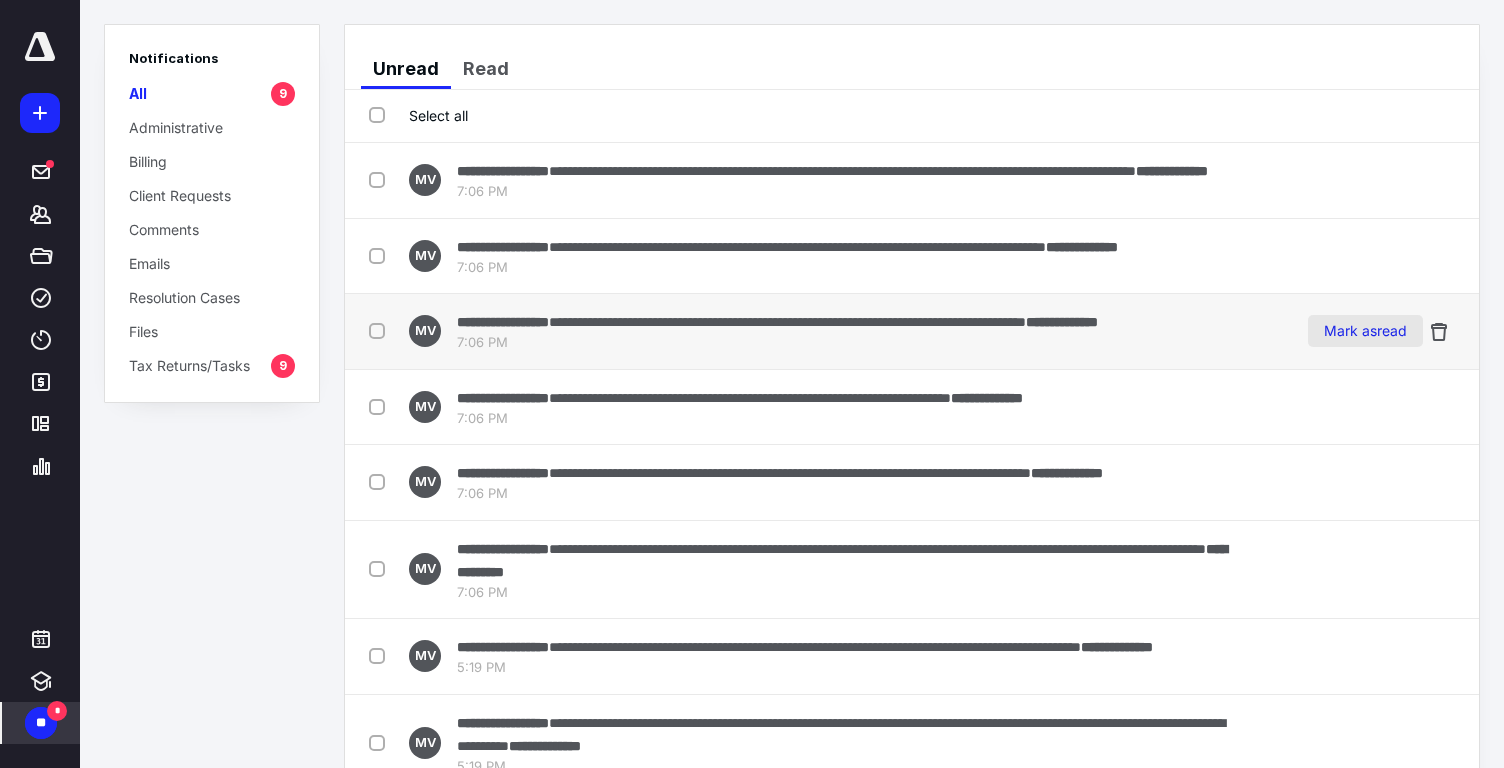 click on "Mark as  read" at bounding box center [1365, 331] 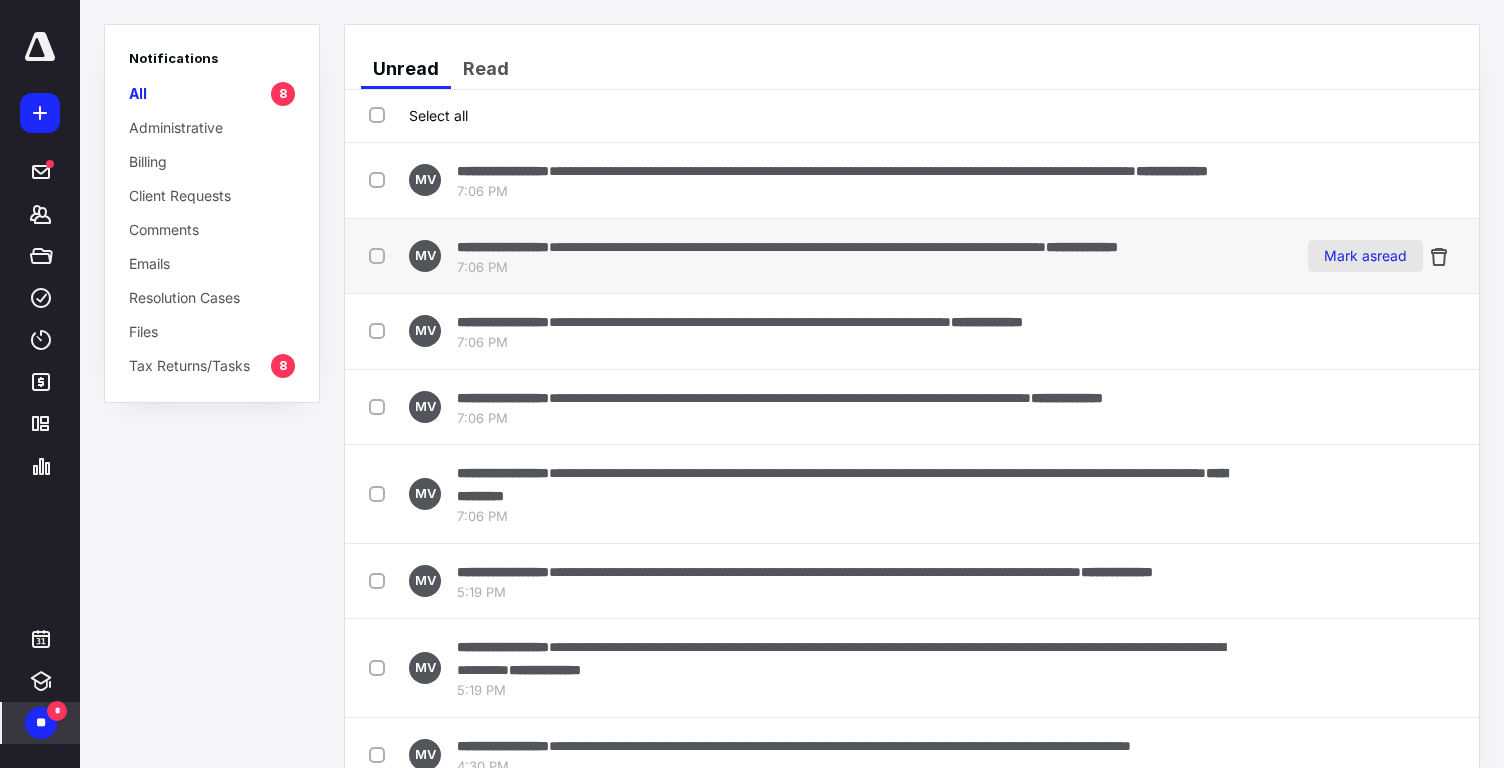 click on "Mark as  read" at bounding box center (1365, 256) 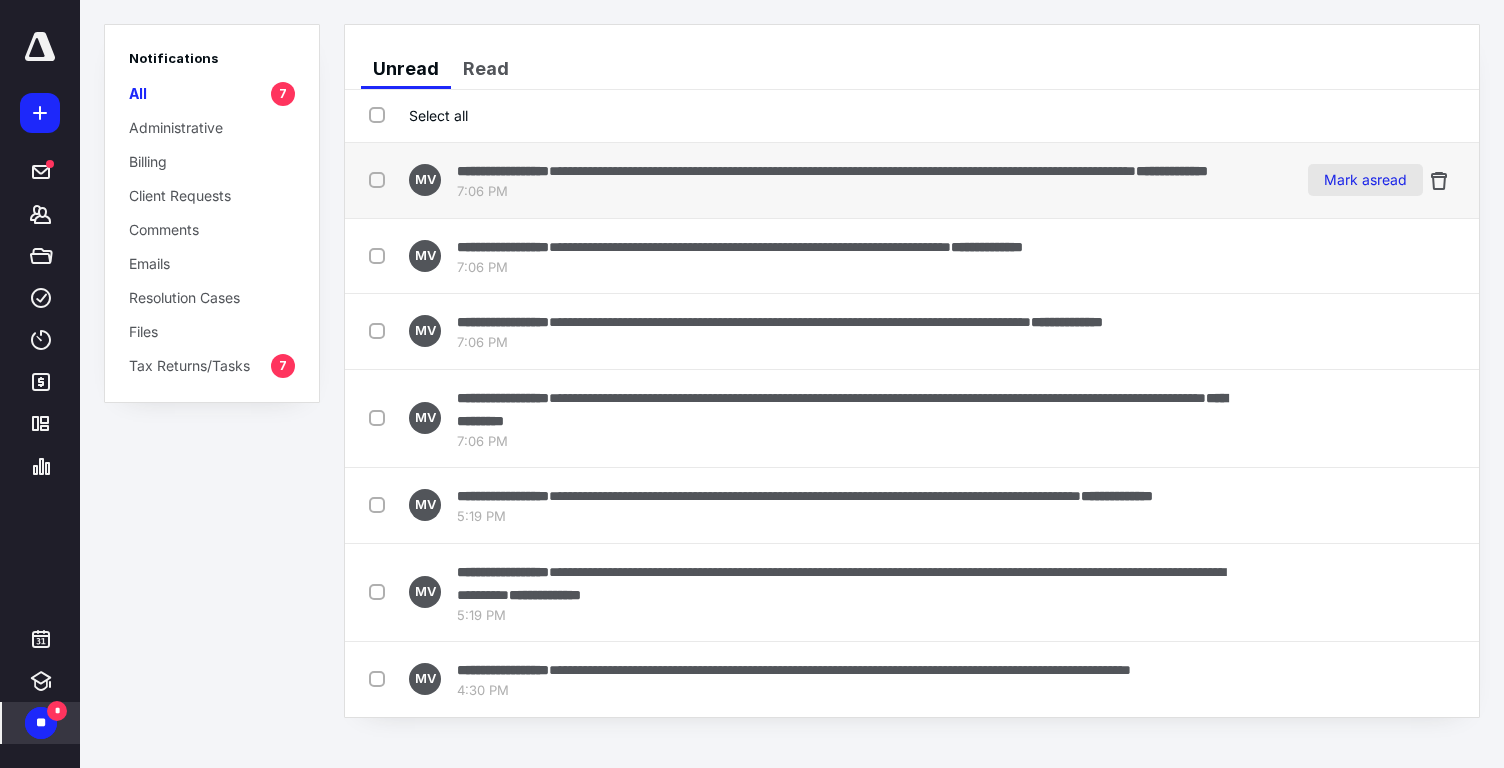 click on "Mark as  read" at bounding box center (1365, 180) 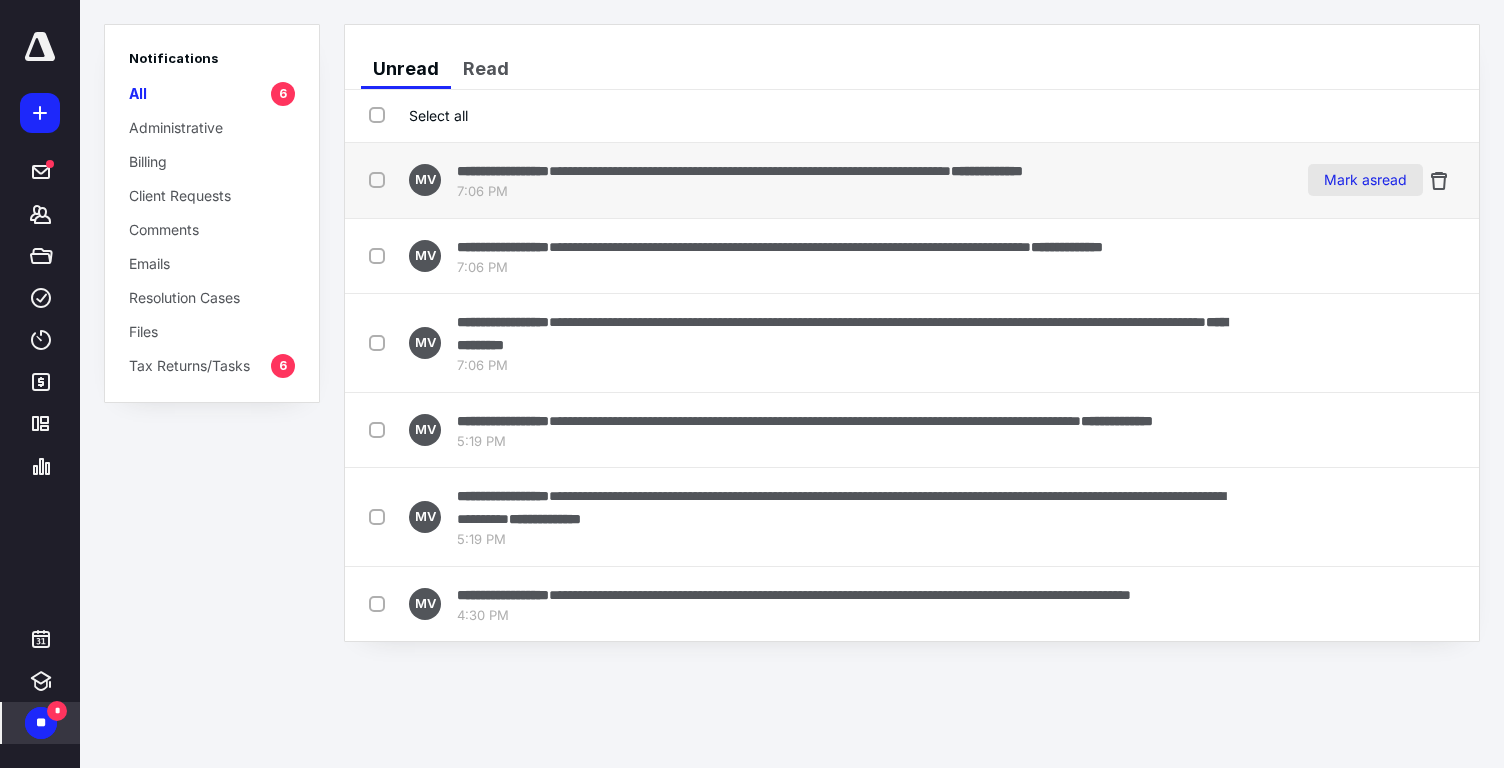 click on "Mark as  read" at bounding box center [1365, 180] 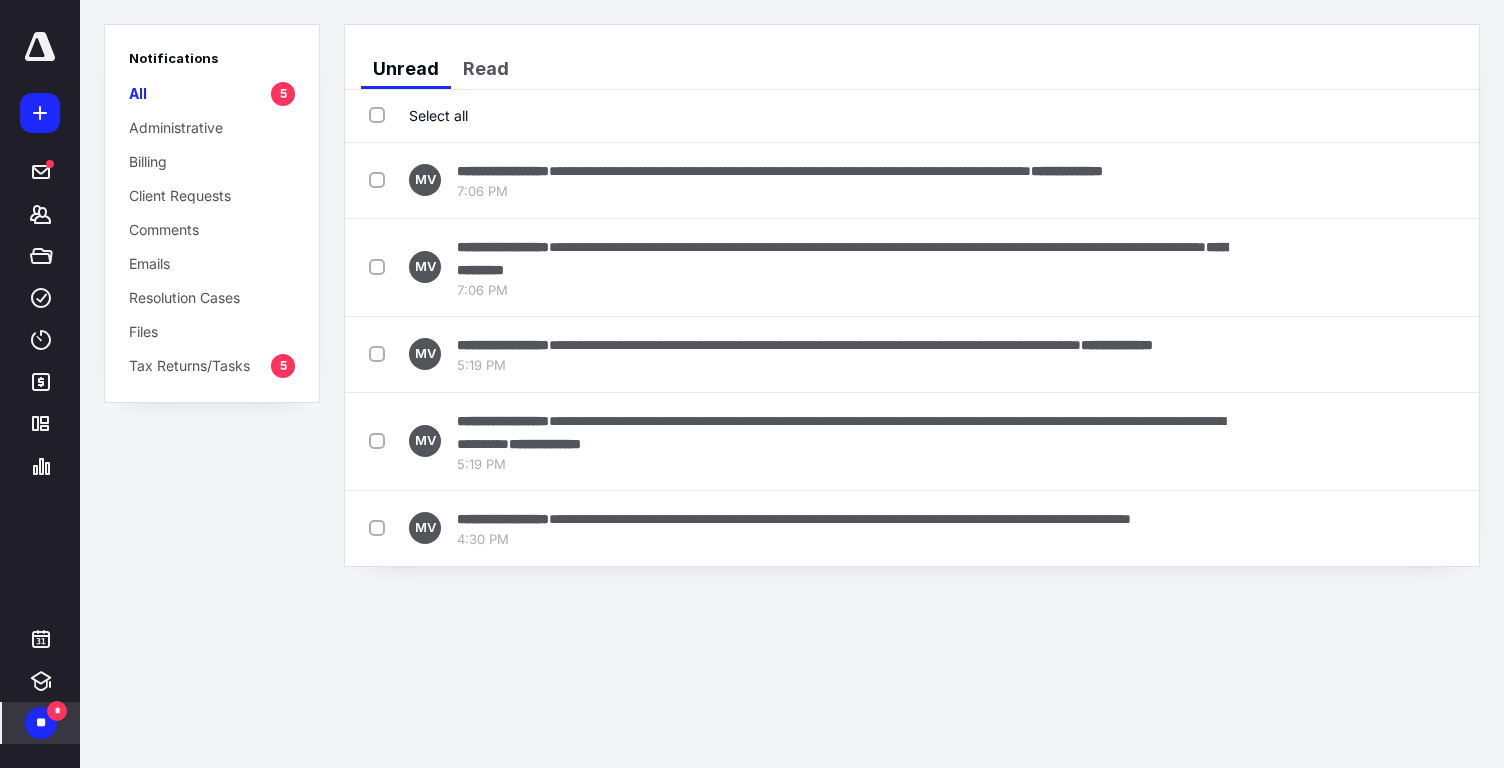 click on "Mark as  read" at bounding box center [1365, 180] 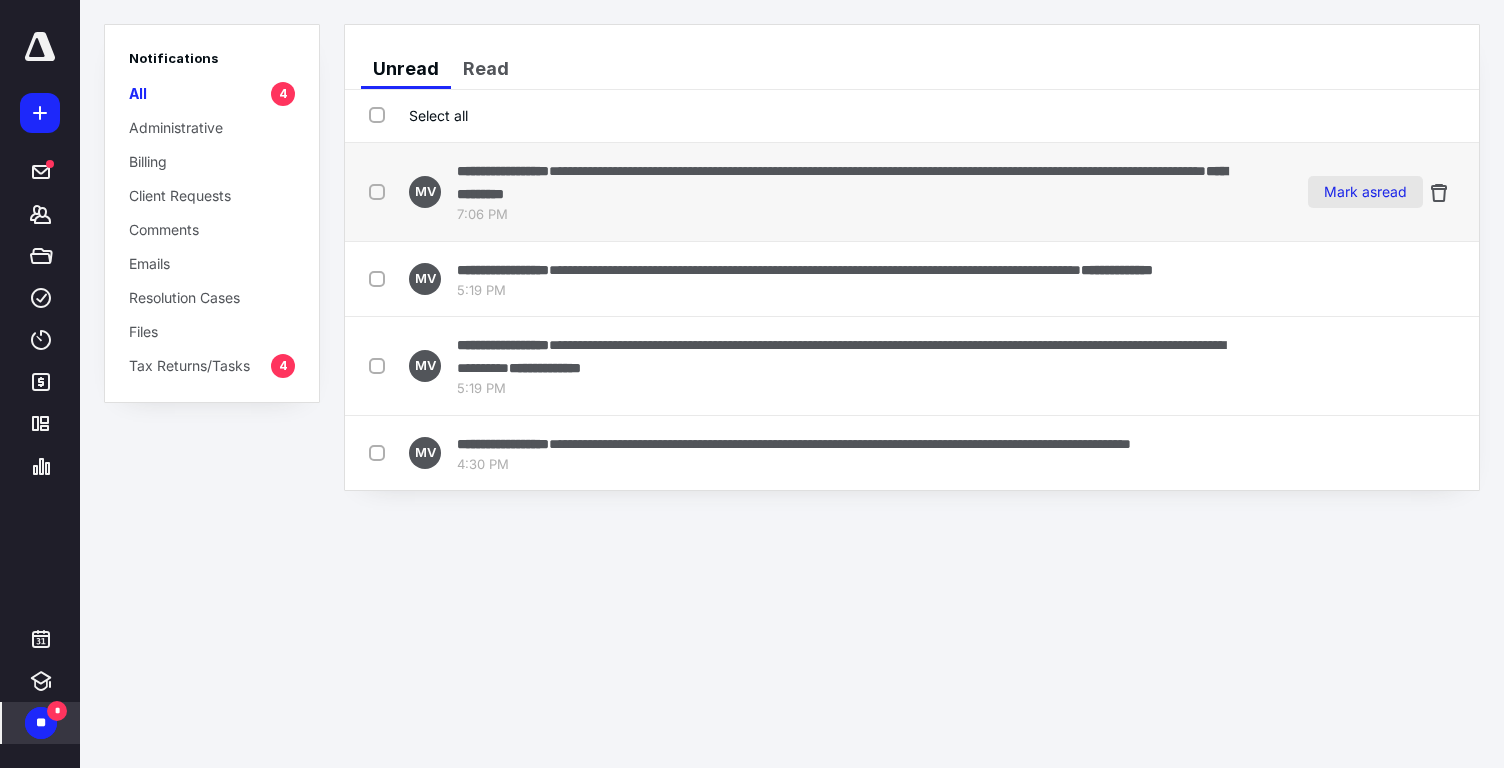 click on "Mark as  read" at bounding box center (1365, 192) 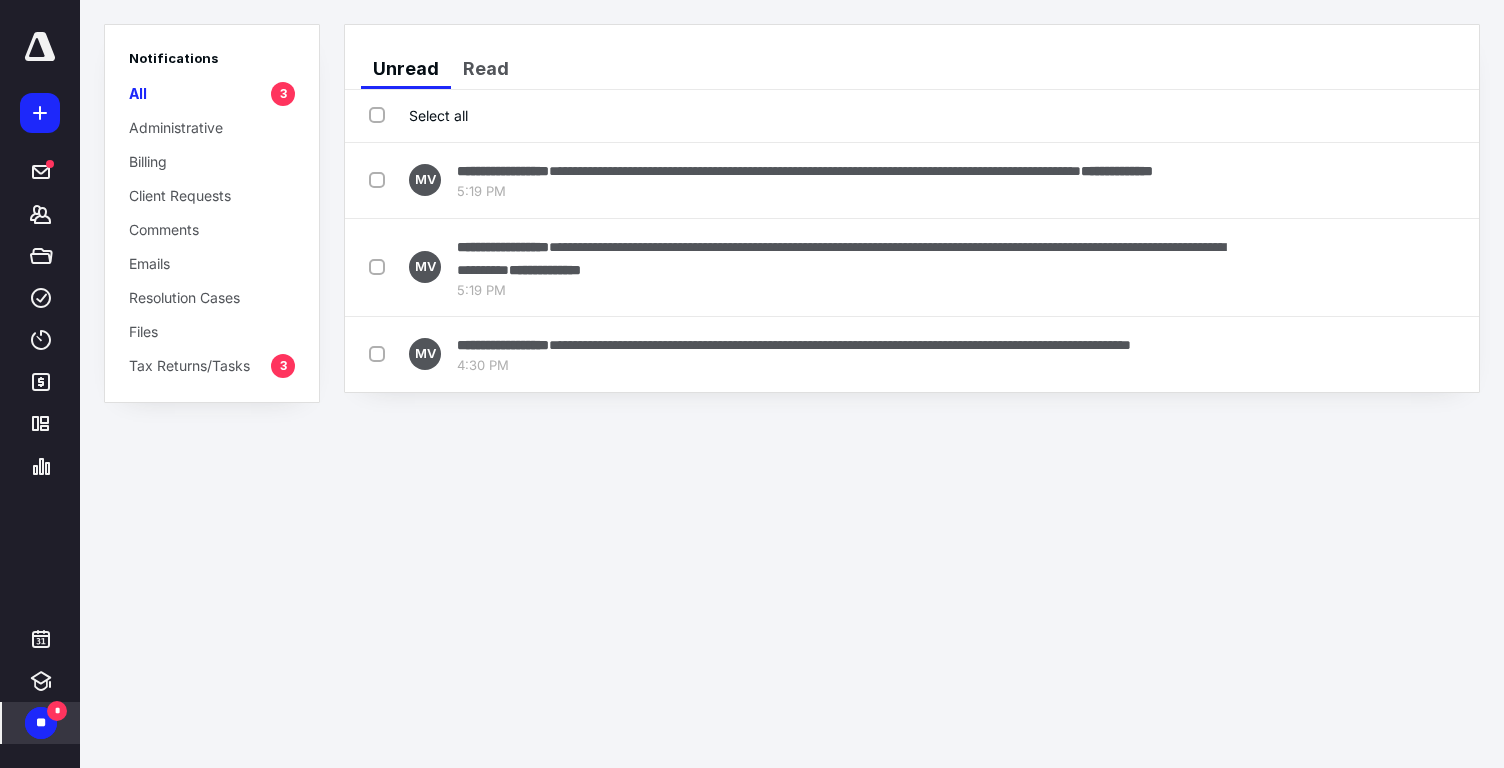 click on "Mark as  read" at bounding box center [1365, 180] 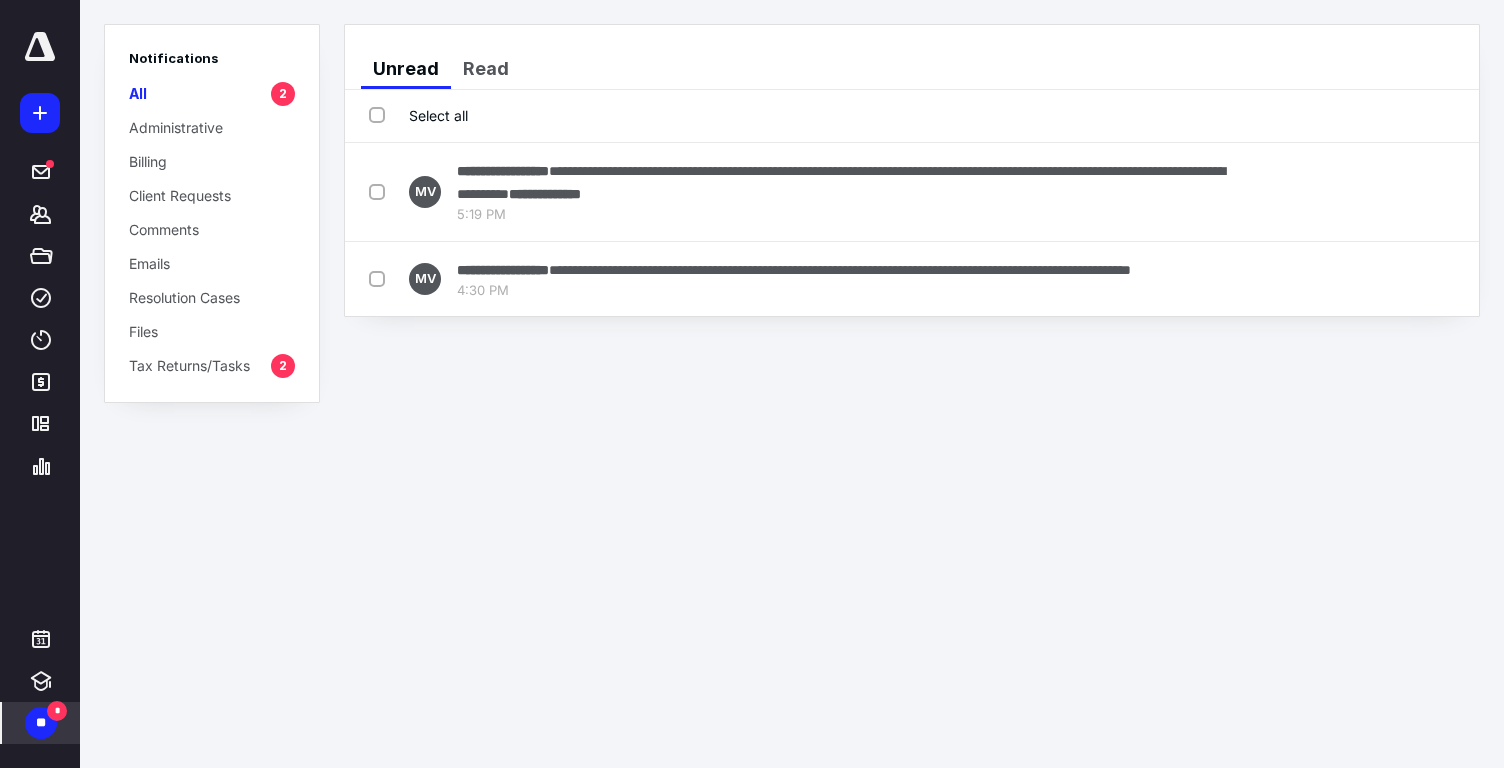 click on "Mark as  read" at bounding box center (1365, 192) 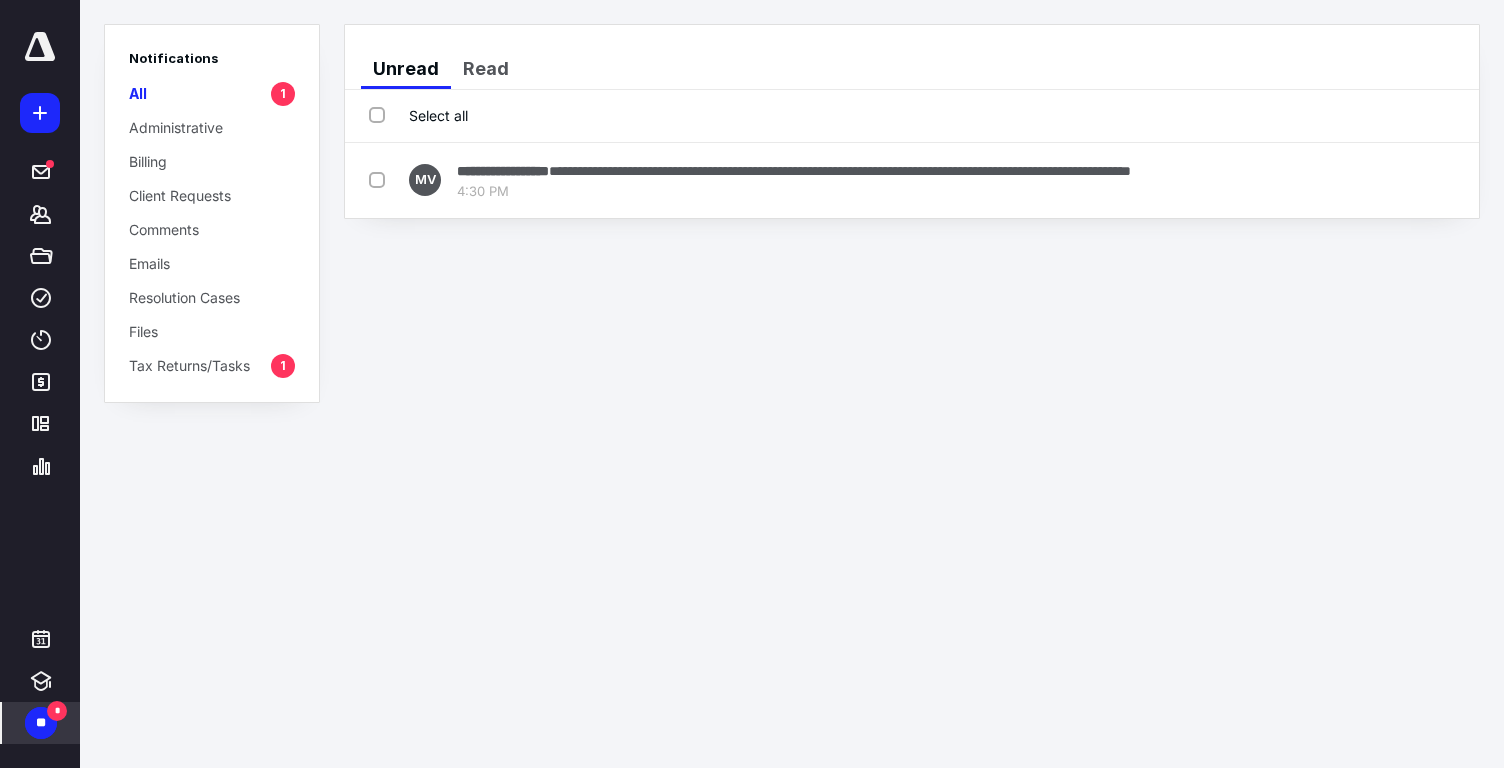 click on "Mark as  read" at bounding box center [1365, 180] 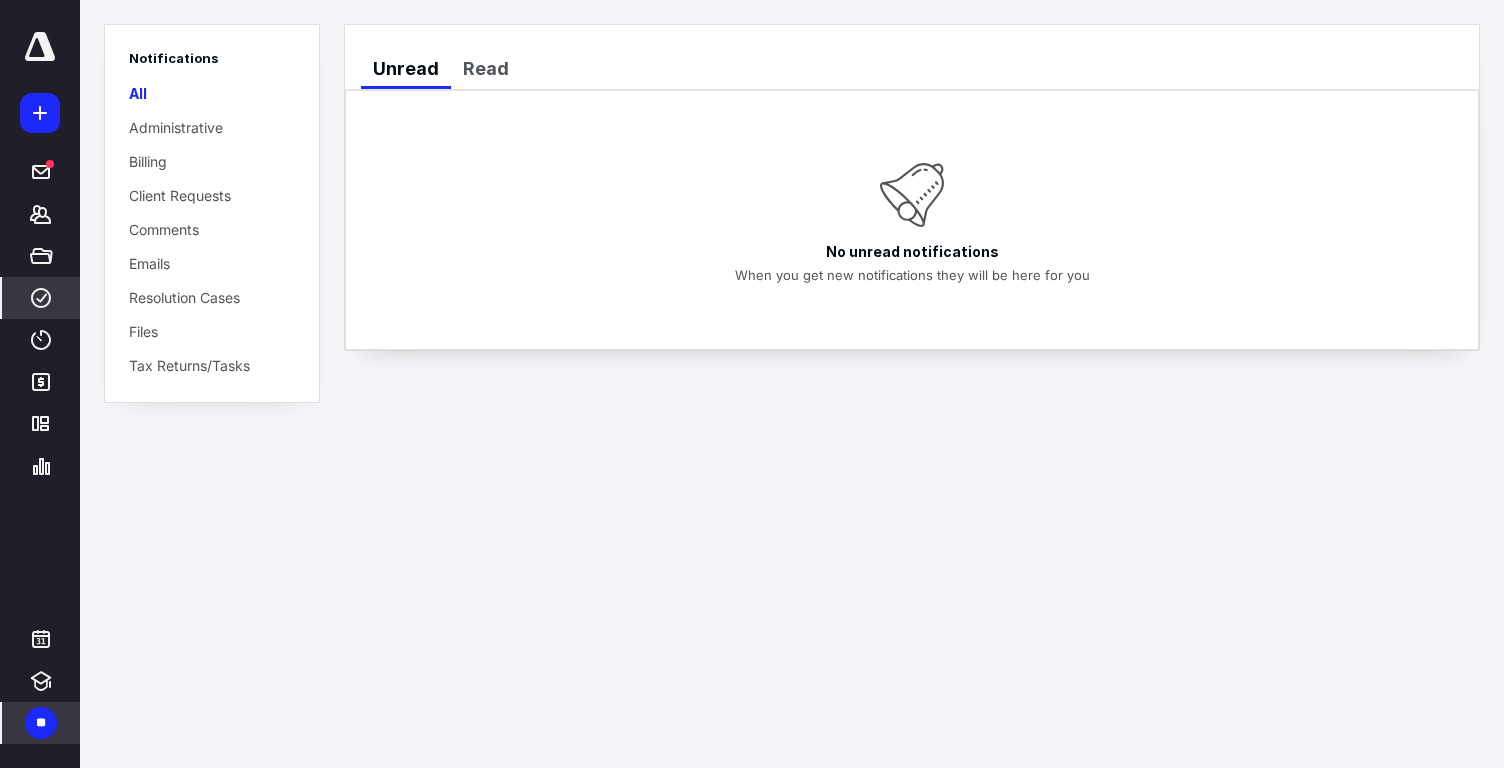 click on "****" at bounding box center [41, 298] 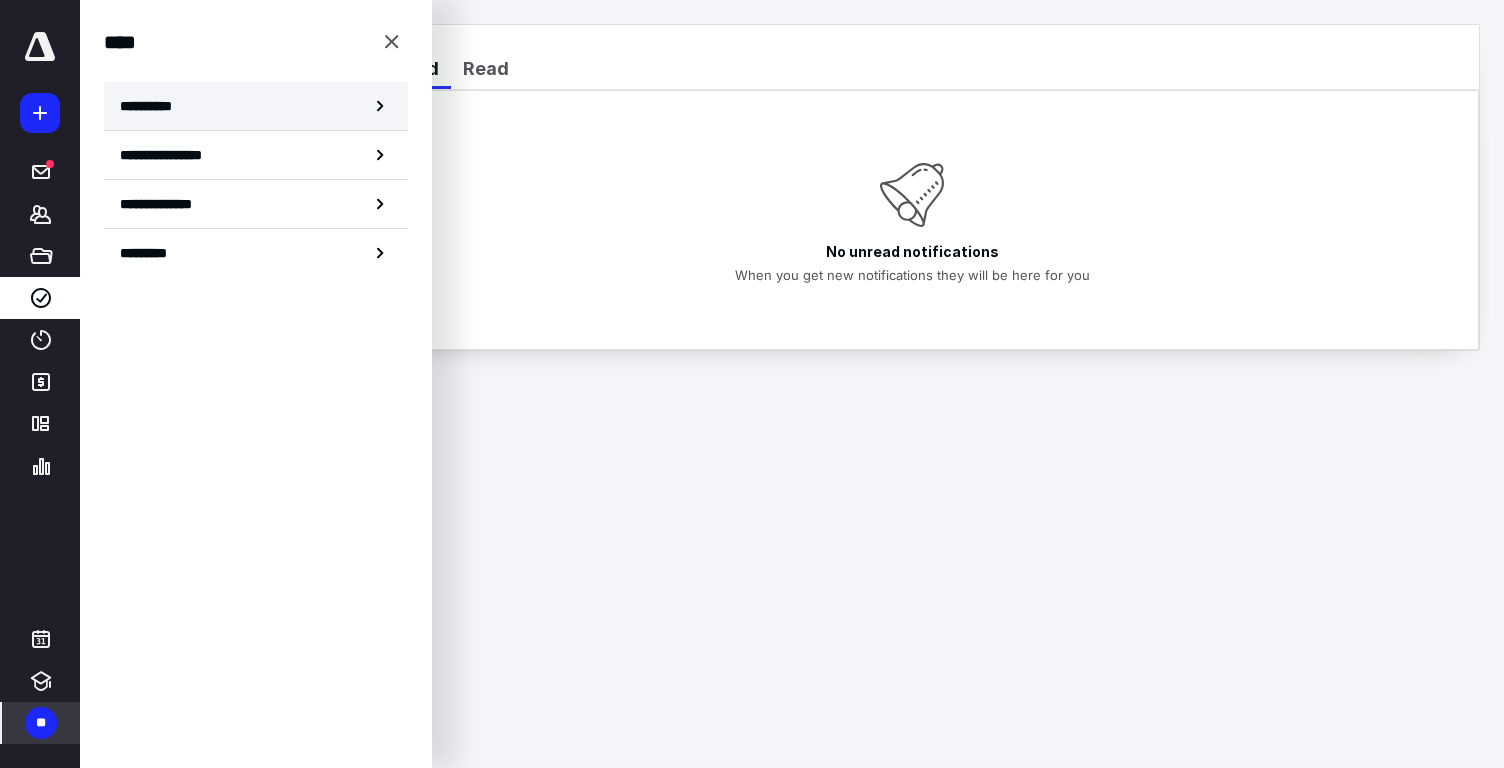 click on "**********" at bounding box center (256, 106) 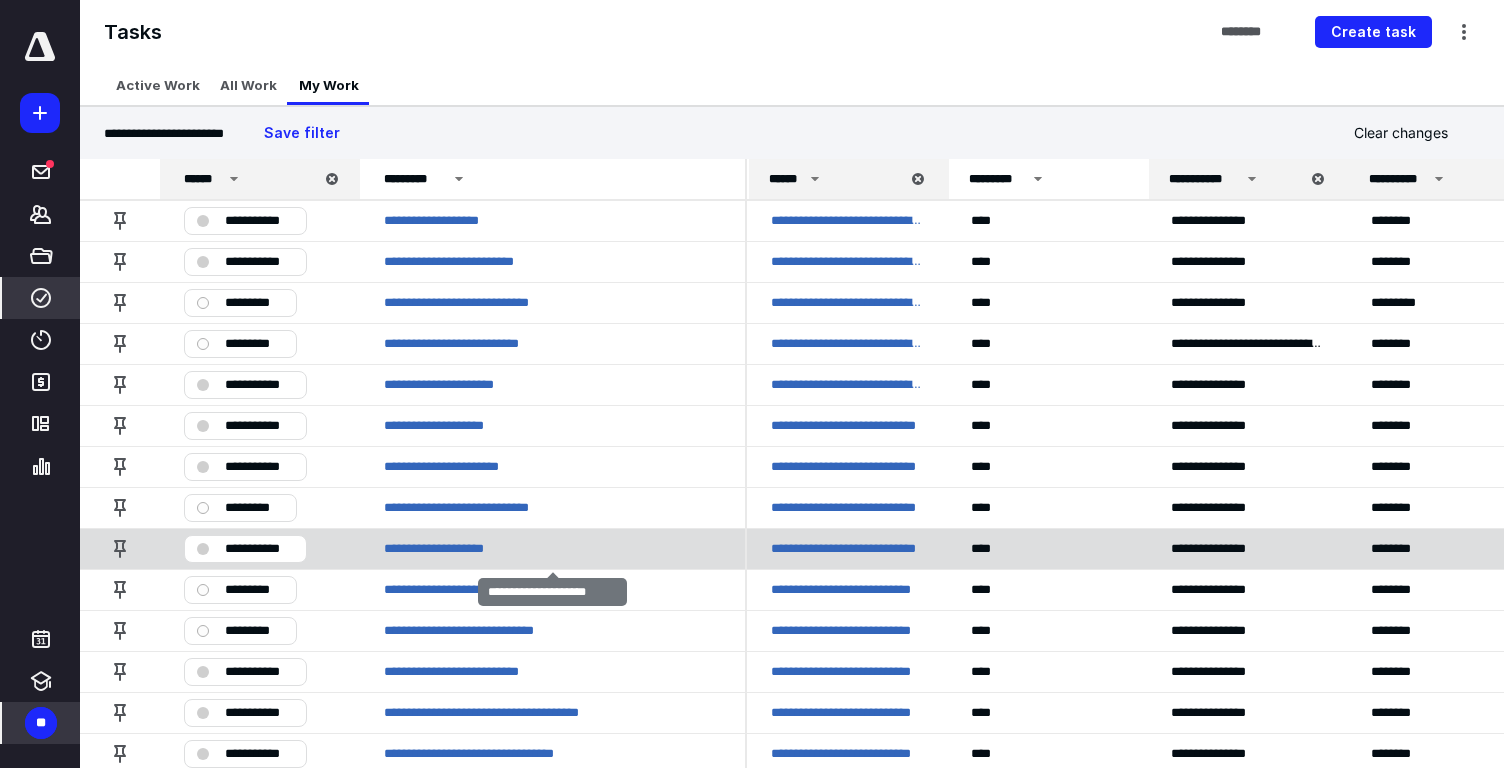 scroll, scrollTop: 410, scrollLeft: 0, axis: vertical 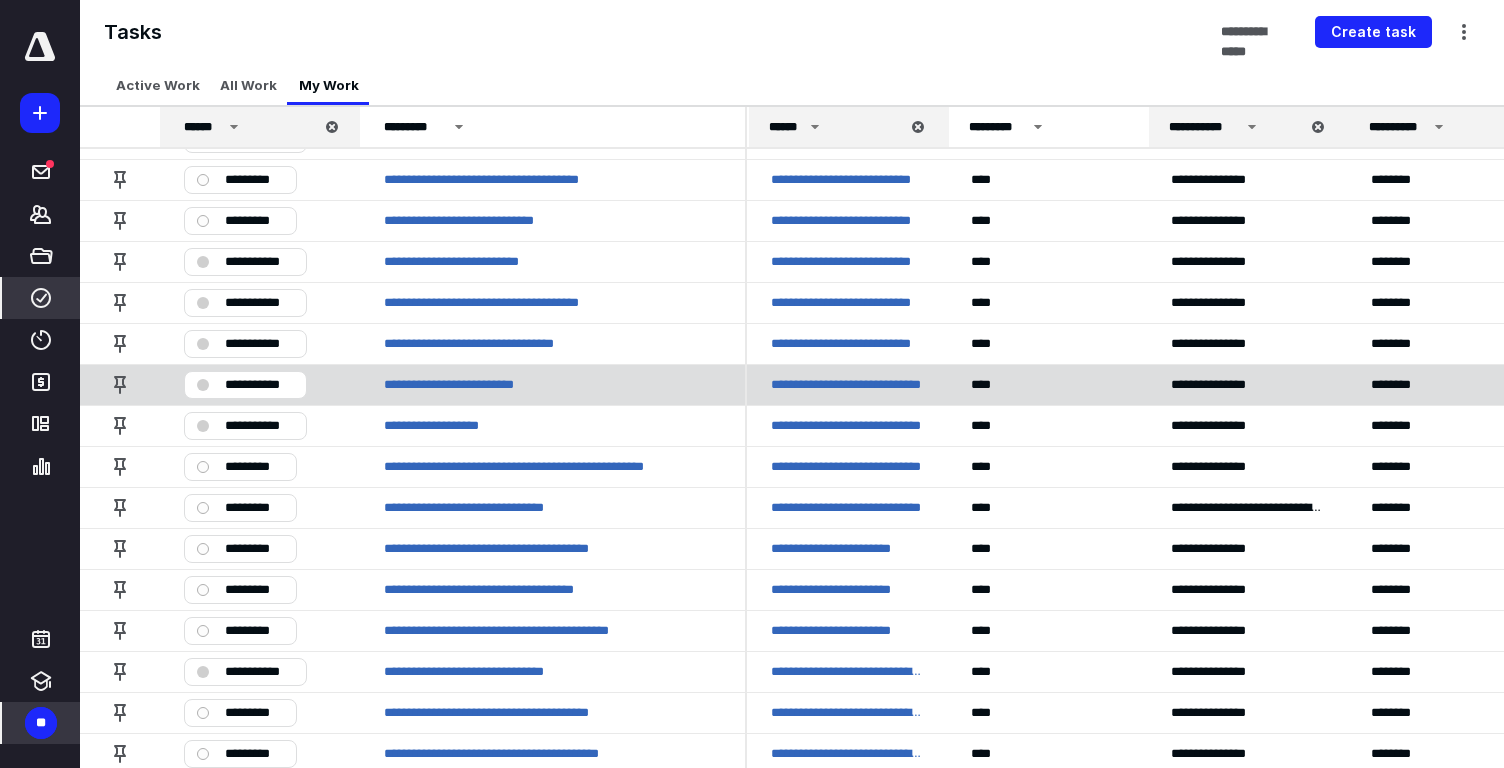 click on "**********" at bounding box center [245, 385] 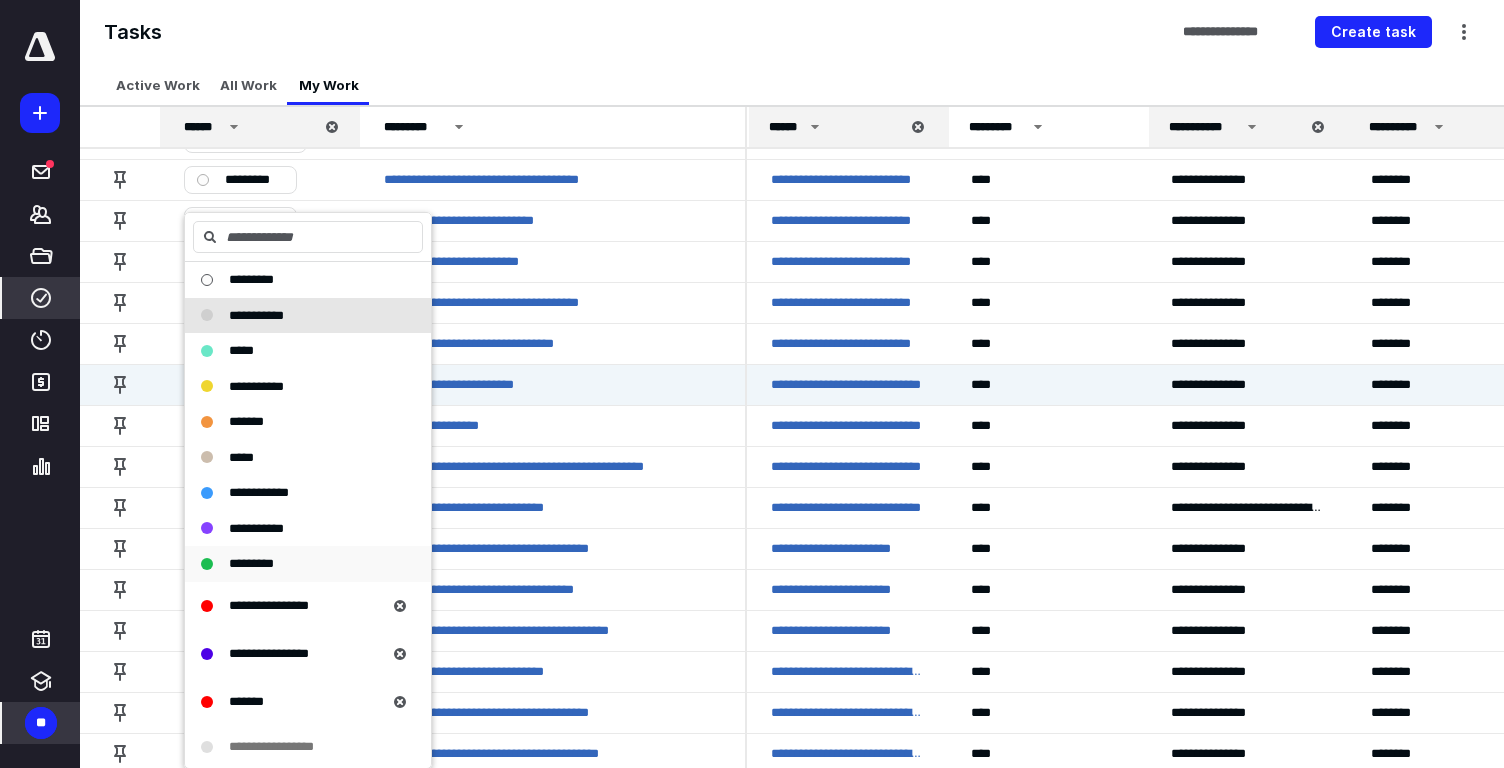 click on "*********" at bounding box center (251, 563) 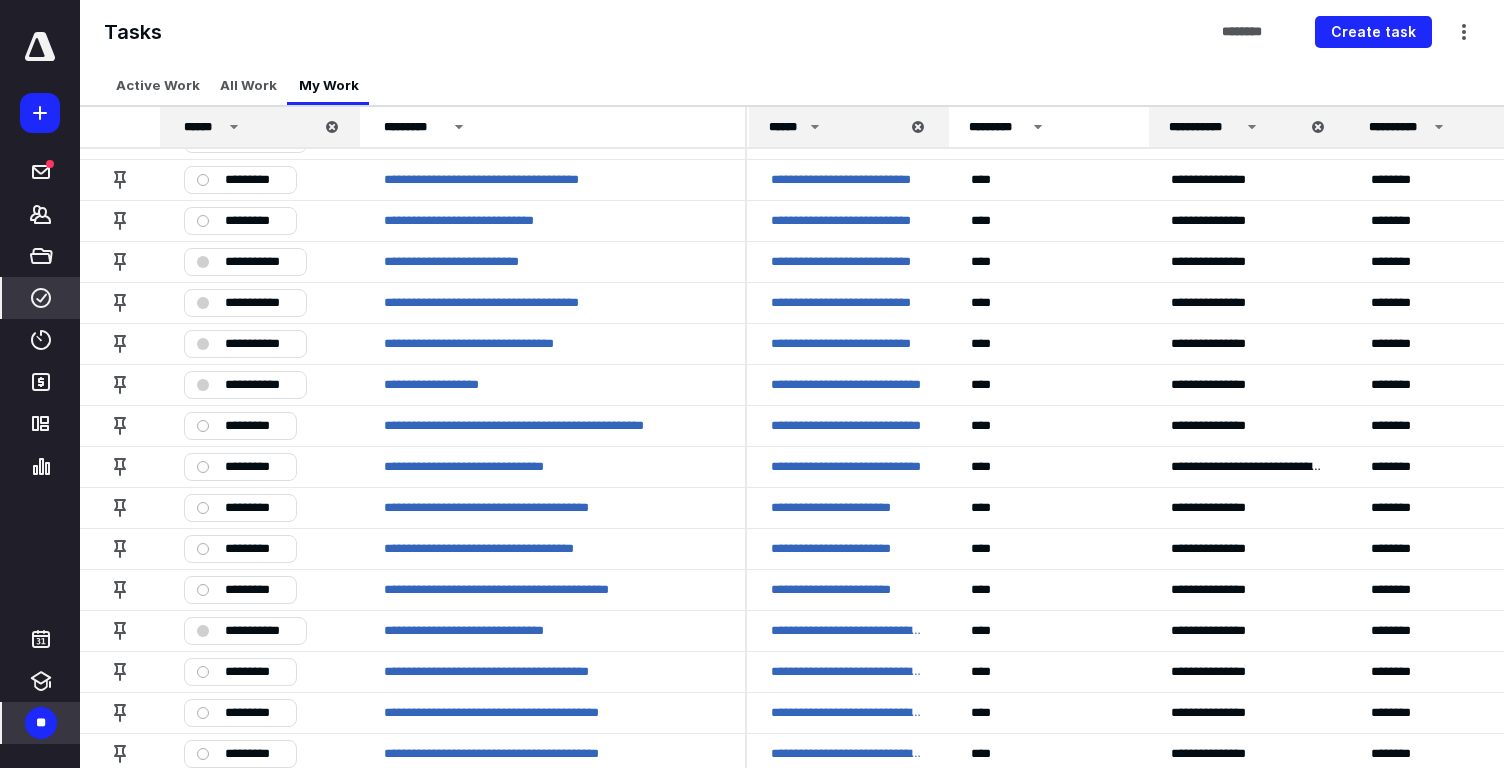 click on "**********" at bounding box center (259, 385) 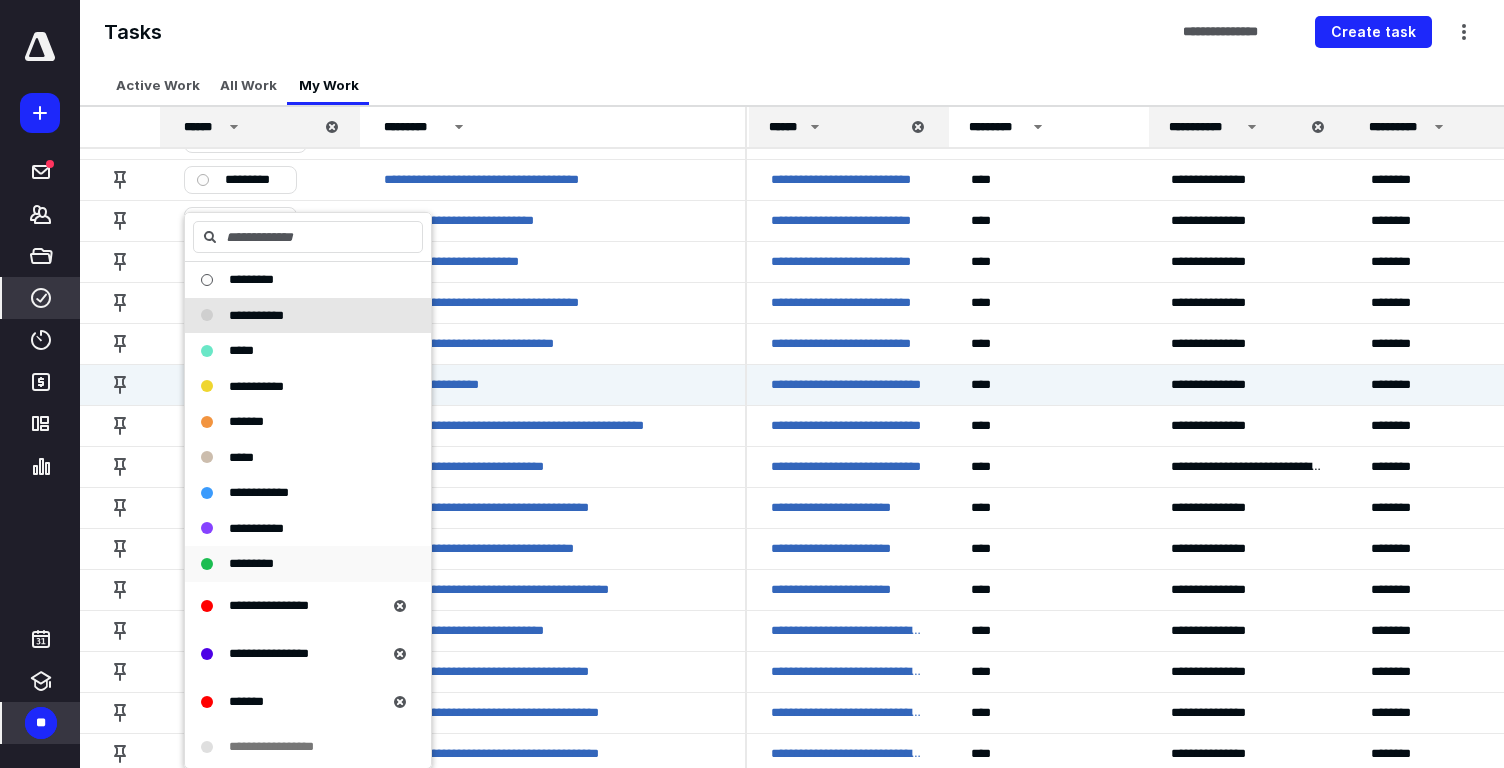 click on "*********" at bounding box center (296, 564) 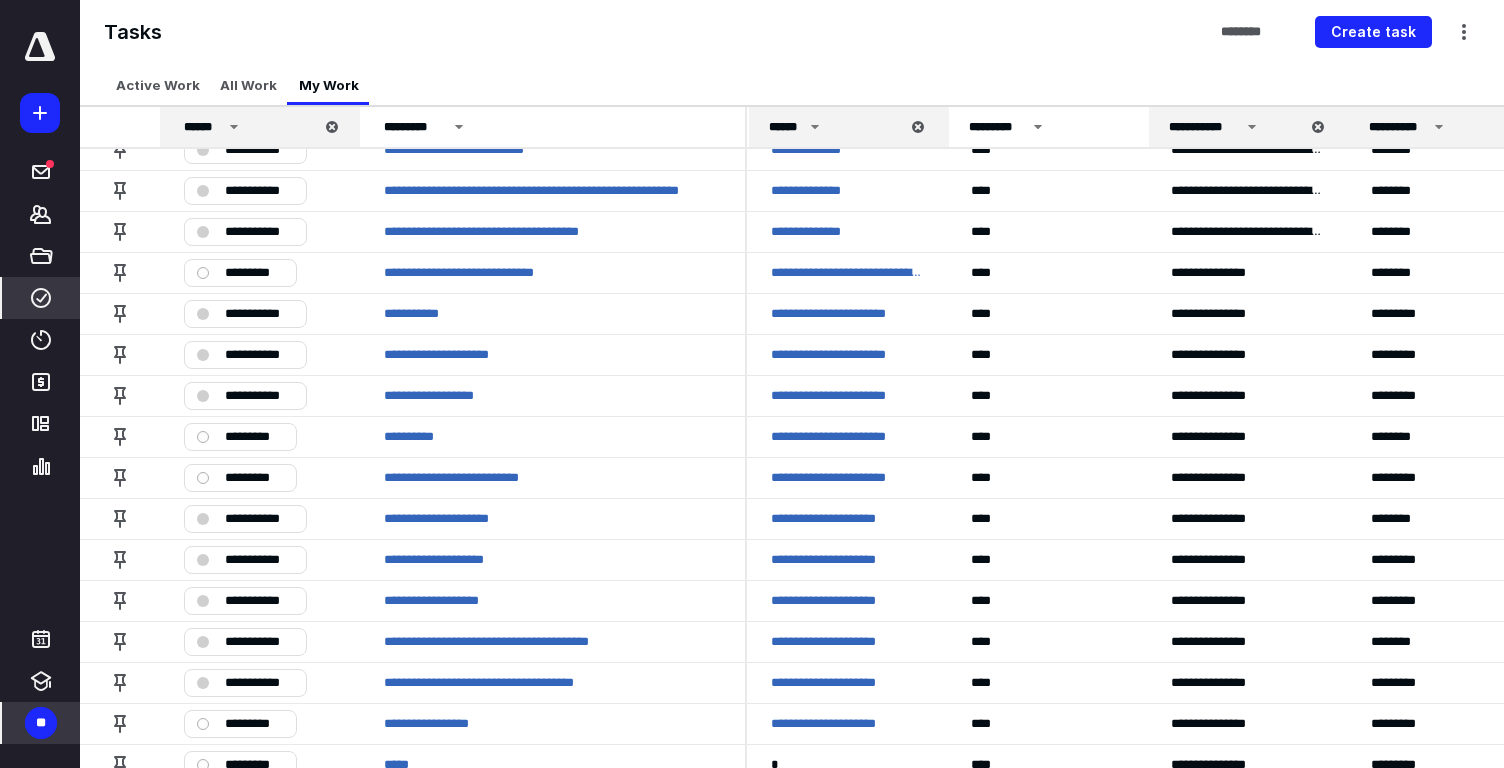 scroll, scrollTop: 2163, scrollLeft: 0, axis: vertical 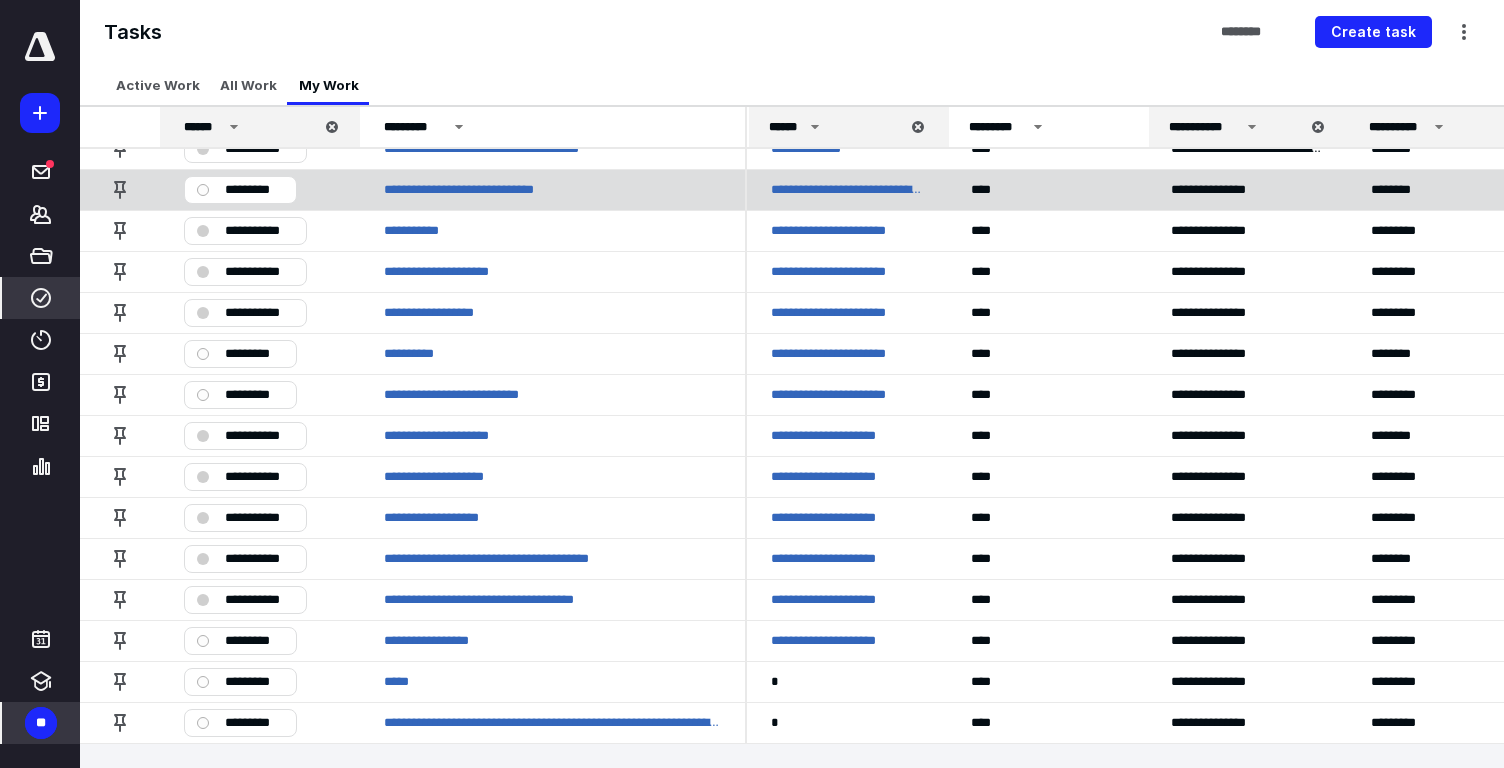 click on "*********" at bounding box center (254, 190) 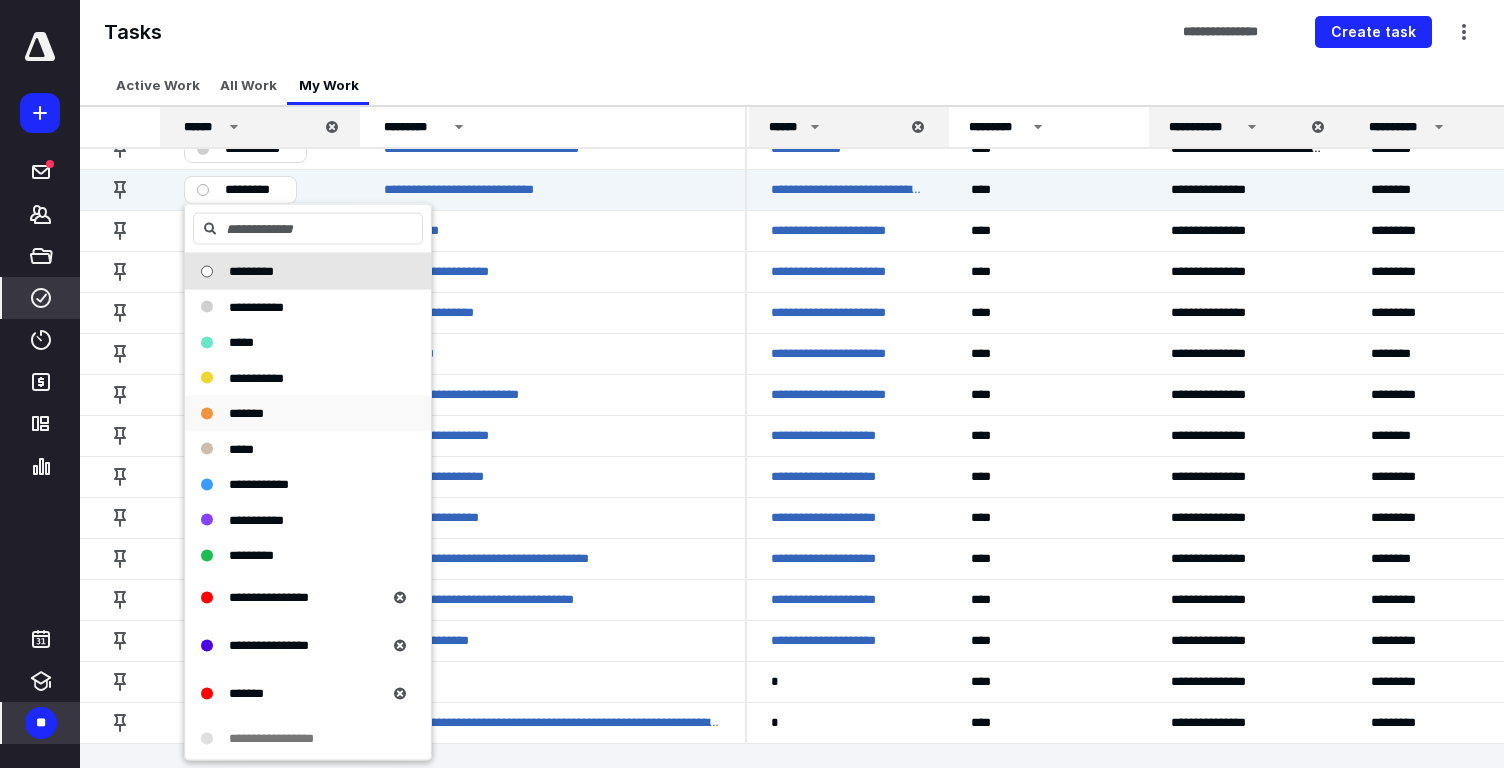 click on "*******" at bounding box center [296, 414] 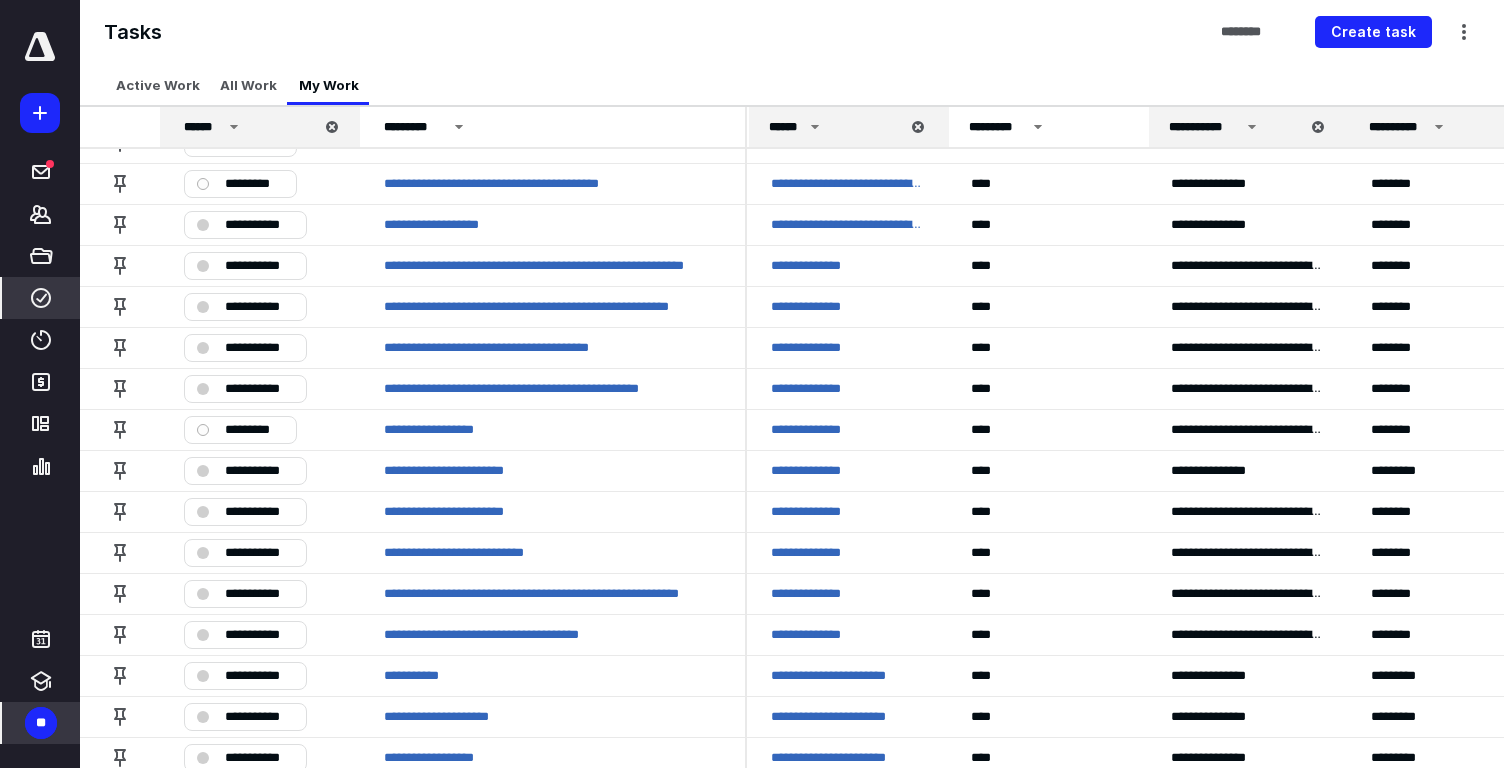 scroll, scrollTop: 1678, scrollLeft: 0, axis: vertical 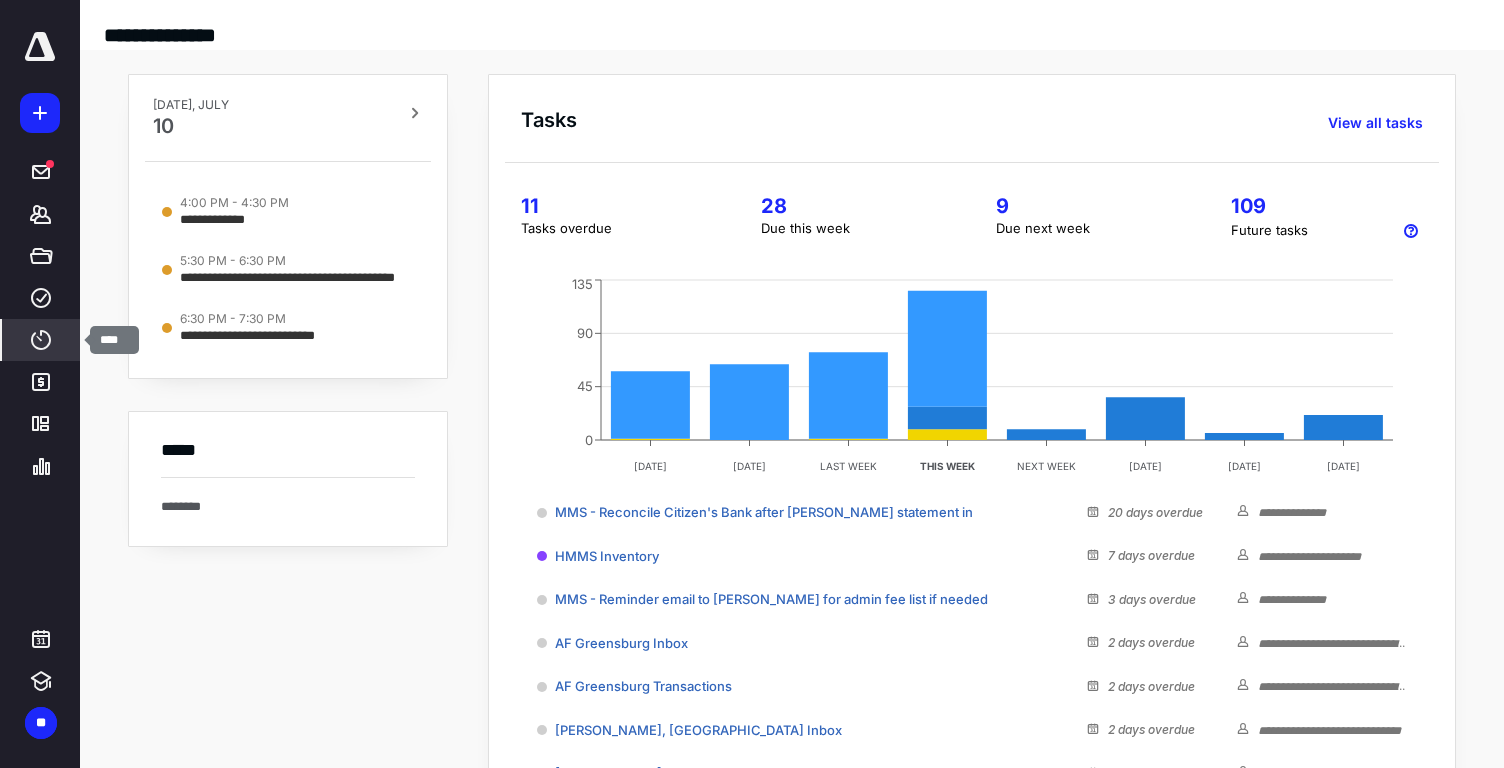 click 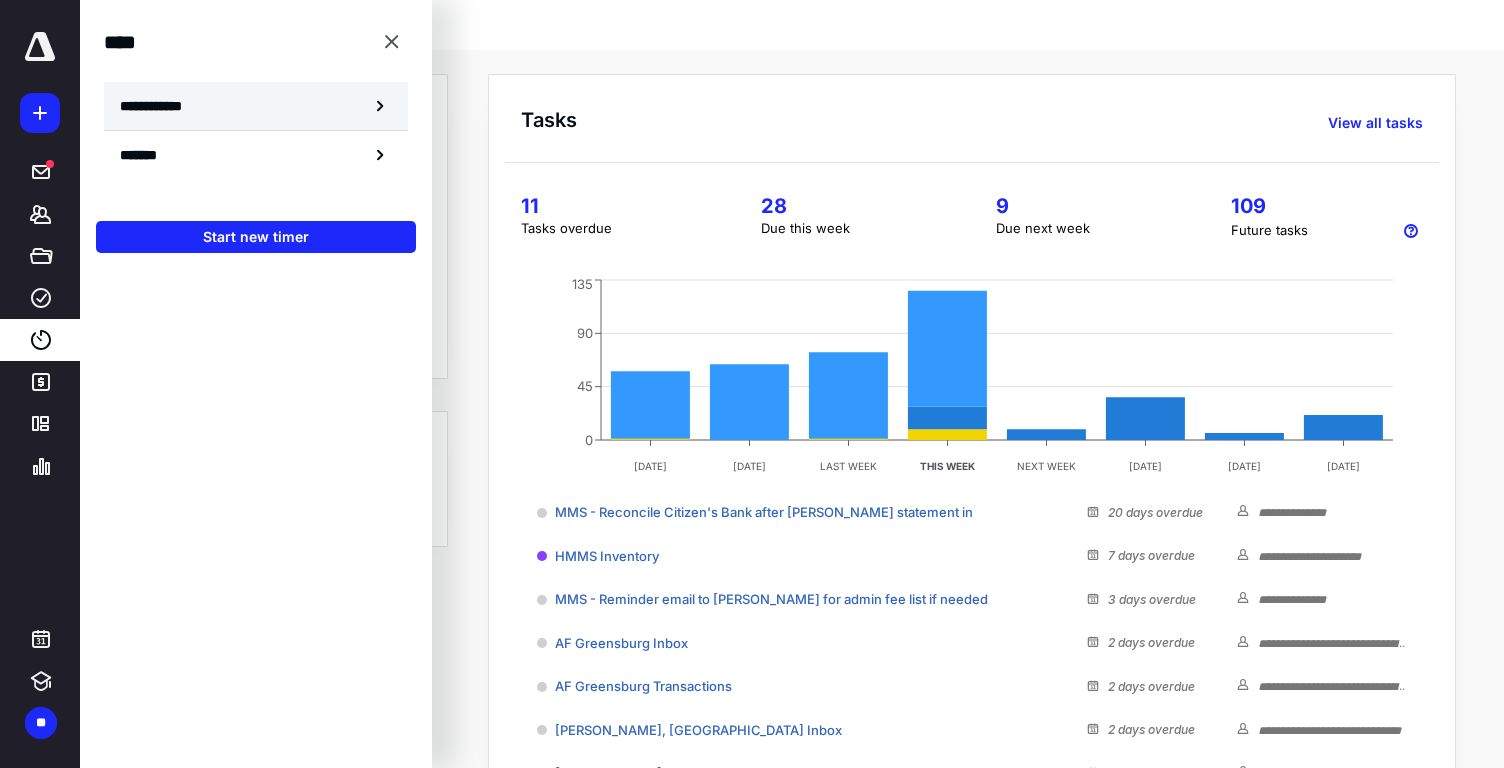 click on "**********" at bounding box center (162, 106) 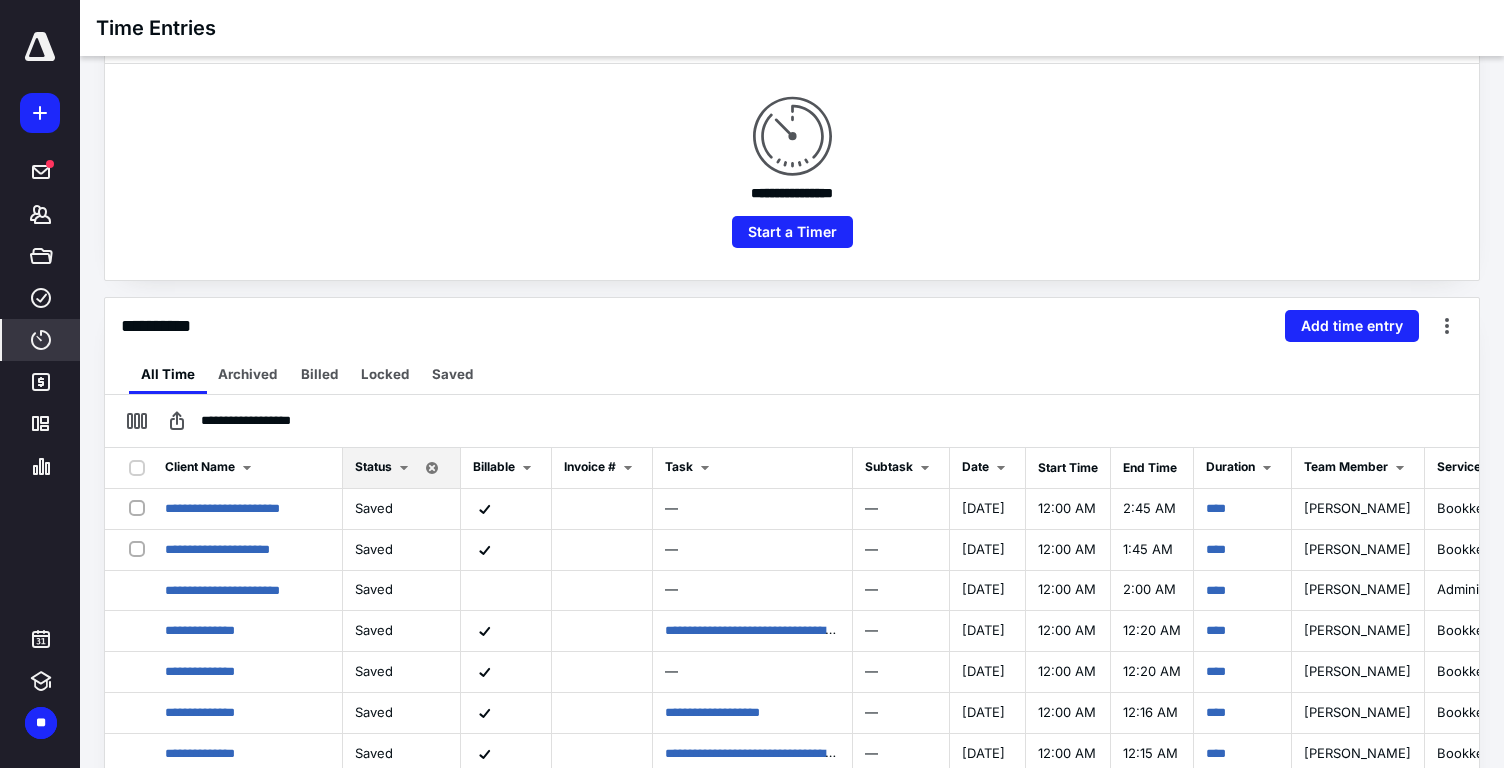 scroll, scrollTop: 444, scrollLeft: 0, axis: vertical 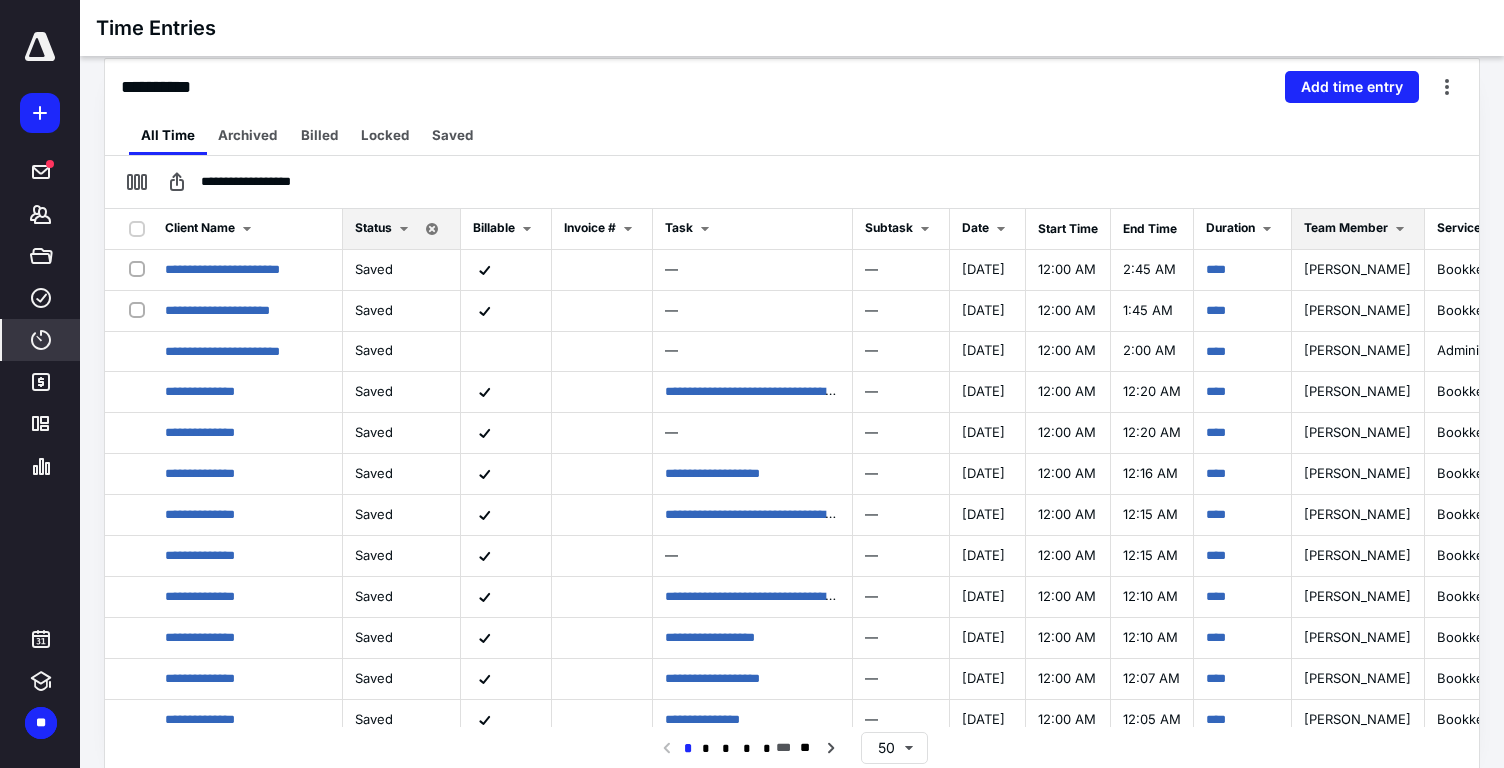 click on "Team Member" at bounding box center (1358, 229) 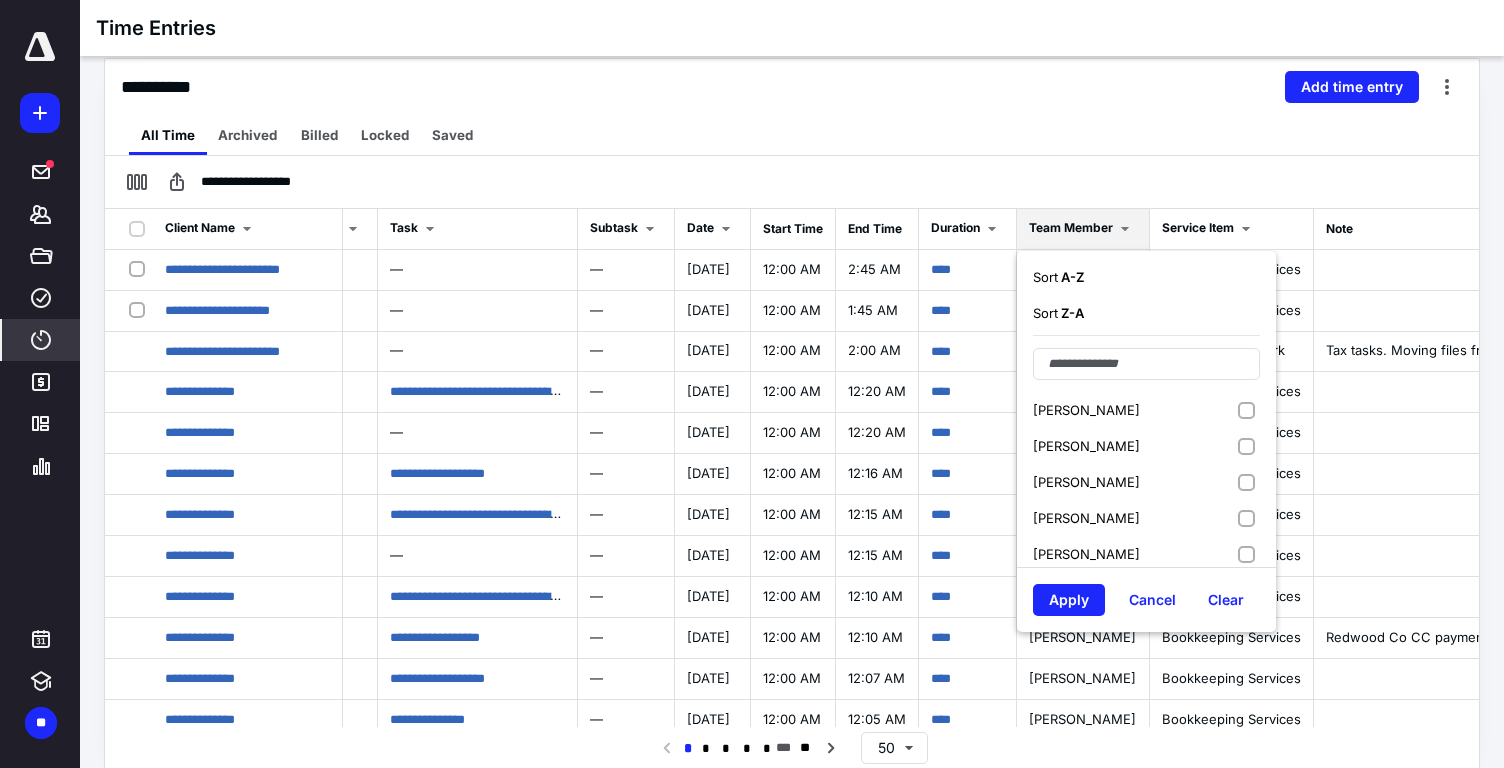 scroll, scrollTop: 0, scrollLeft: 295, axis: horizontal 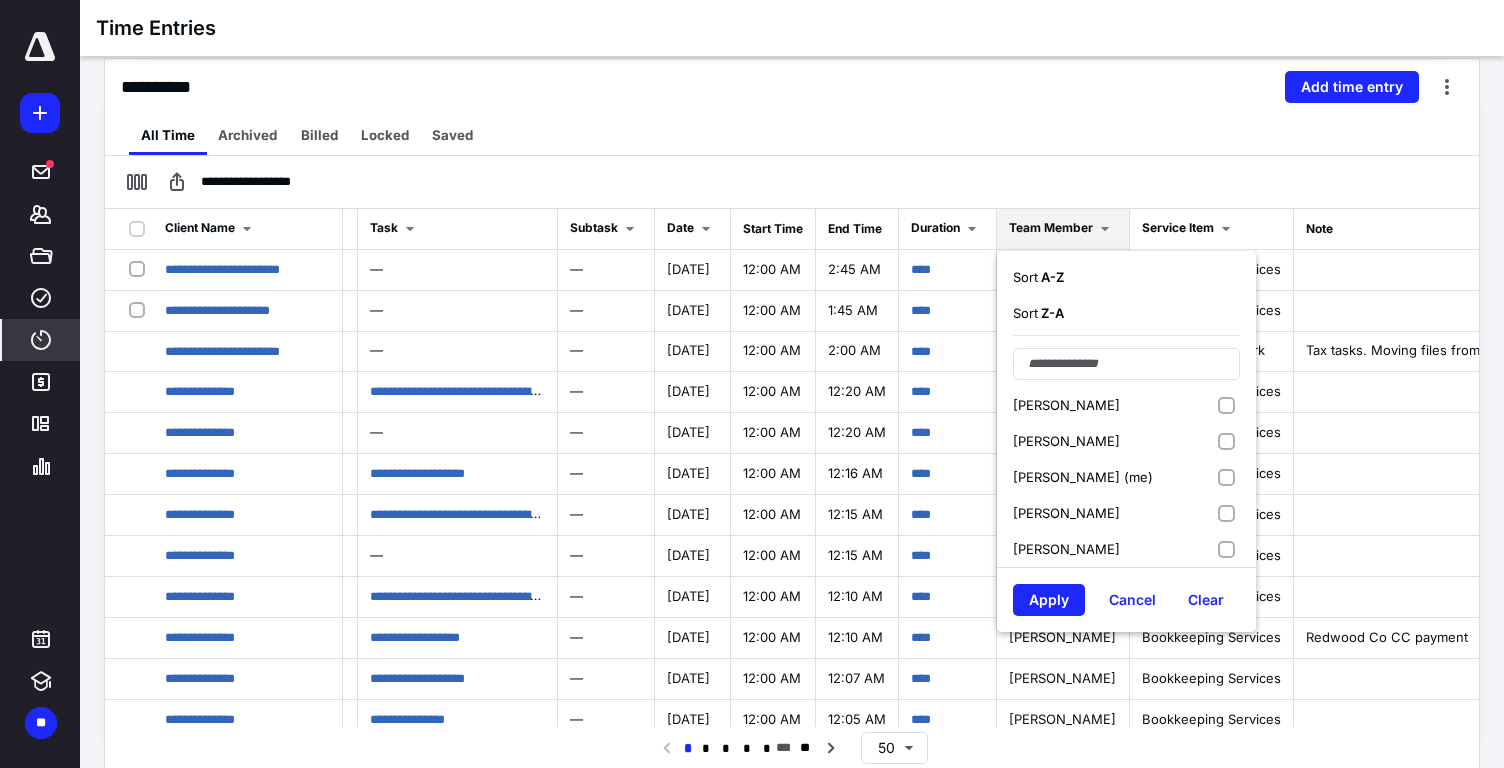 click on "Sarah Berg (me)" at bounding box center (1083, 477) 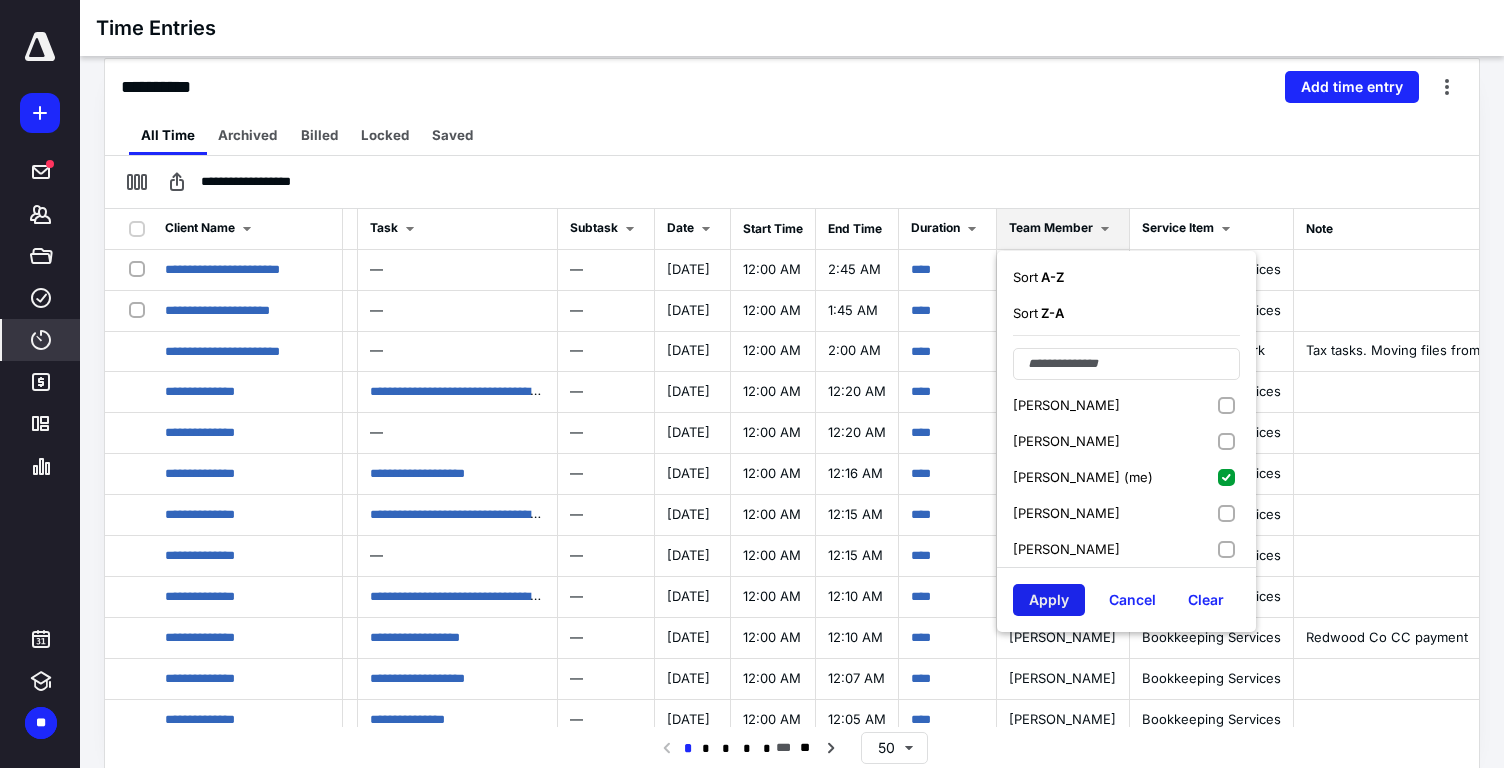 click on "Apply" at bounding box center [1049, 600] 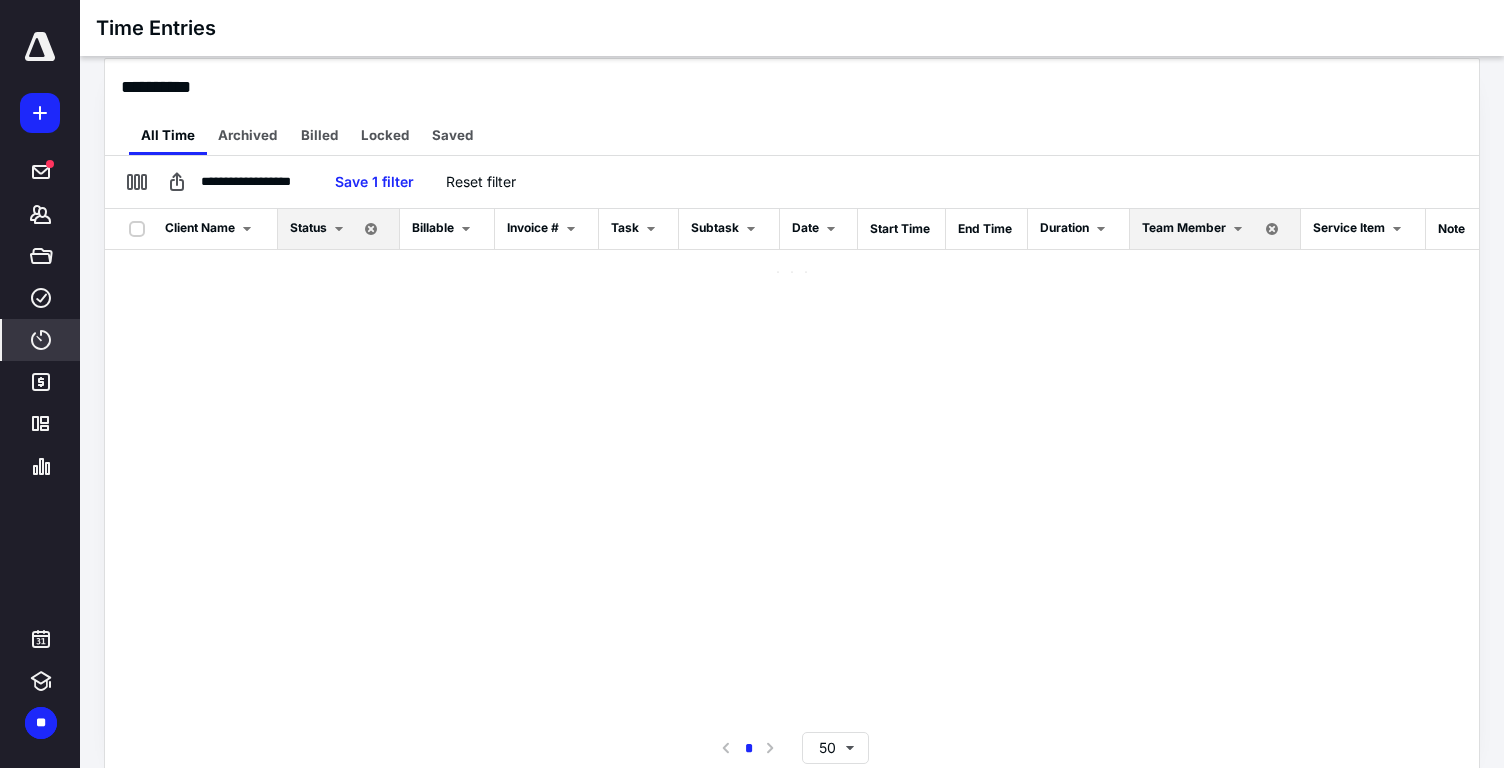 scroll, scrollTop: 0, scrollLeft: 0, axis: both 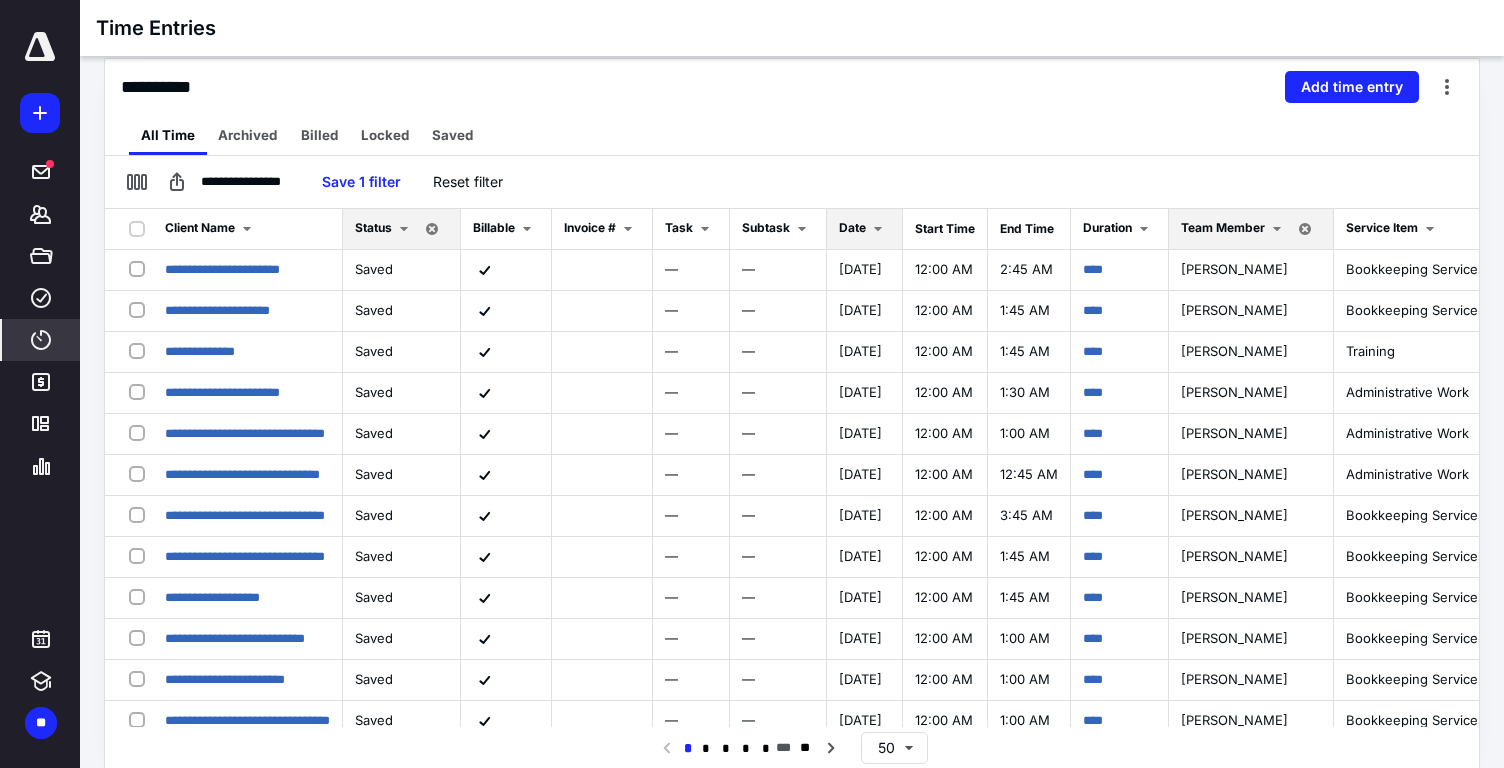 click at bounding box center [878, 229] 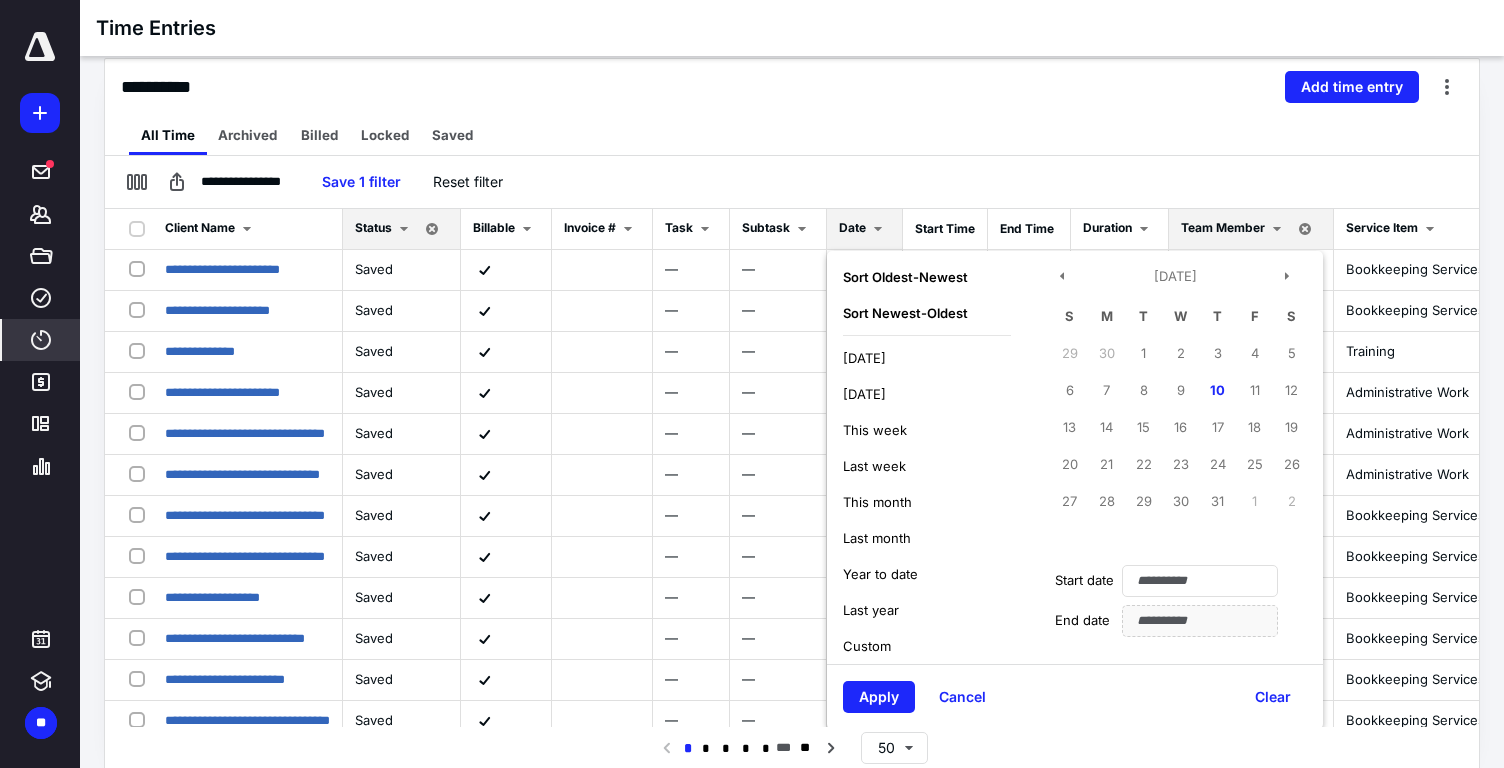 click on "This week" at bounding box center [875, 430] 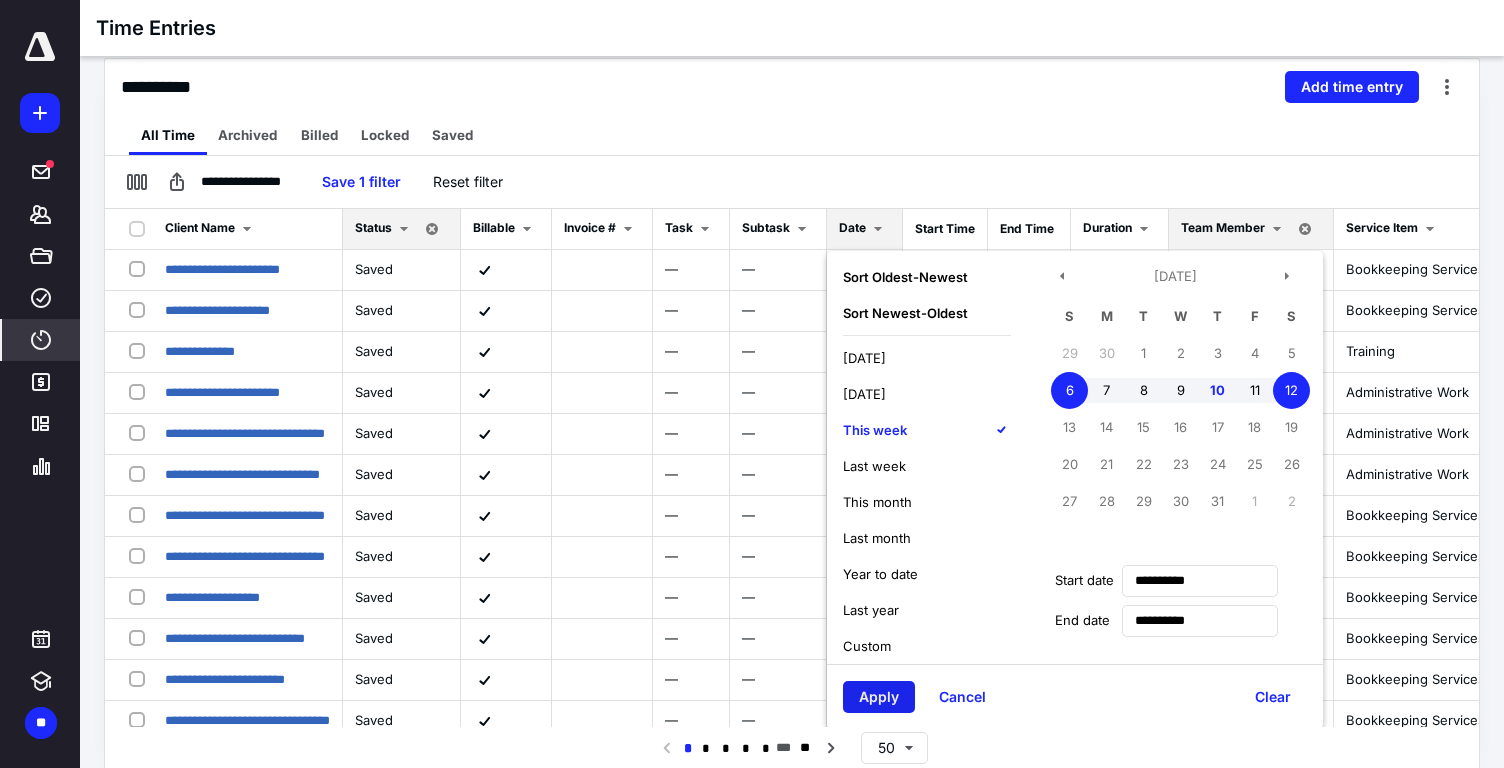 click on "Apply" at bounding box center (879, 697) 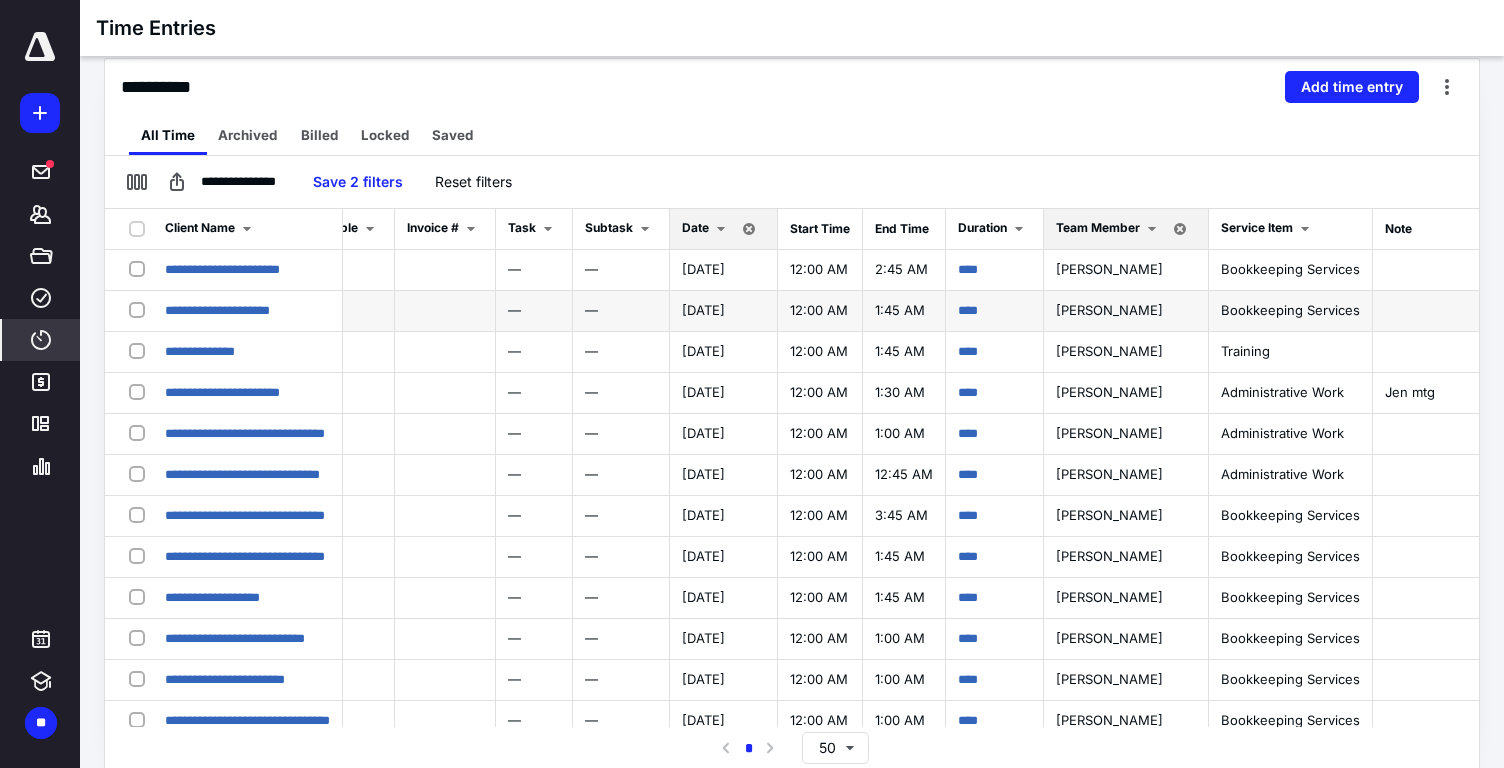 scroll, scrollTop: 0, scrollLeft: 164, axis: horizontal 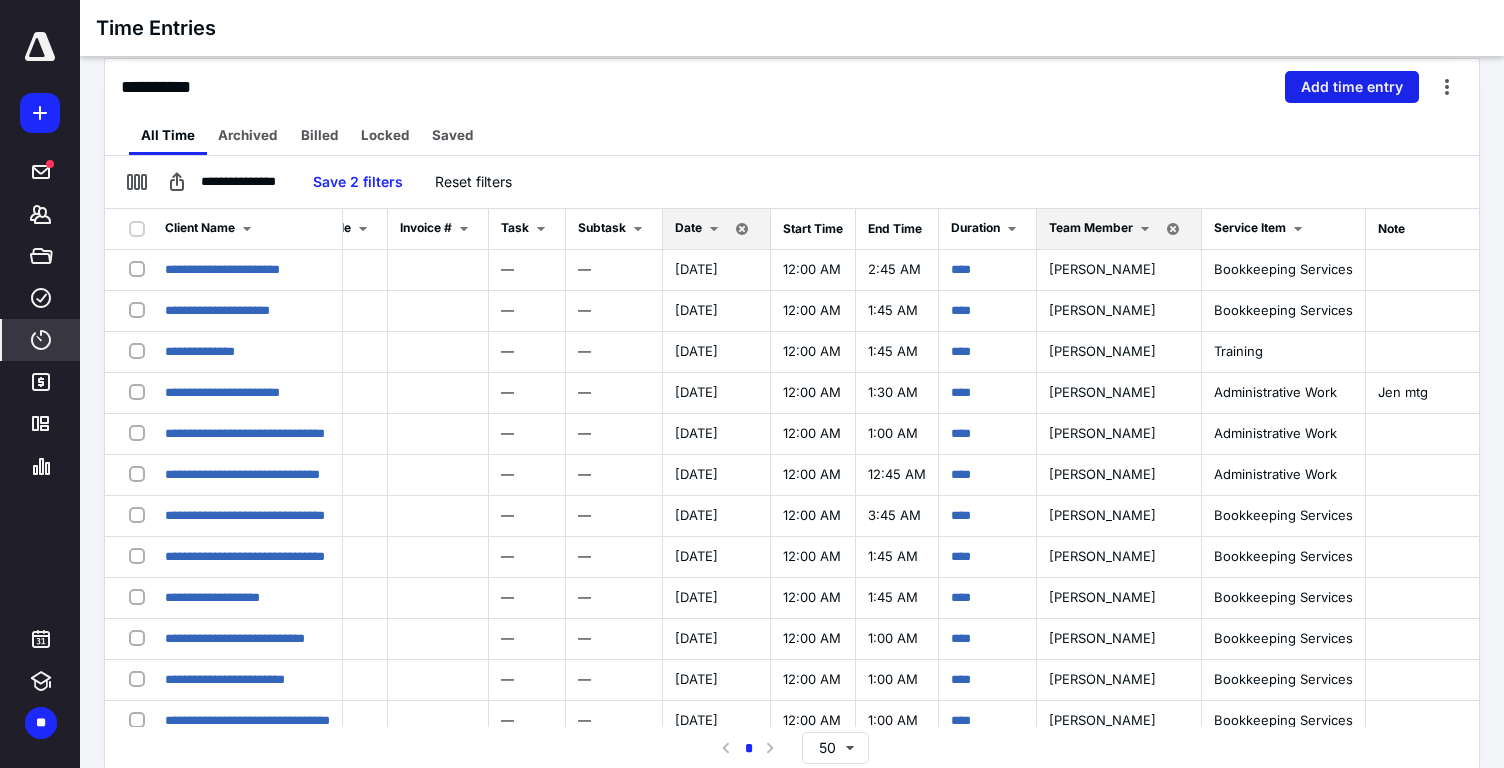click on "Add time entry" at bounding box center (1352, 87) 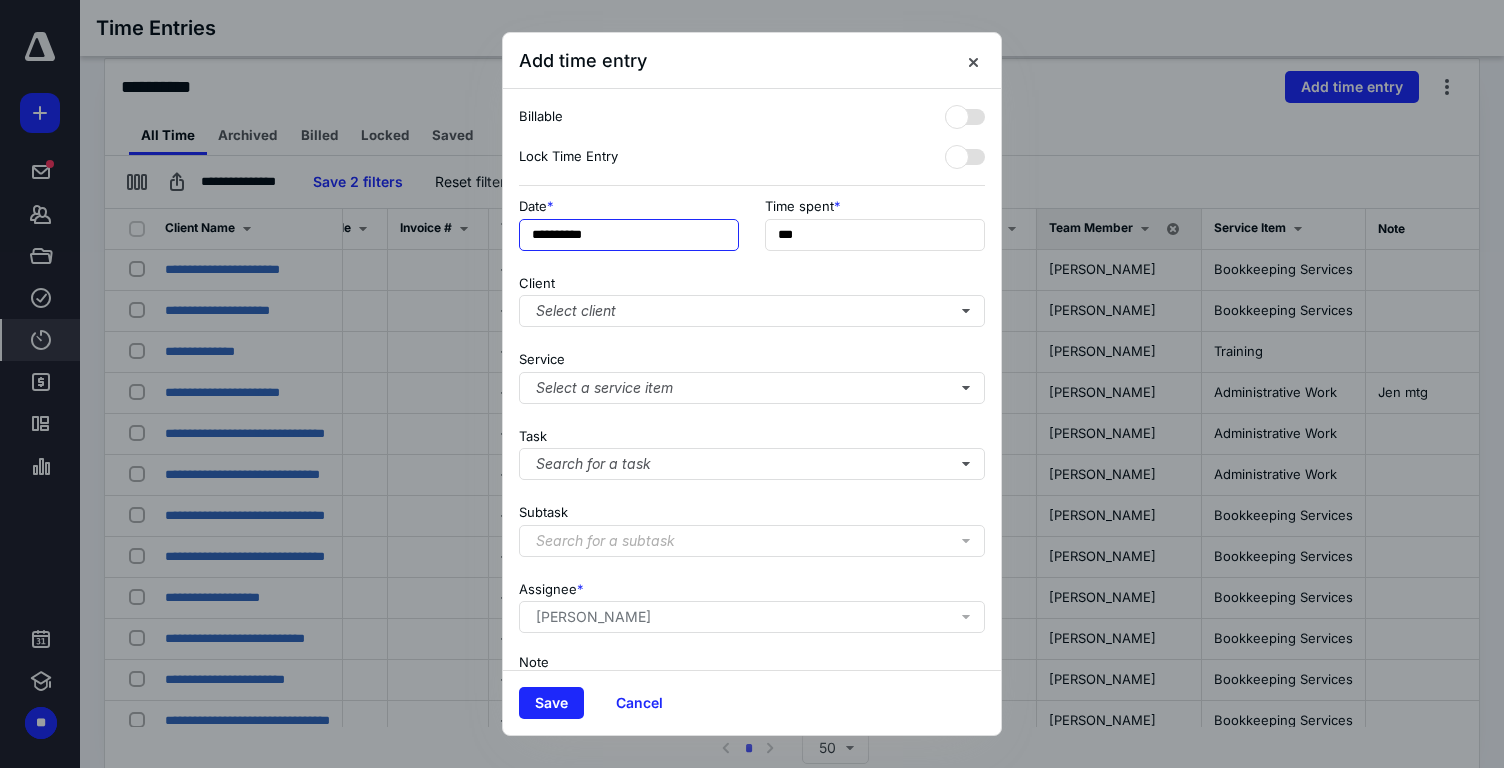 click on "**********" at bounding box center (629, 235) 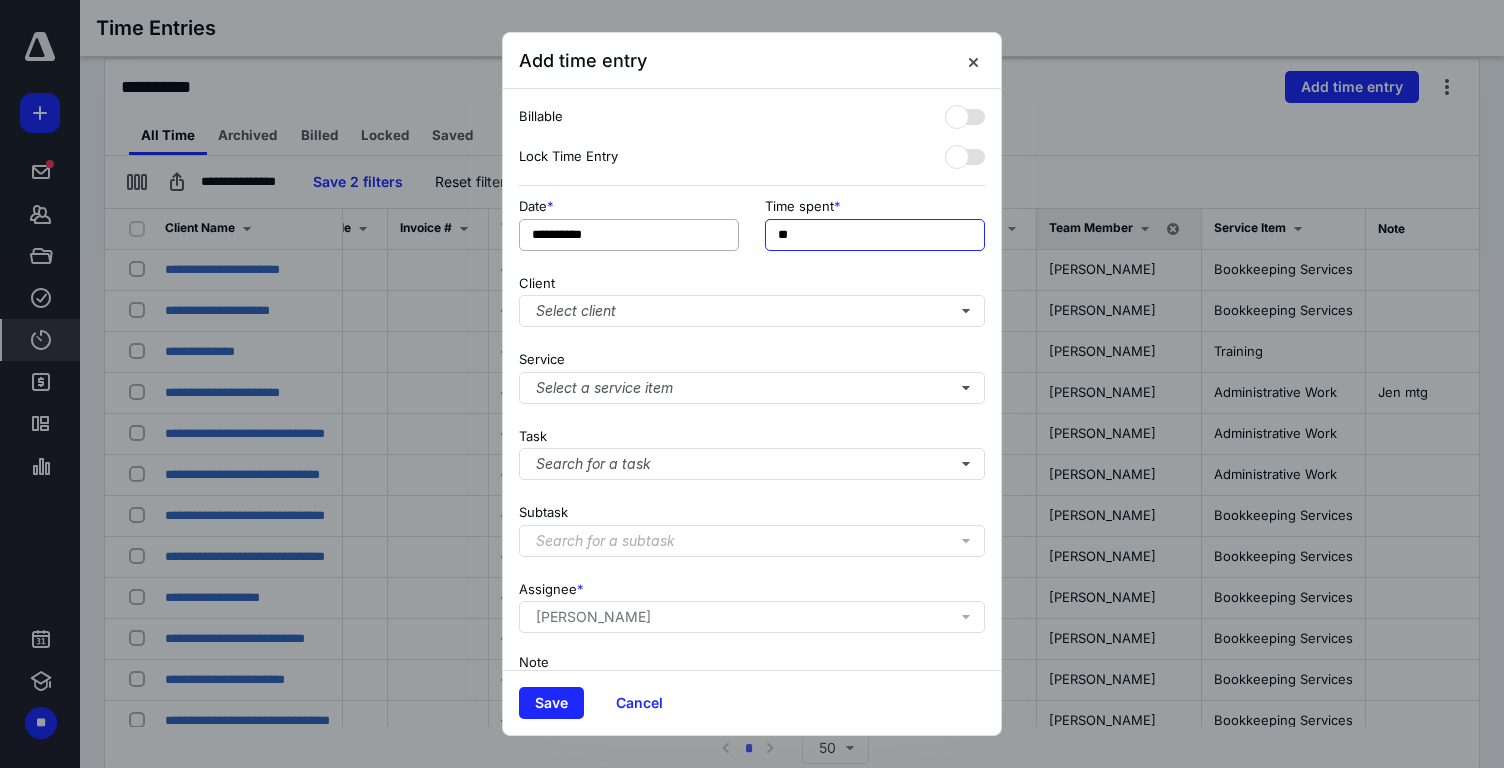 type on "**" 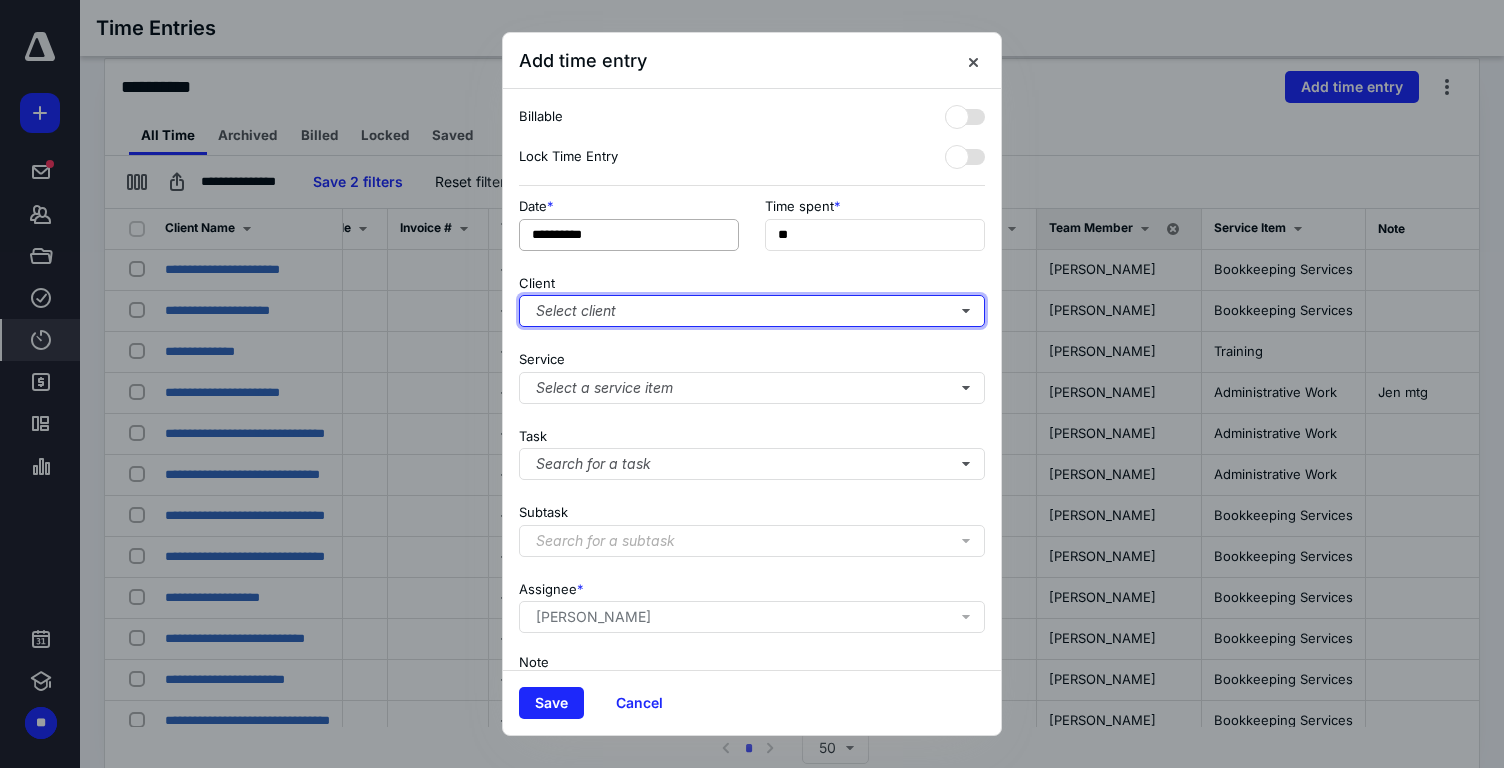 type 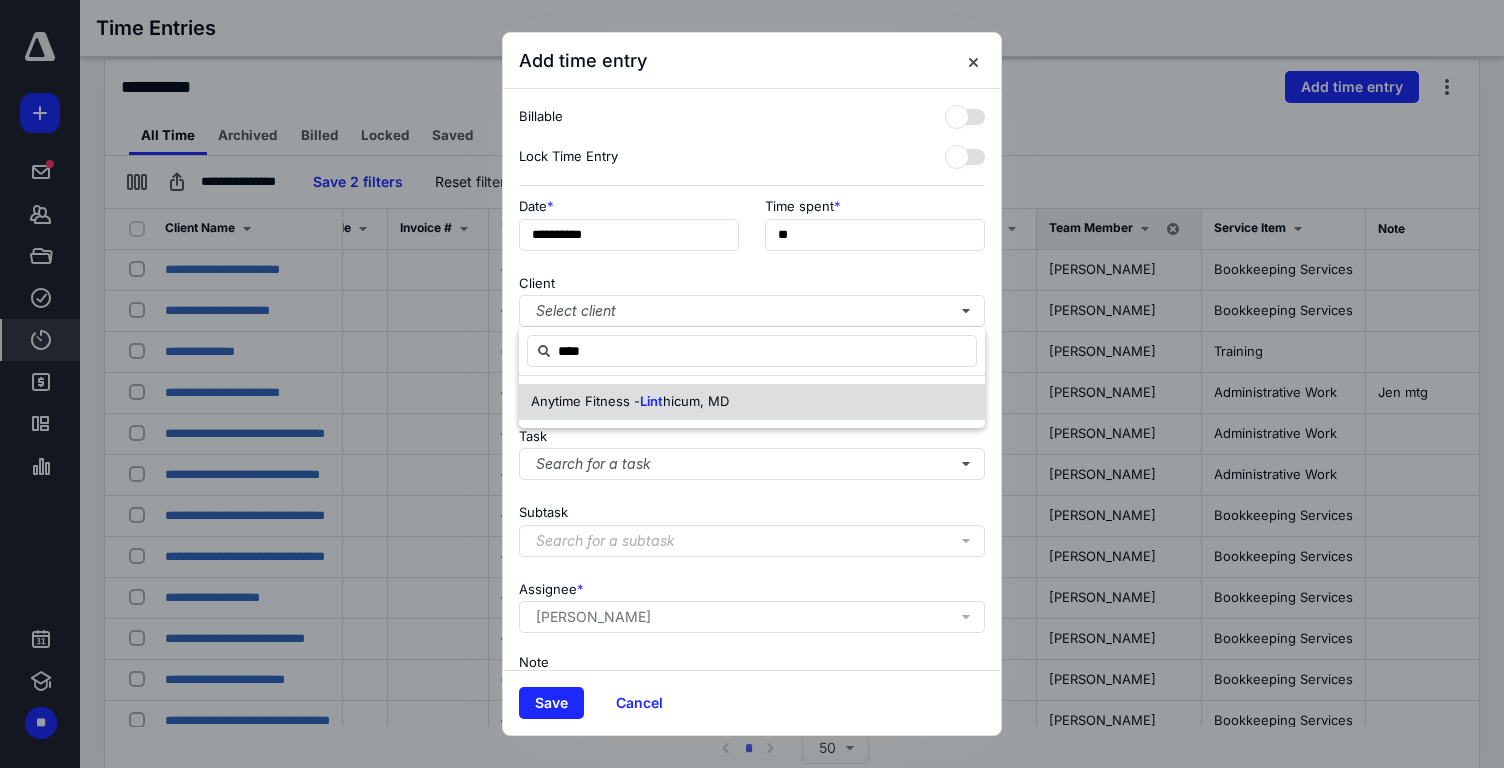 click on "Anytime Fitness -" at bounding box center [585, 401] 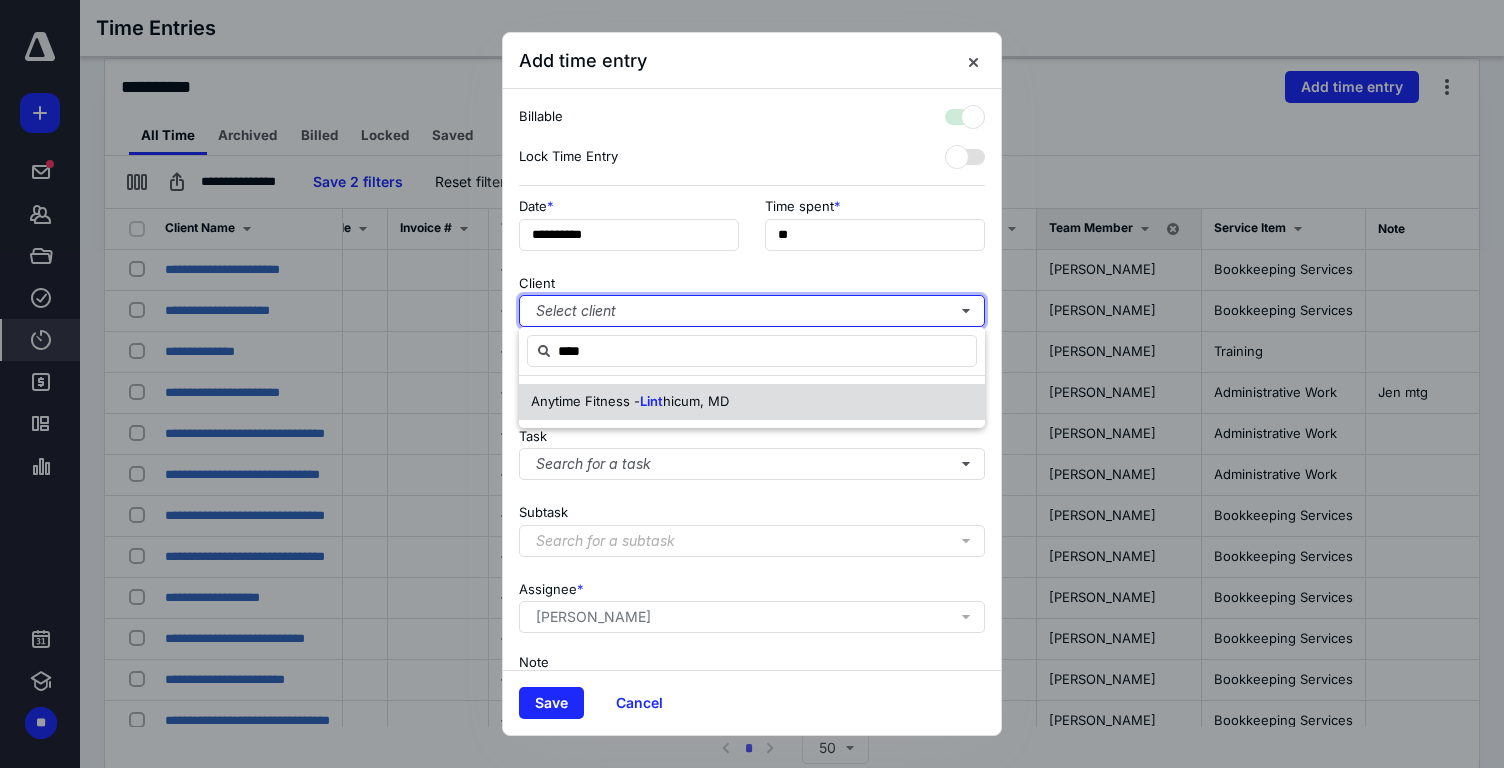 checkbox on "true" 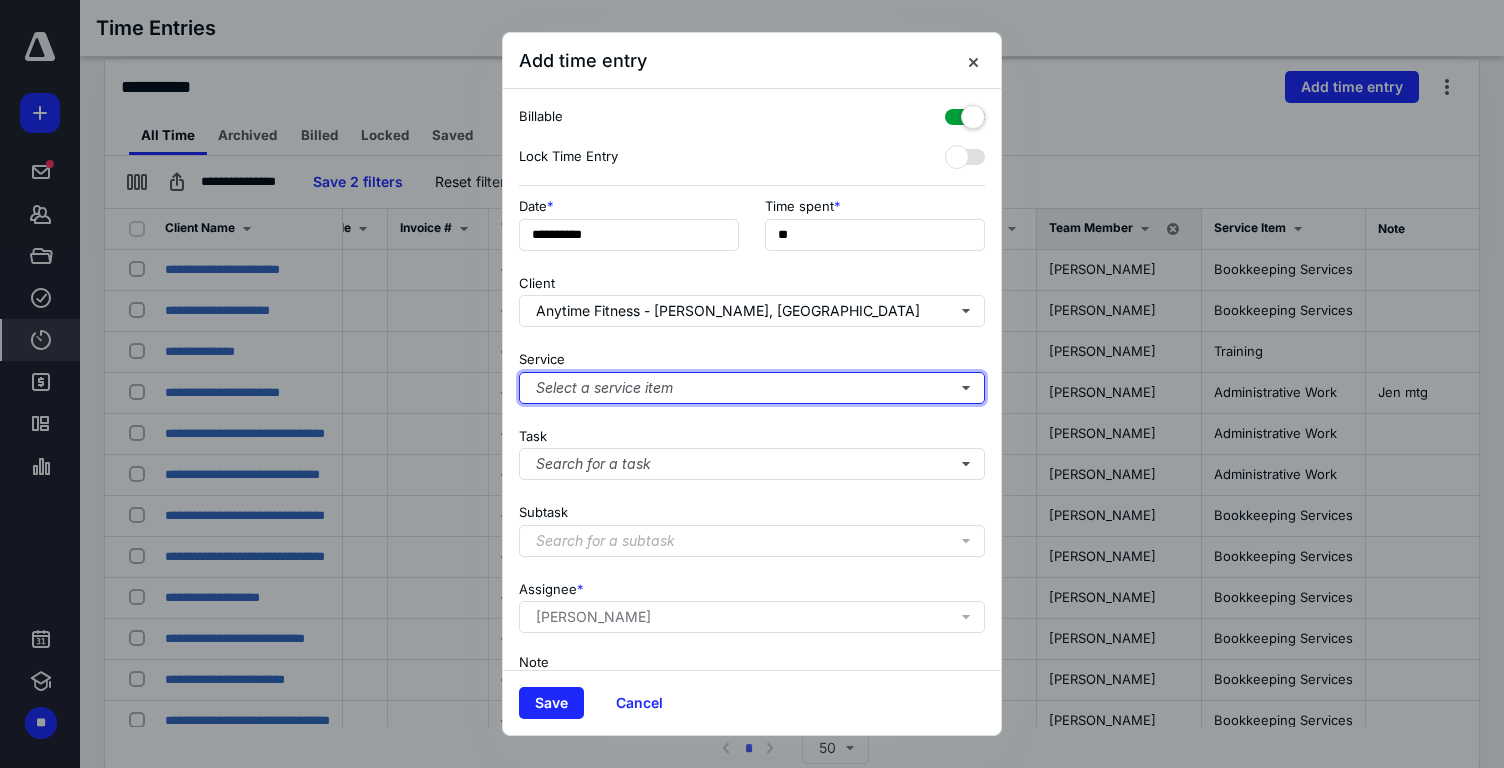 type 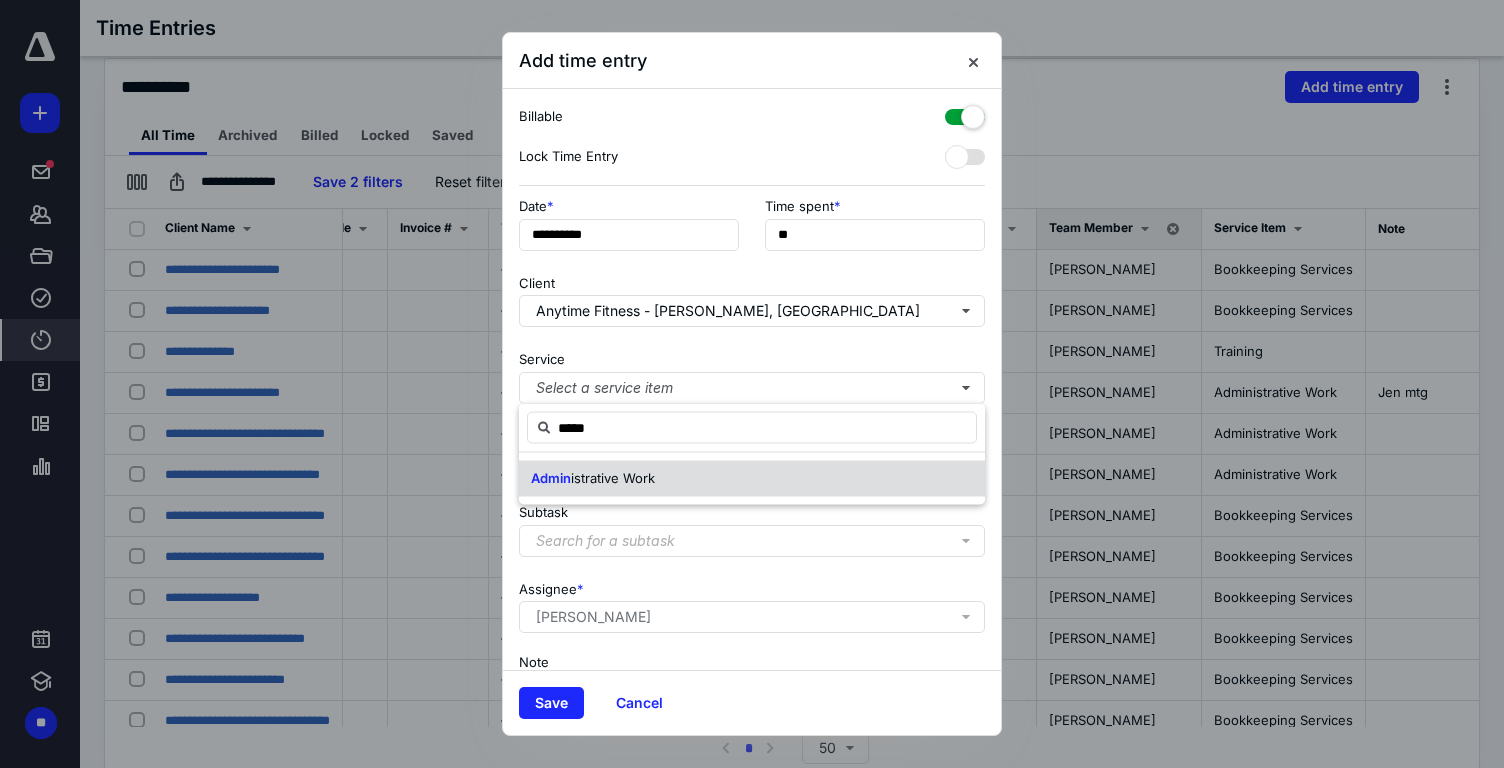 click on "Admin istrative Work" at bounding box center (752, 479) 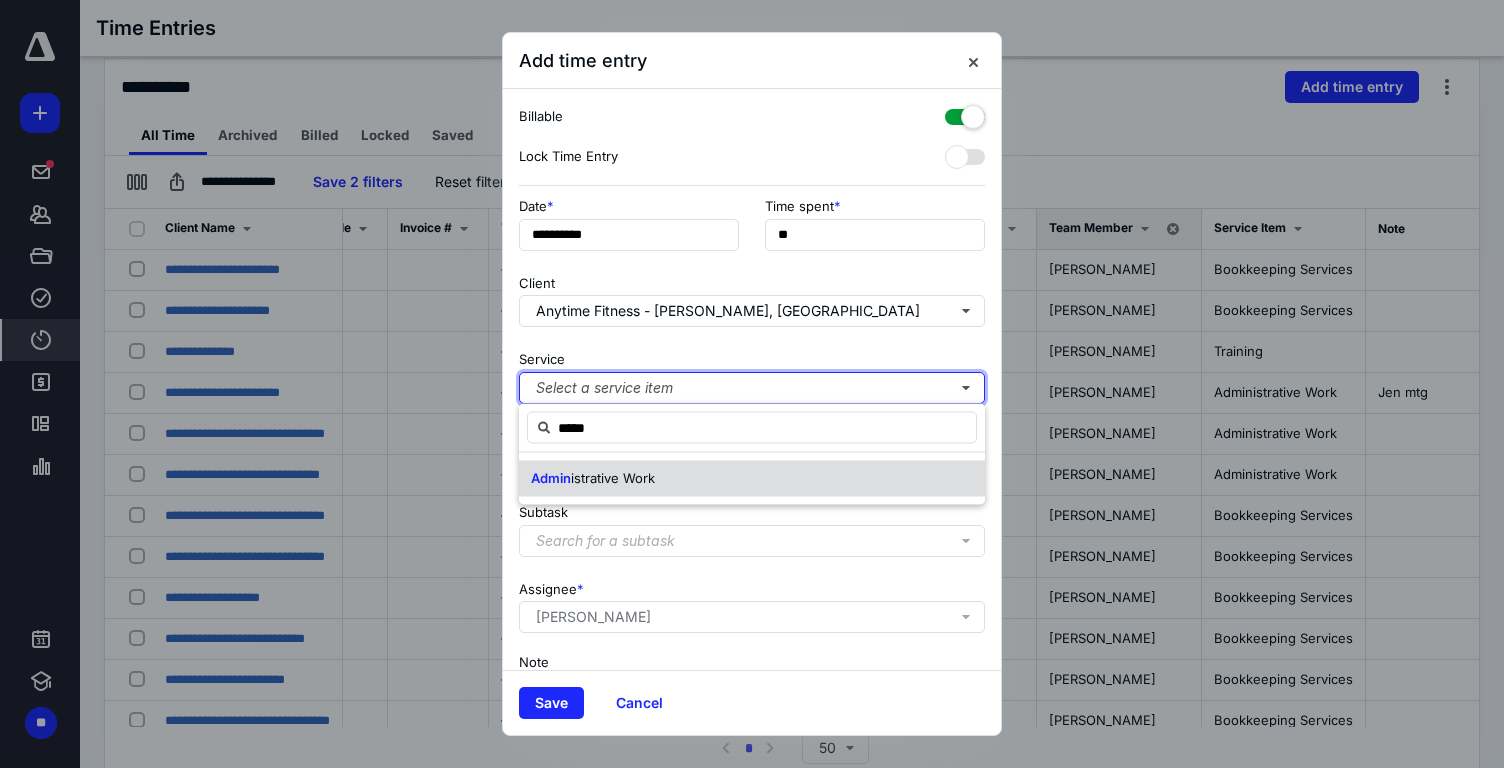 type 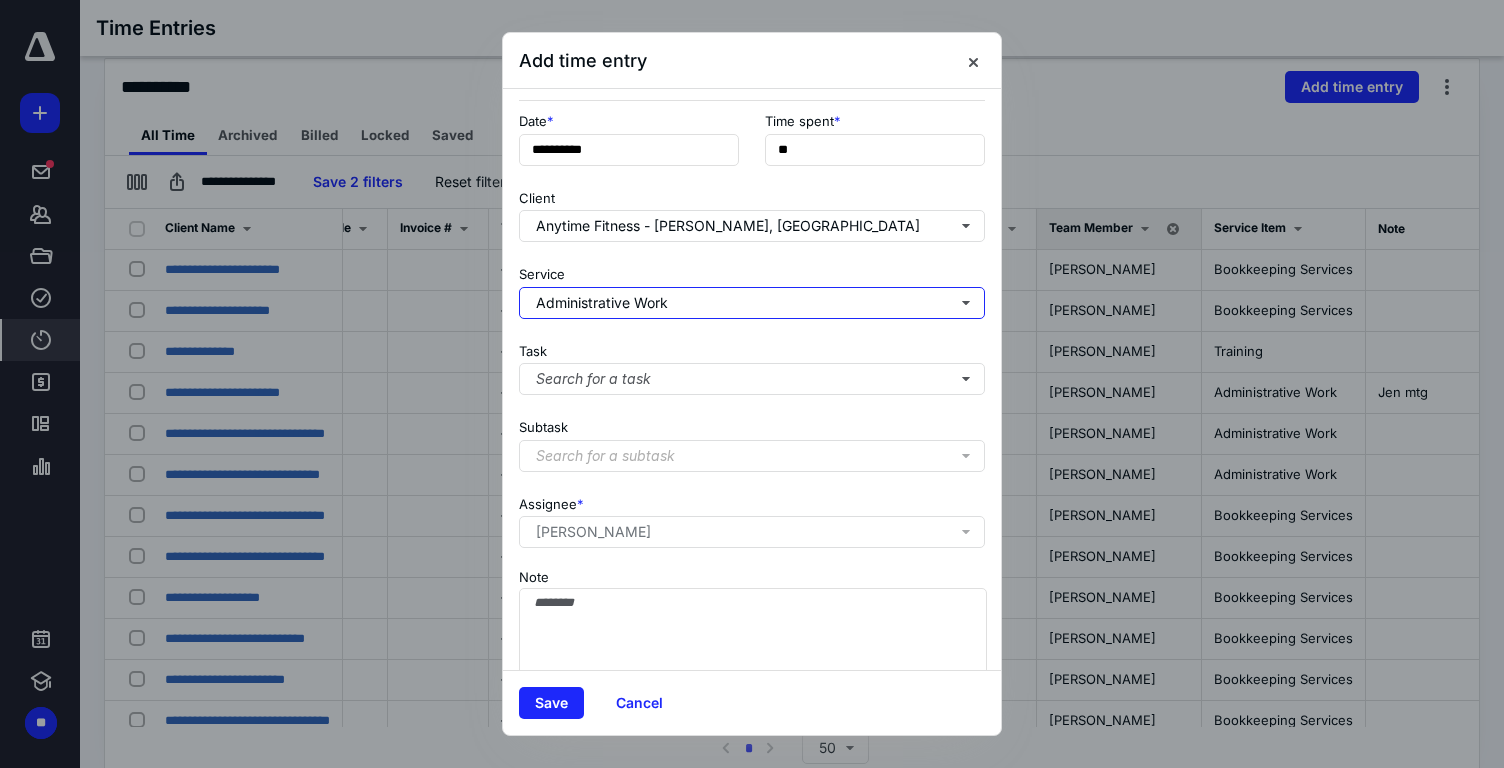 scroll, scrollTop: 81, scrollLeft: 0, axis: vertical 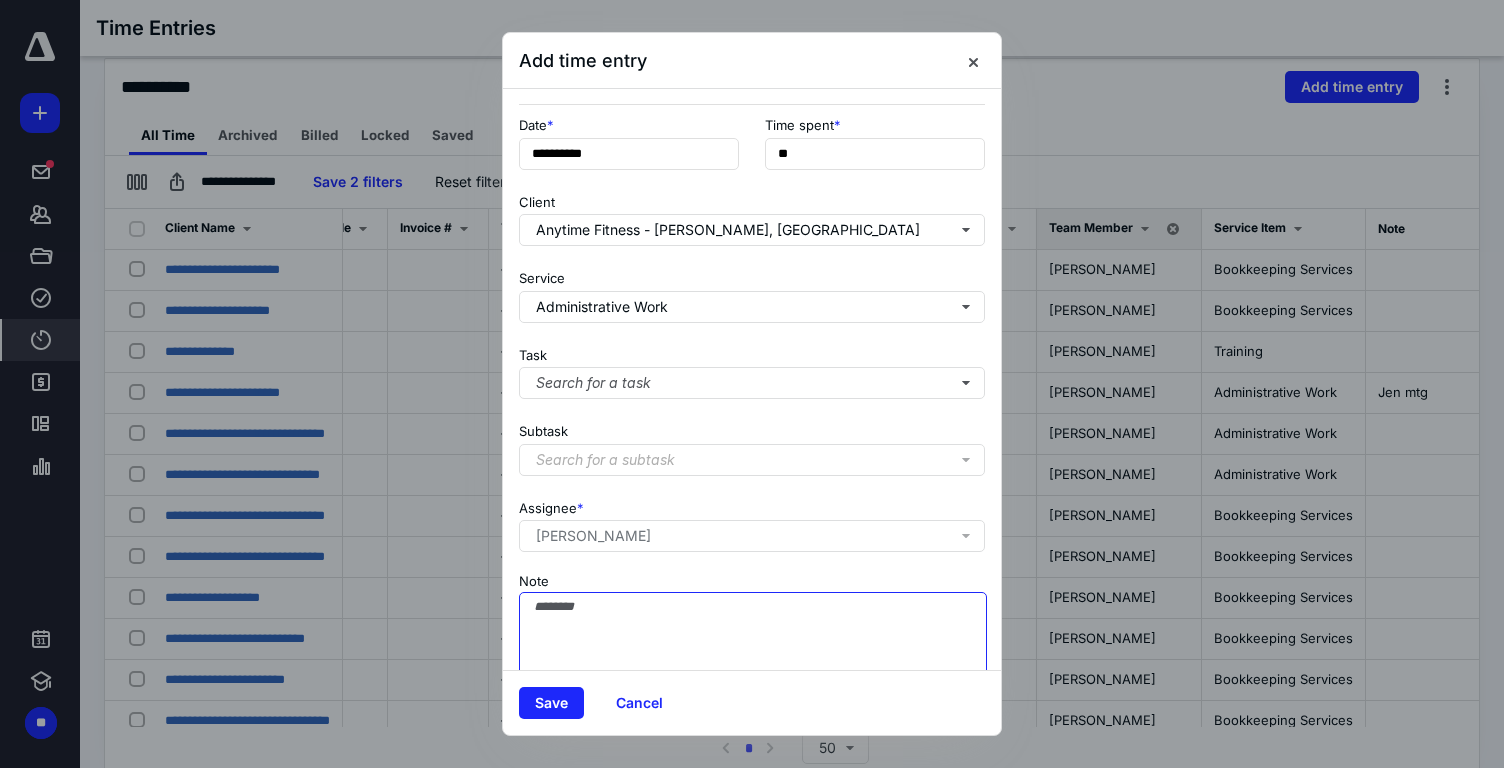 click on "Note" at bounding box center [753, 642] 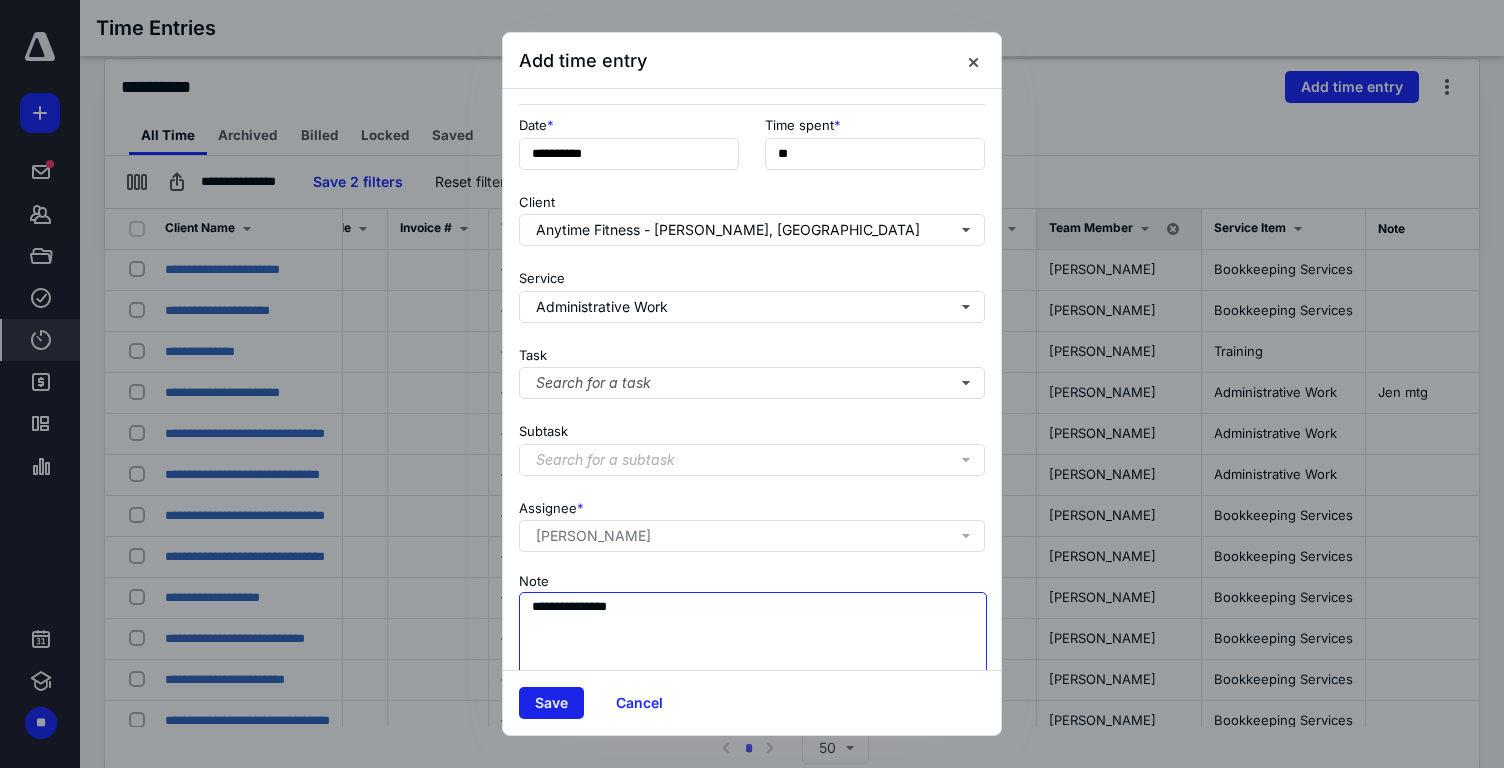 type on "**********" 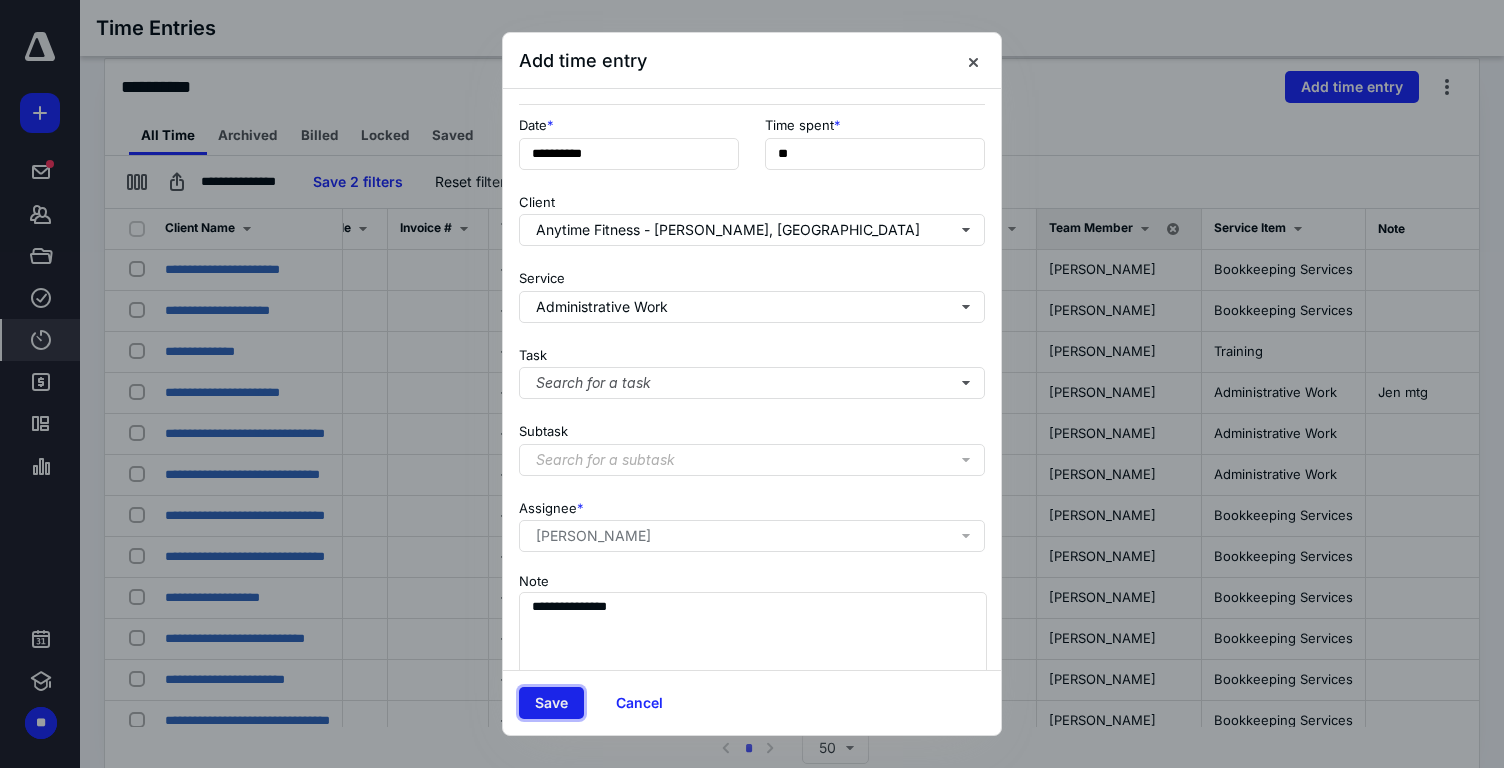 click on "Save" at bounding box center [551, 703] 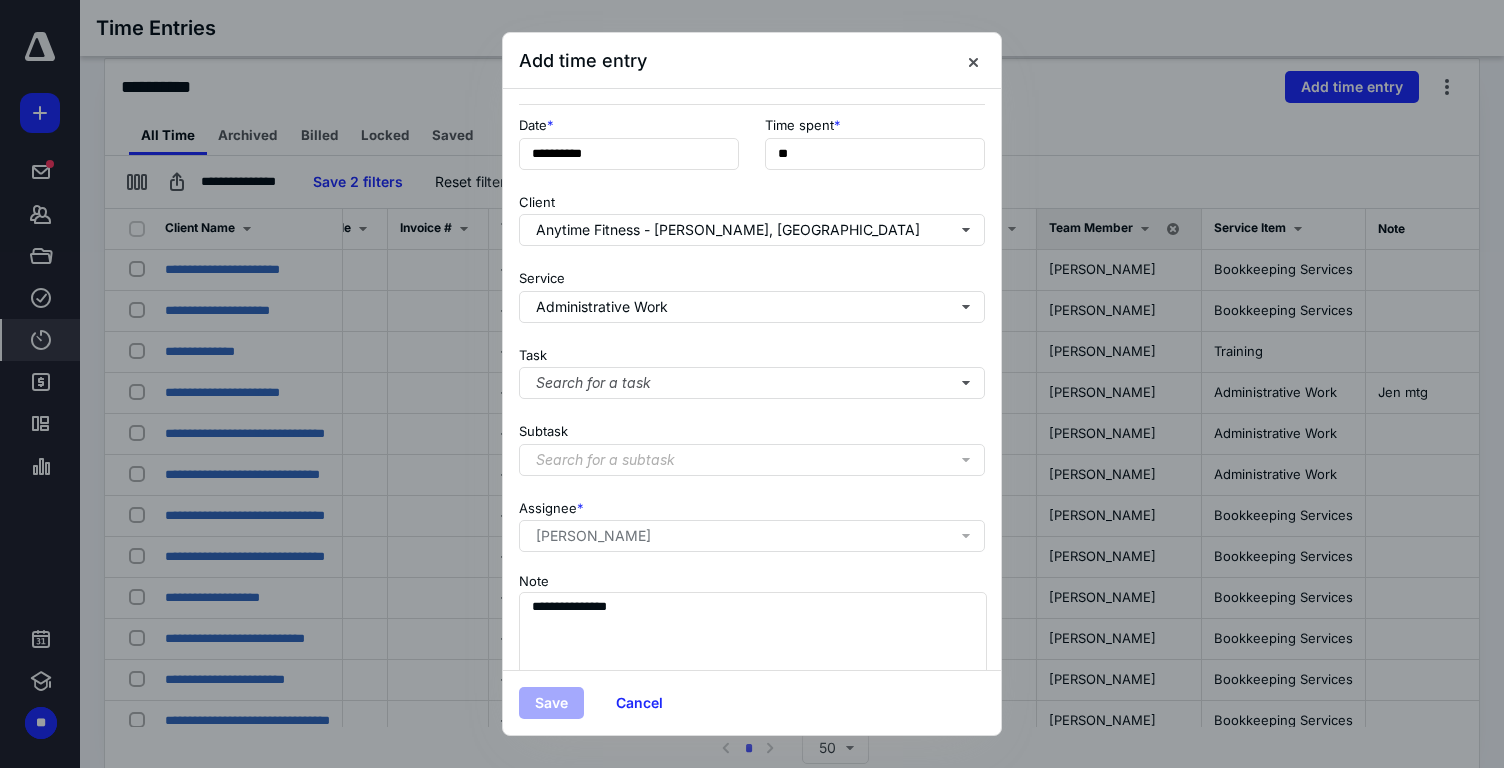 scroll, scrollTop: 0, scrollLeft: 0, axis: both 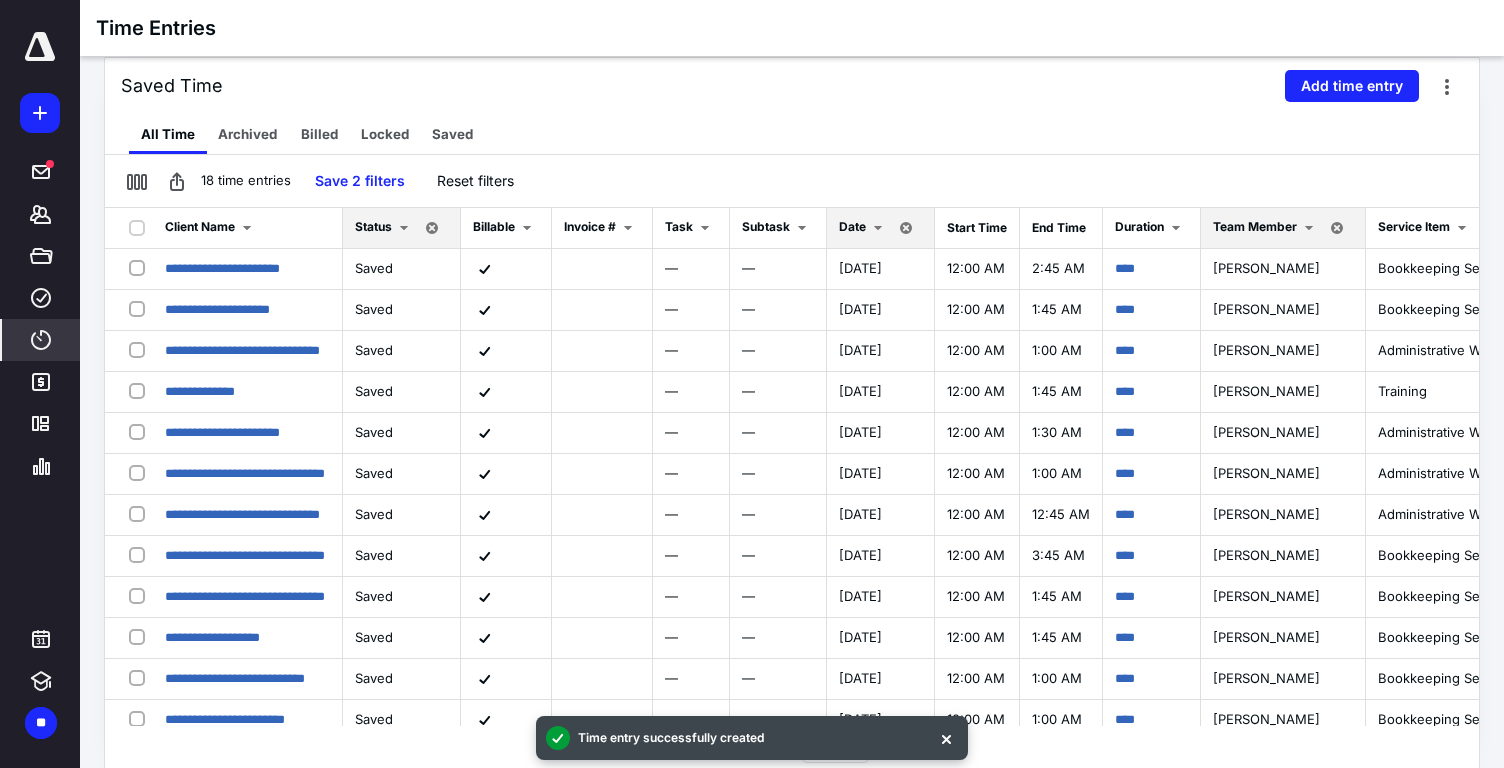 click on "Add time entry" at bounding box center [1352, 86] 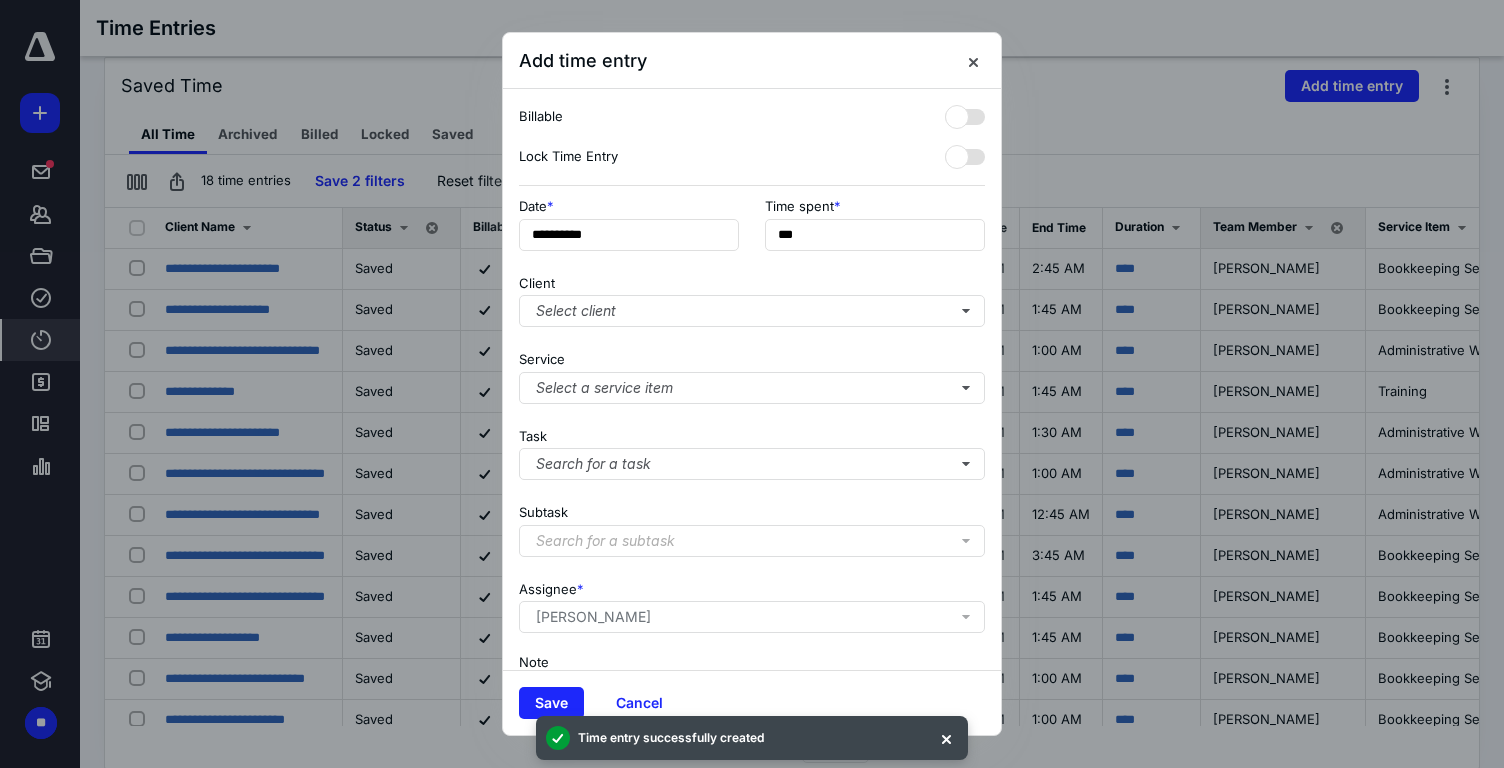 click on "Client" at bounding box center [537, 282] 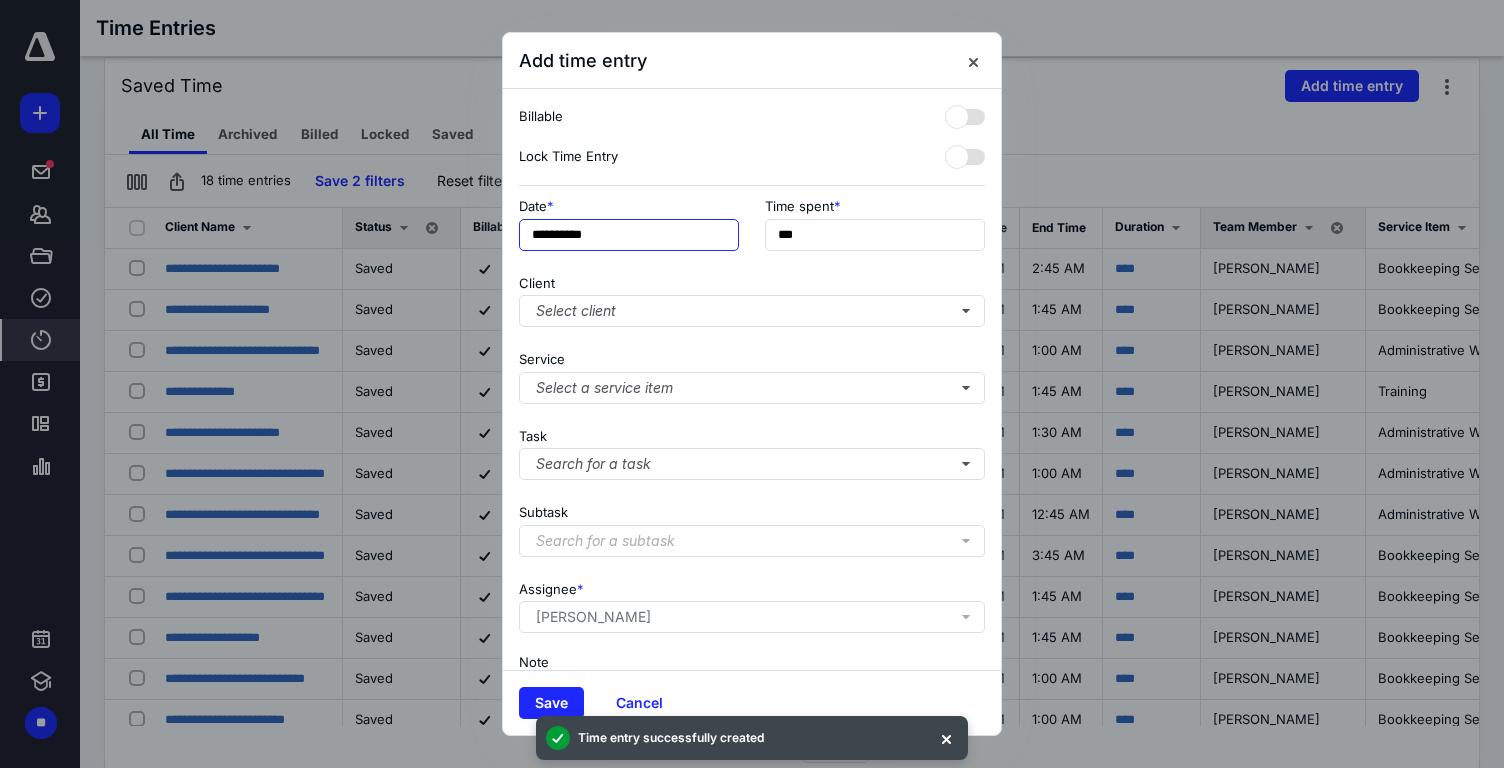 click on "**********" at bounding box center [629, 235] 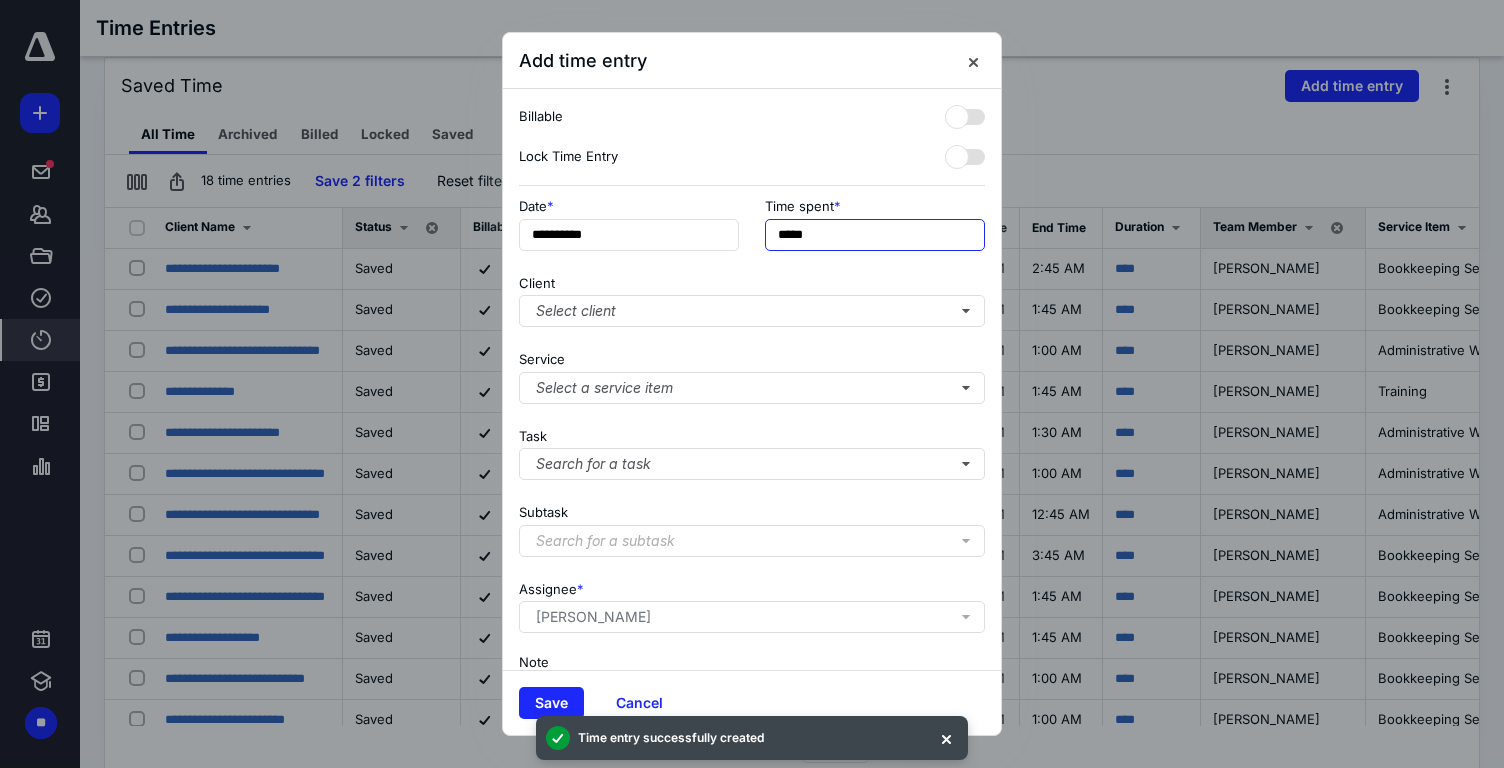type on "******" 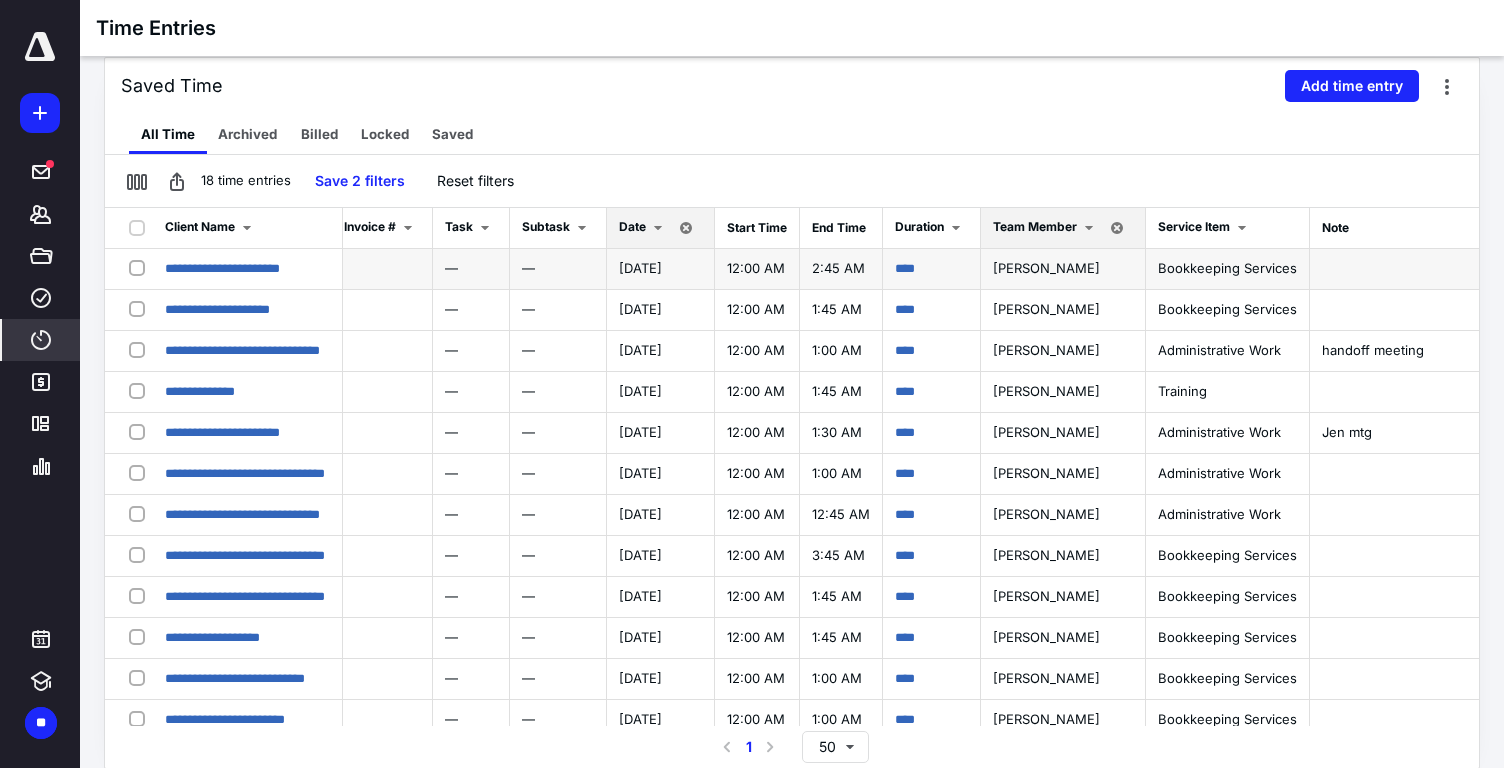 scroll, scrollTop: 261, scrollLeft: 220, axis: both 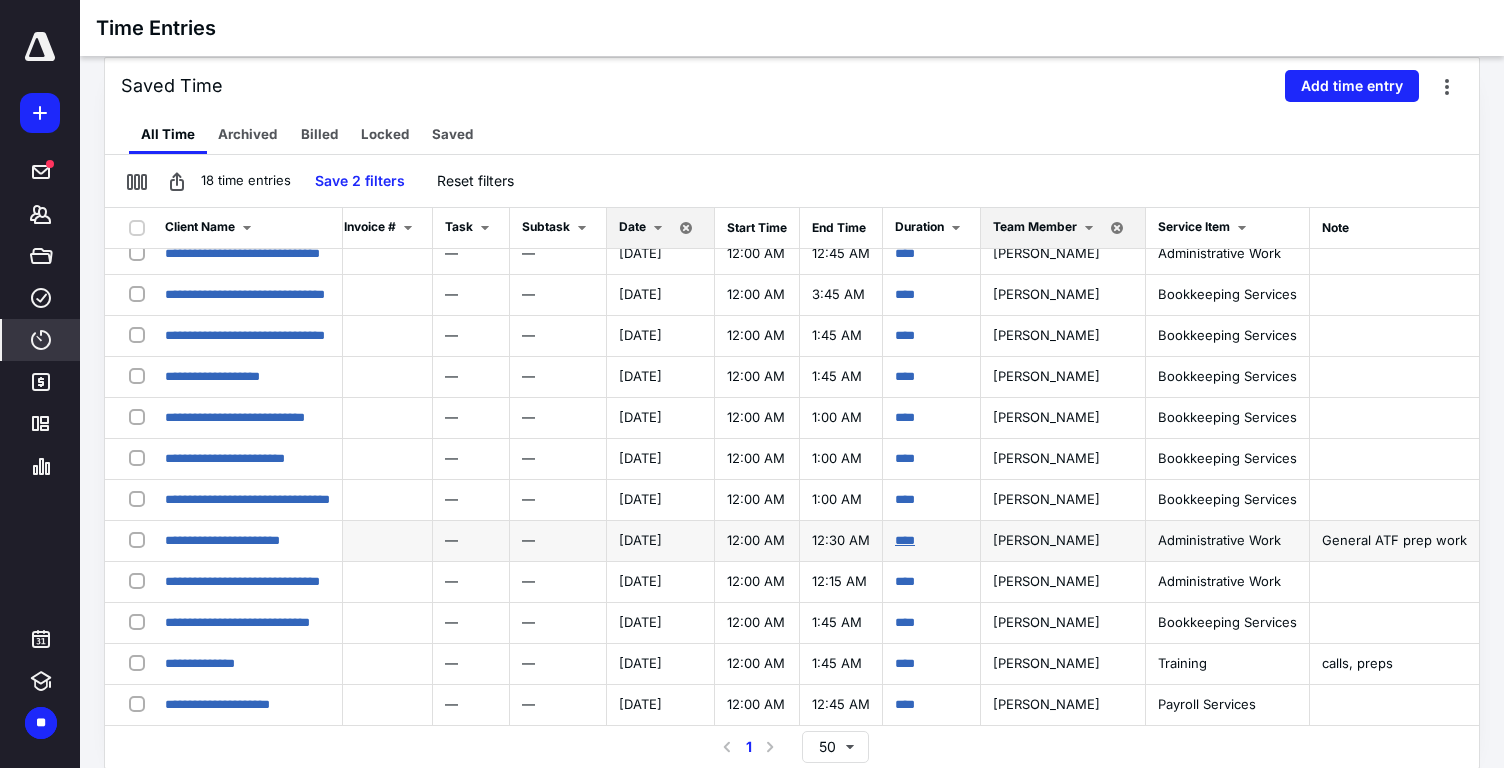 click on "****" at bounding box center [905, 540] 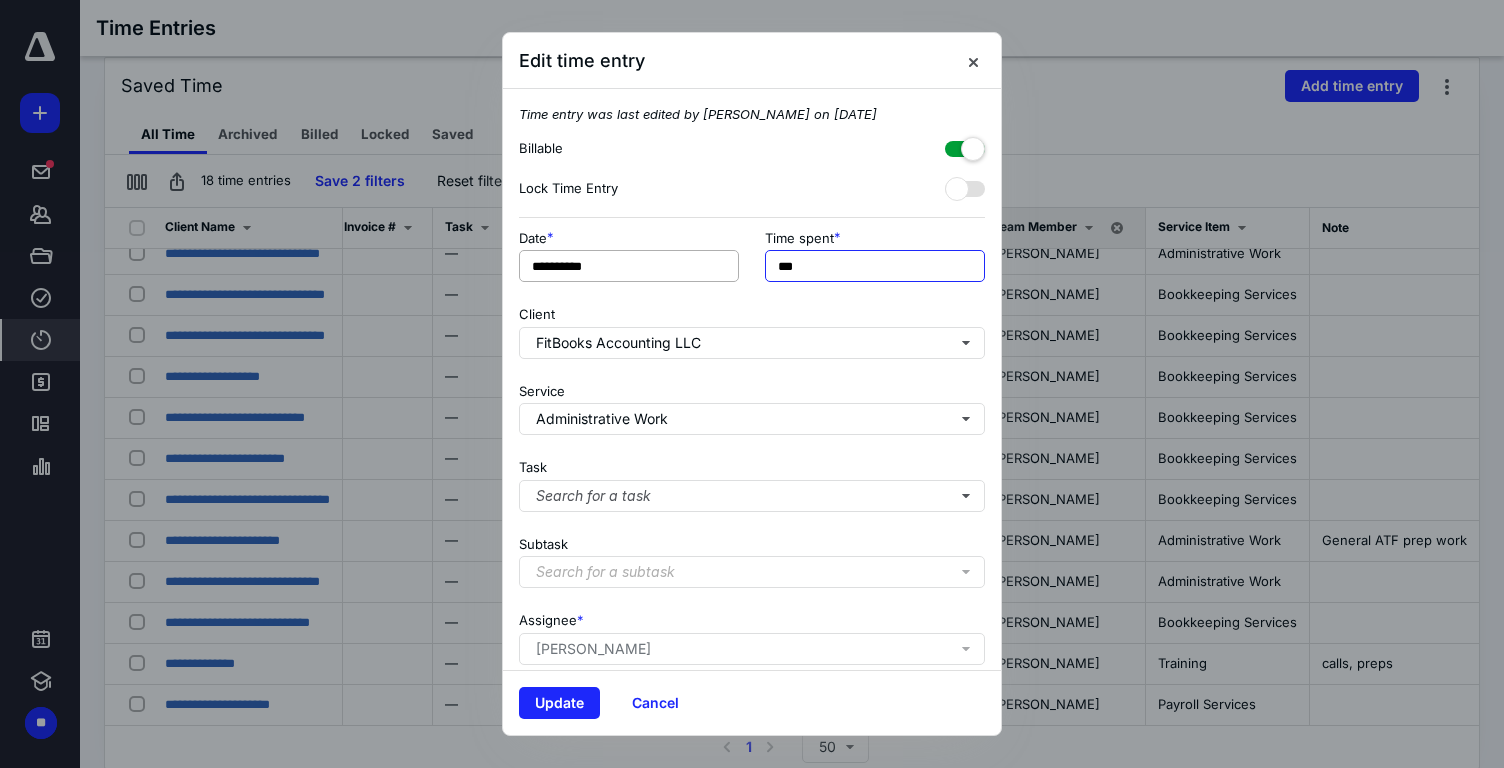 drag, startPoint x: 836, startPoint y: 257, endPoint x: 626, endPoint y: 257, distance: 210 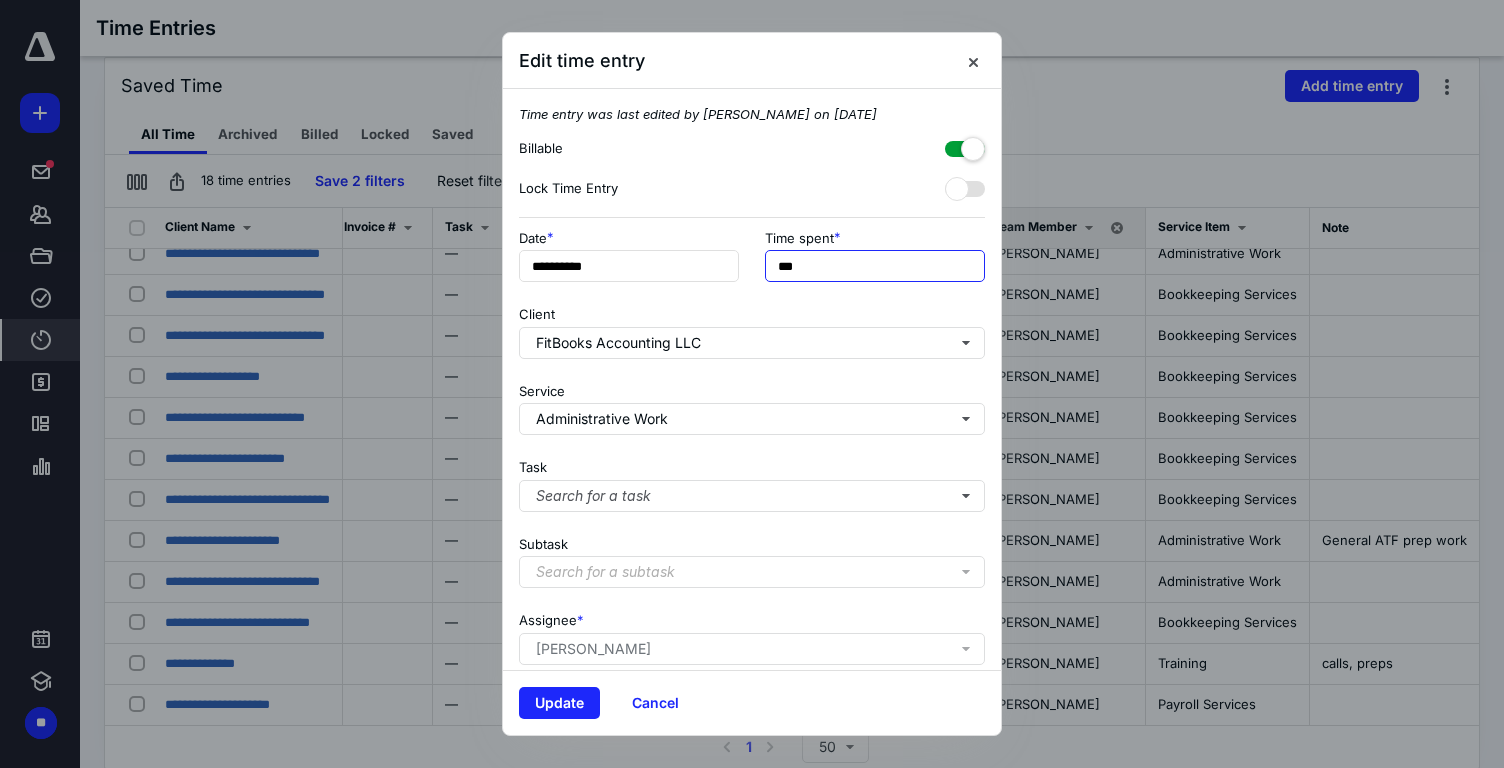 click on "***" at bounding box center [875, 266] 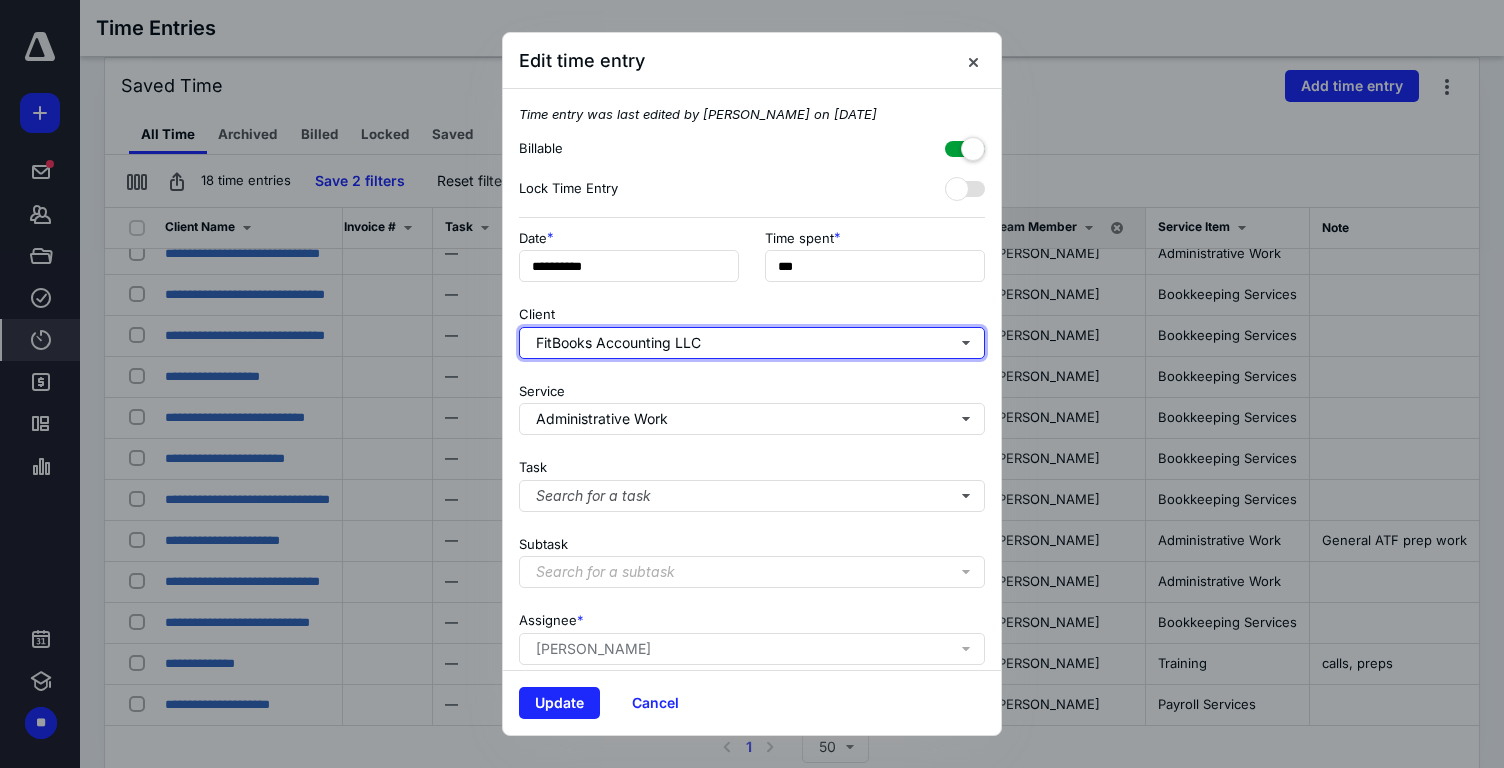 type on "**" 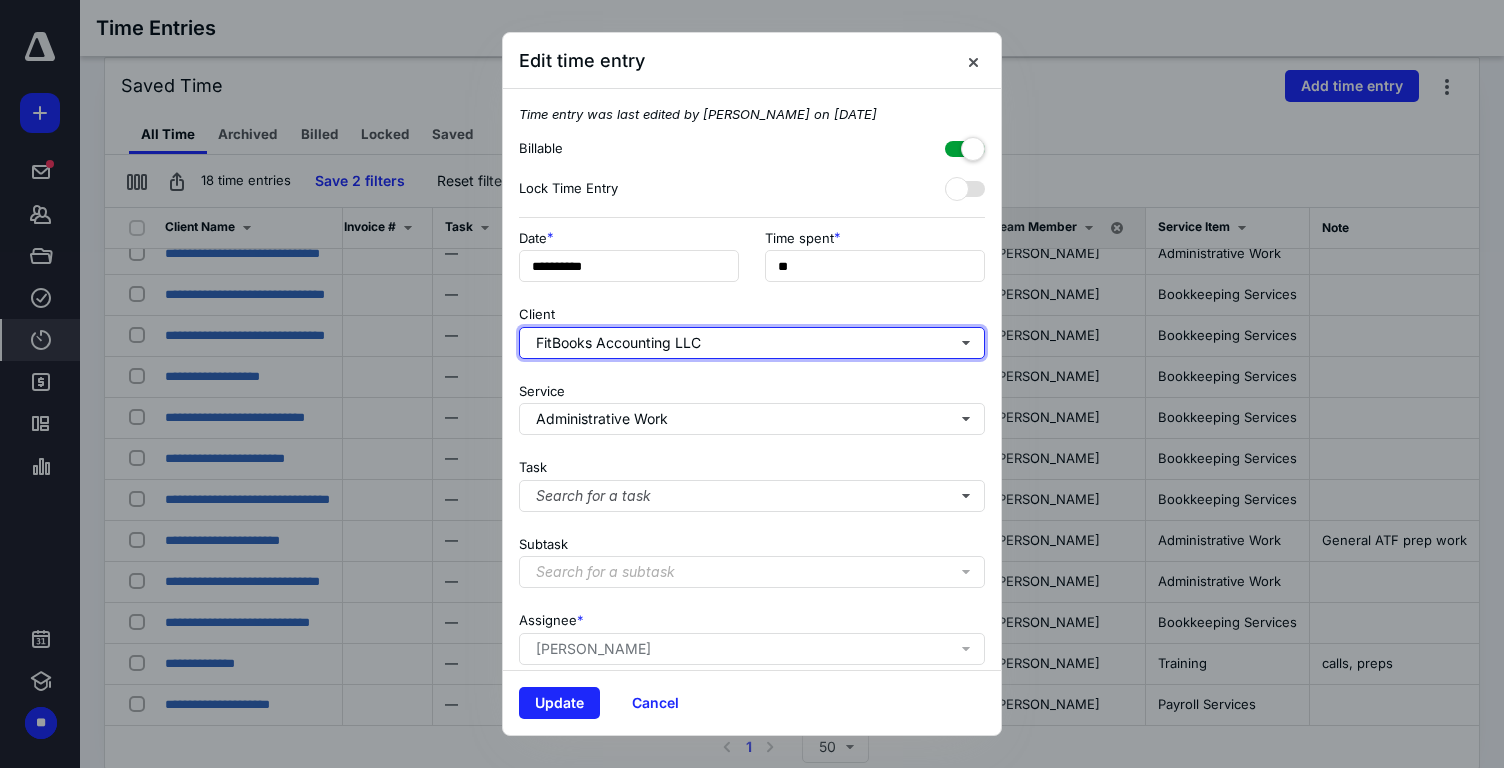 type 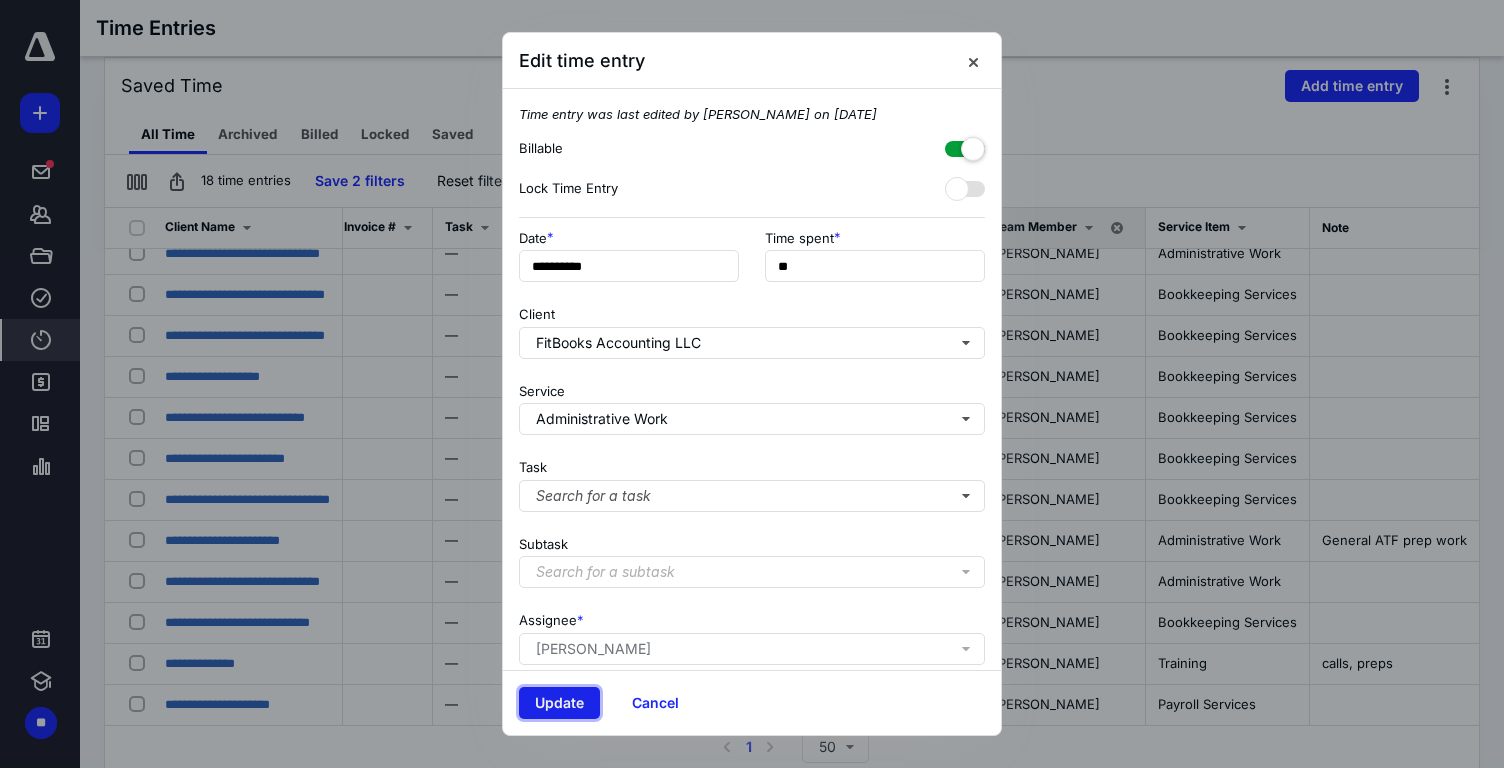 click on "Update" at bounding box center [559, 703] 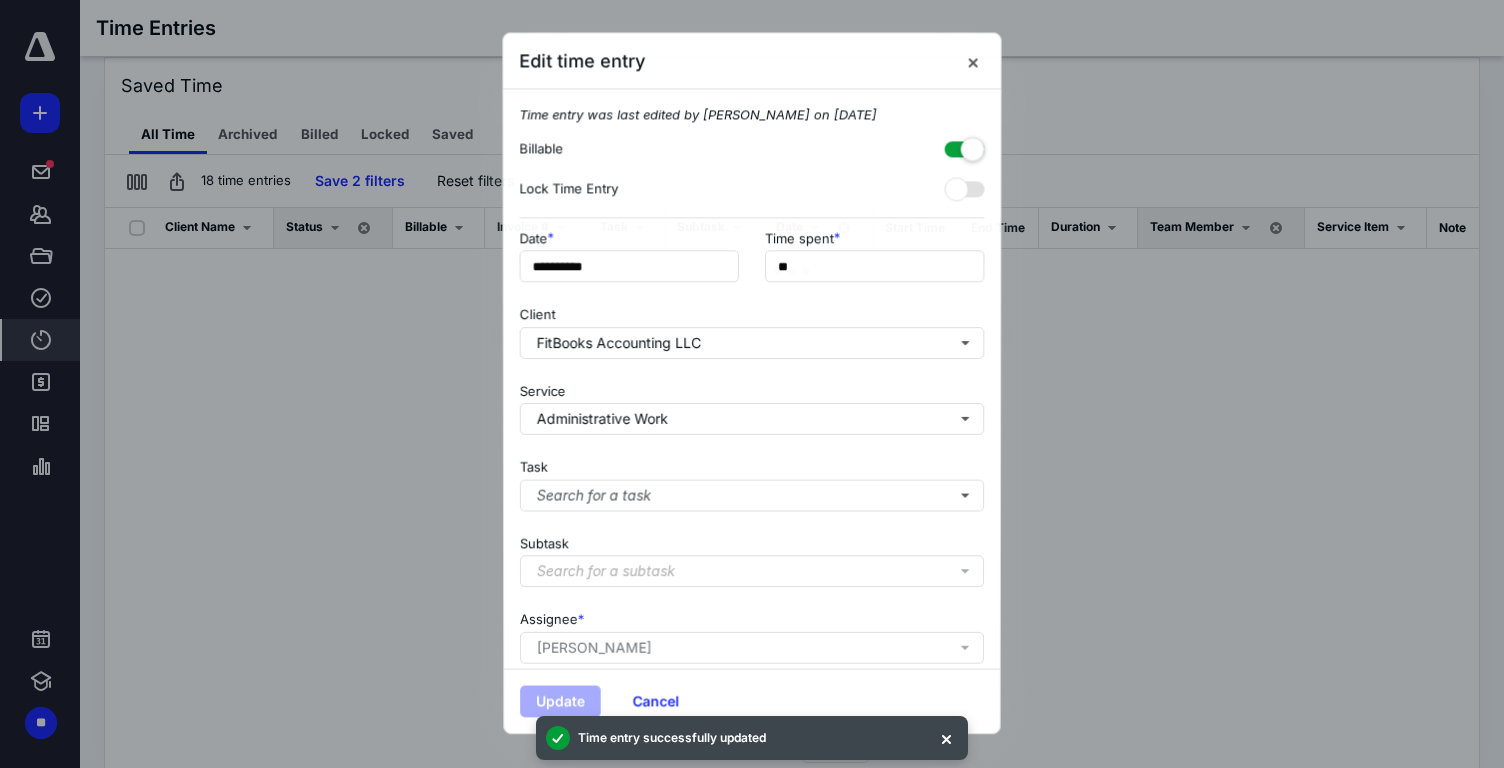 scroll, scrollTop: 0, scrollLeft: 0, axis: both 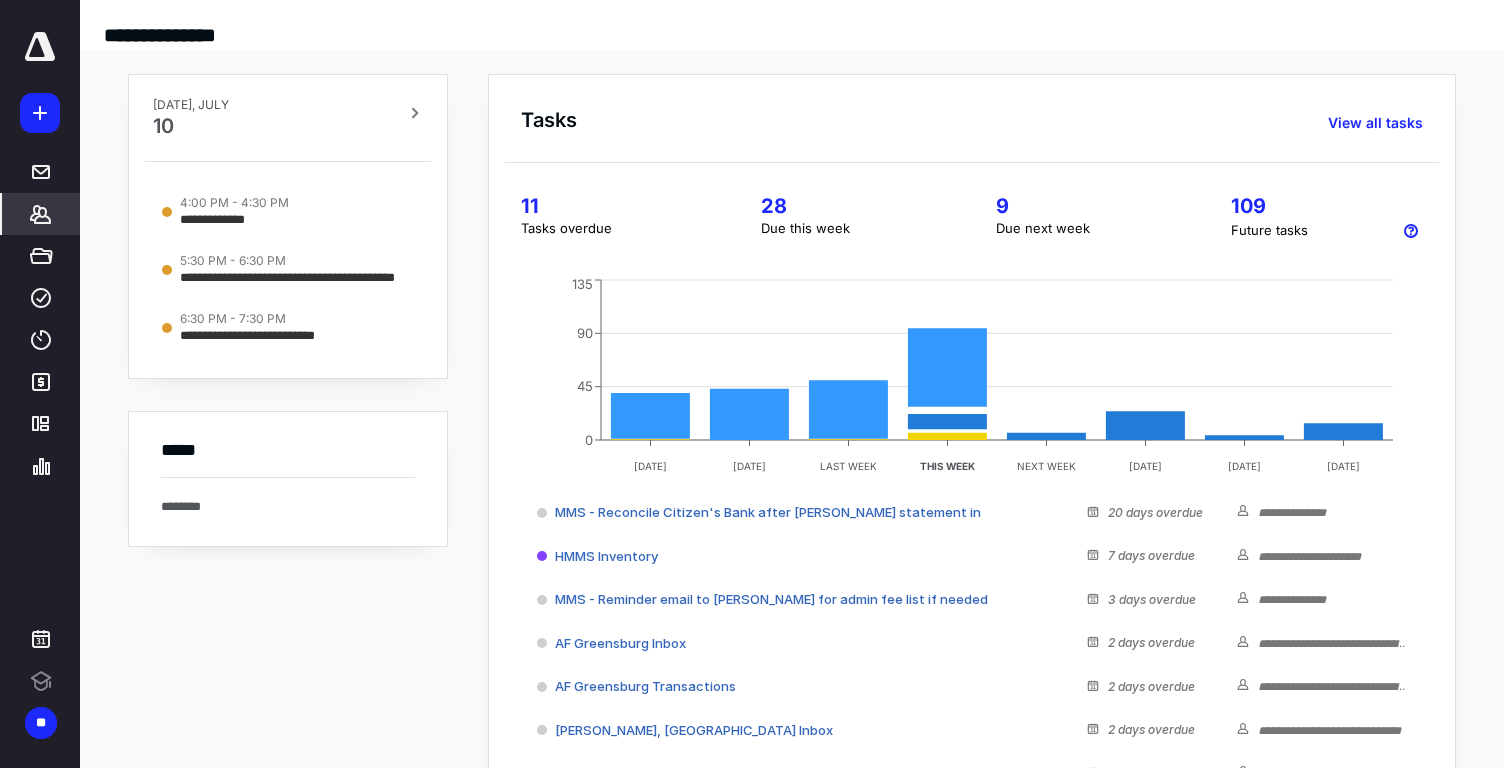 click 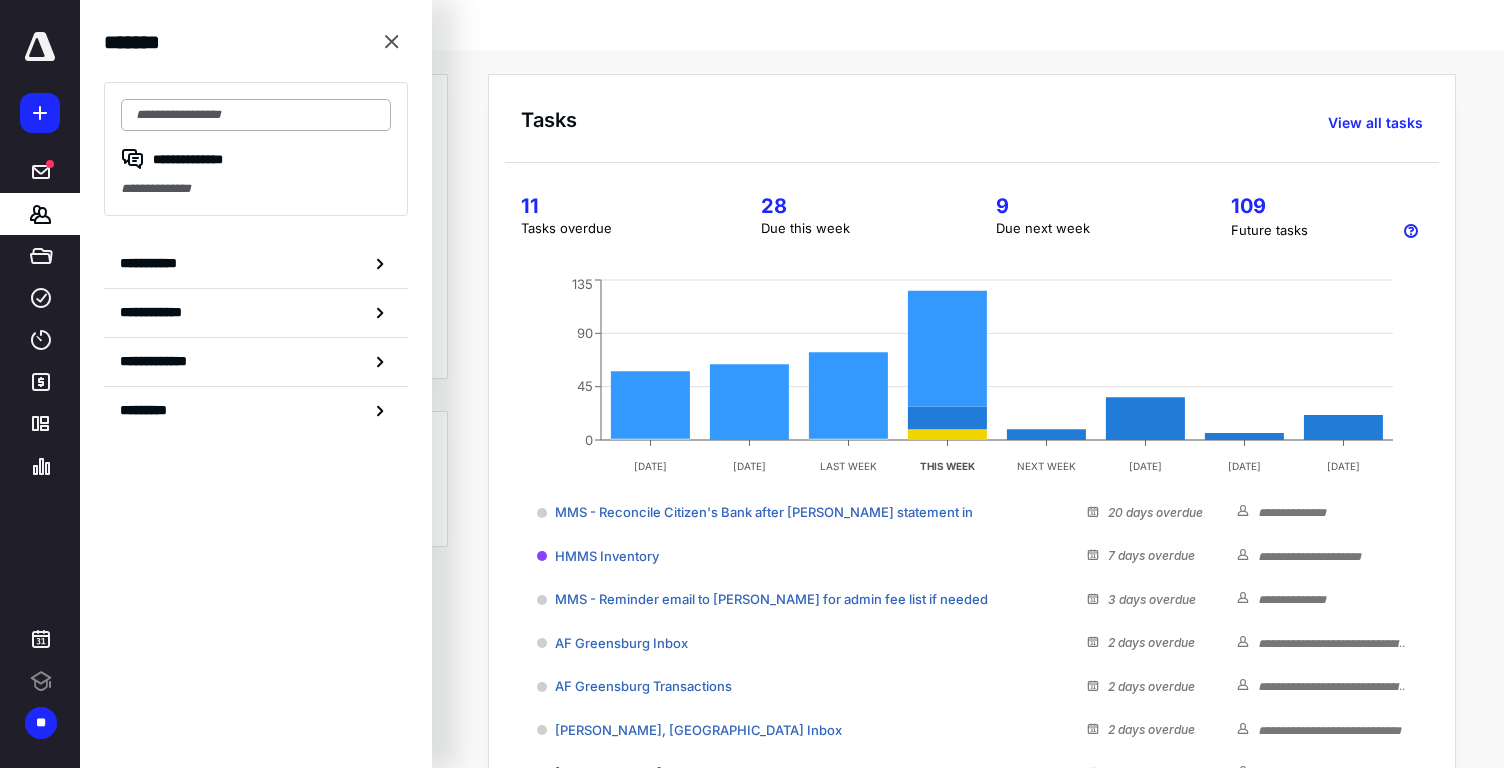 scroll, scrollTop: 0, scrollLeft: 0, axis: both 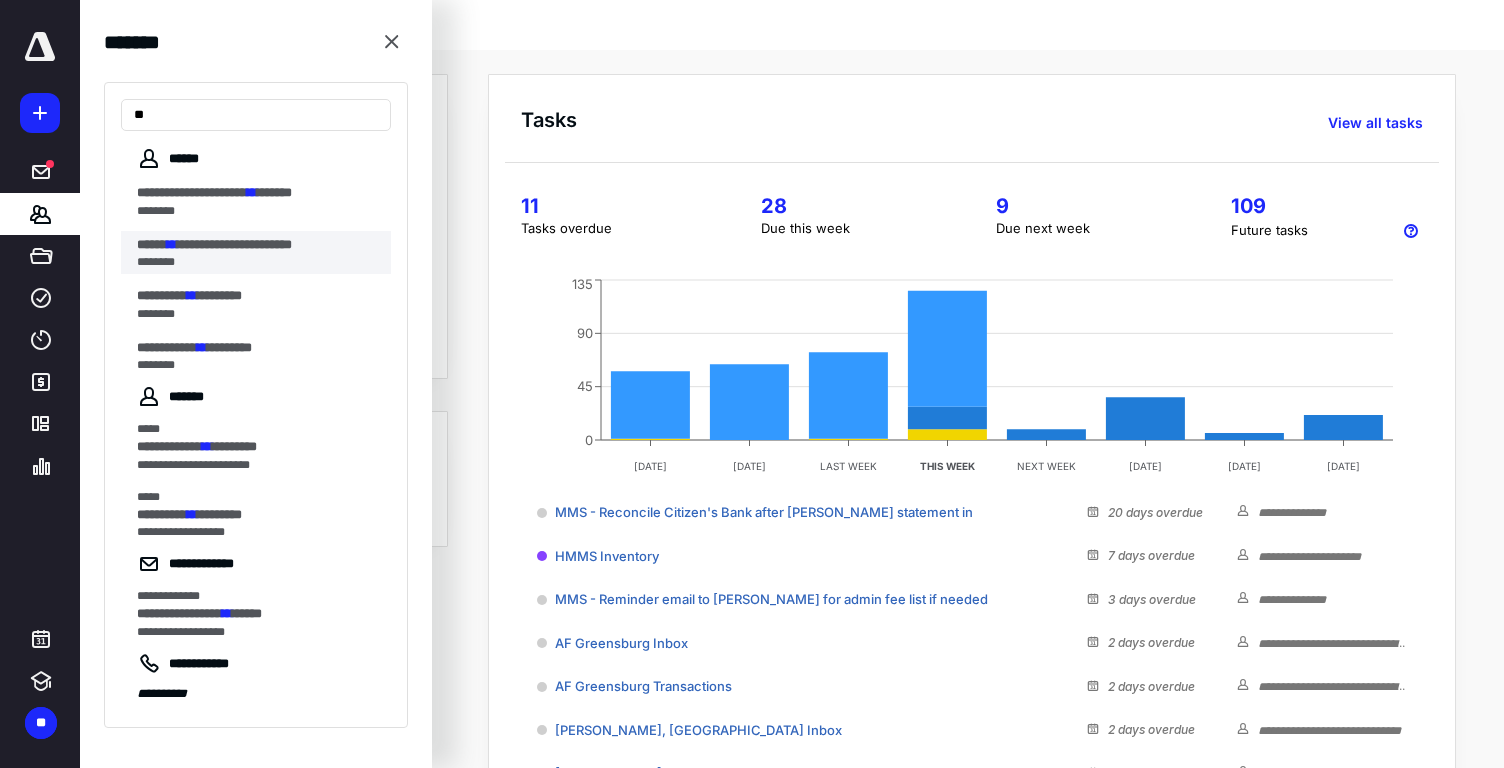 type on "**" 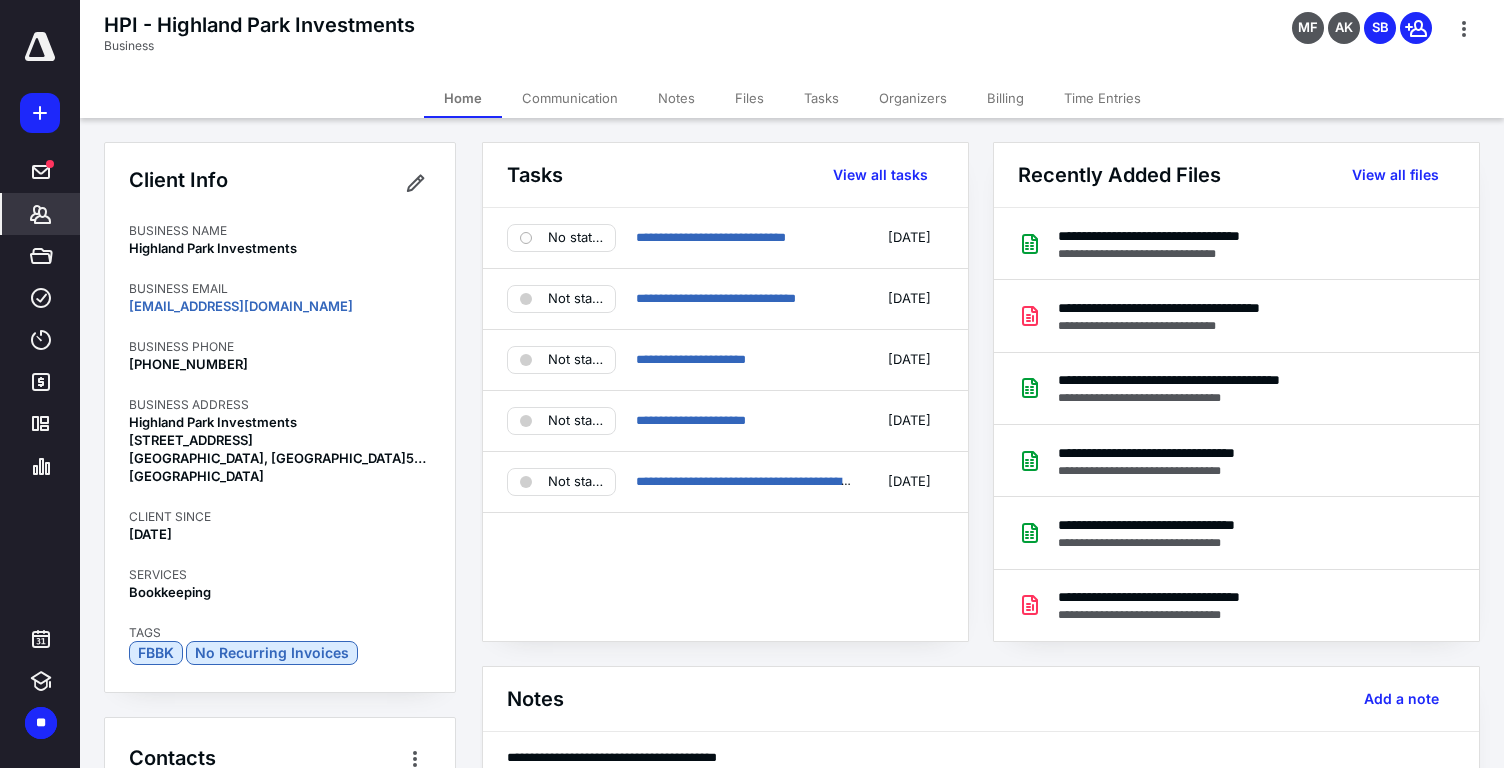 click on "Files" at bounding box center [749, 98] 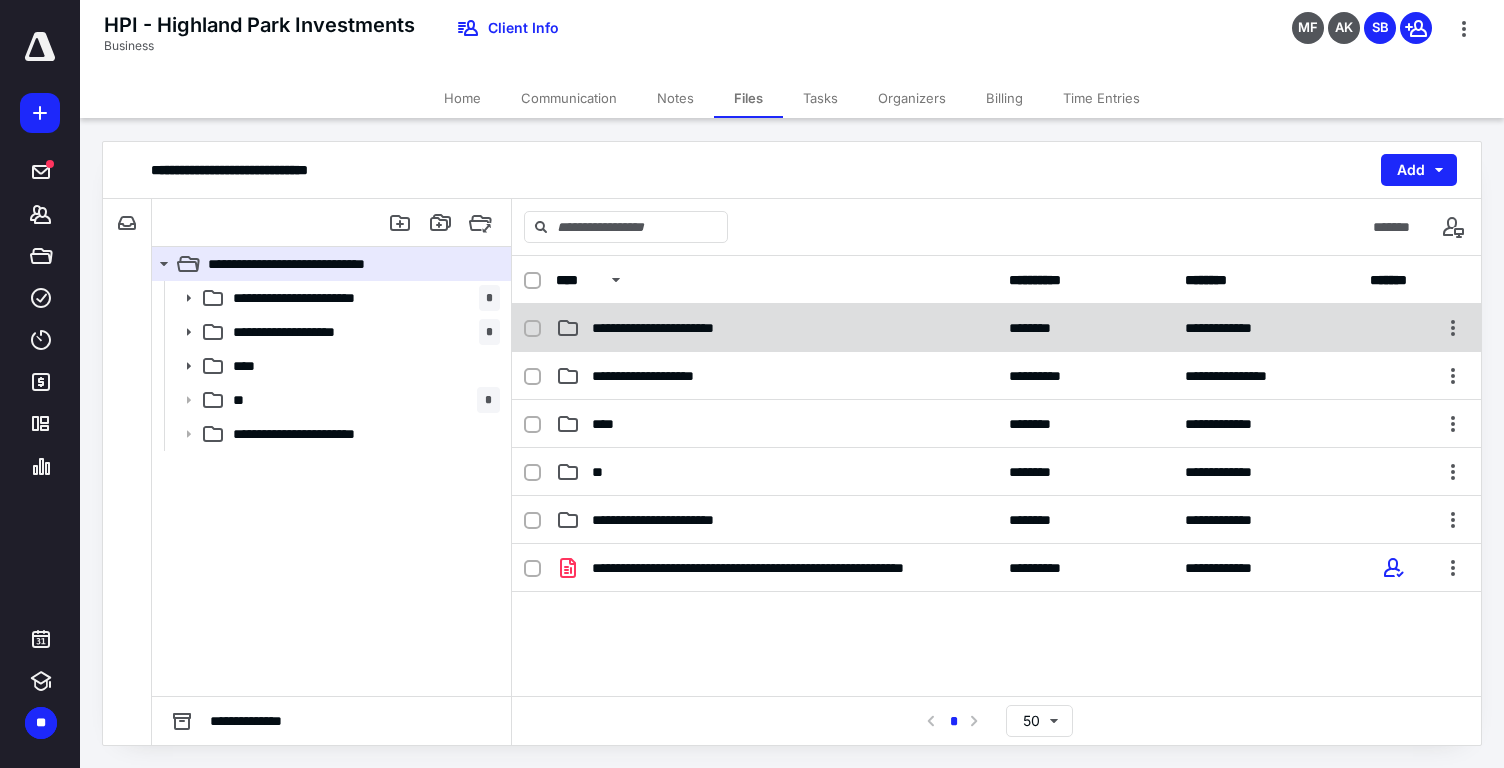 click on "**********" at bounding box center [996, 328] 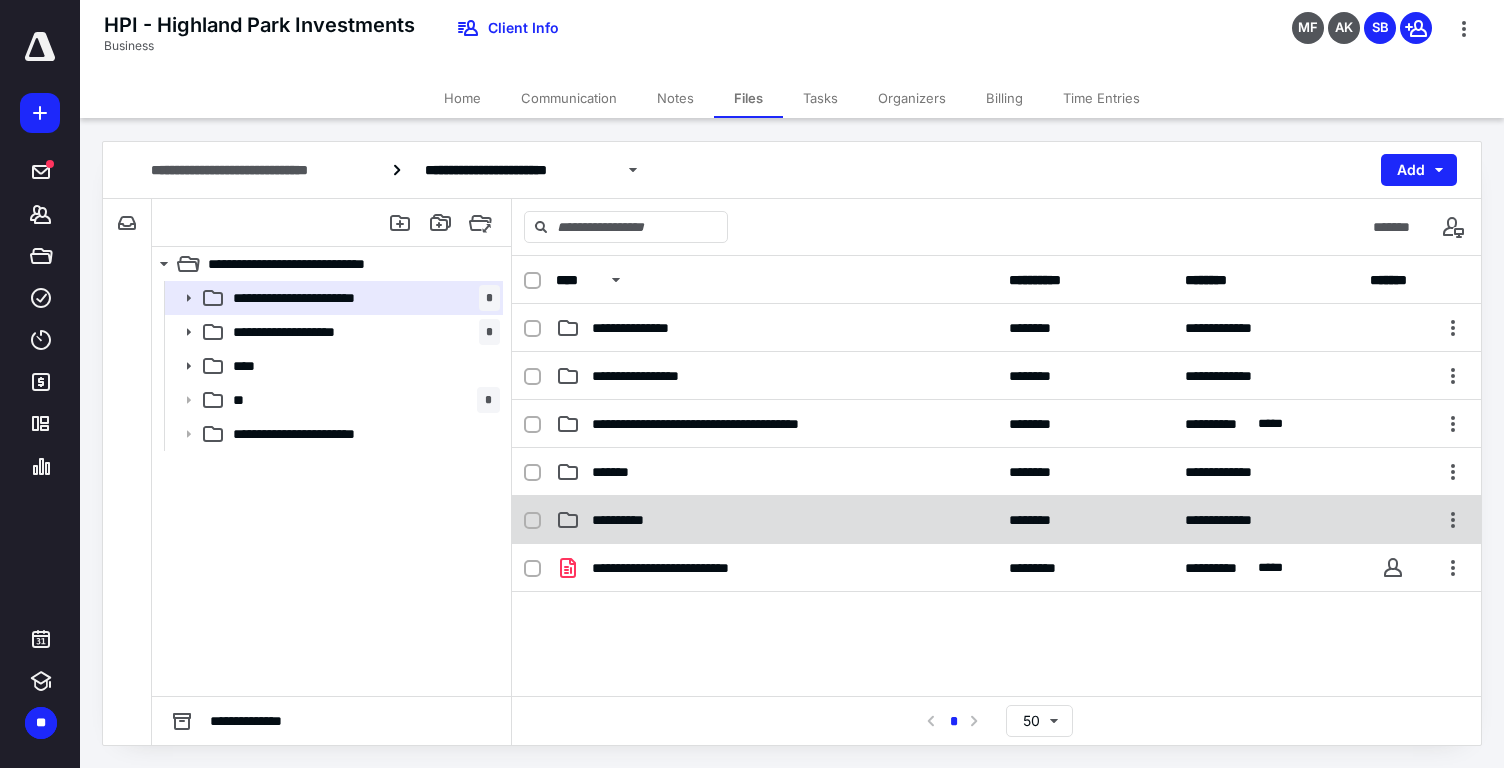 click on "**********" at bounding box center [776, 520] 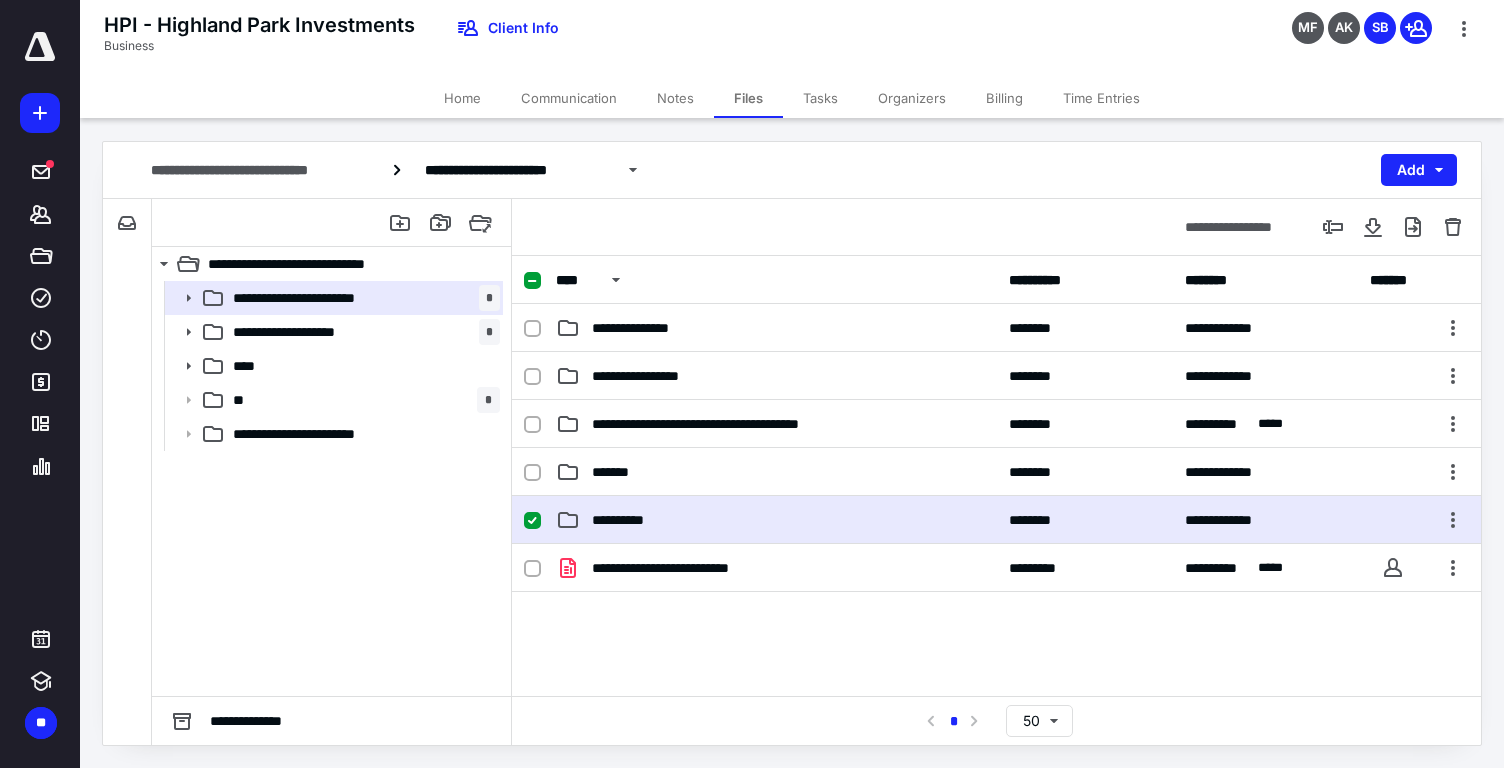 click on "**********" at bounding box center (776, 520) 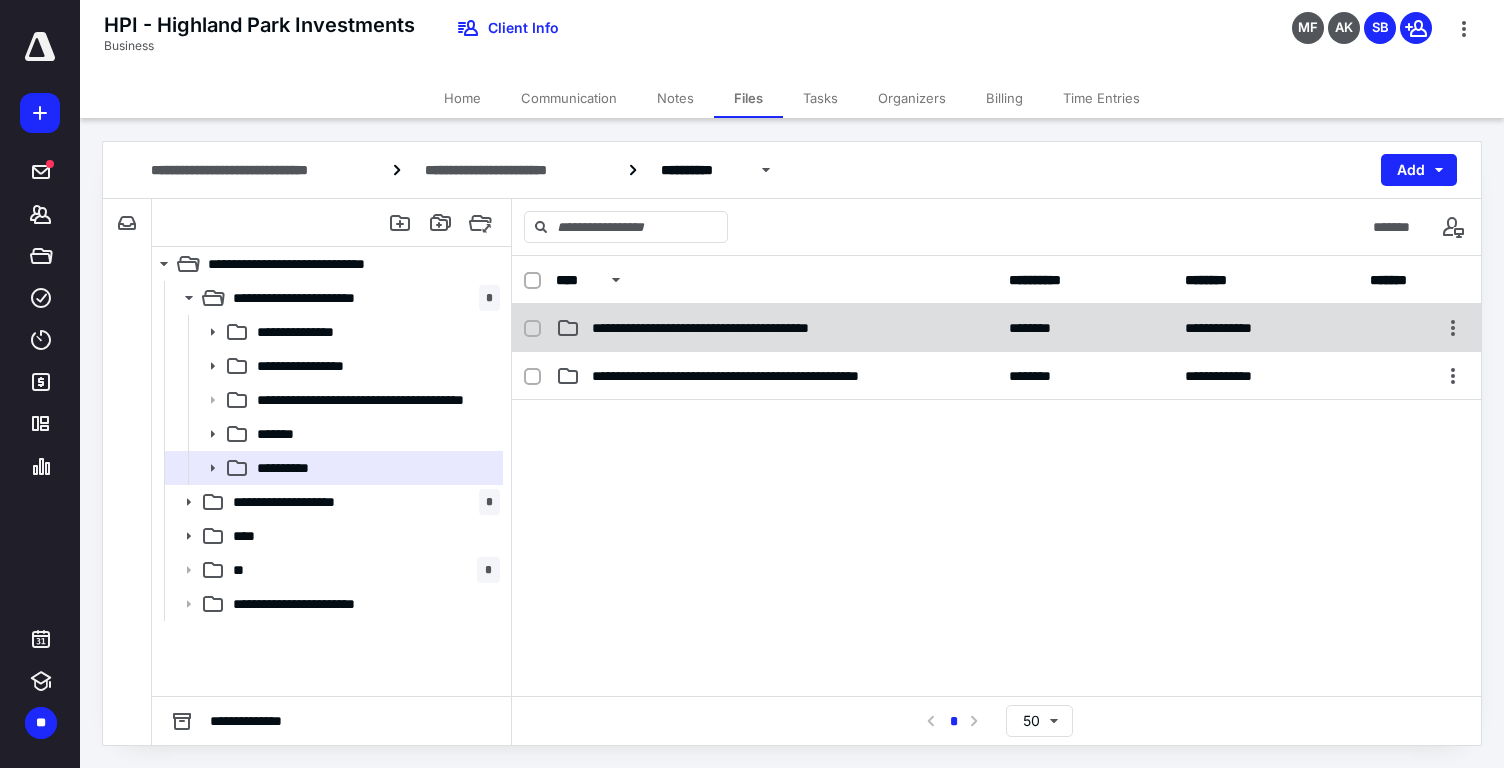 click on "**********" at bounding box center (752, 328) 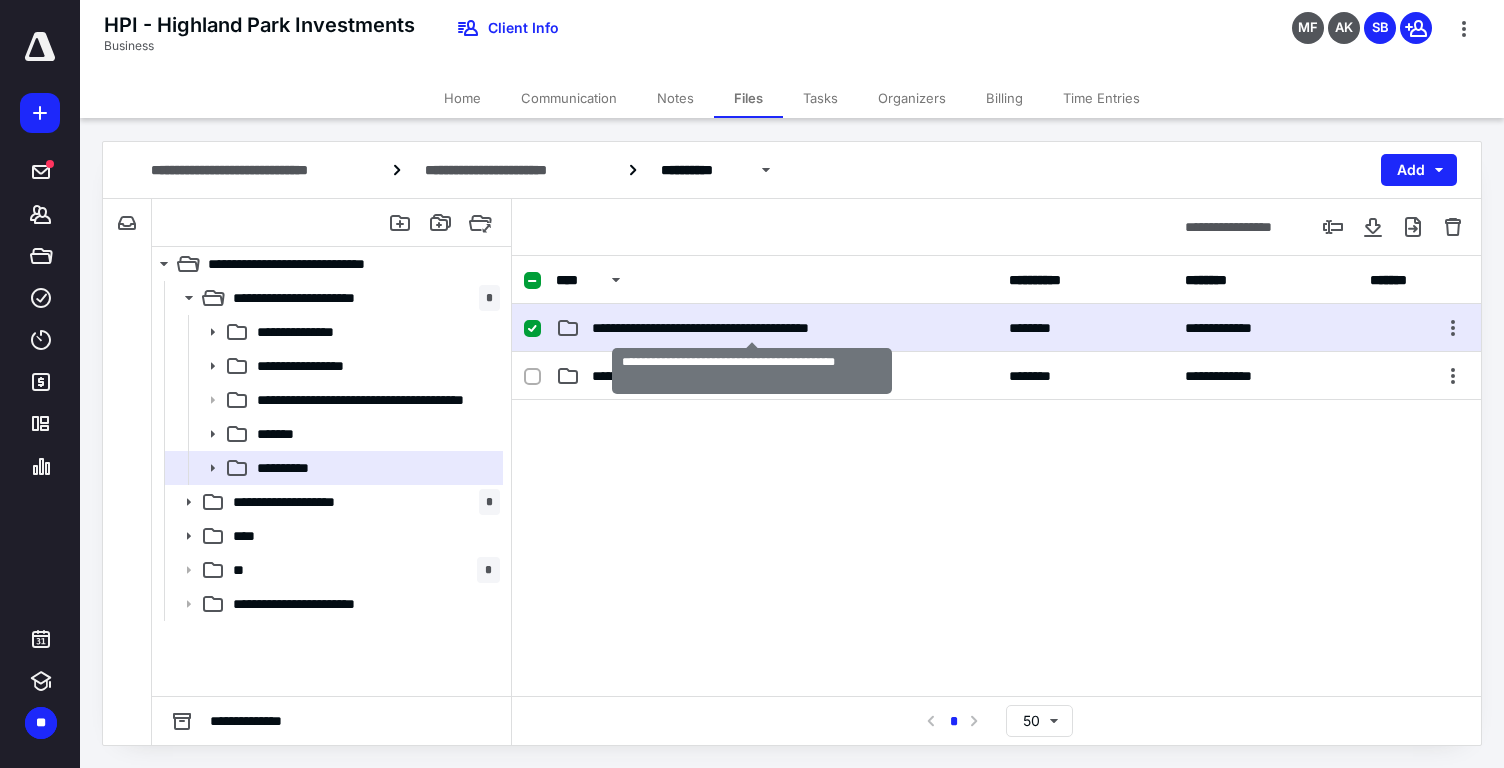 click on "**********" at bounding box center [752, 328] 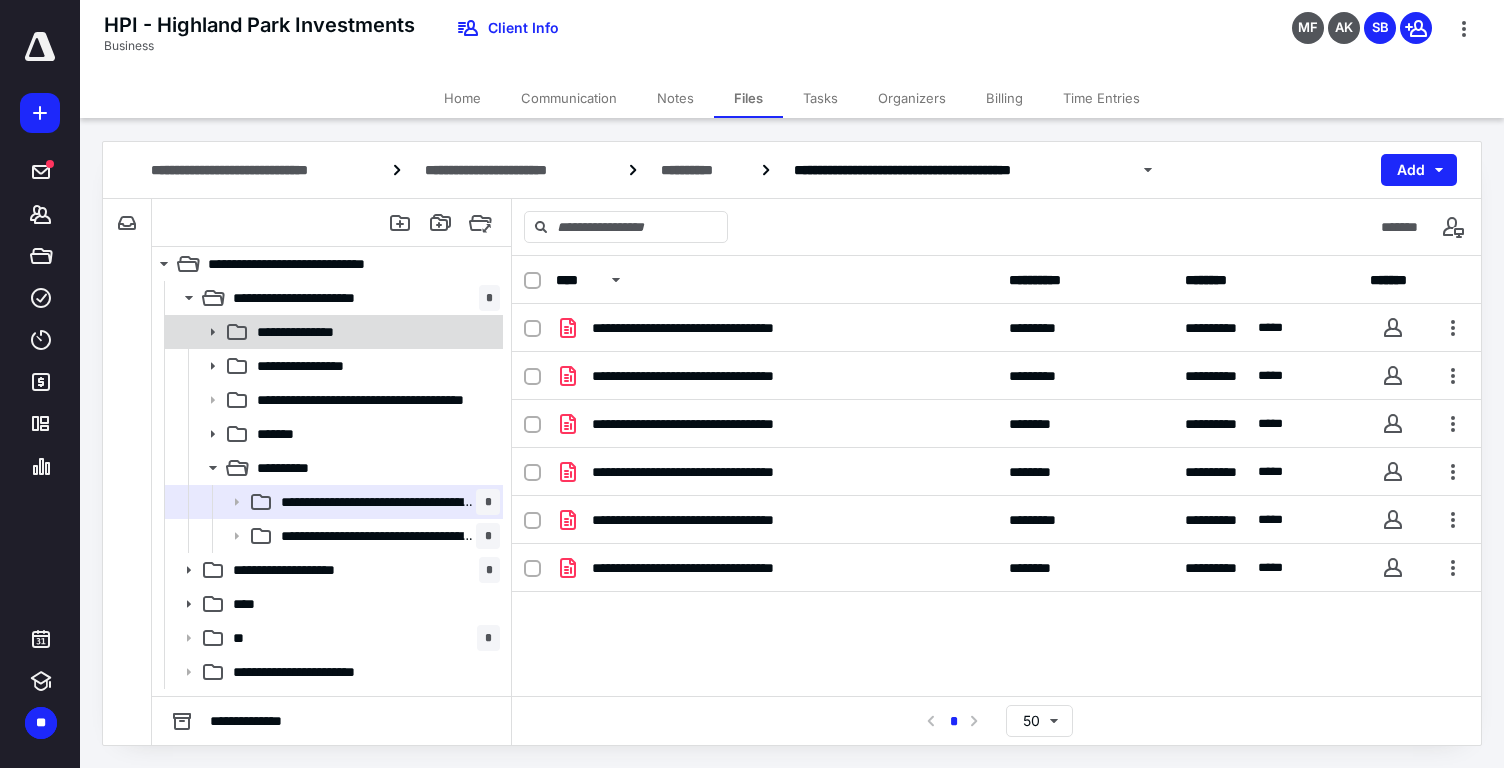 click on "**********" at bounding box center [374, 332] 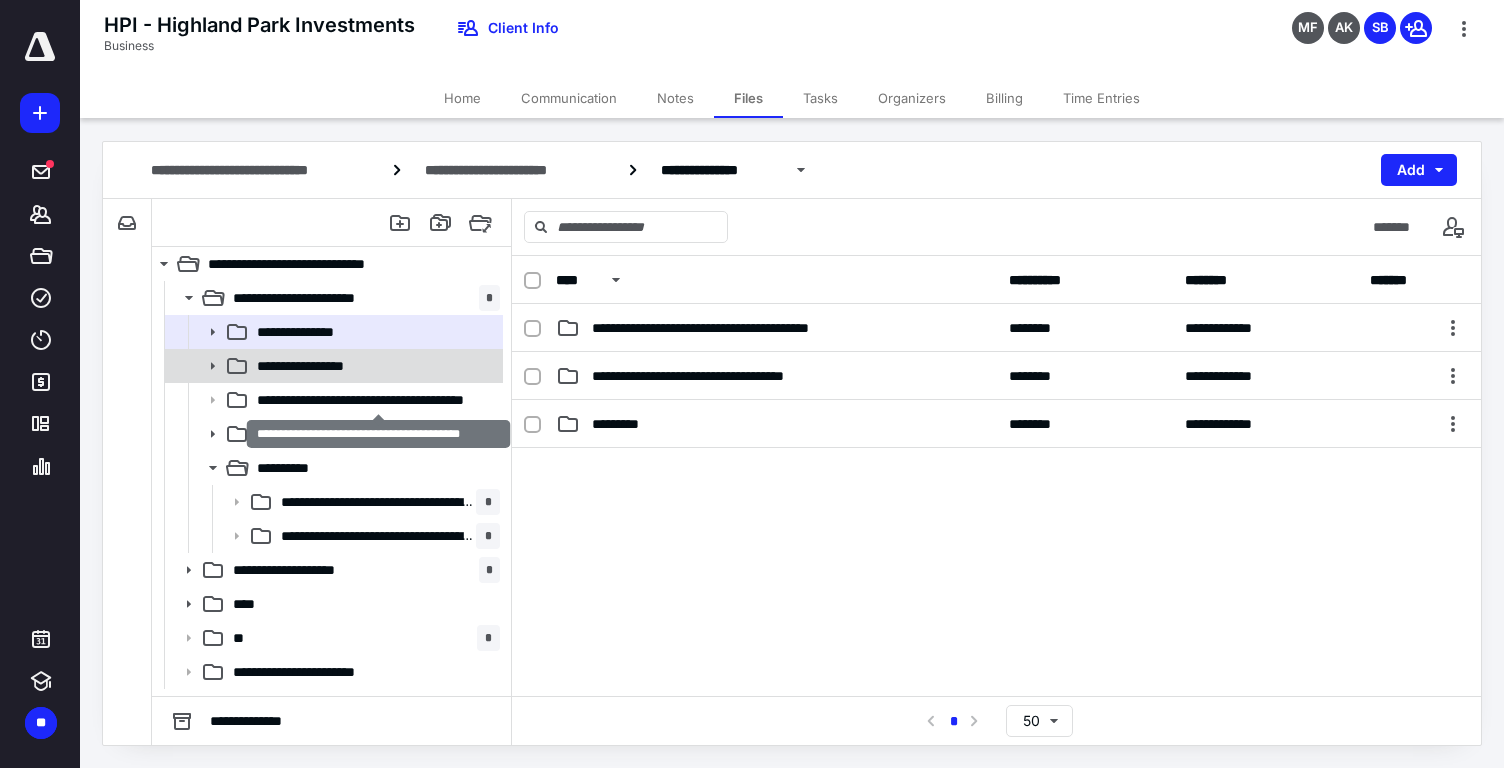 click on "**********" at bounding box center [314, 366] 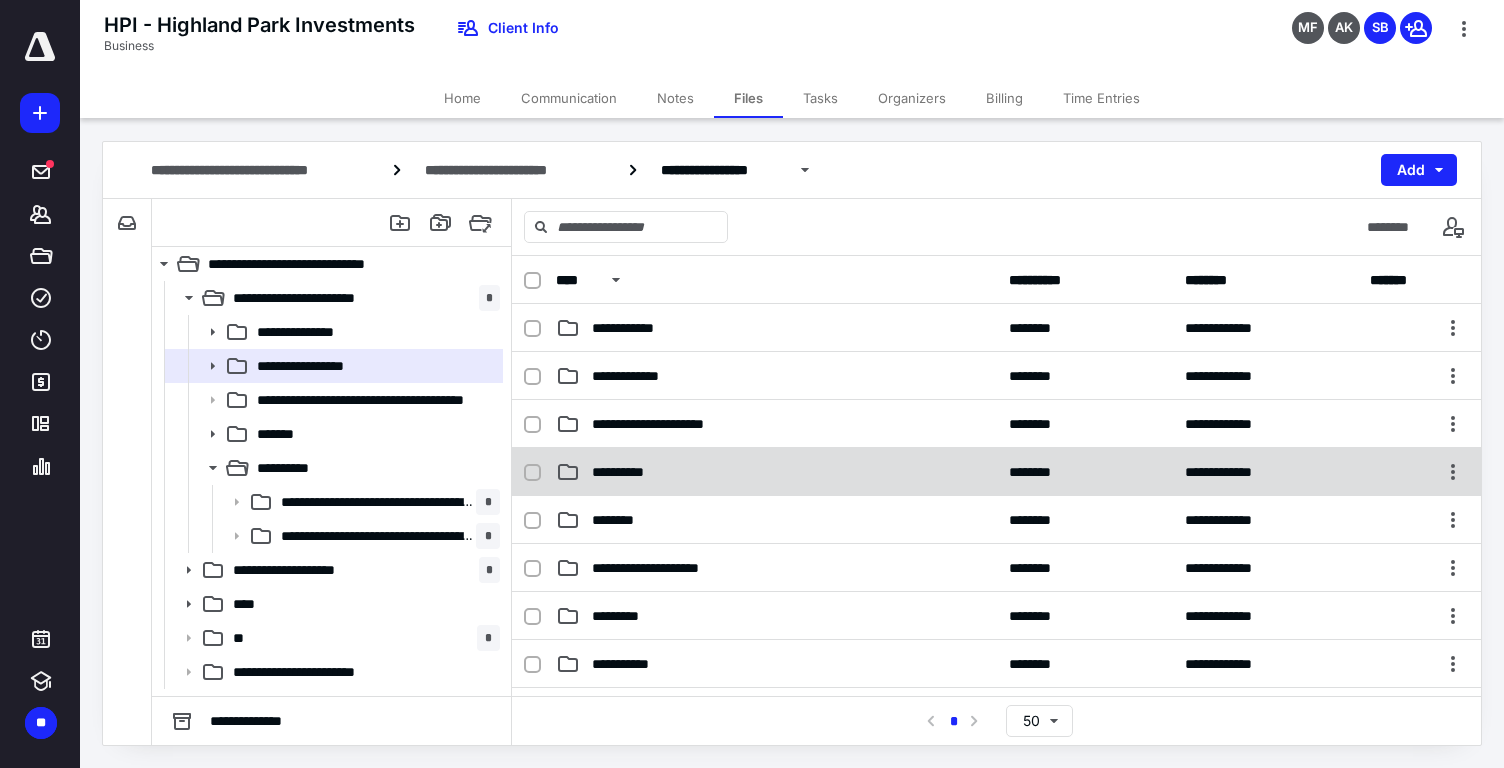 click on "**********" at bounding box center (776, 472) 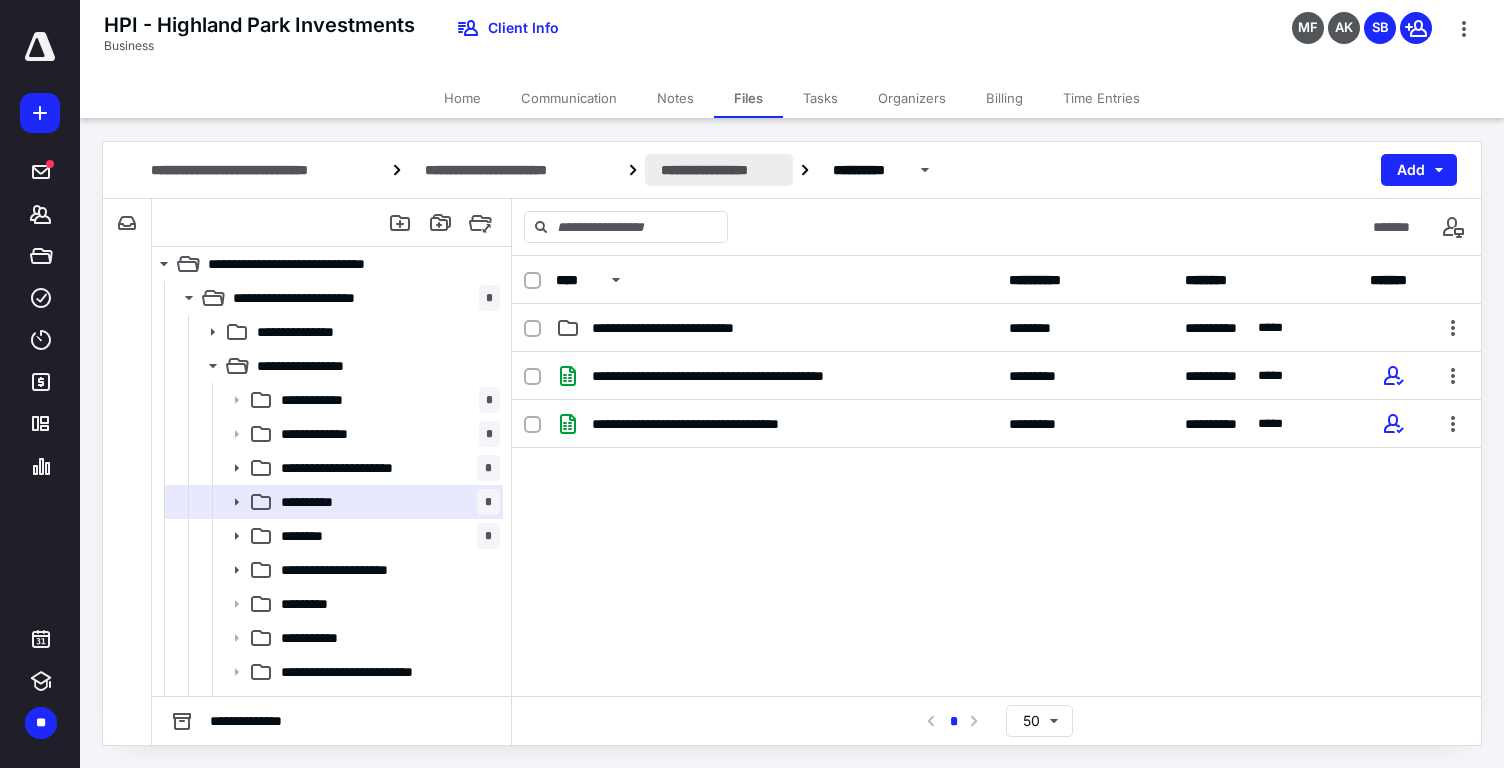 click on "**********" at bounding box center [719, 170] 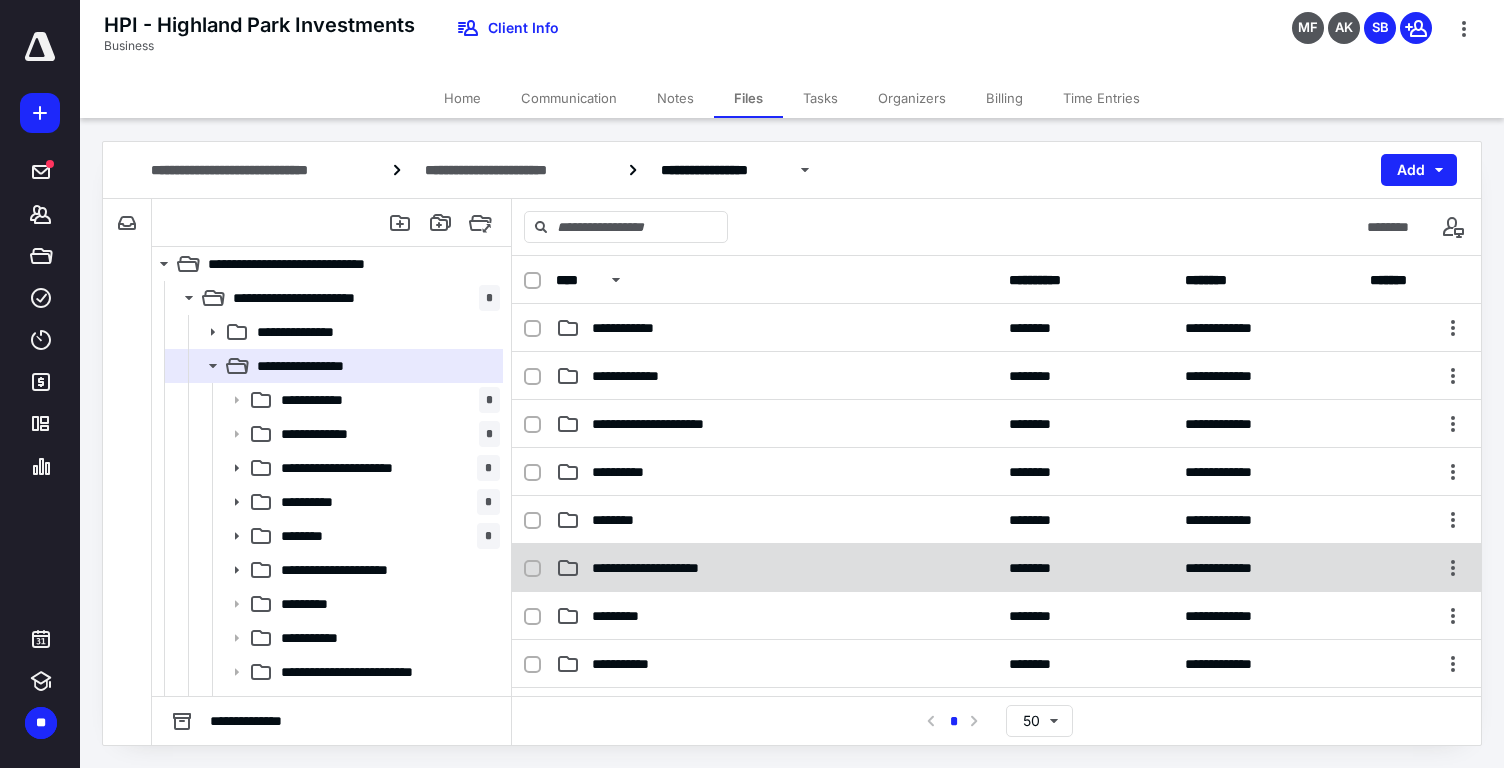 click on "**********" at bounding box center (662, 568) 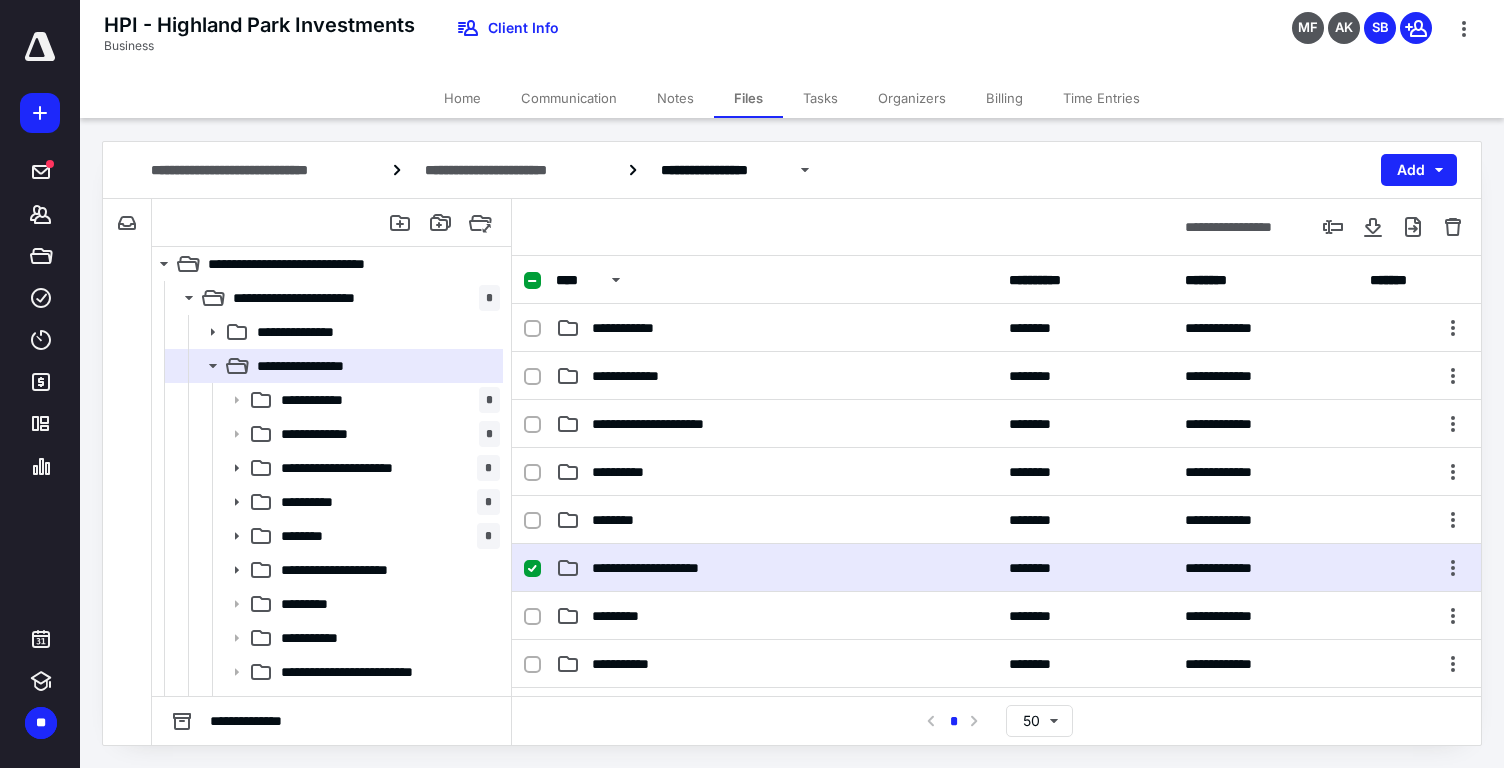click on "**********" at bounding box center (662, 568) 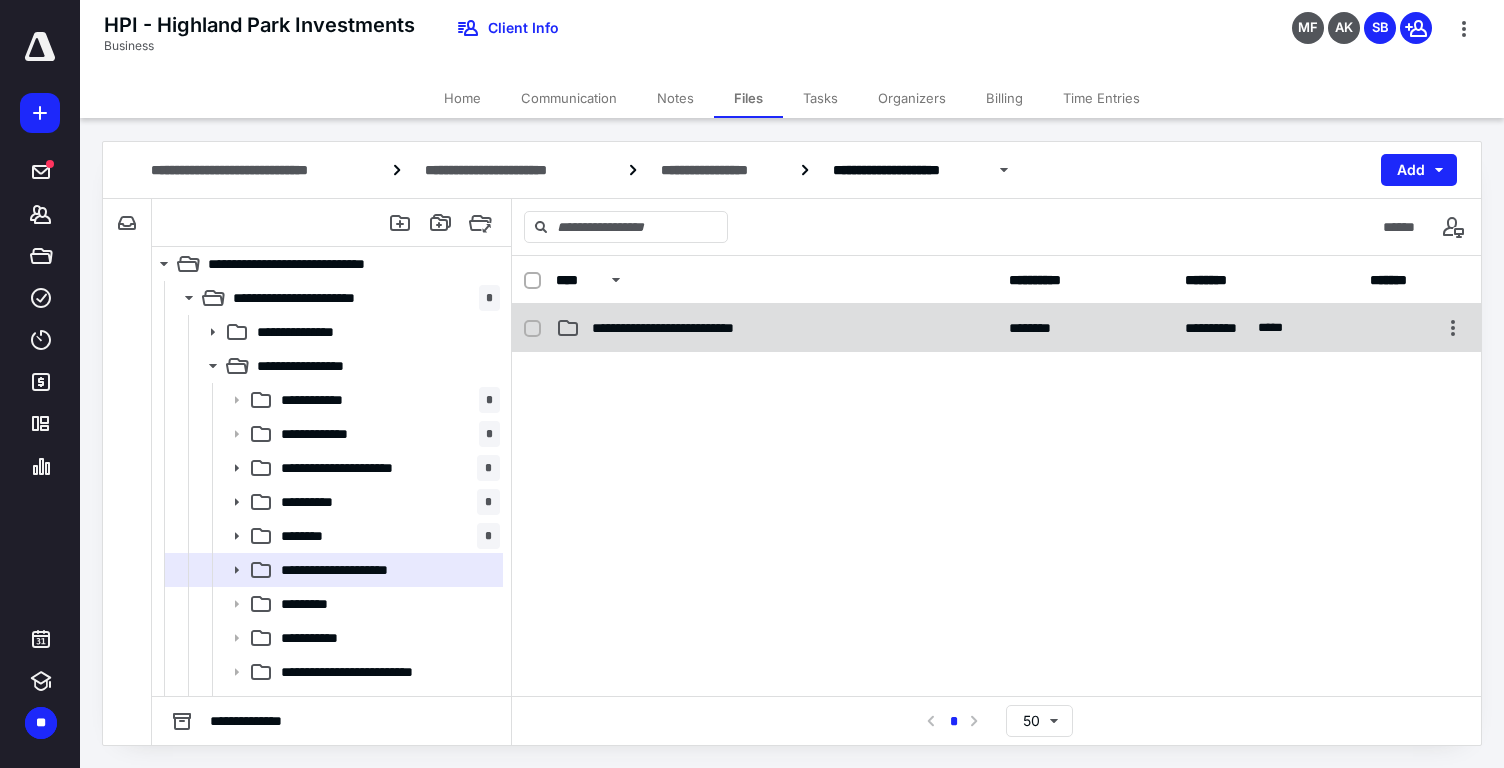 click on "**********" at bounding box center [996, 328] 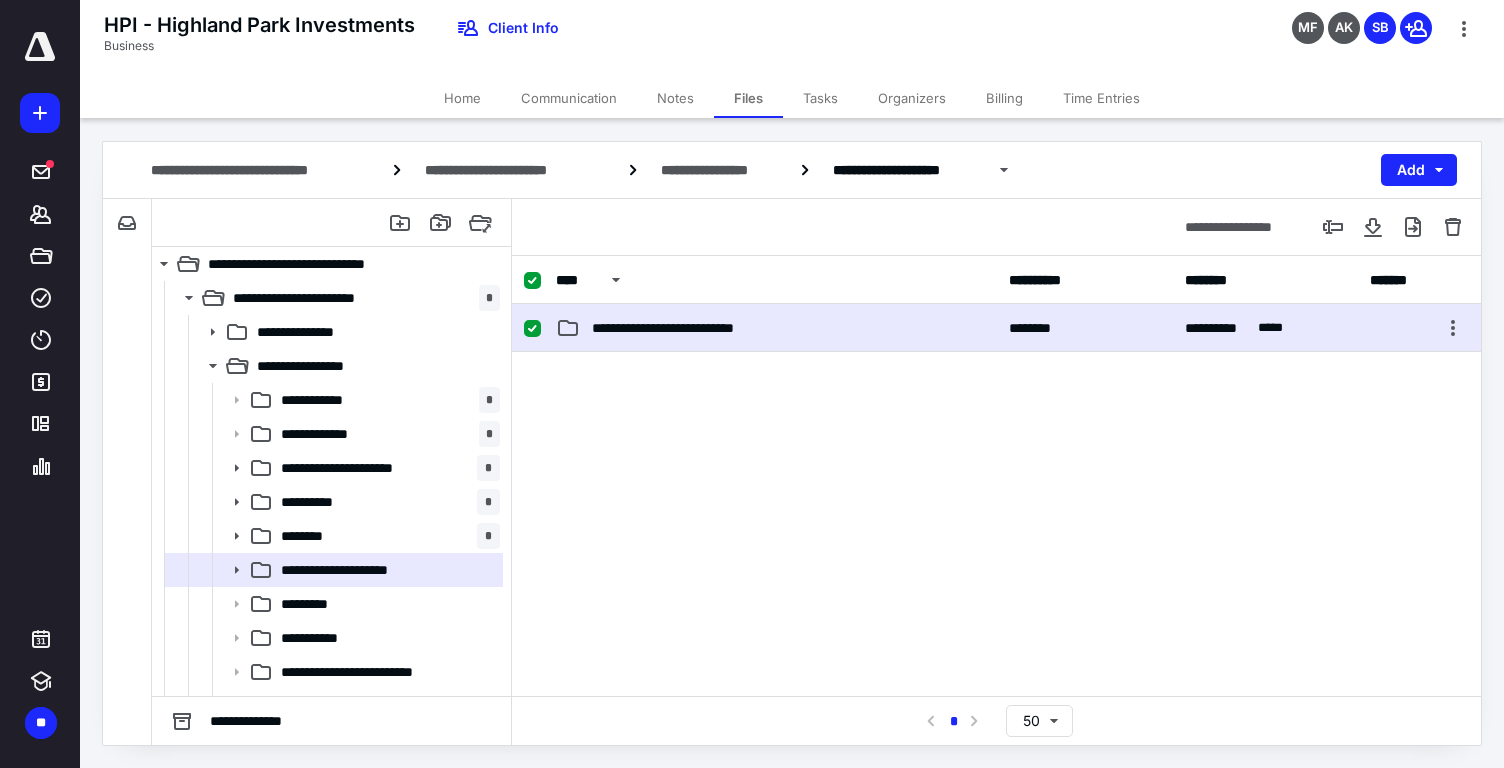 click on "**********" at bounding box center (996, 328) 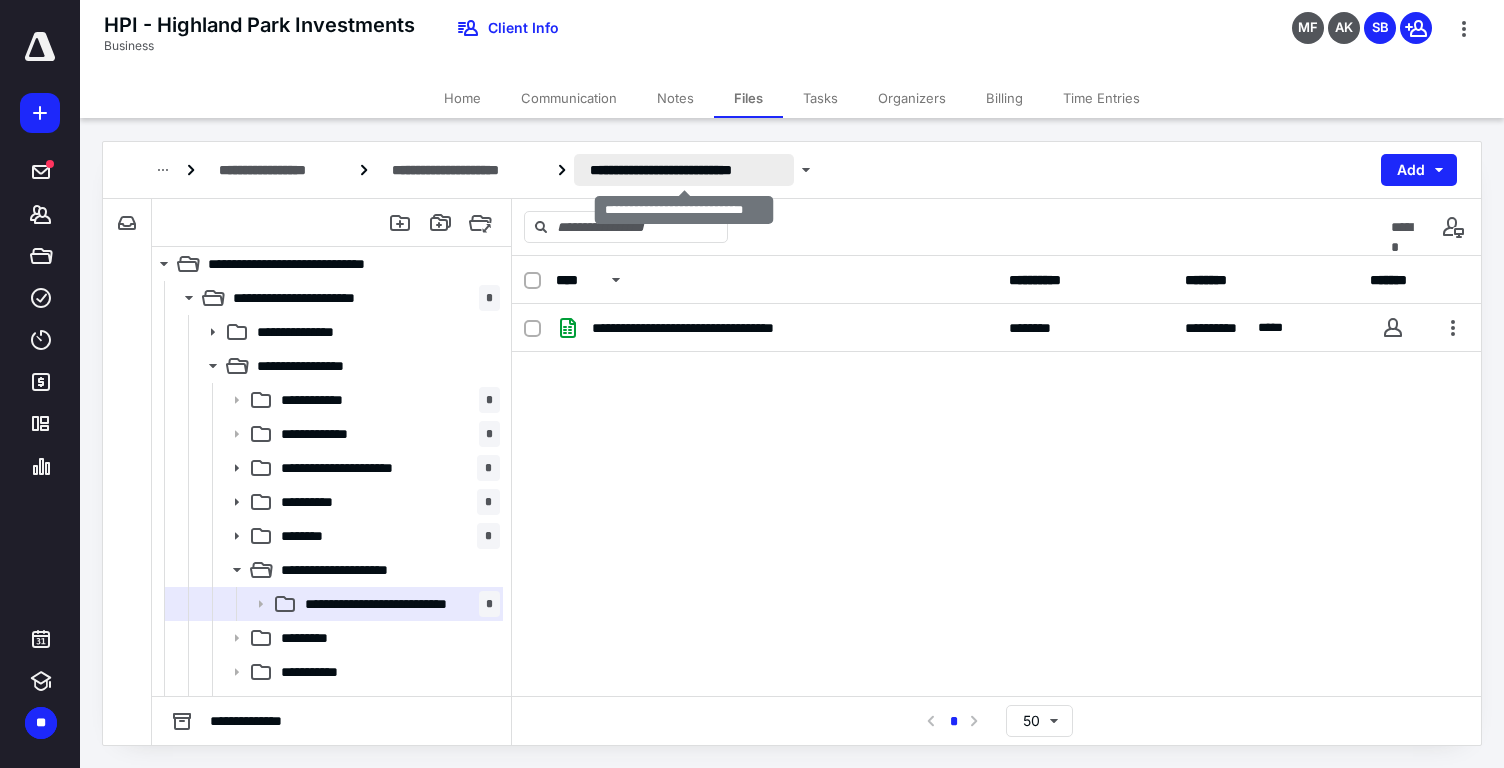 click on "**********" at bounding box center [684, 170] 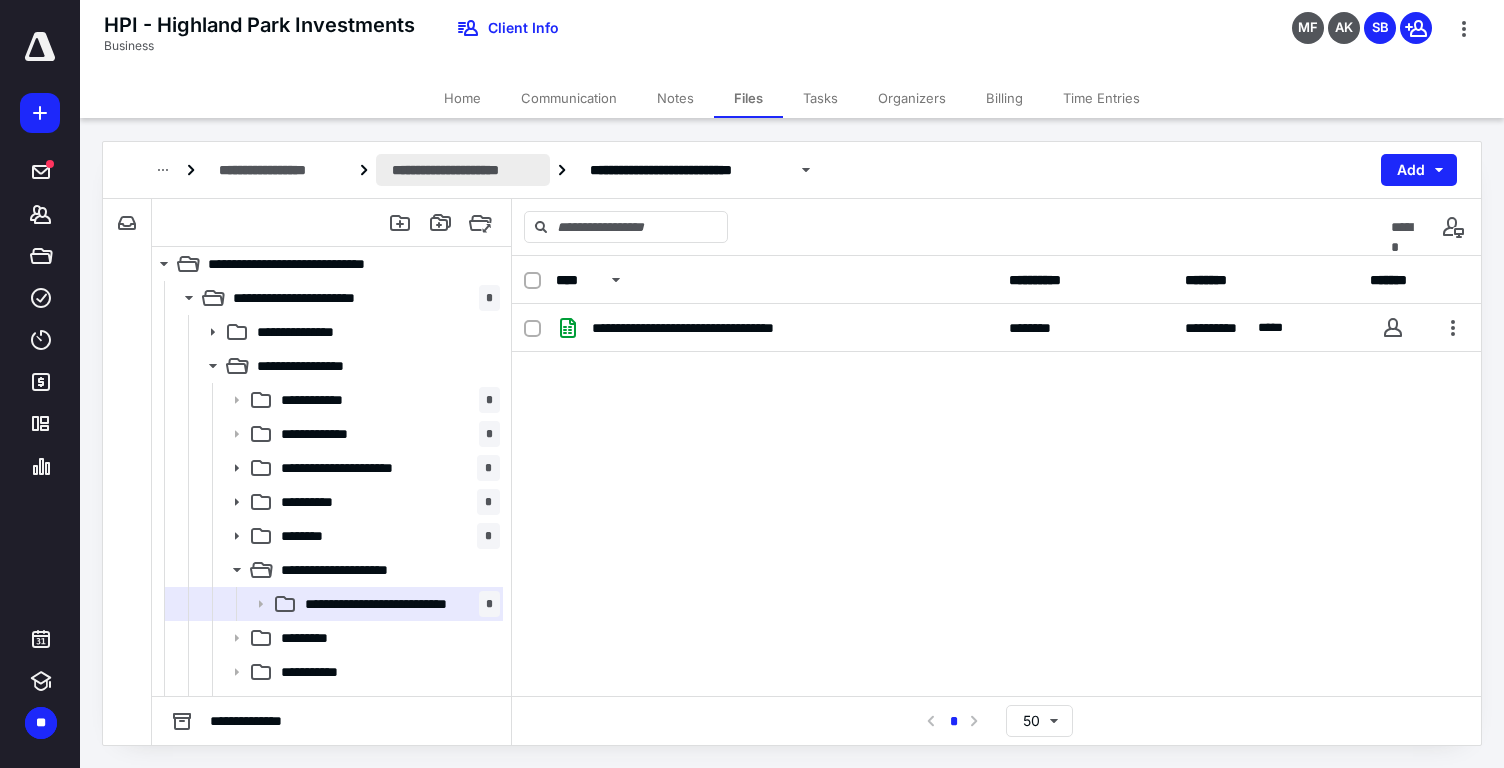 click on "**********" at bounding box center [463, 170] 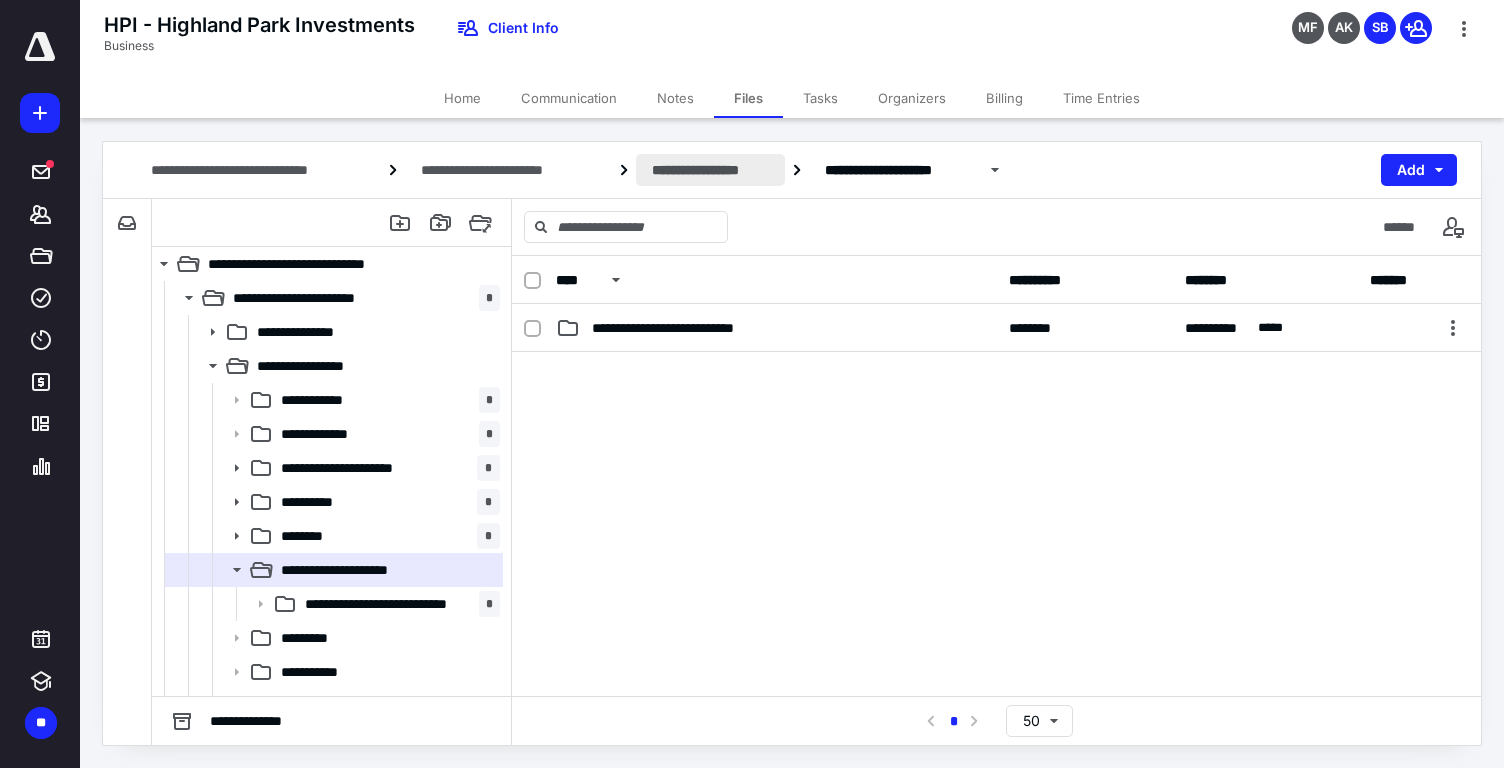 click on "**********" at bounding box center (710, 170) 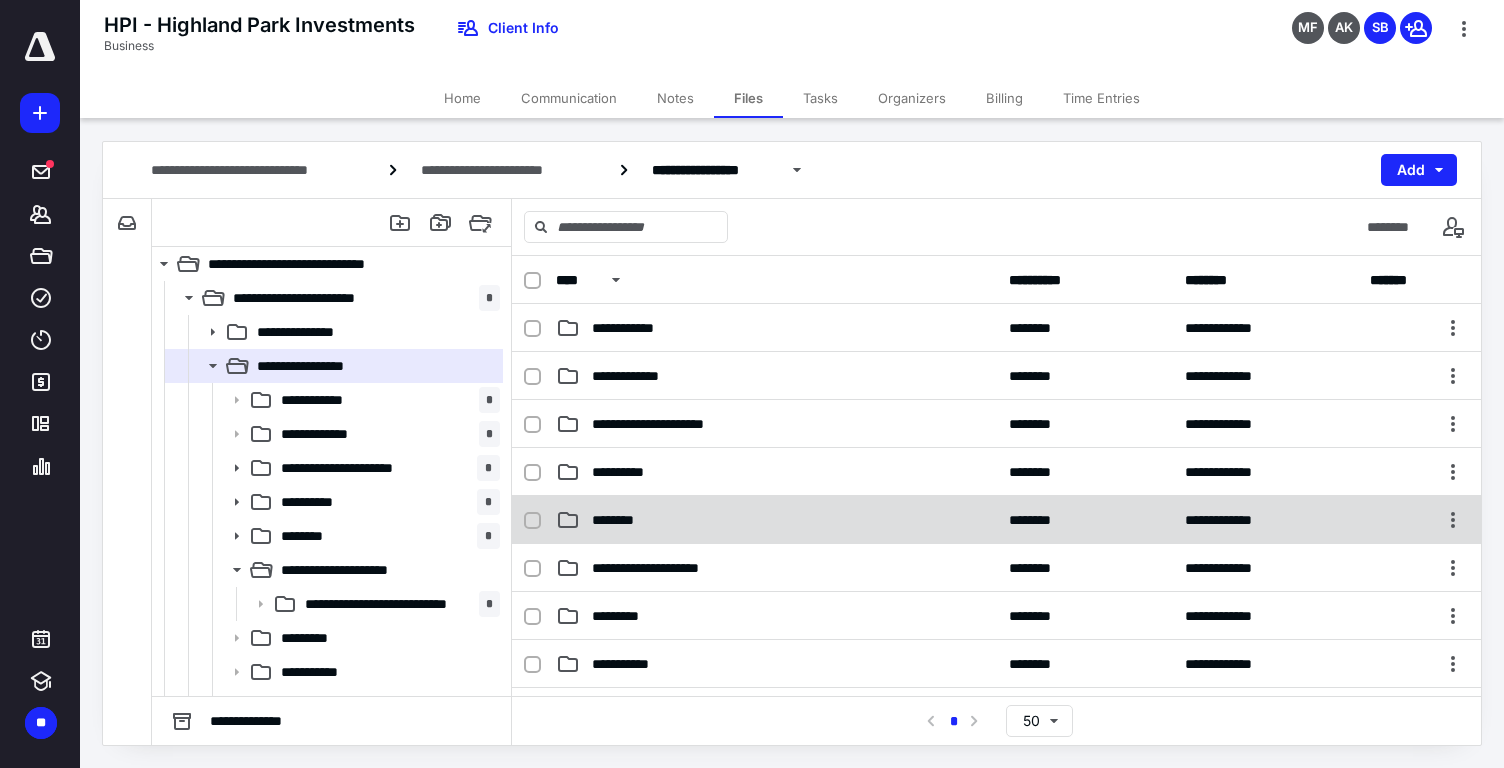 click on "********" at bounding box center (776, 520) 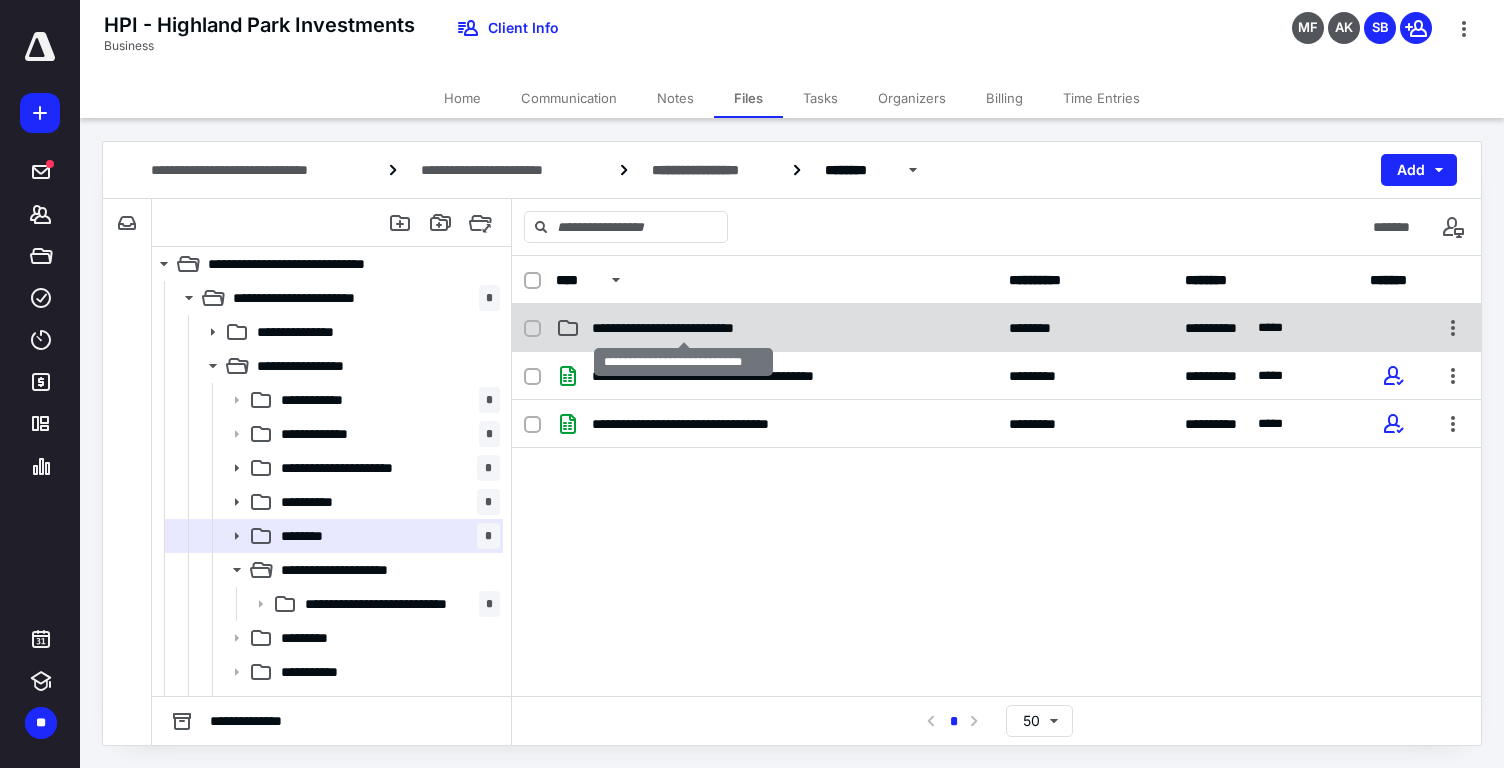 click on "**********" at bounding box center [776, 328] 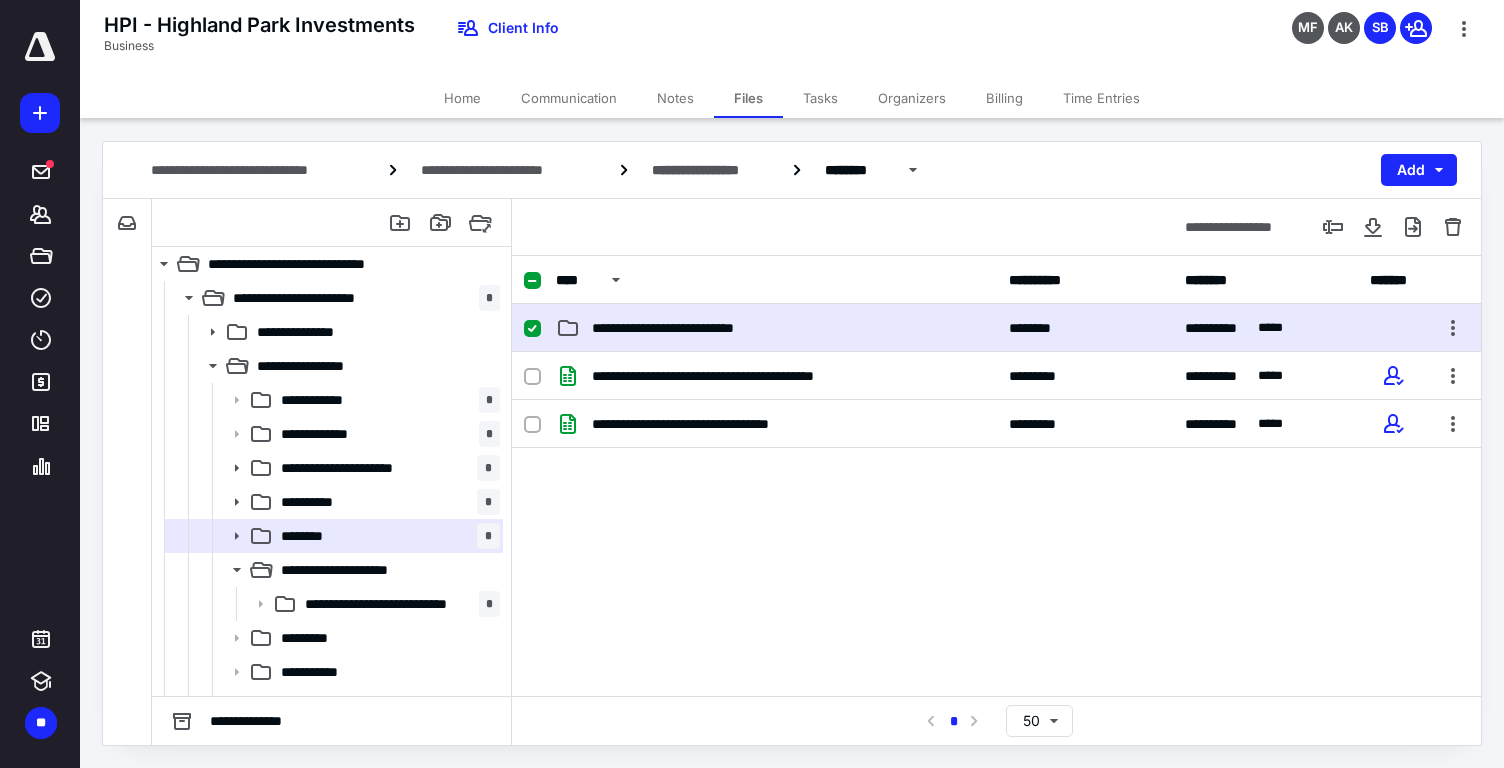 click on "**********" at bounding box center (776, 328) 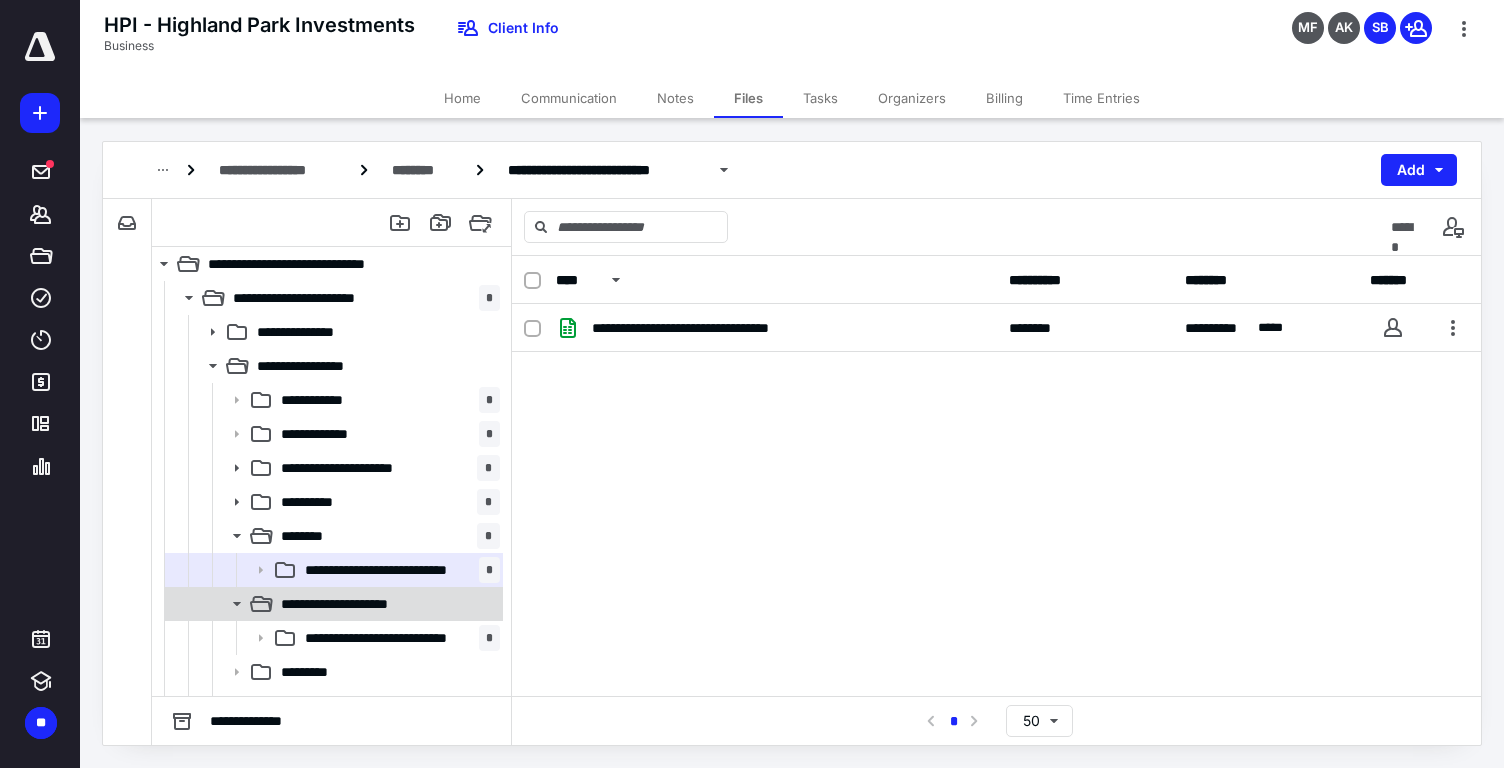 click on "**********" at bounding box center [351, 604] 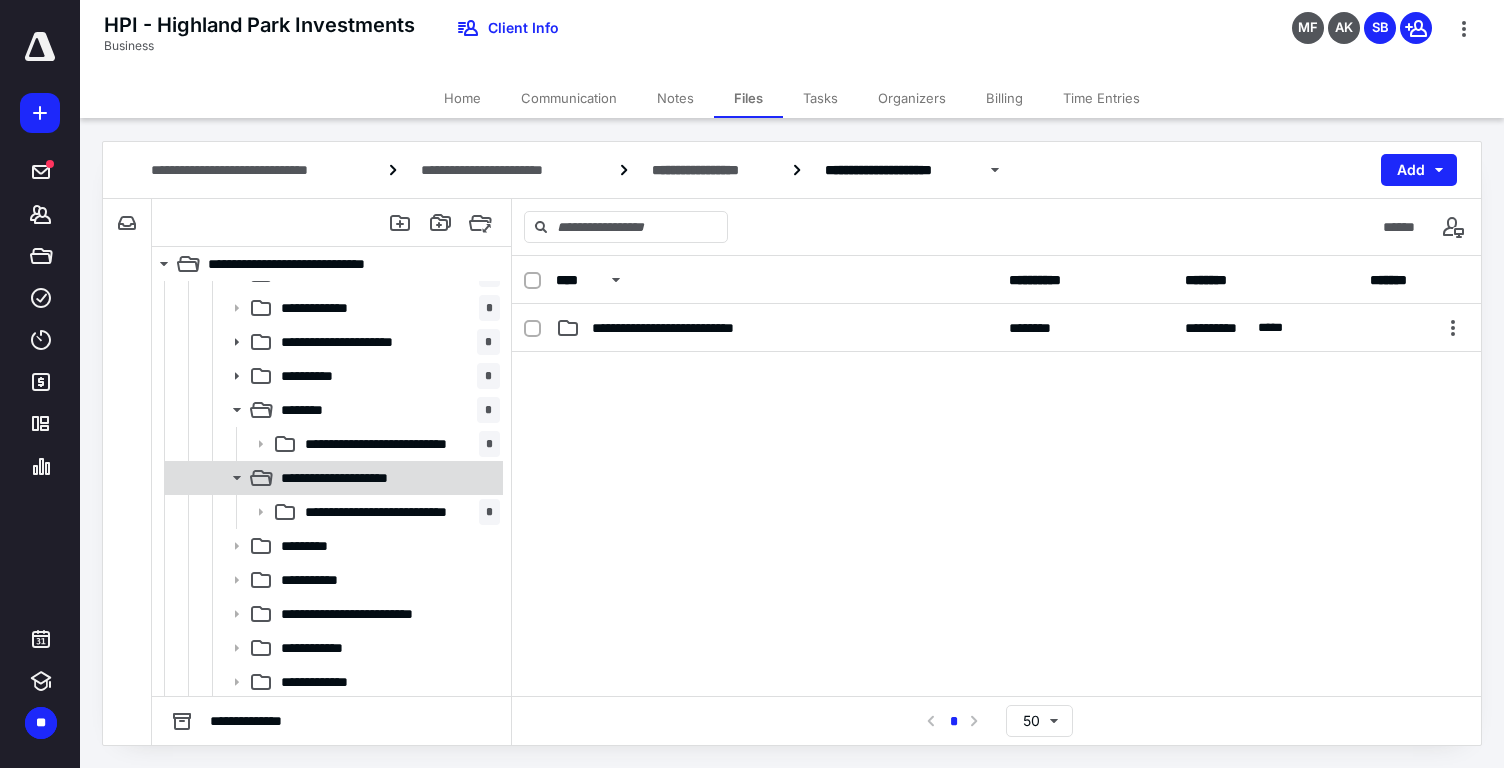 scroll, scrollTop: 212, scrollLeft: 0, axis: vertical 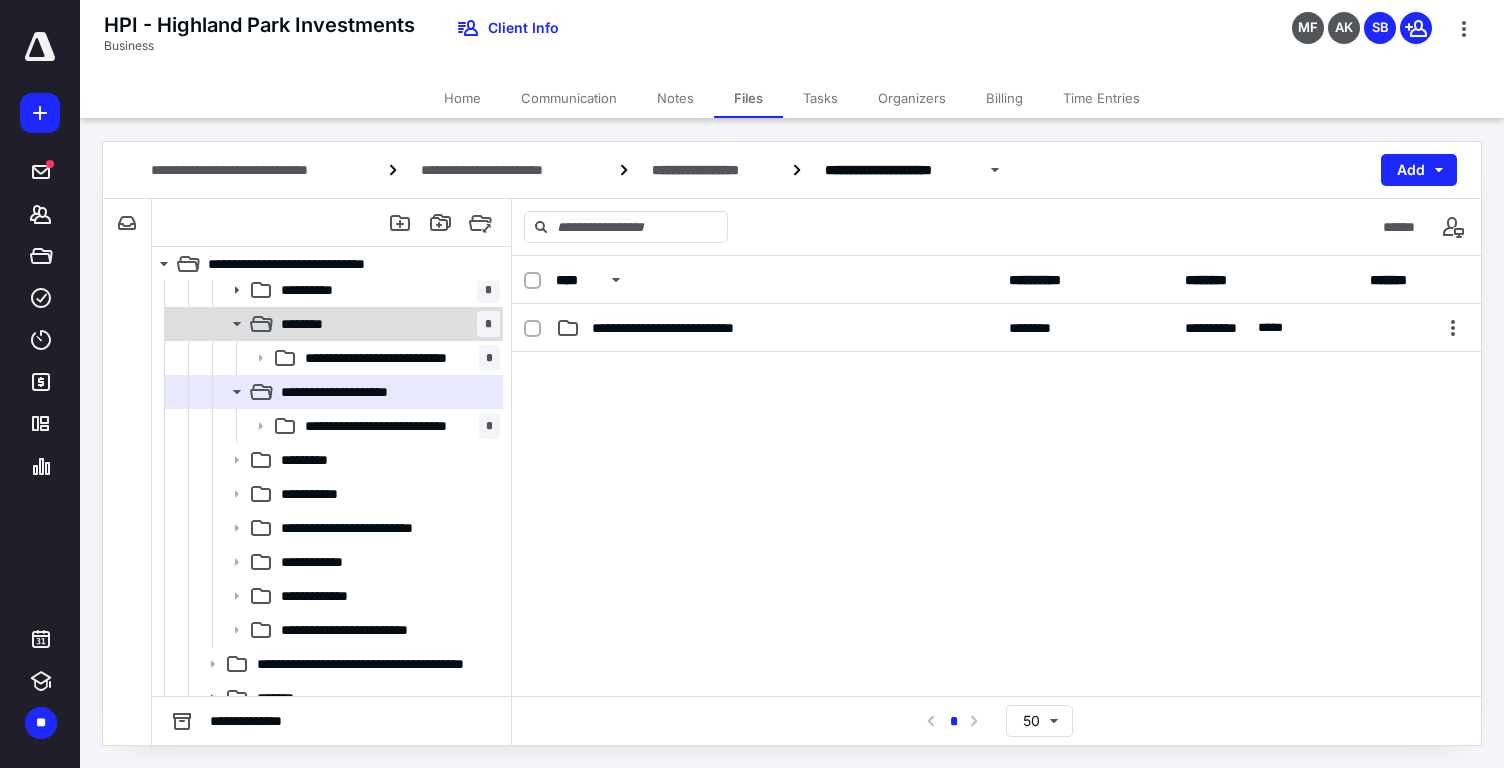 click on "******** *" at bounding box center (386, 324) 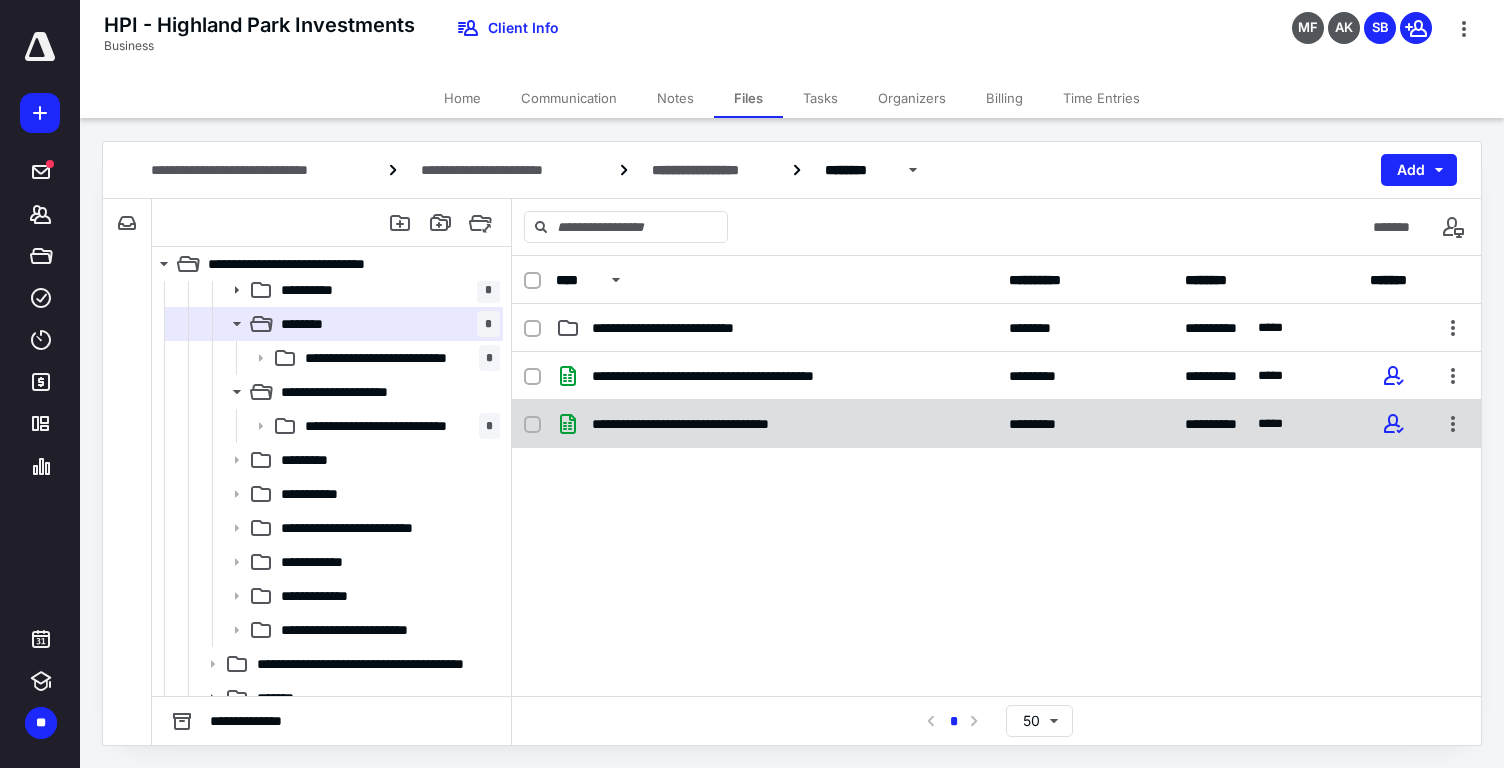 click on "**********" at bounding box center (776, 424) 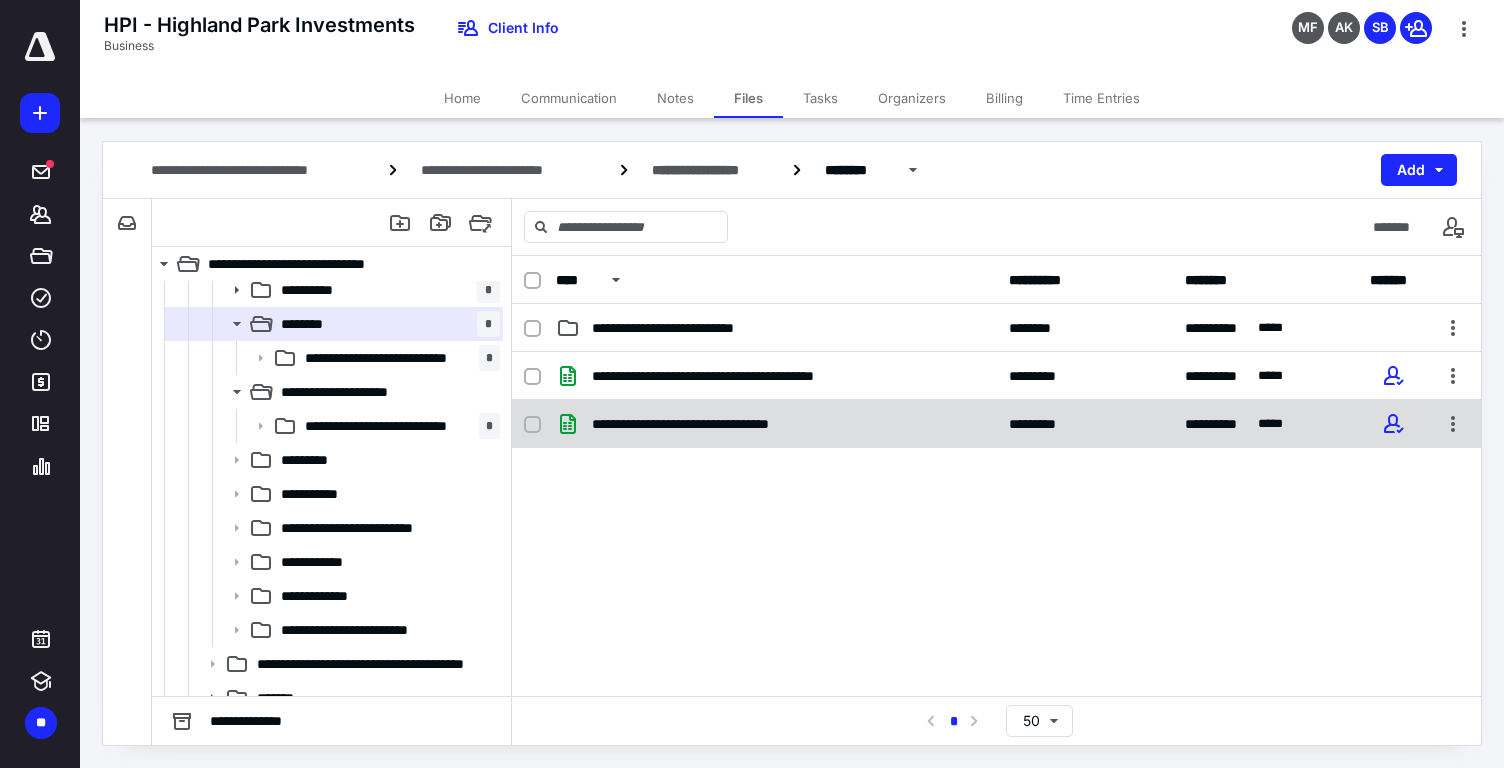 click on "**********" at bounding box center [776, 424] 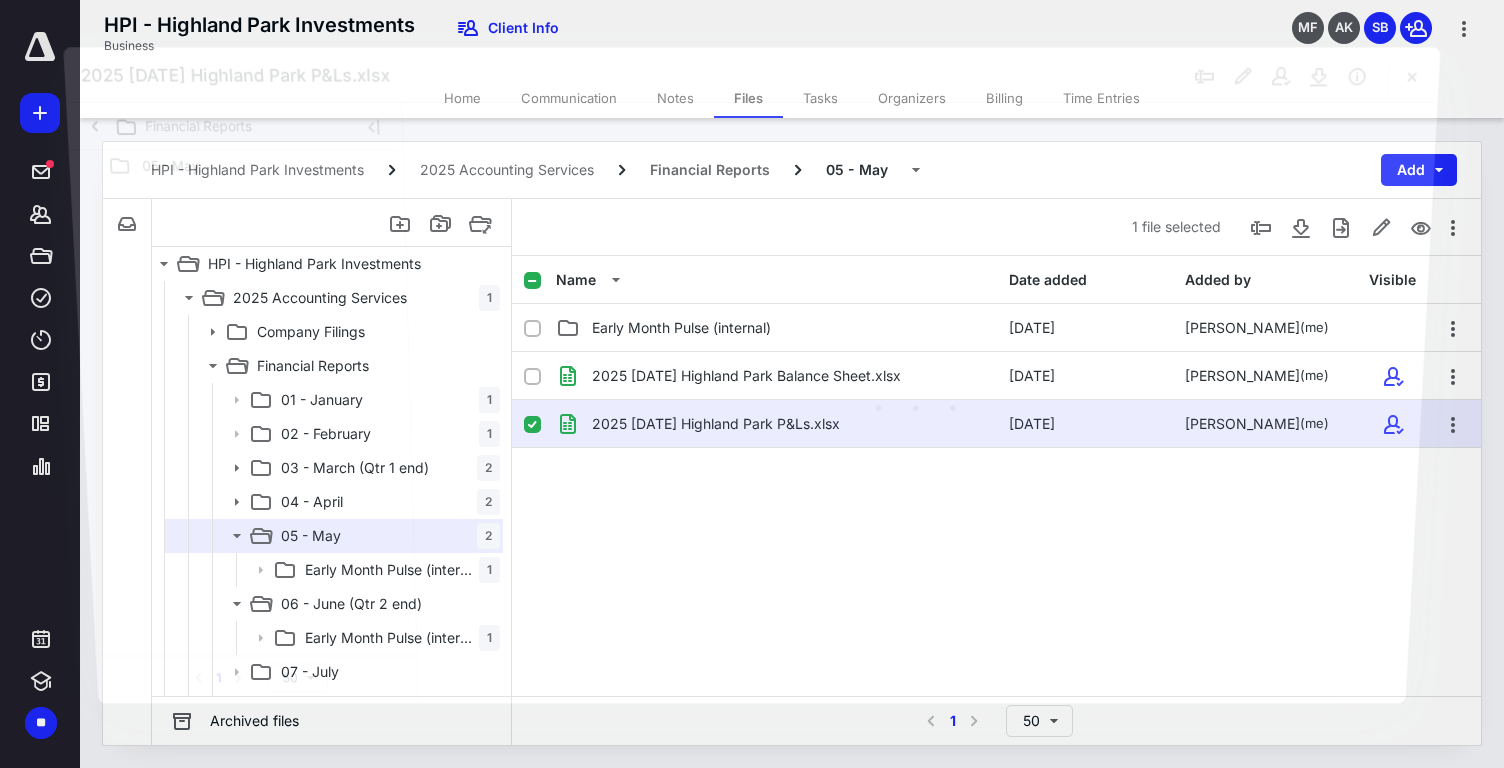 scroll, scrollTop: 212, scrollLeft: 0, axis: vertical 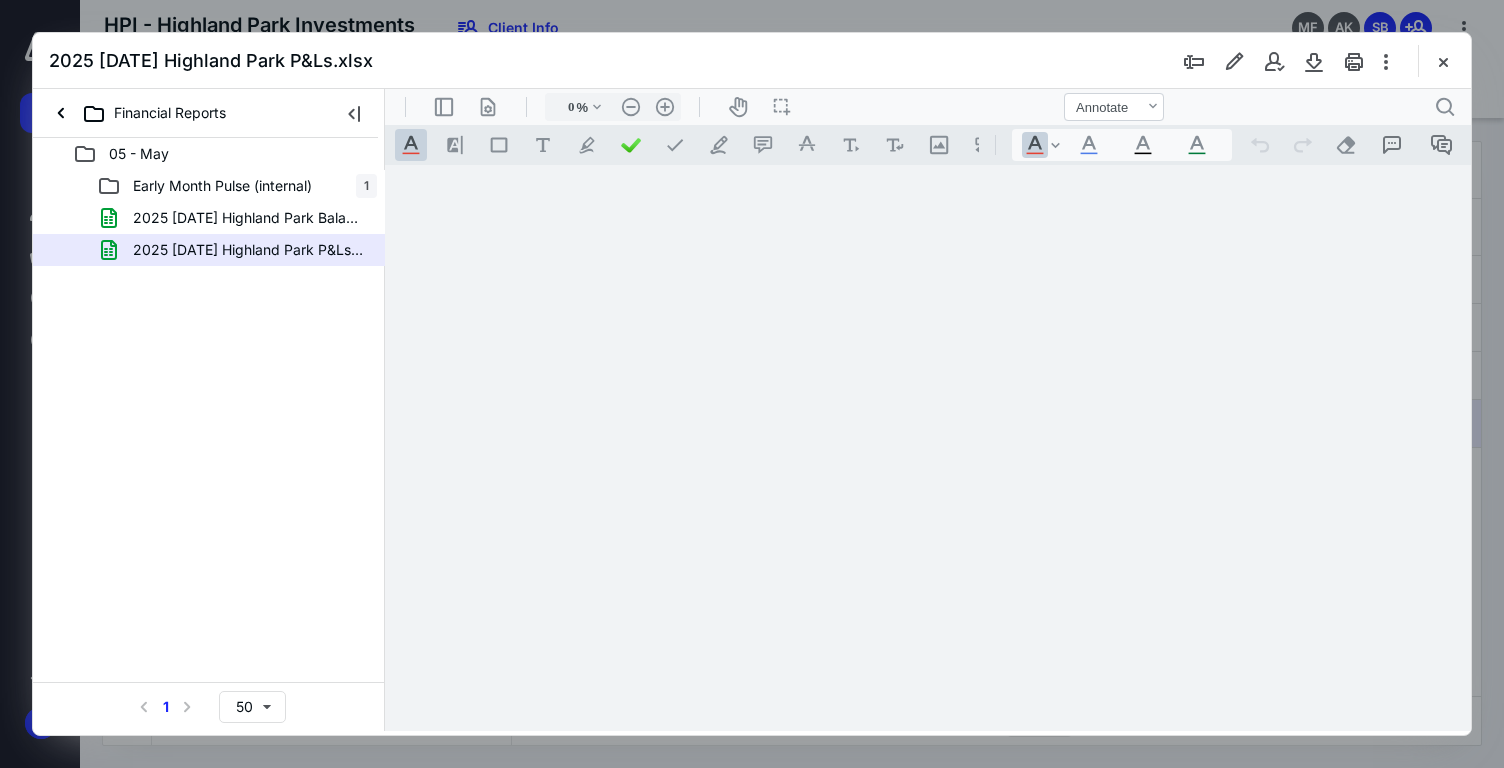 type on "42" 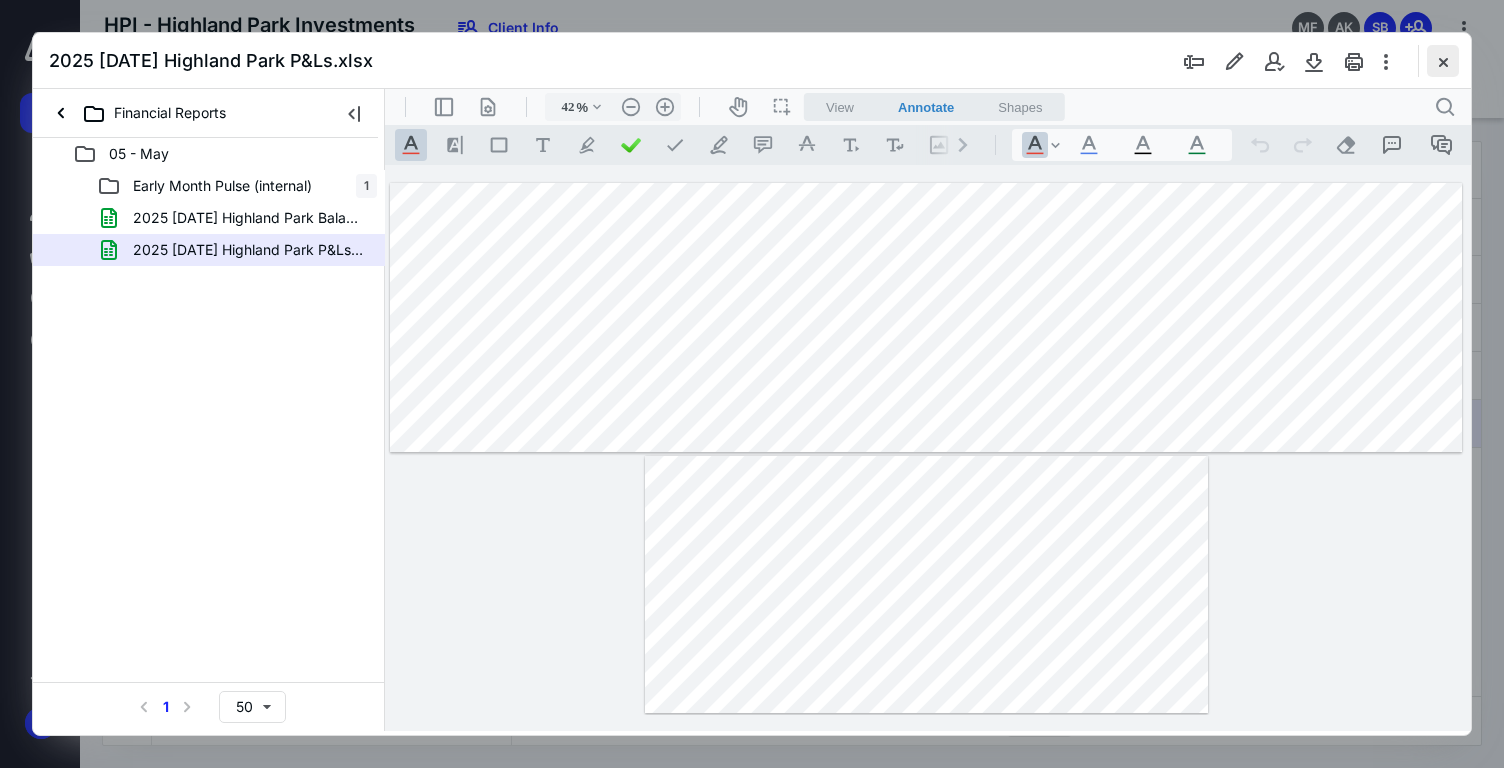 click at bounding box center [1443, 61] 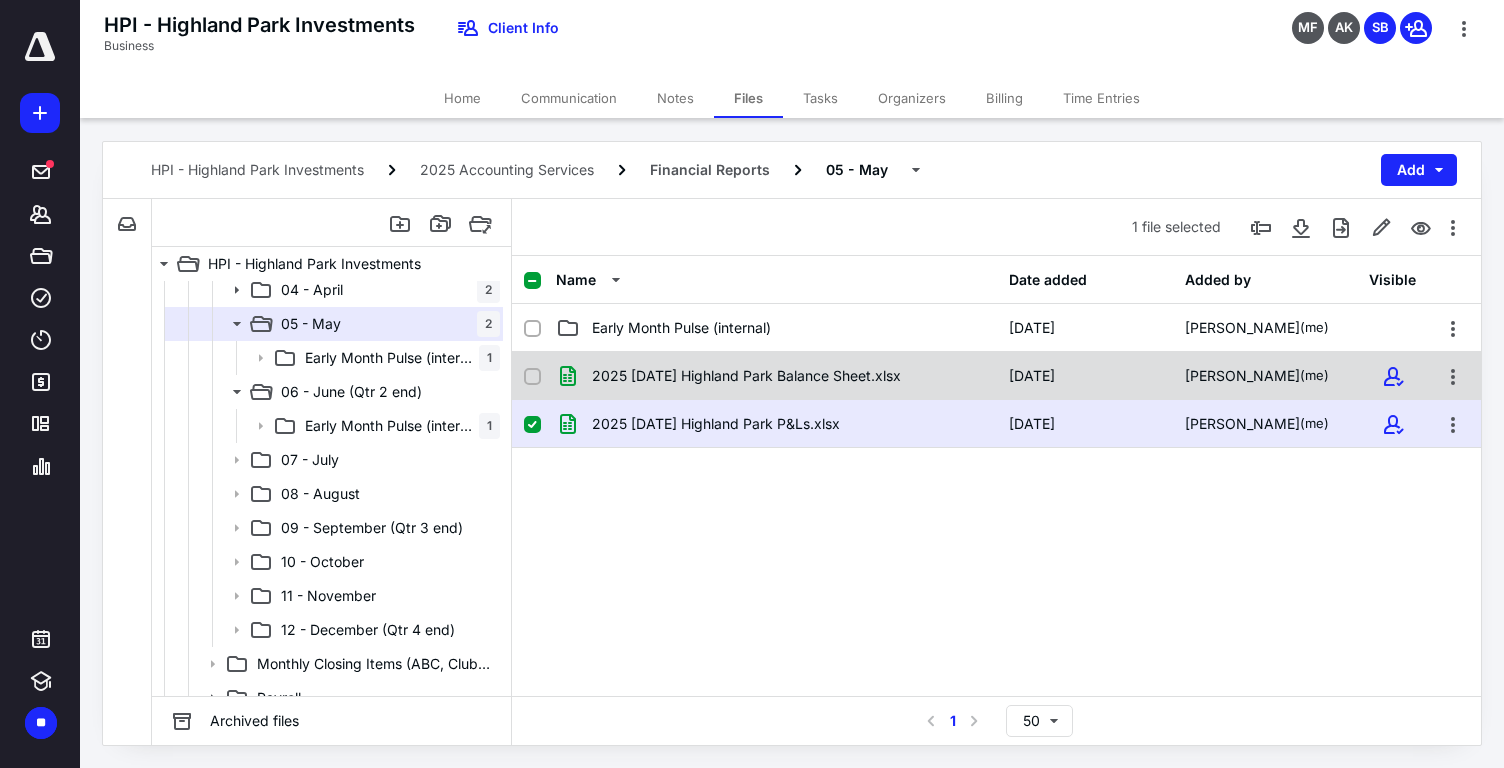 click on "2025 05 May Highland Park Balance Sheet.xlsx" at bounding box center (746, 376) 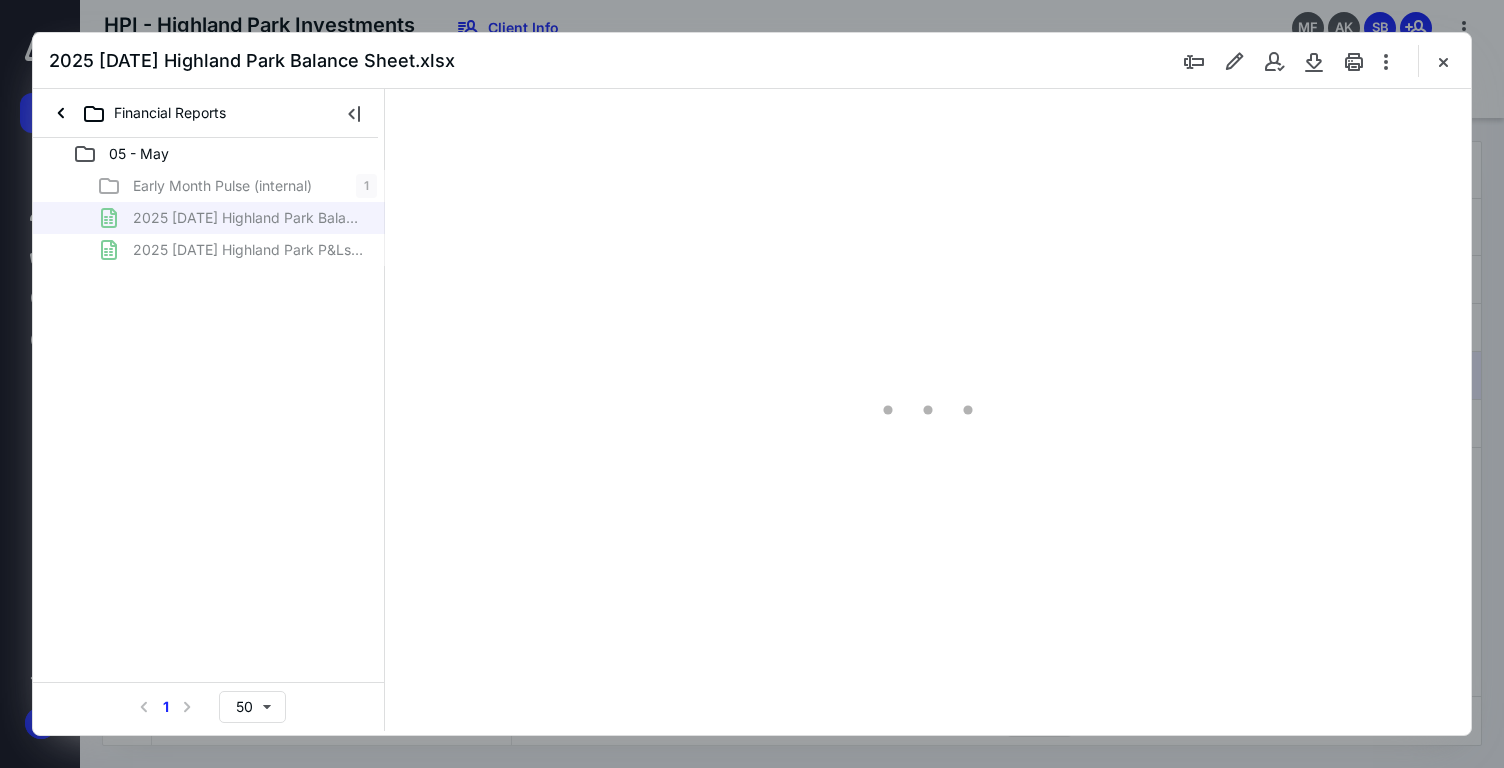 scroll, scrollTop: 0, scrollLeft: 0, axis: both 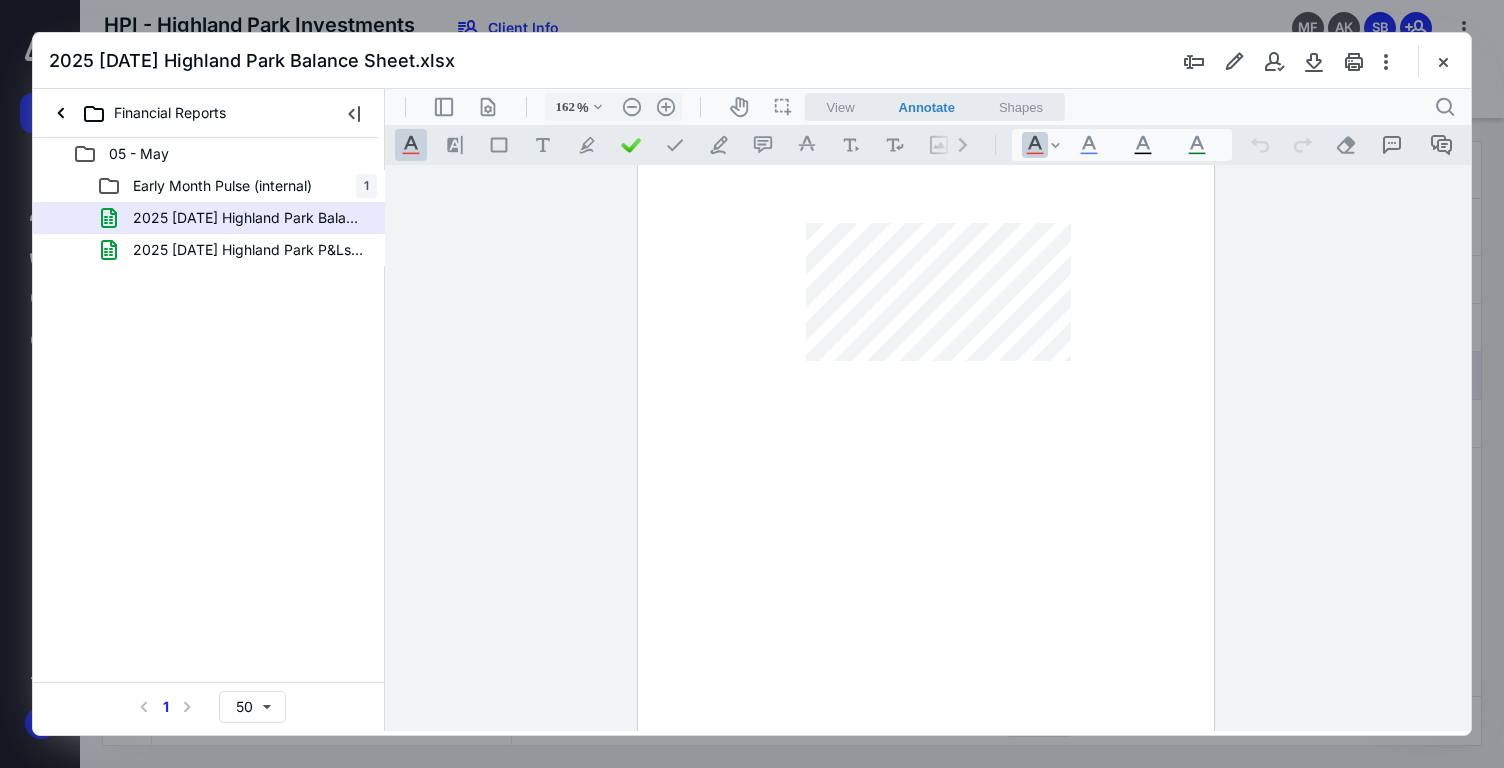 type on "112" 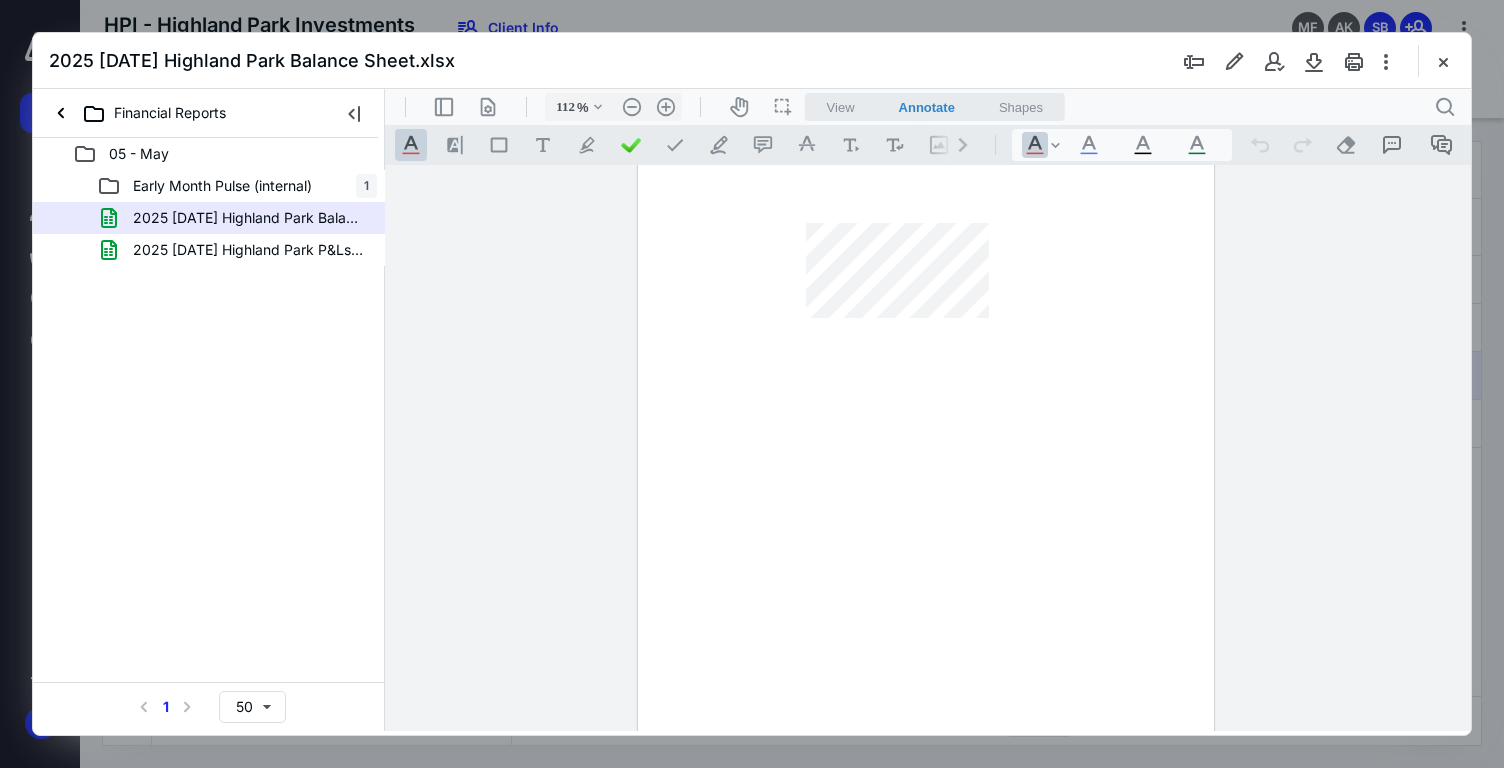 scroll, scrollTop: 55, scrollLeft: 0, axis: vertical 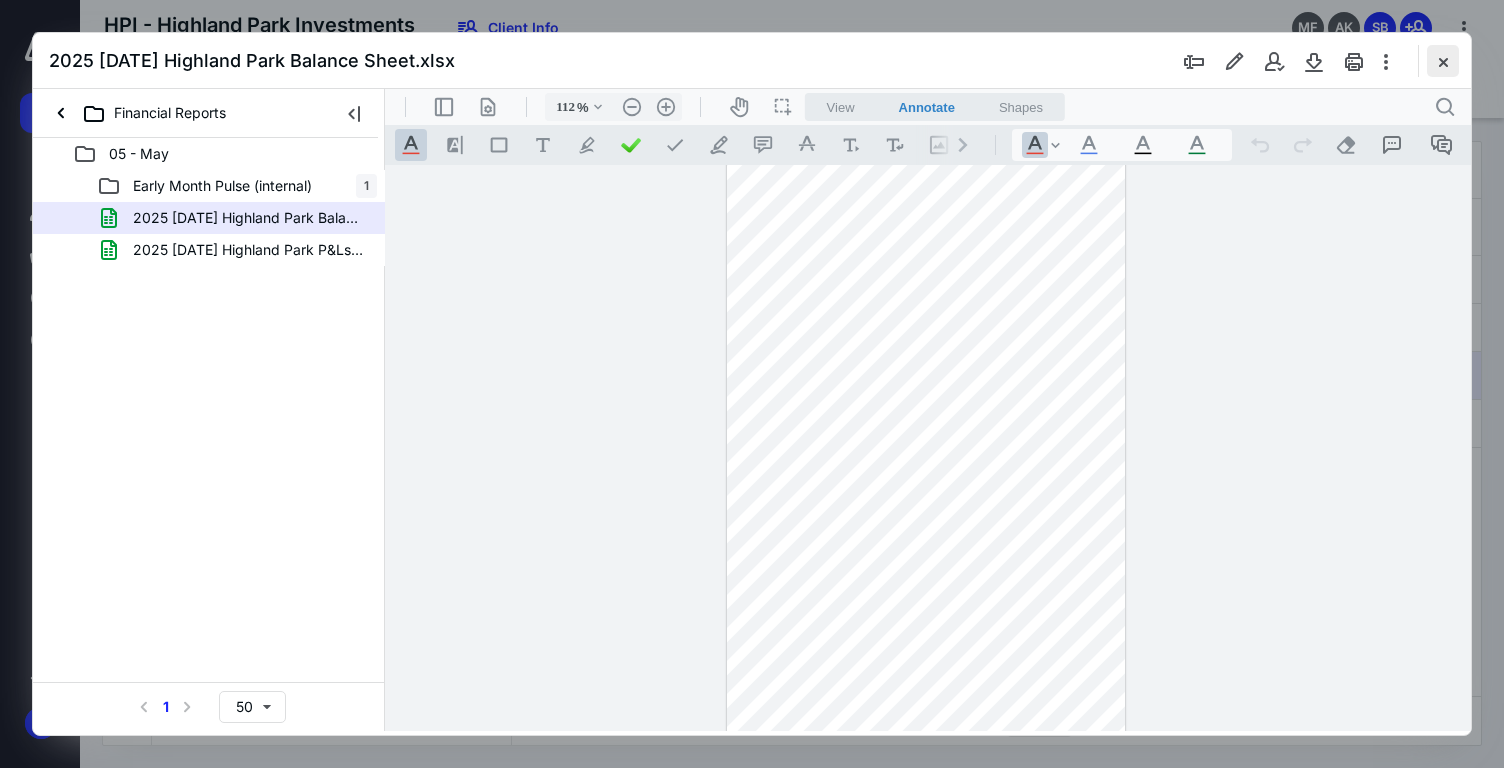 click at bounding box center (1443, 61) 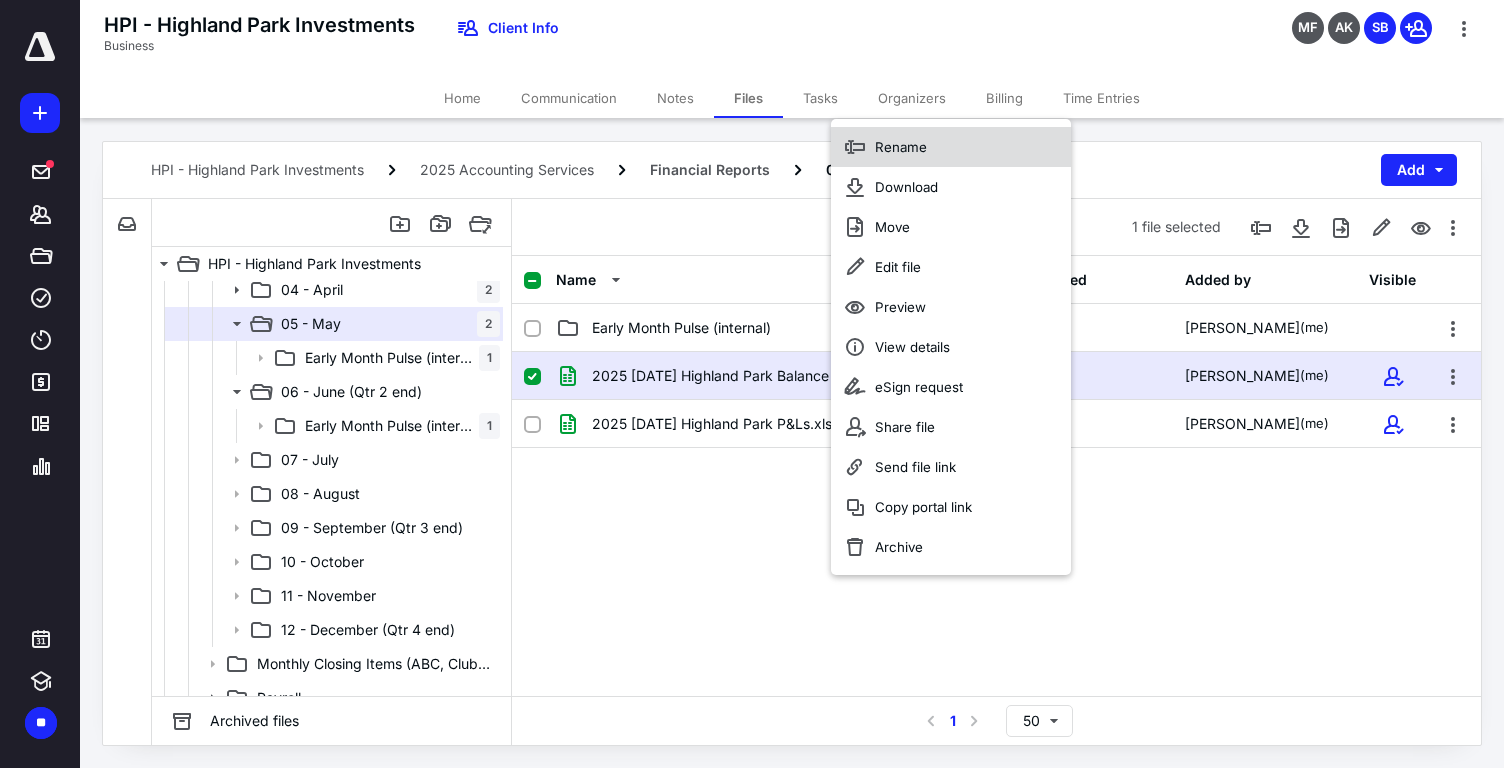 click on "Rename" at bounding box center (901, 147) 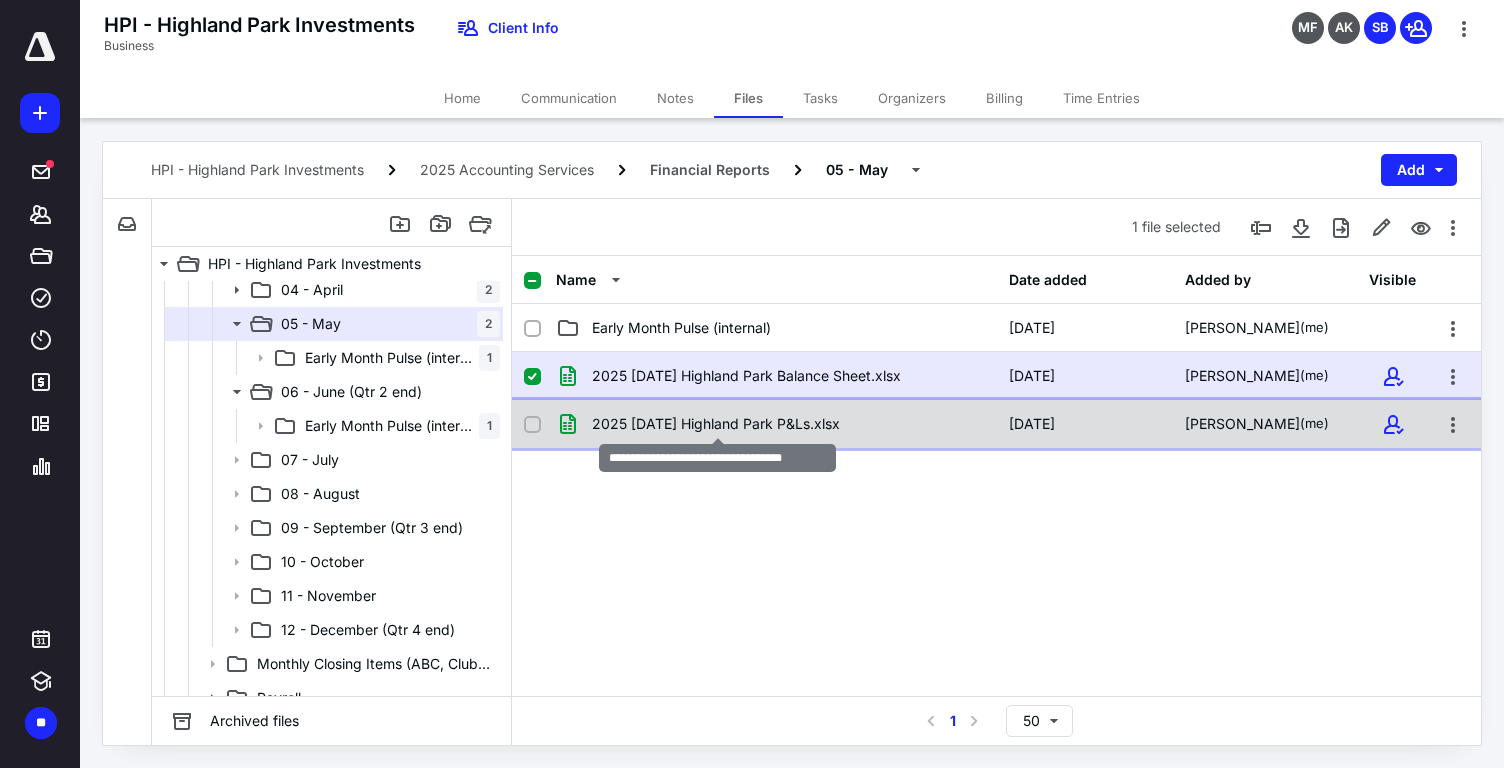 checkbox on "false" 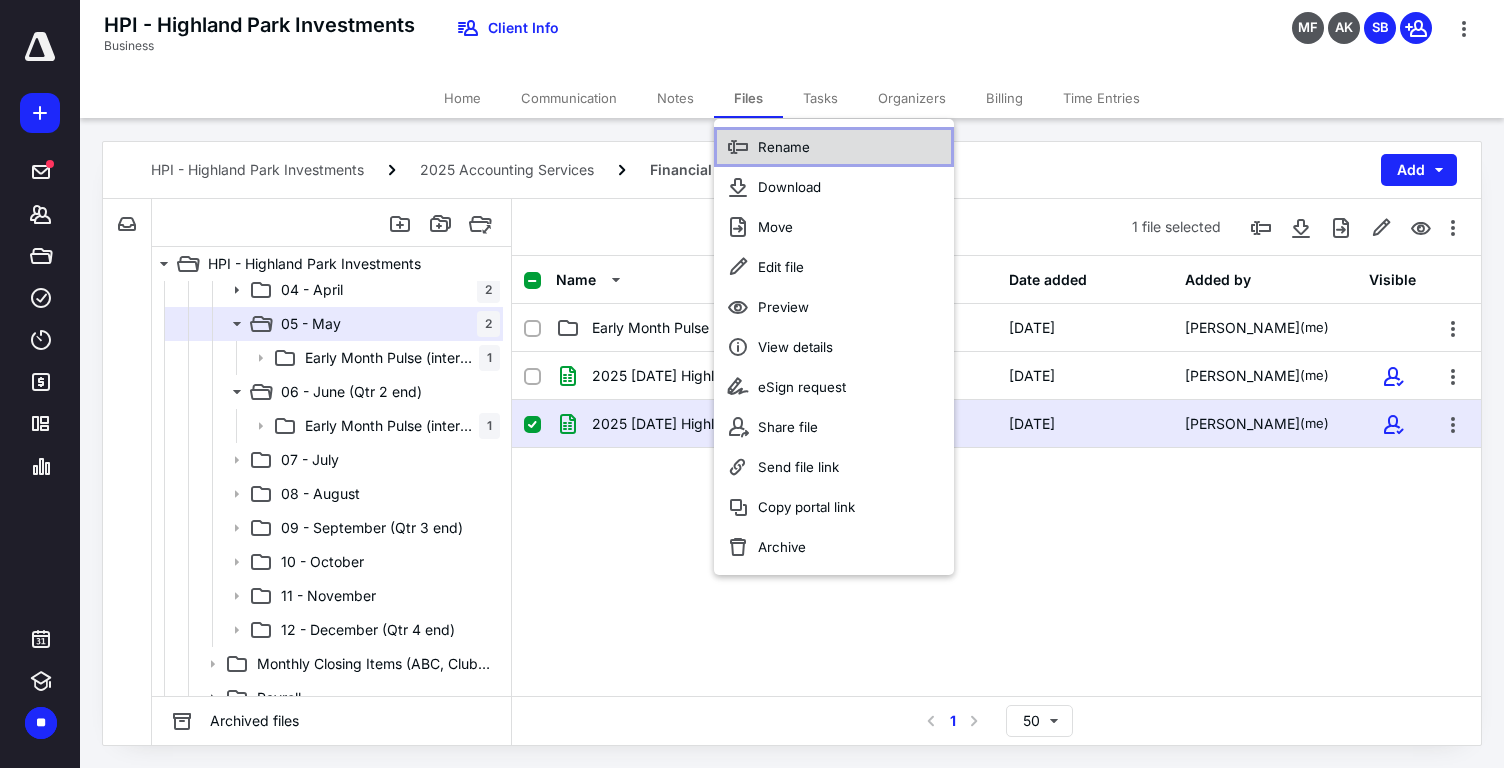 click on "Rename" at bounding box center (834, 147) 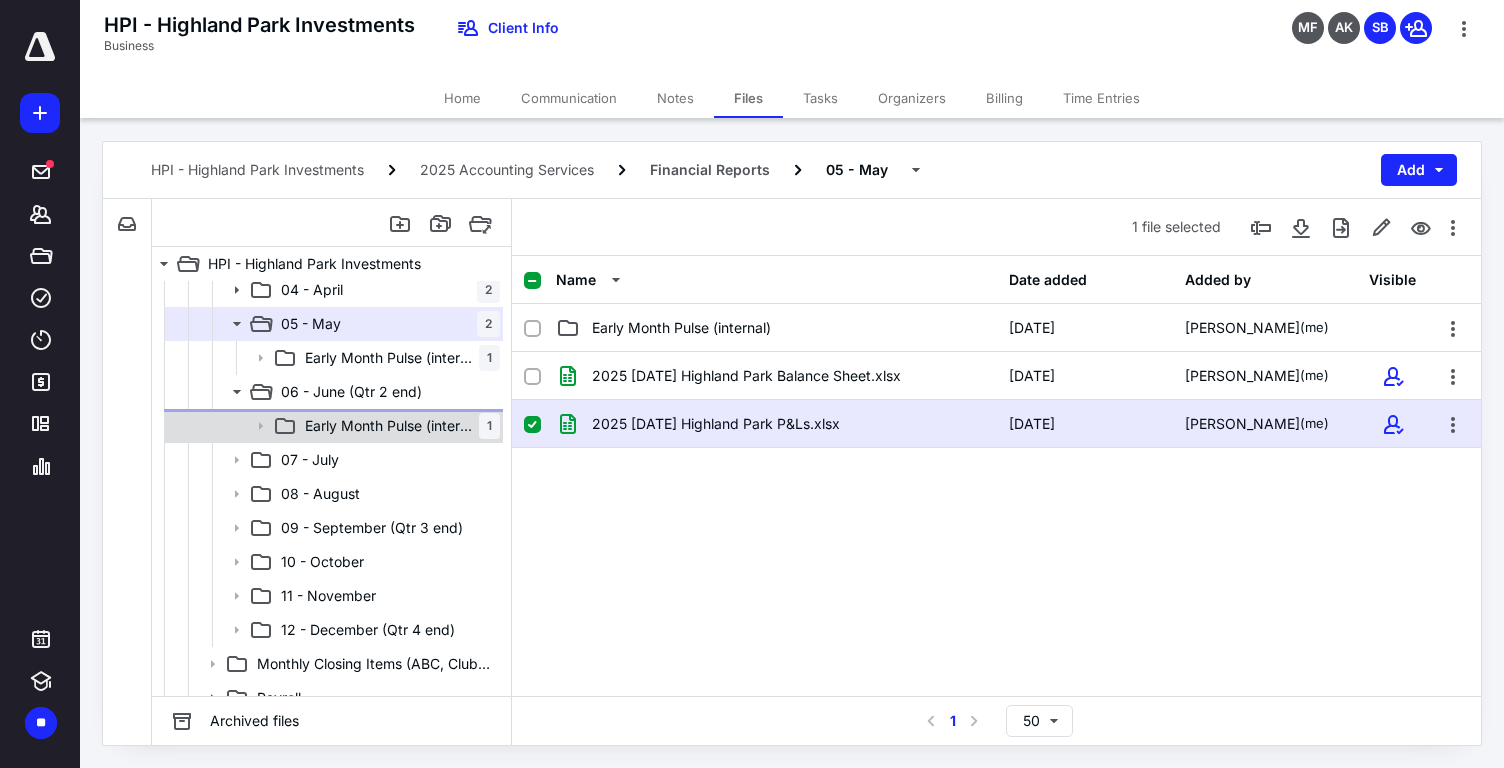 click on "06 - June (Qtr 2 end)" at bounding box center [351, 392] 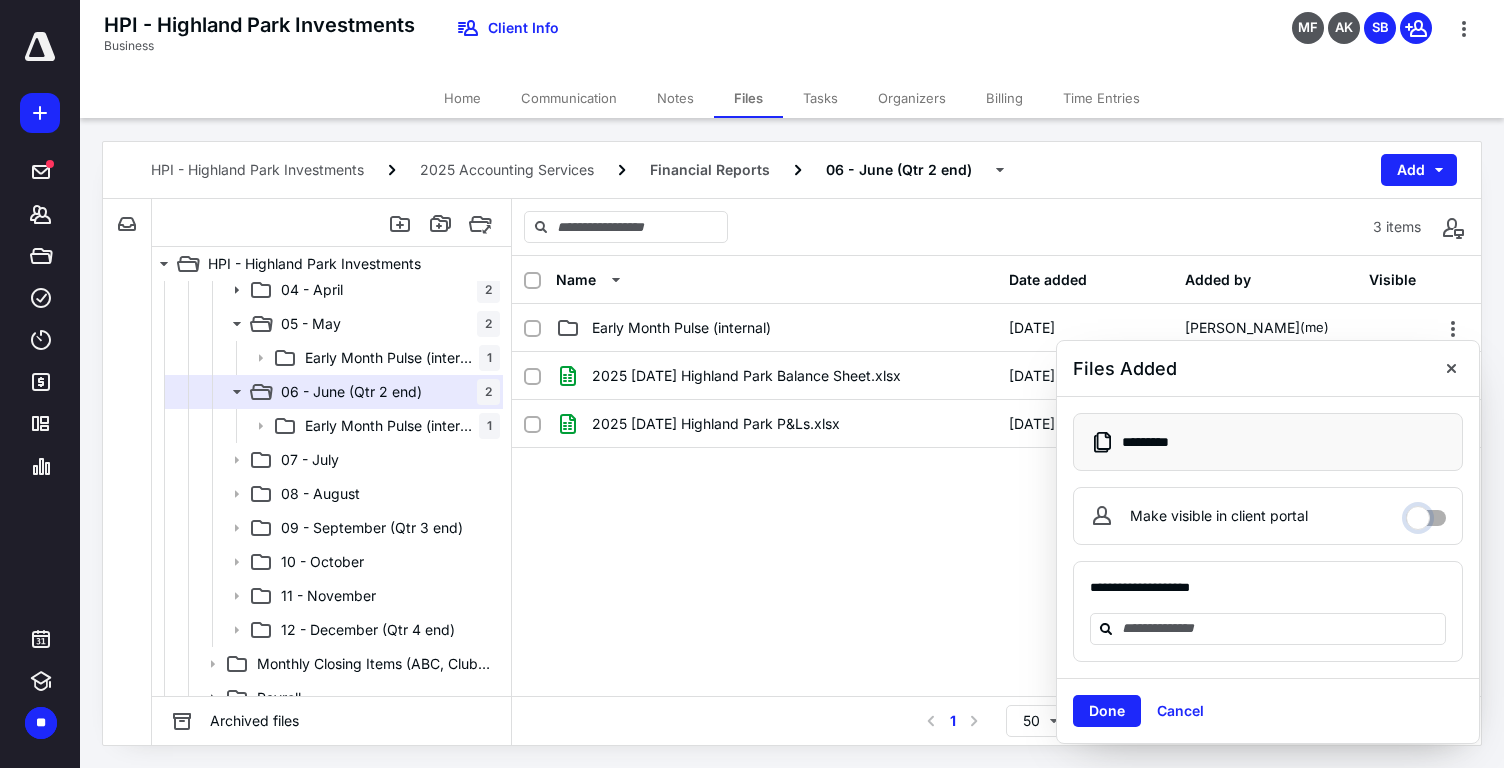 click on "Make visible in client portal" at bounding box center (1426, 513) 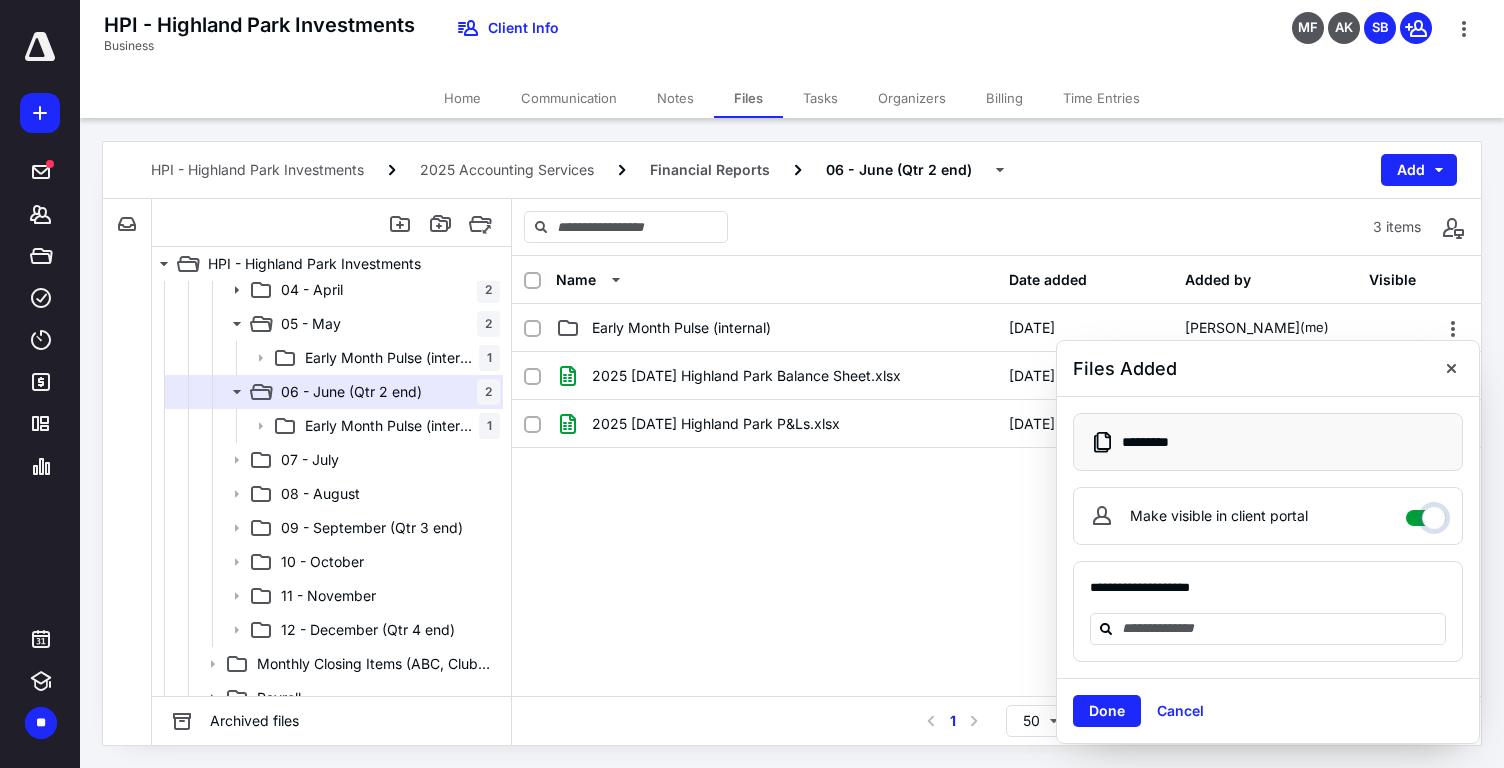 checkbox on "****" 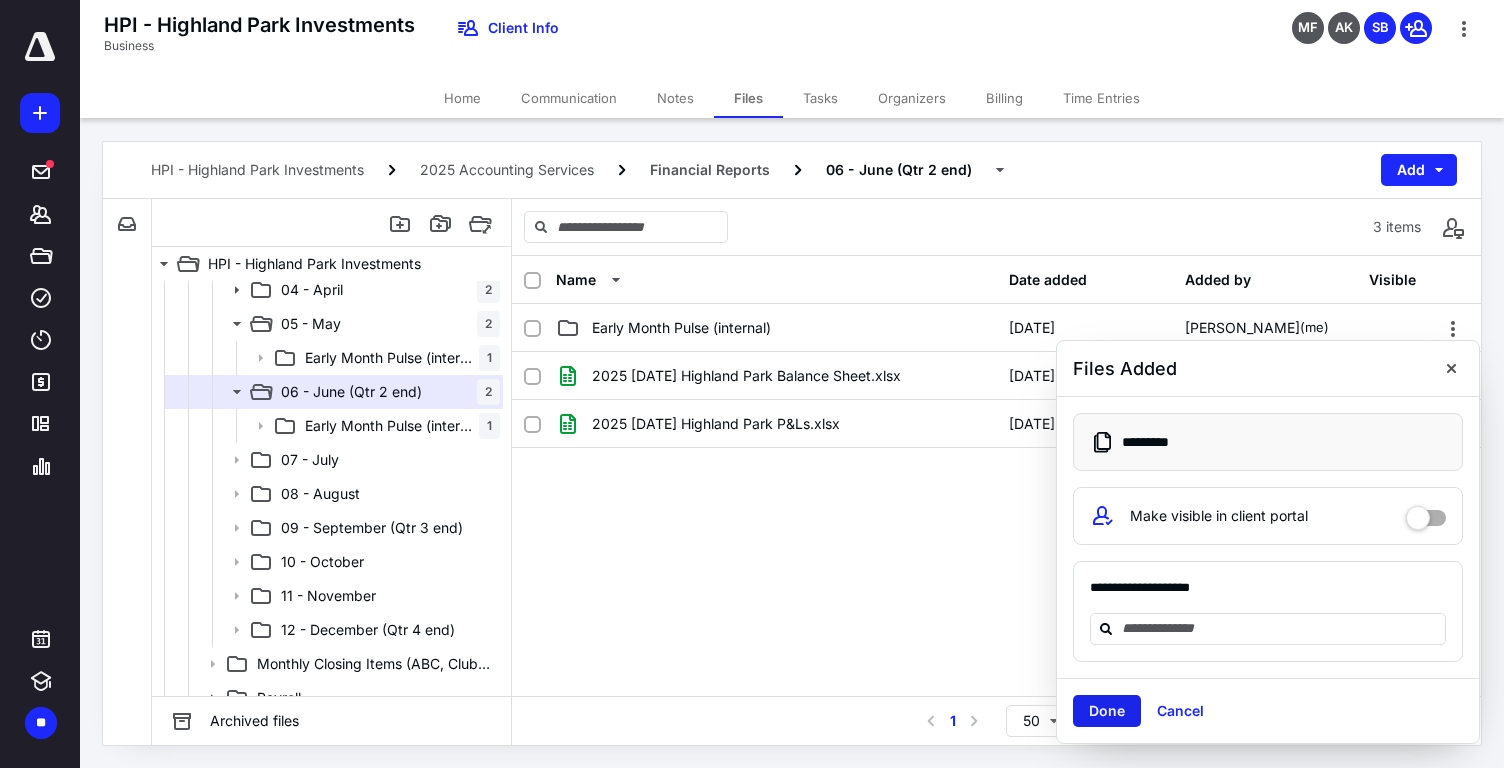 click on "Done" at bounding box center [1107, 711] 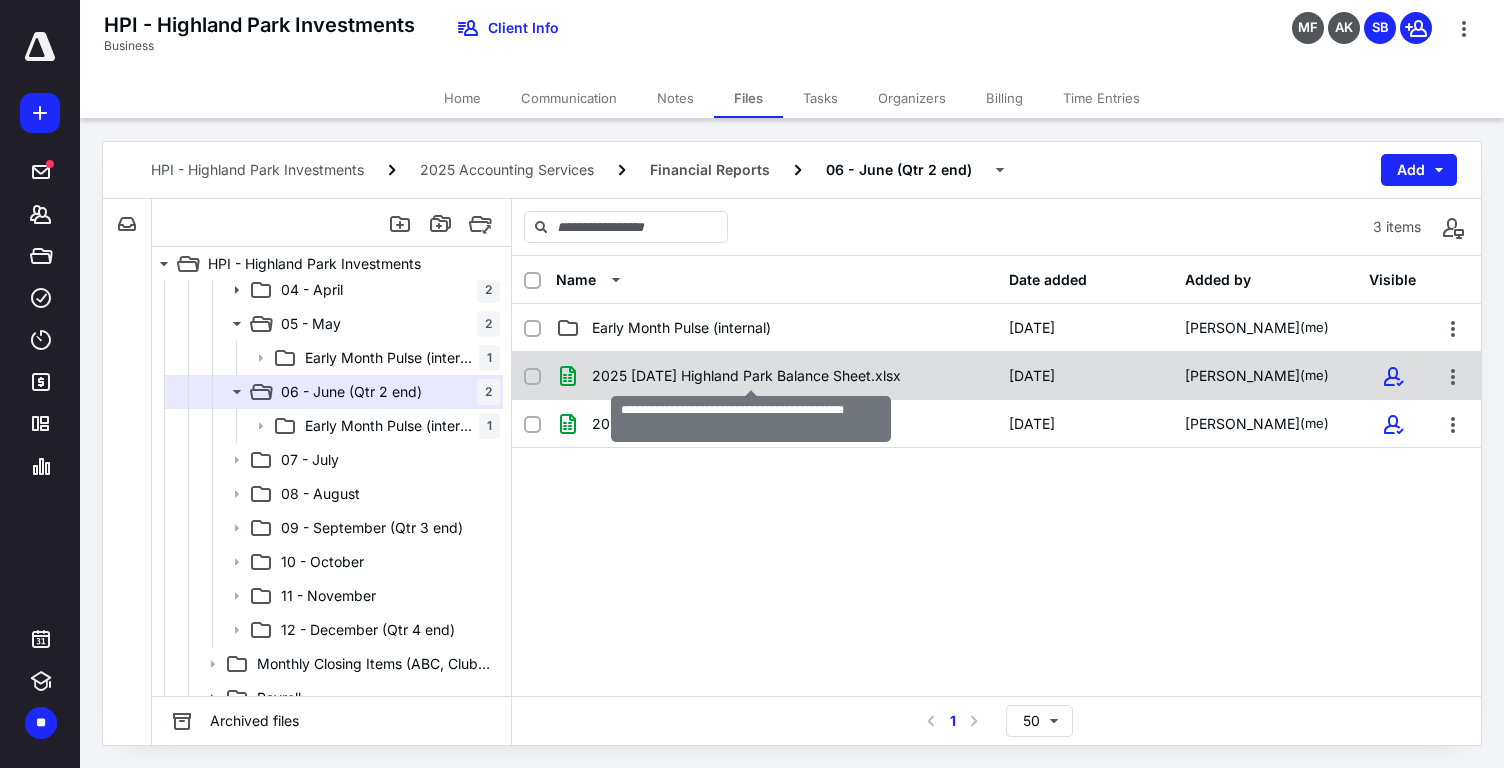 click on "2025 06 June Highland Park Balance Sheet.xlsx" at bounding box center [746, 376] 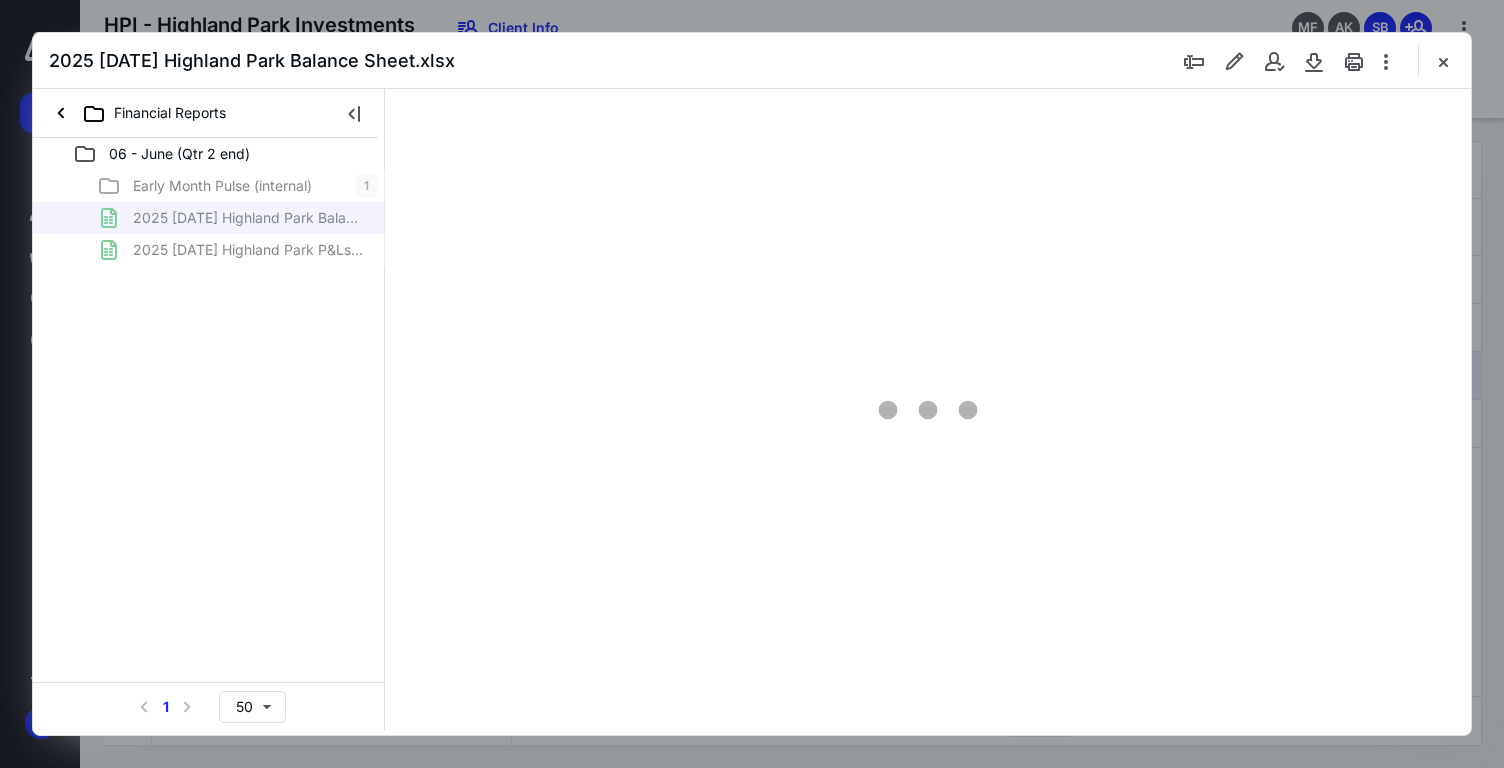 scroll, scrollTop: 0, scrollLeft: 0, axis: both 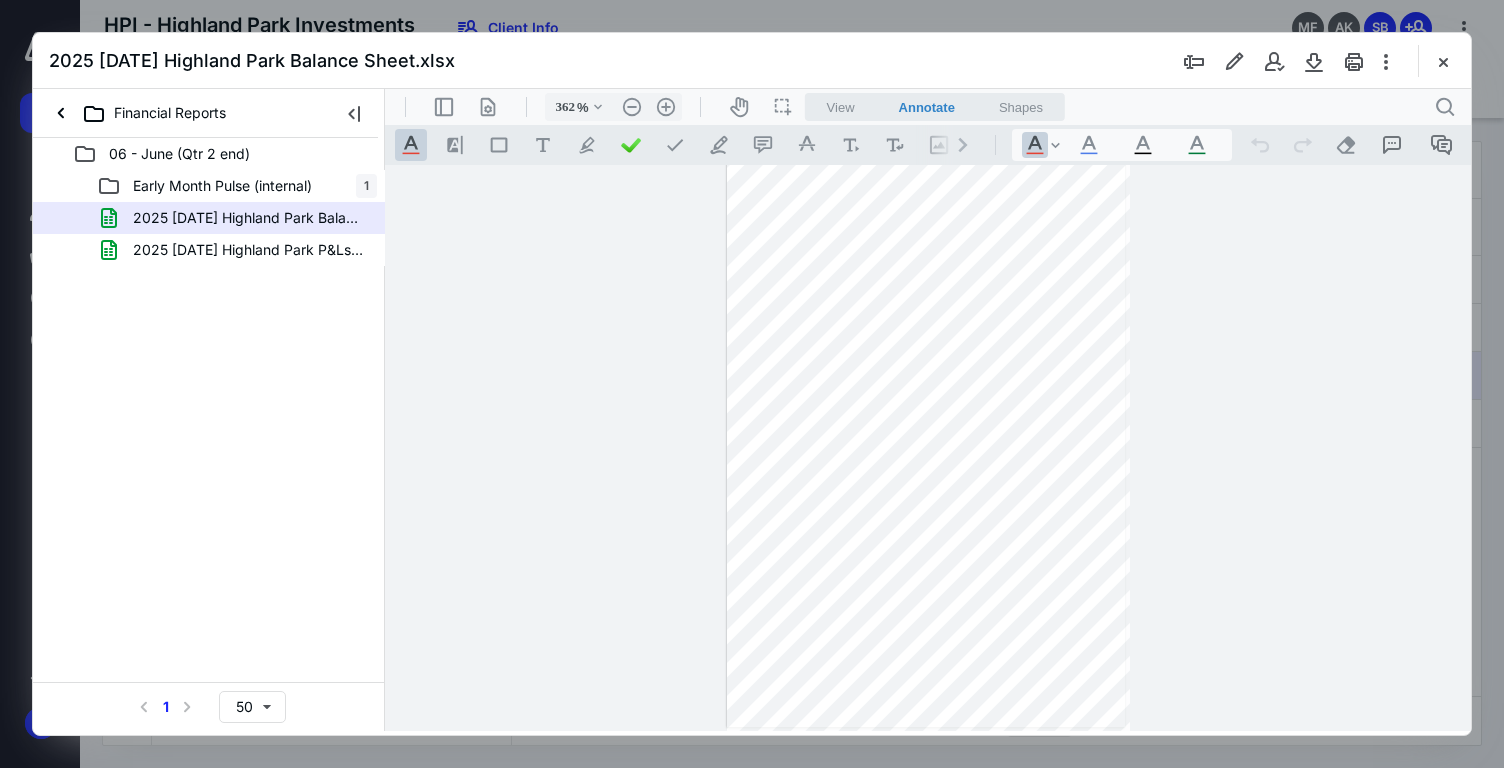 type on "462" 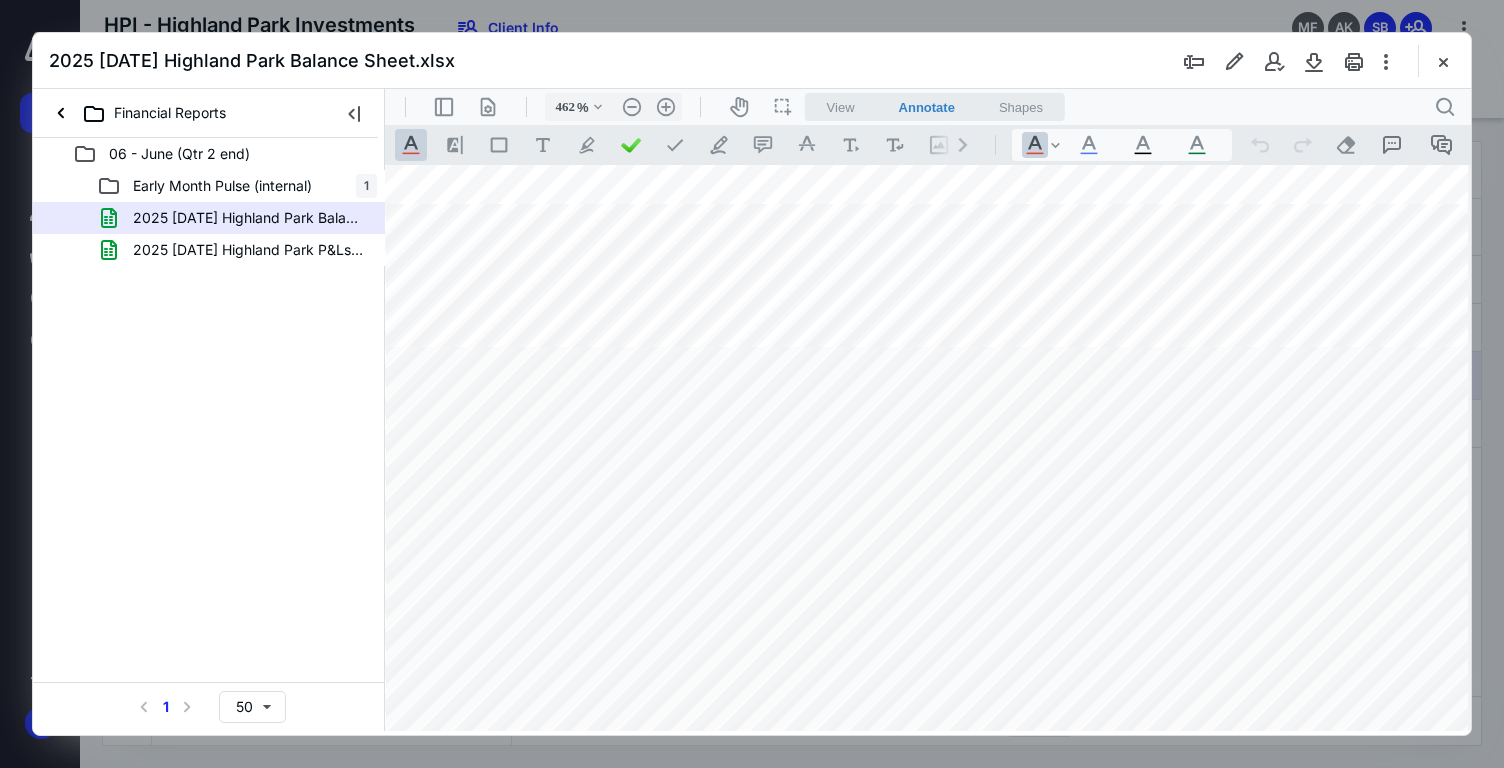 scroll, scrollTop: 2258, scrollLeft: 382, axis: both 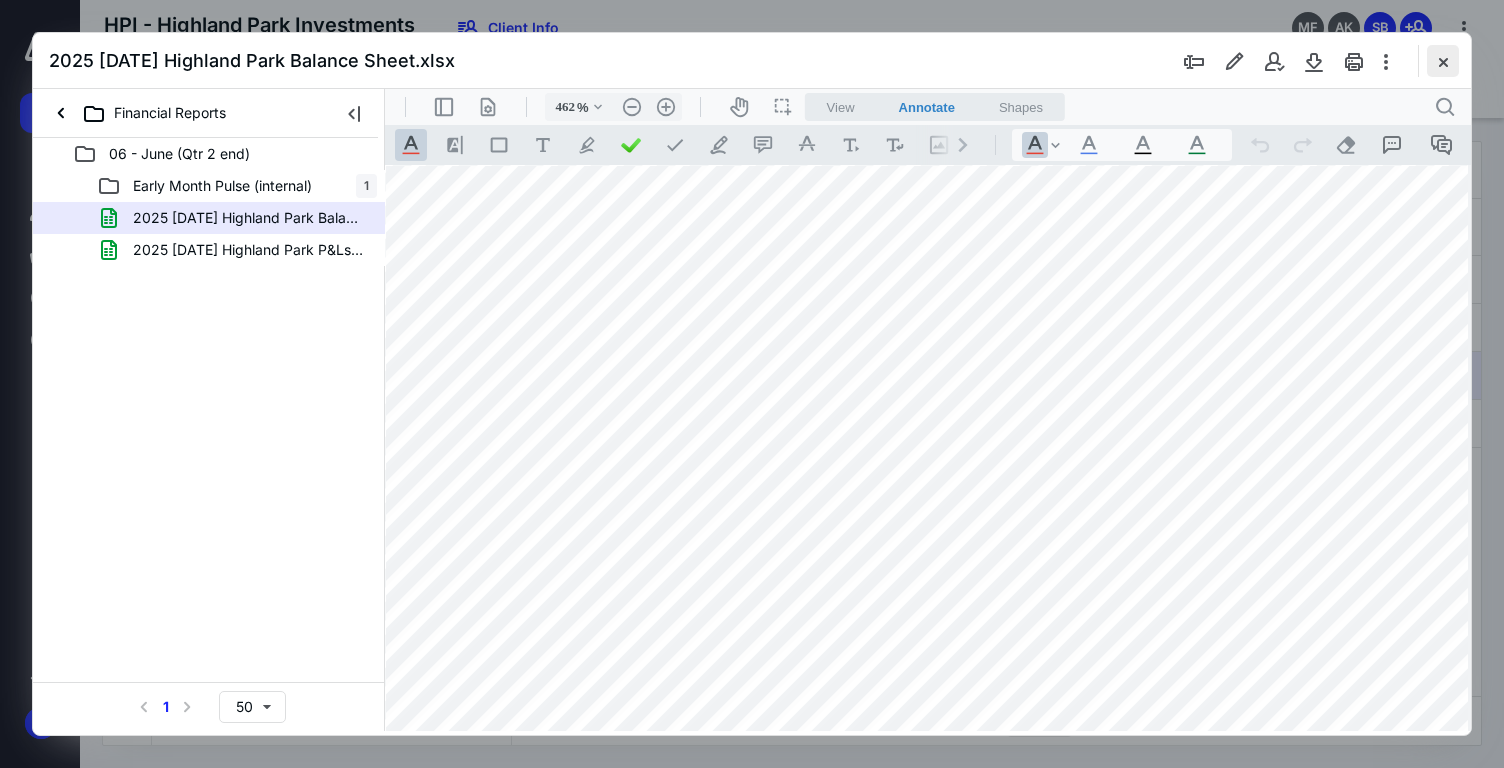 click at bounding box center (1443, 61) 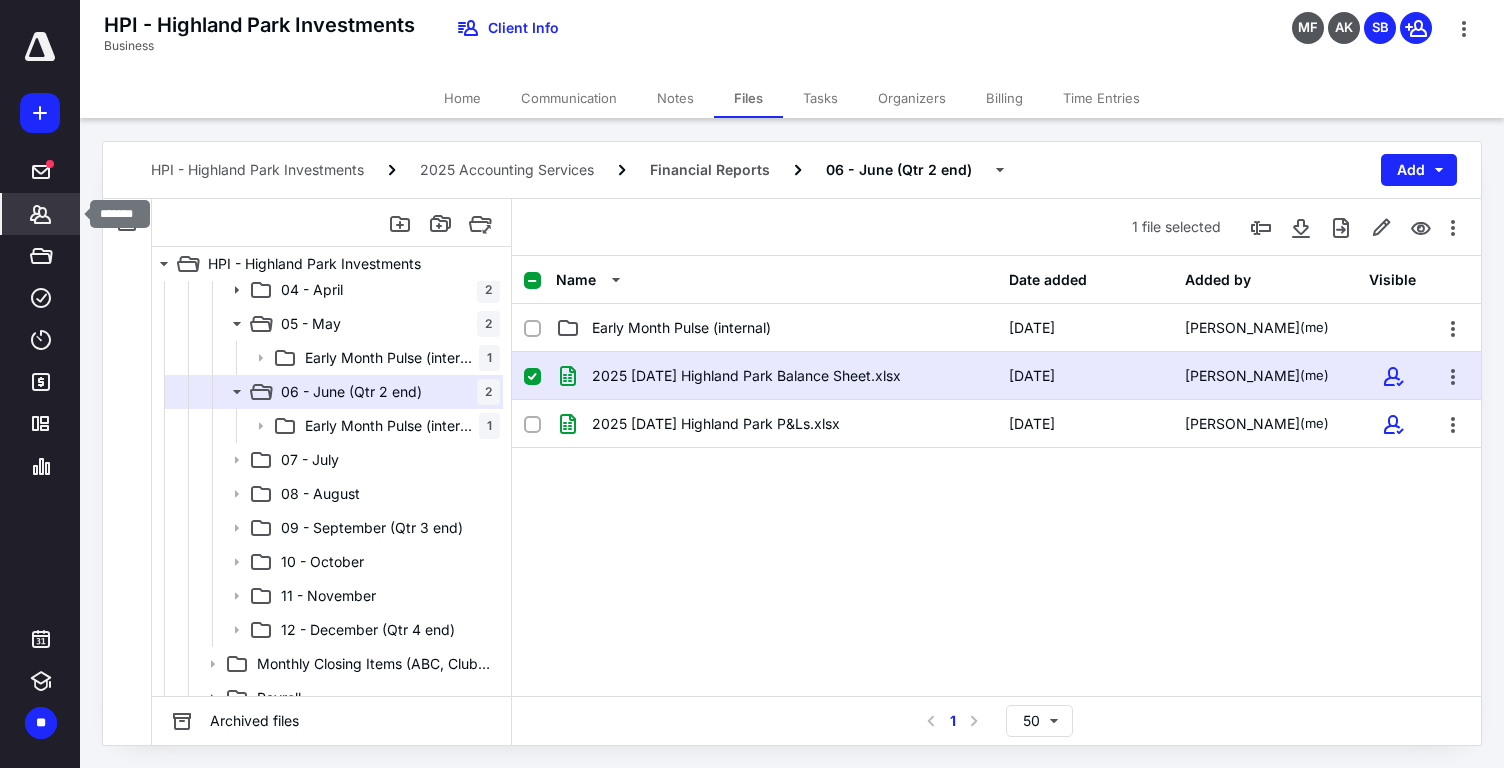 click 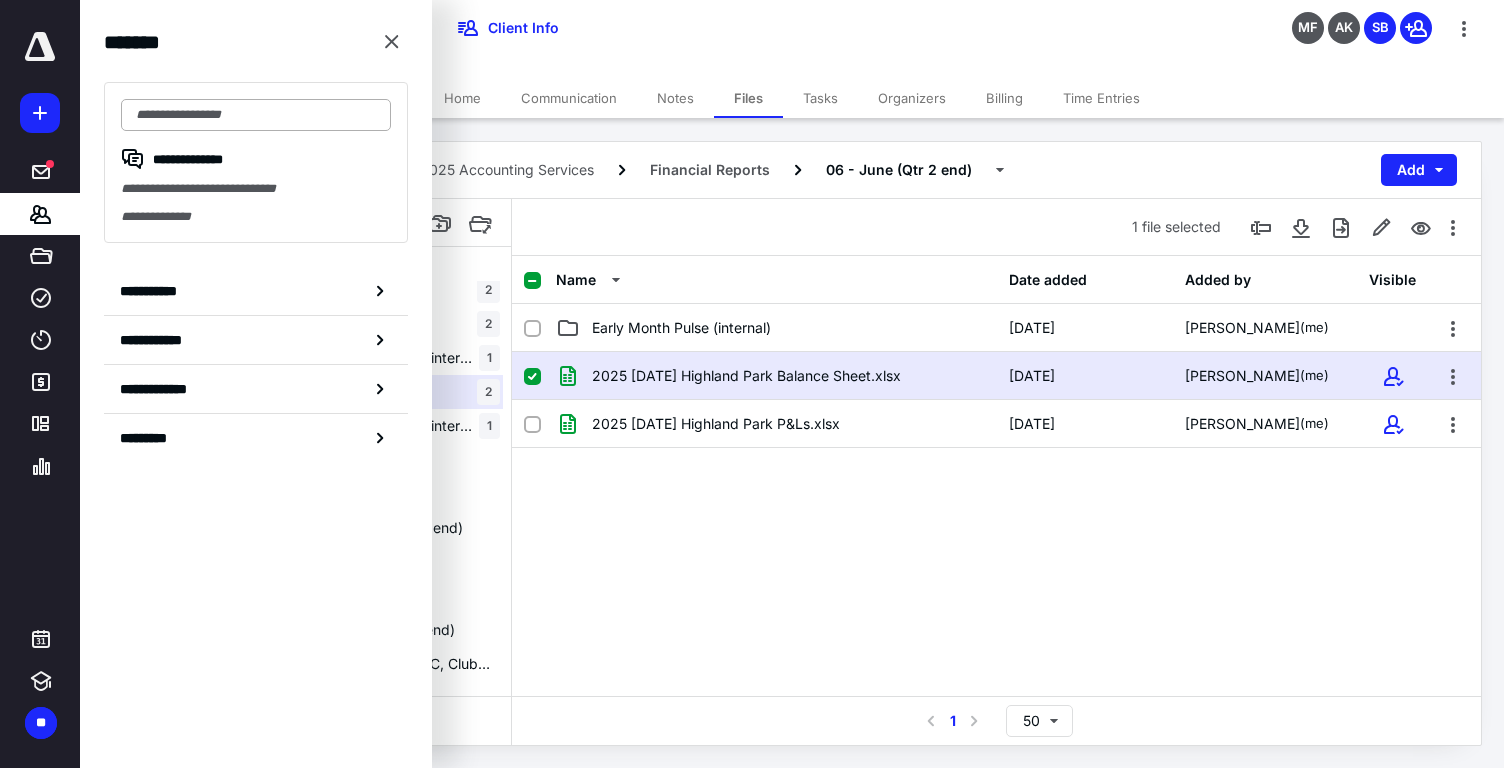 click at bounding box center [256, 115] 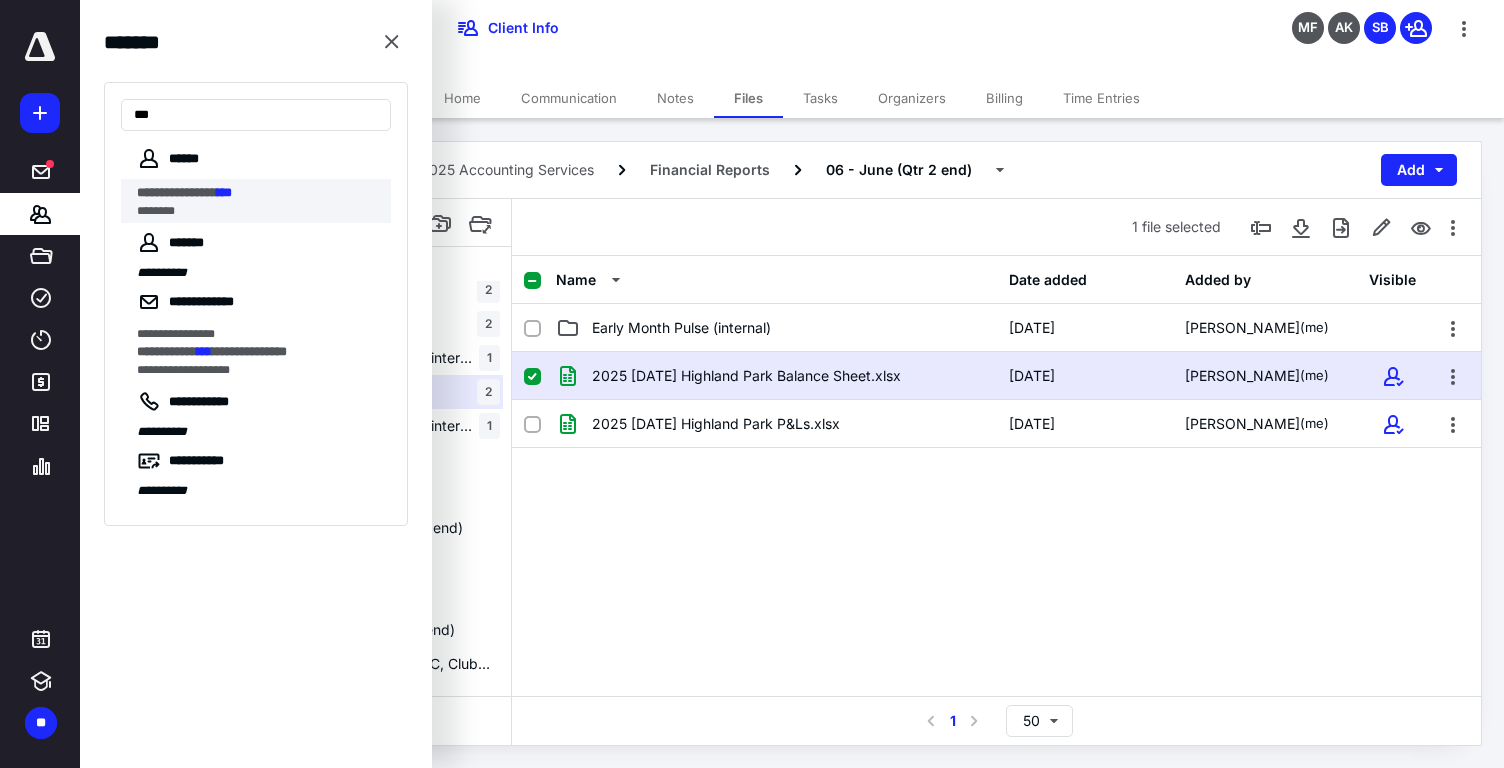 type on "***" 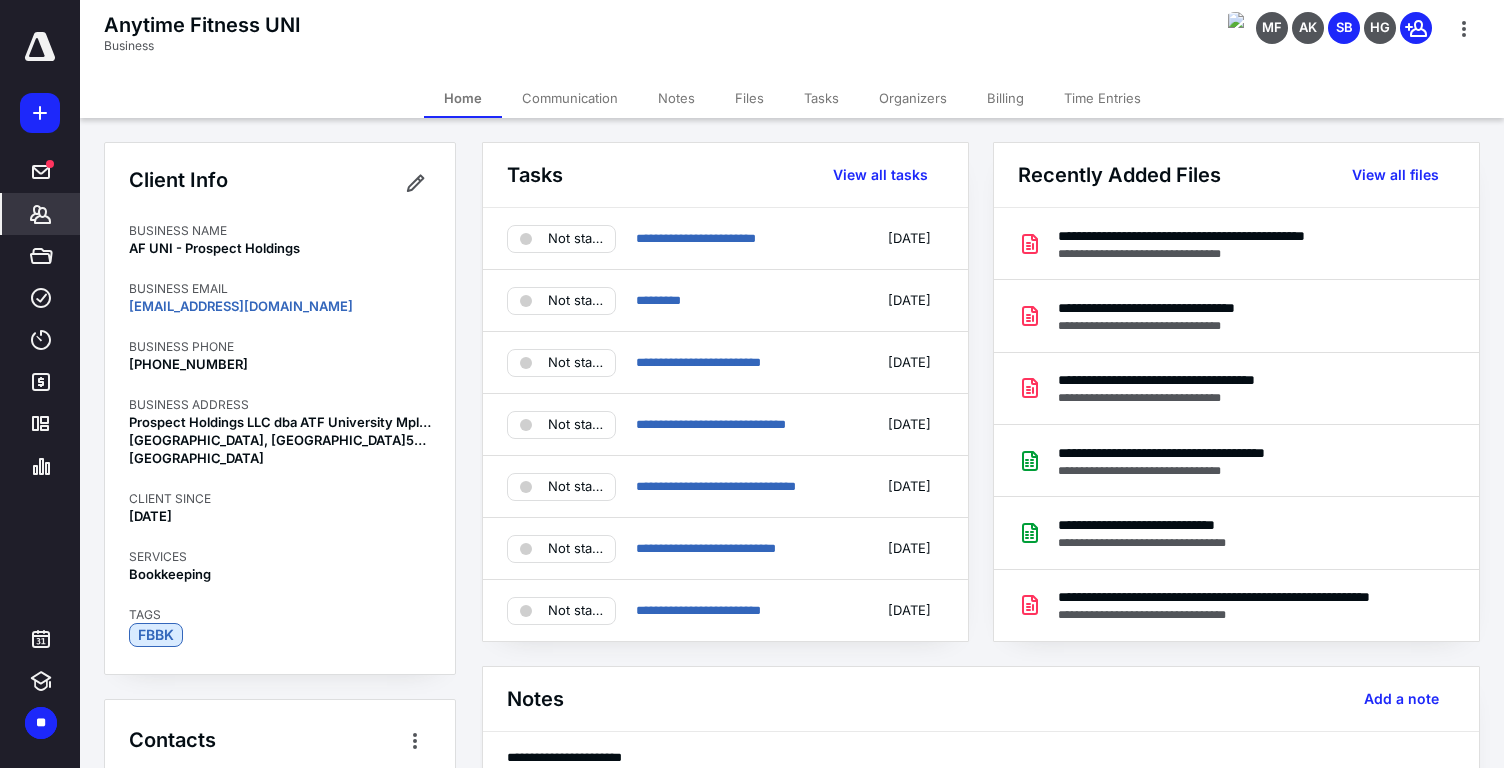 click on "Files" at bounding box center (749, 98) 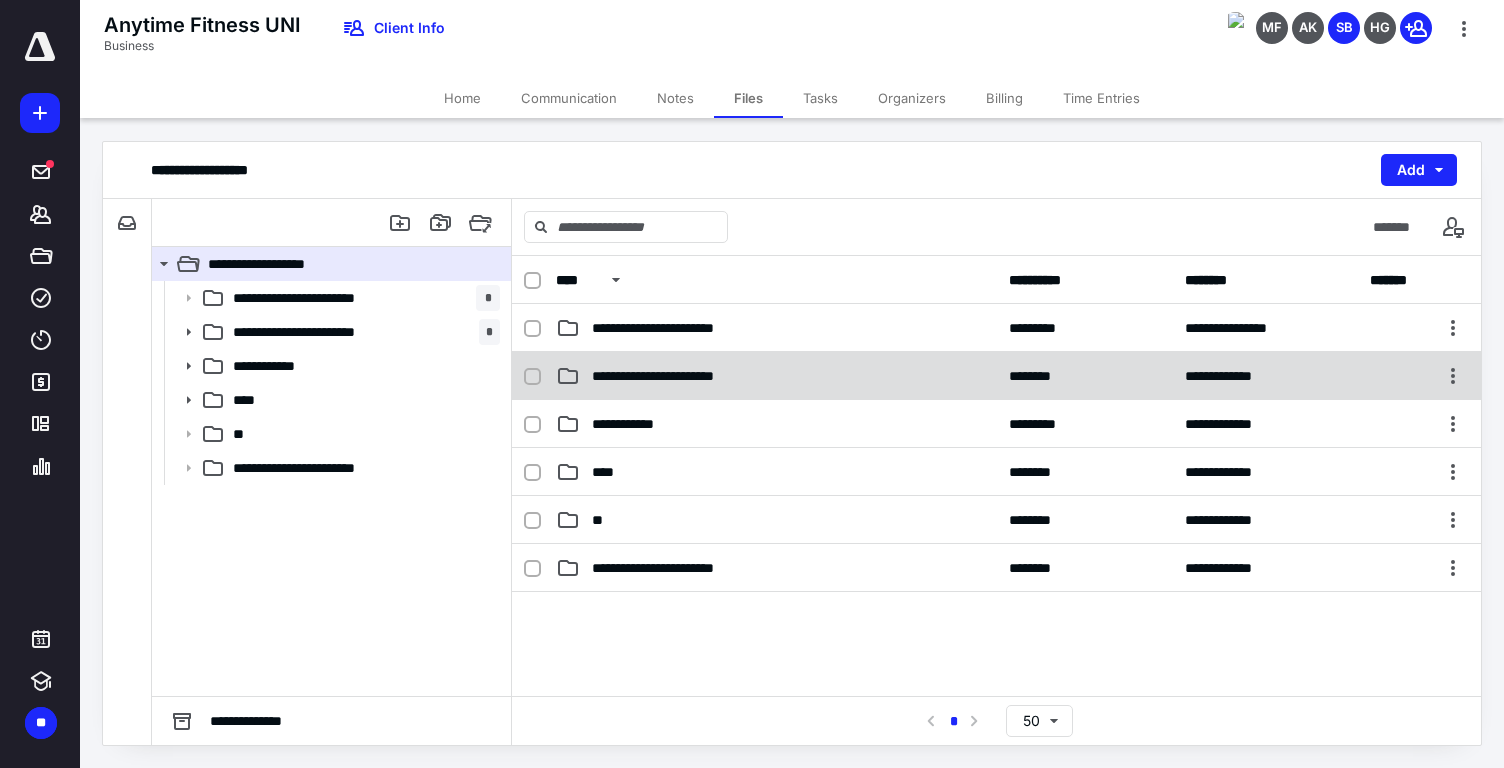 click on "**********" at bounding box center [776, 376] 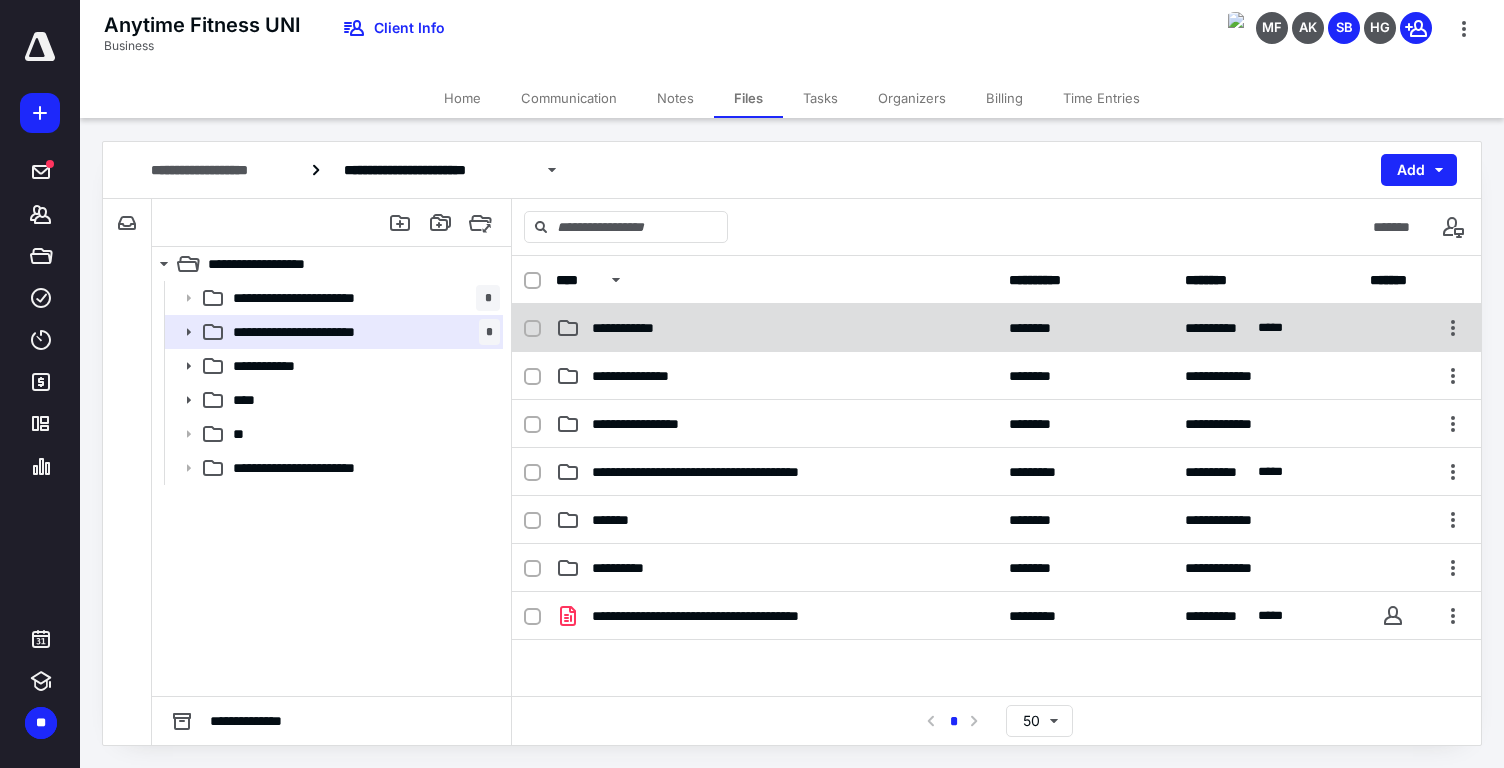 click on "**********" at bounding box center [637, 328] 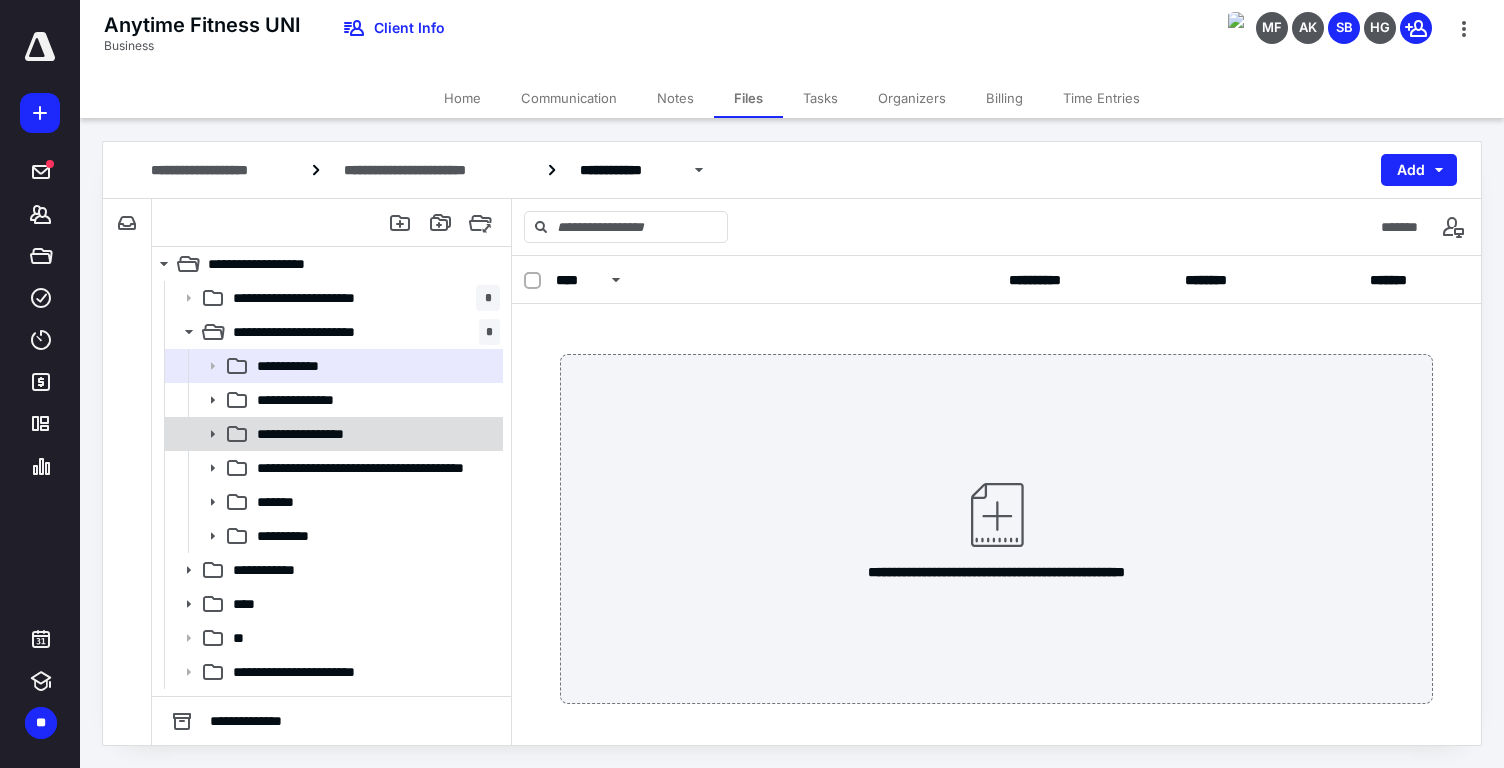 click on "**********" at bounding box center (314, 434) 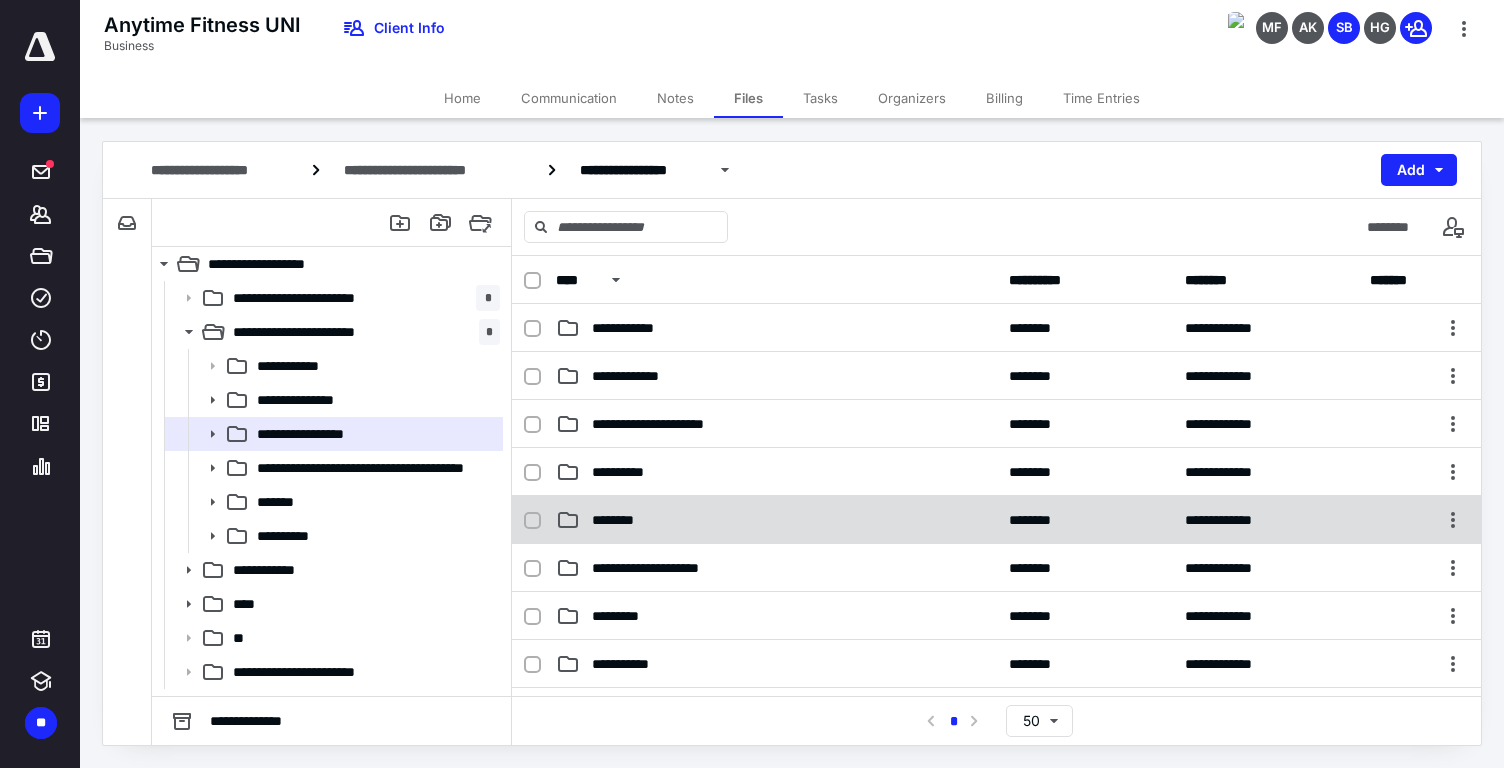 click on "********" at bounding box center [776, 520] 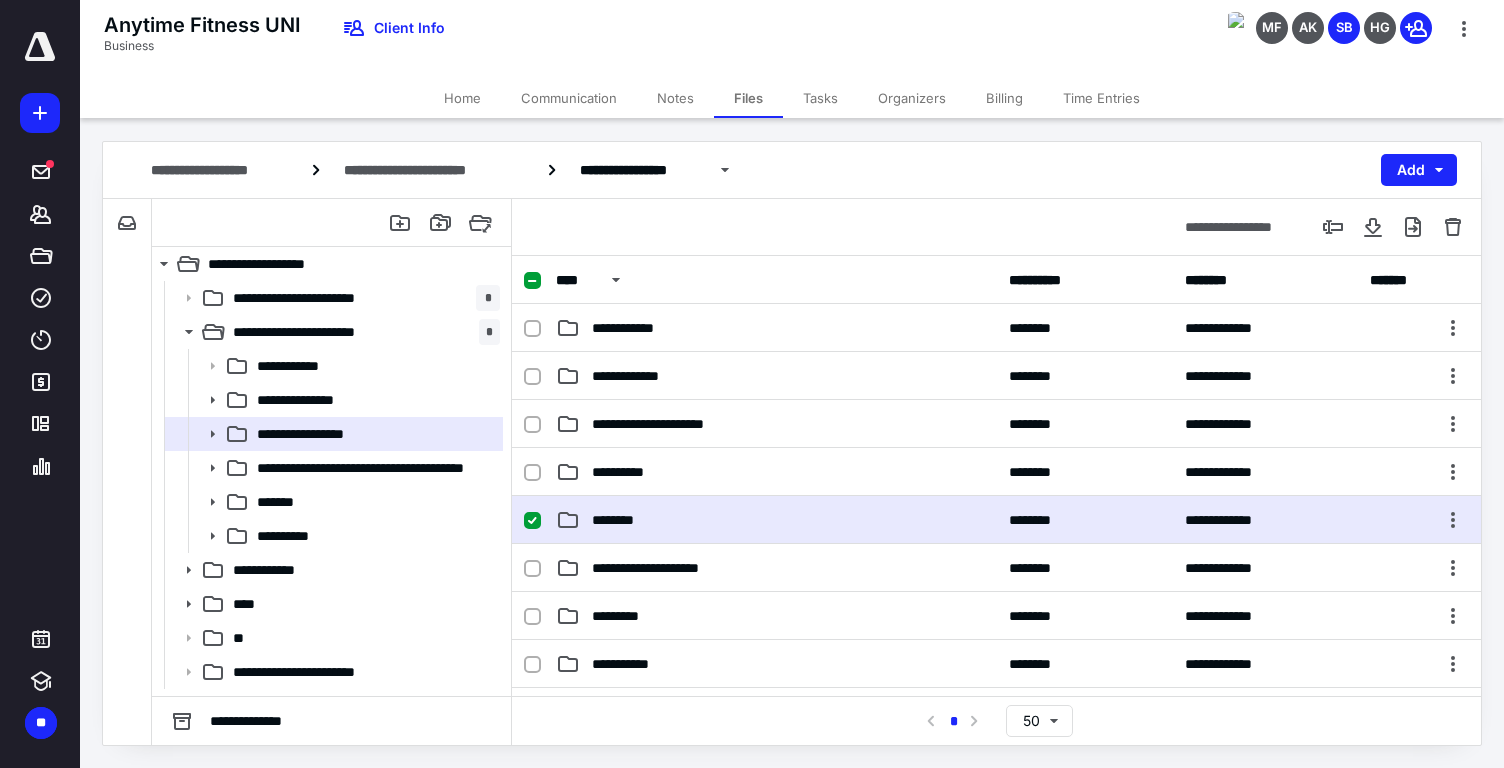 click on "********" at bounding box center (776, 520) 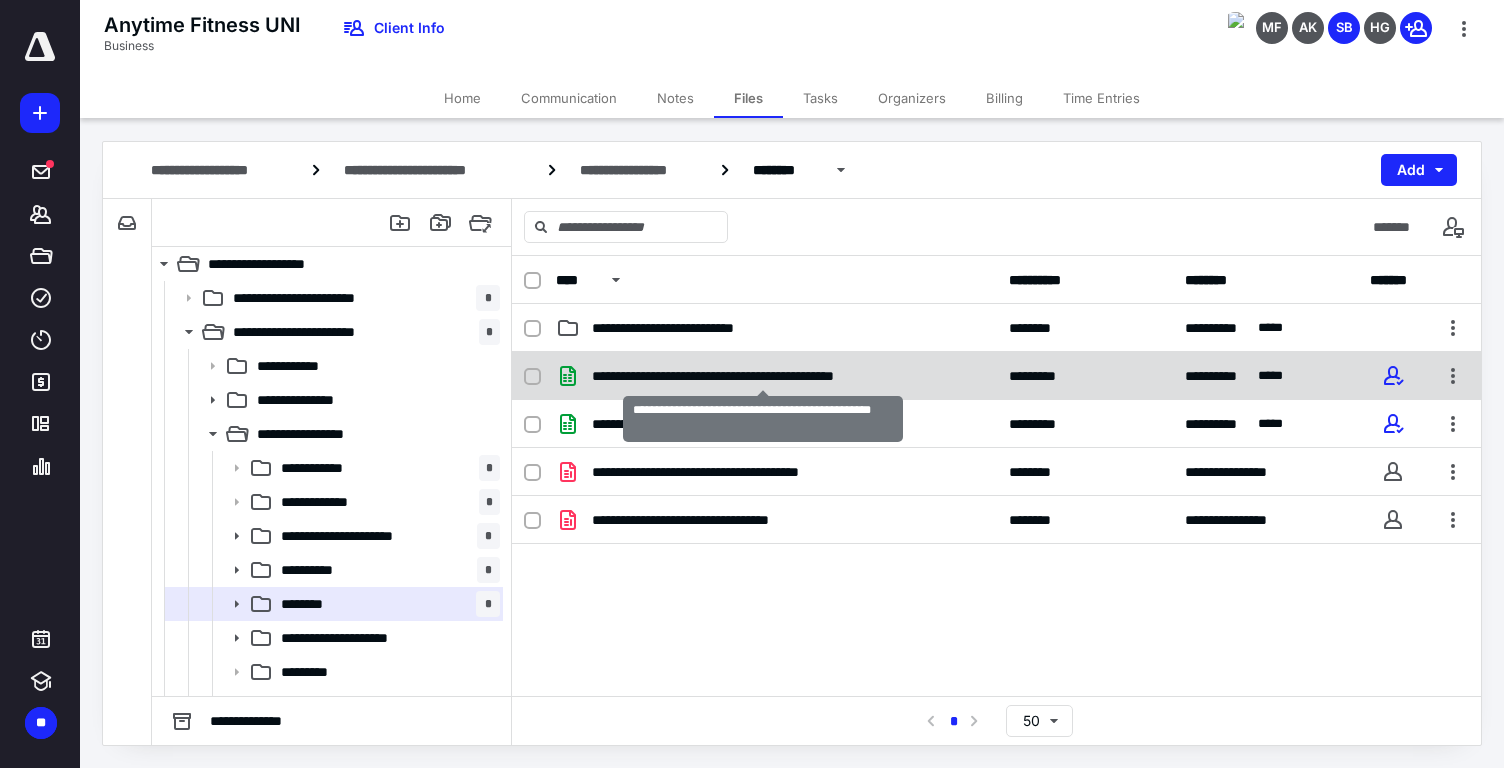 checkbox on "true" 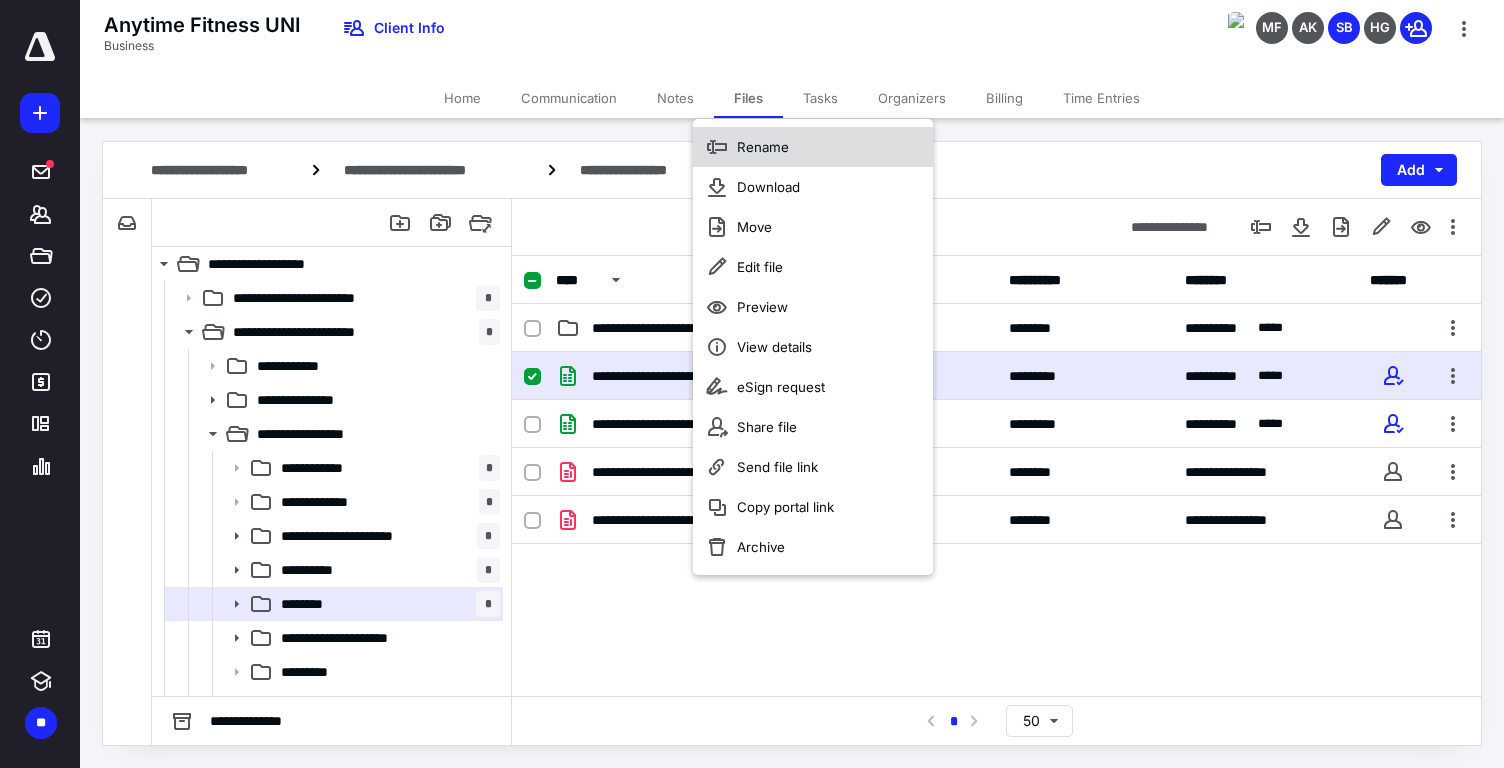 click on "Rename" at bounding box center (813, 147) 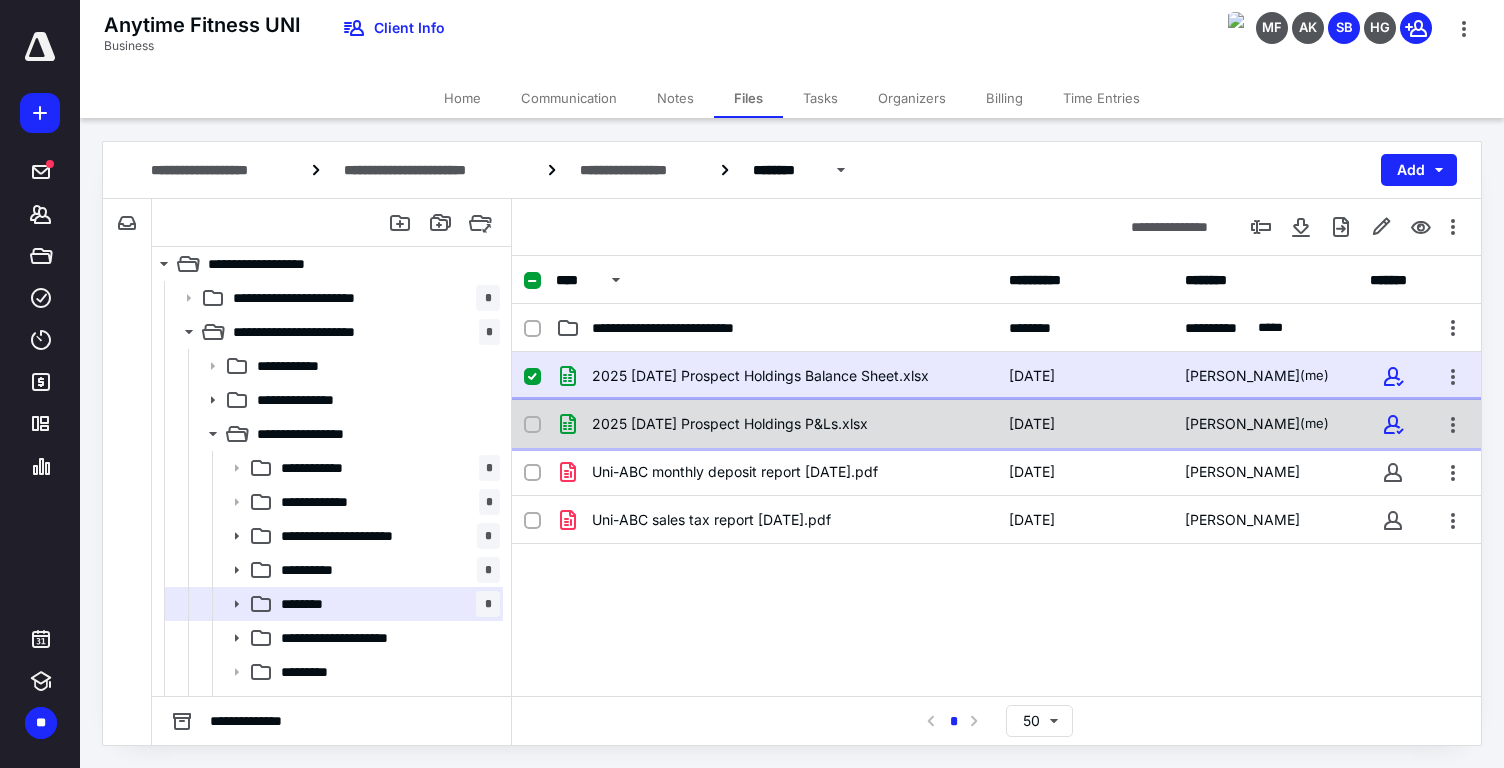 checkbox on "false" 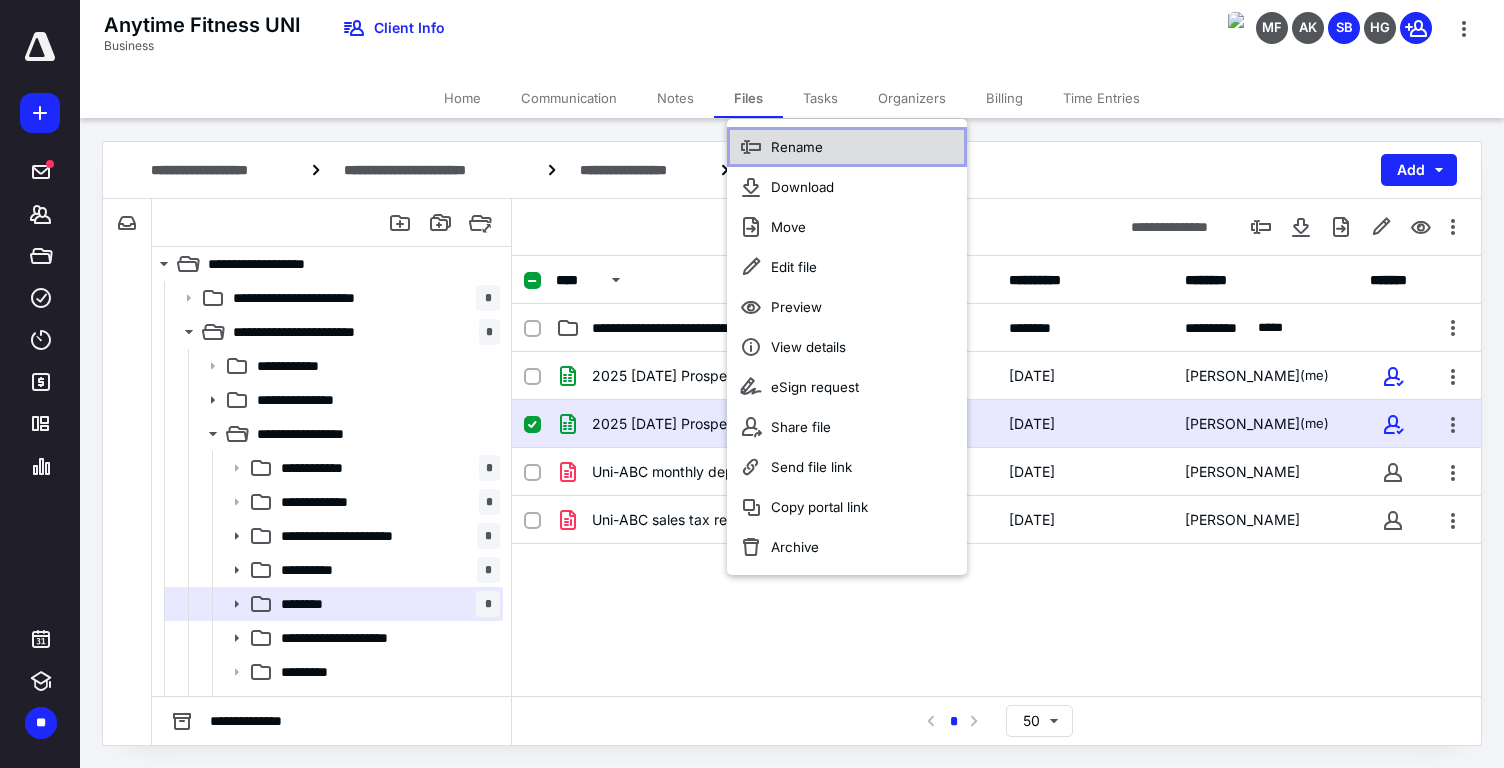 click on "Rename" at bounding box center (847, 147) 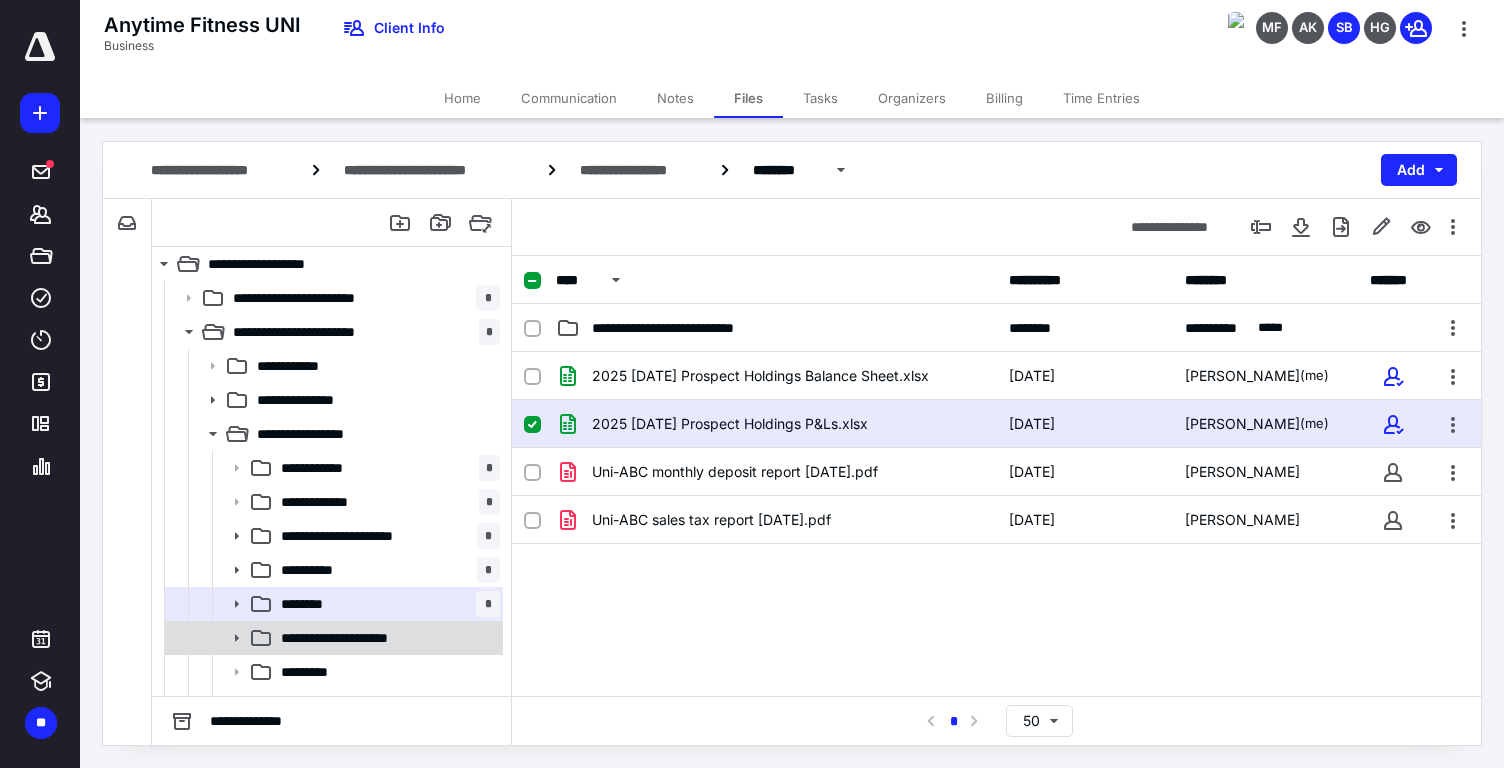 click on "**********" at bounding box center [351, 638] 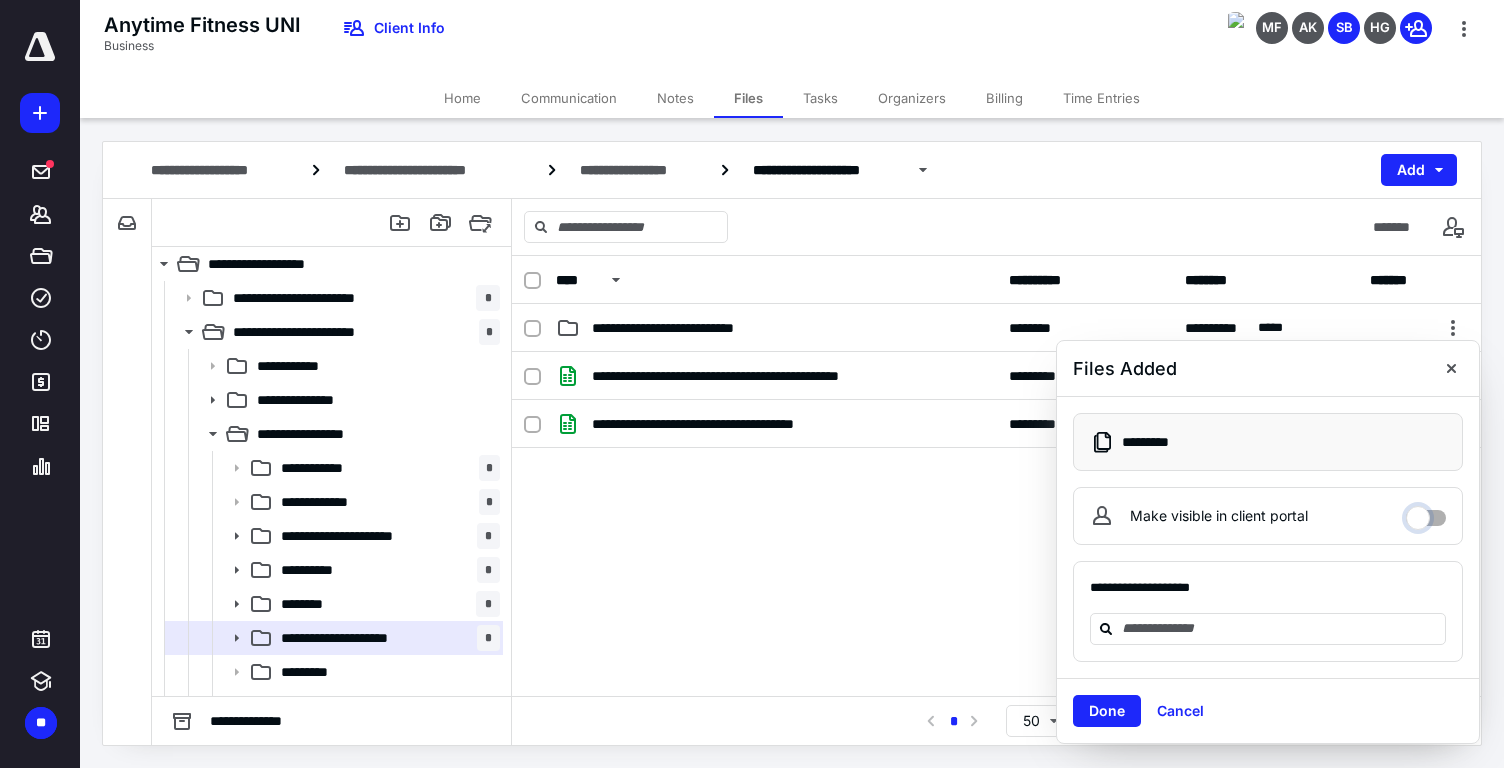 click on "Make visible in client portal" at bounding box center [1426, 513] 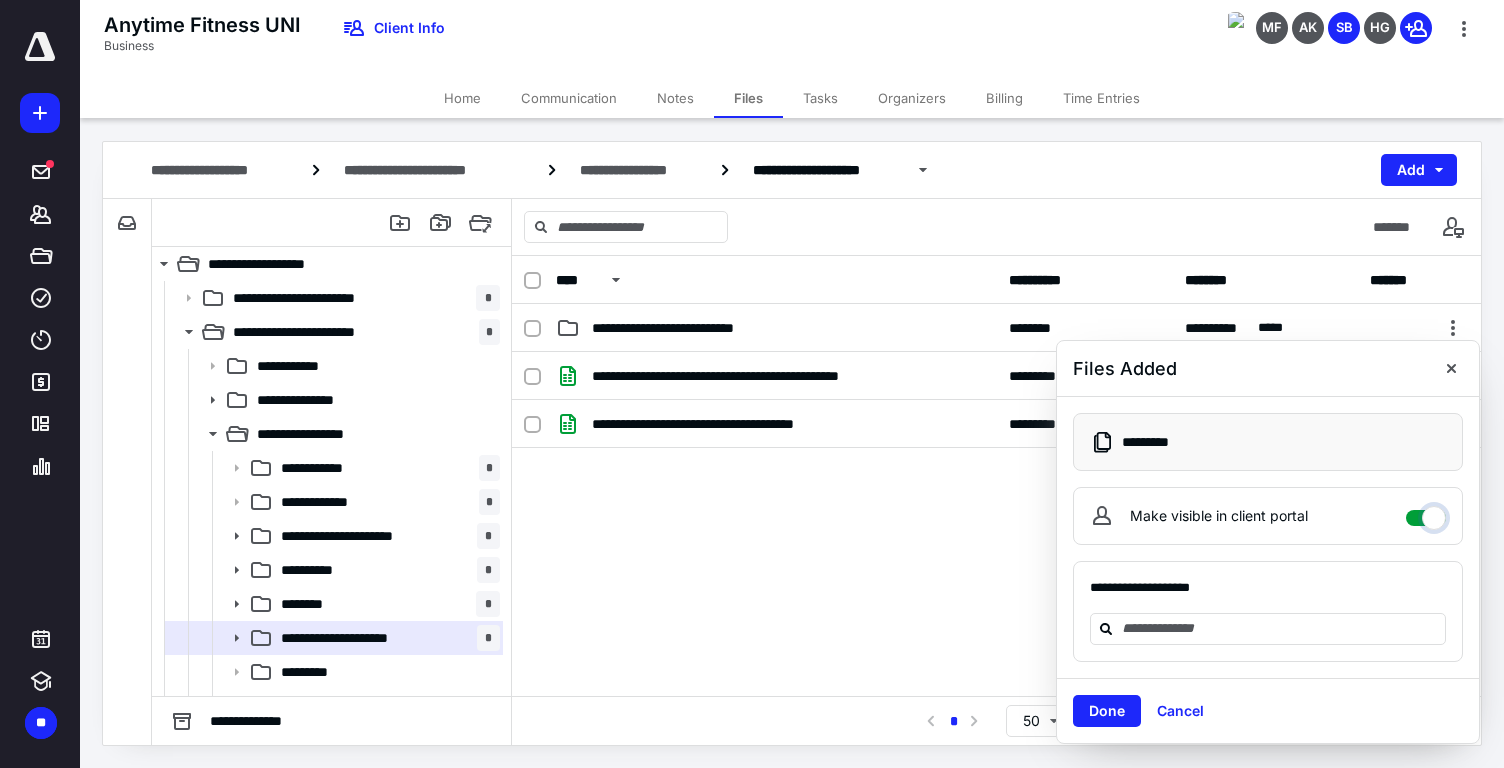 checkbox on "****" 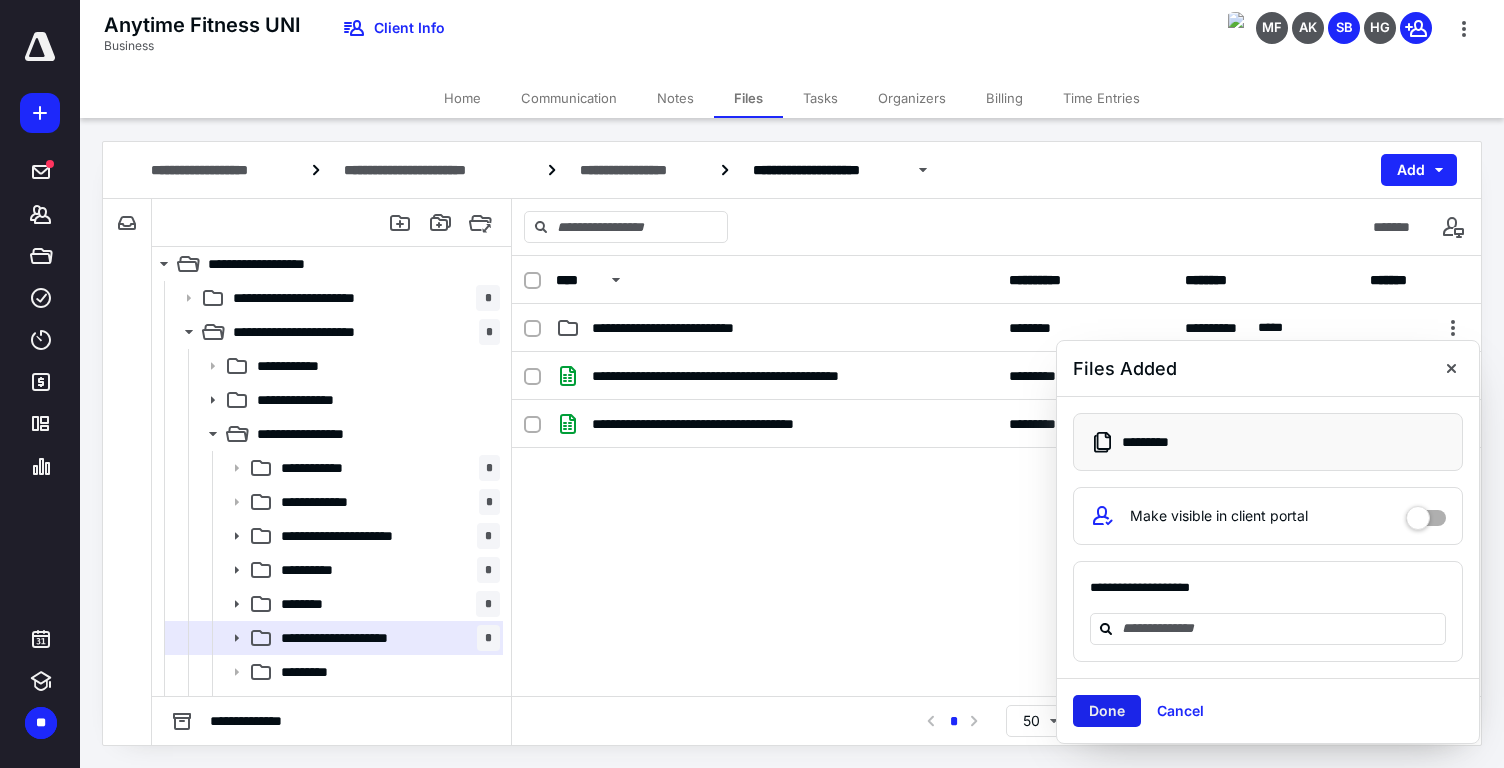 click on "Done" at bounding box center [1107, 711] 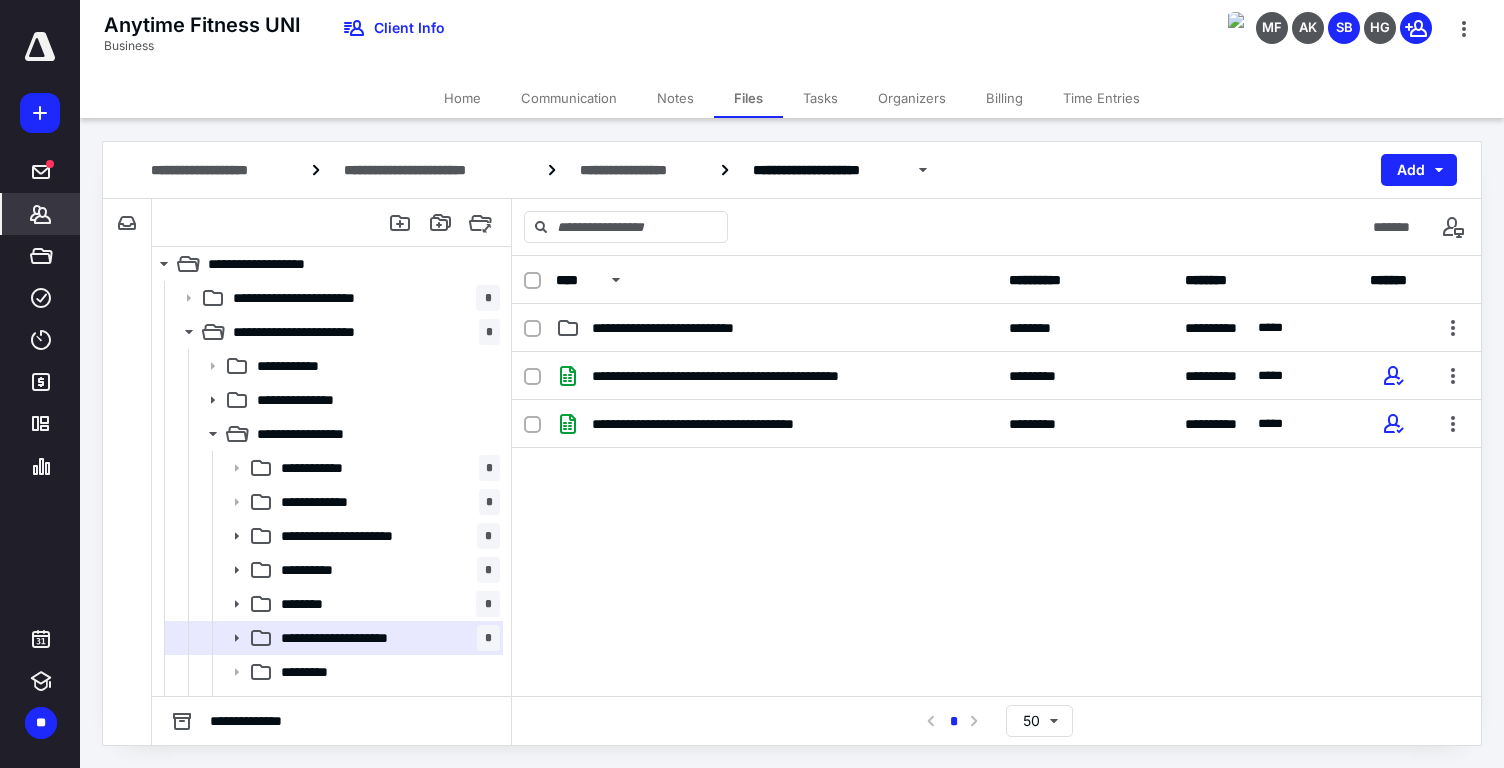 click 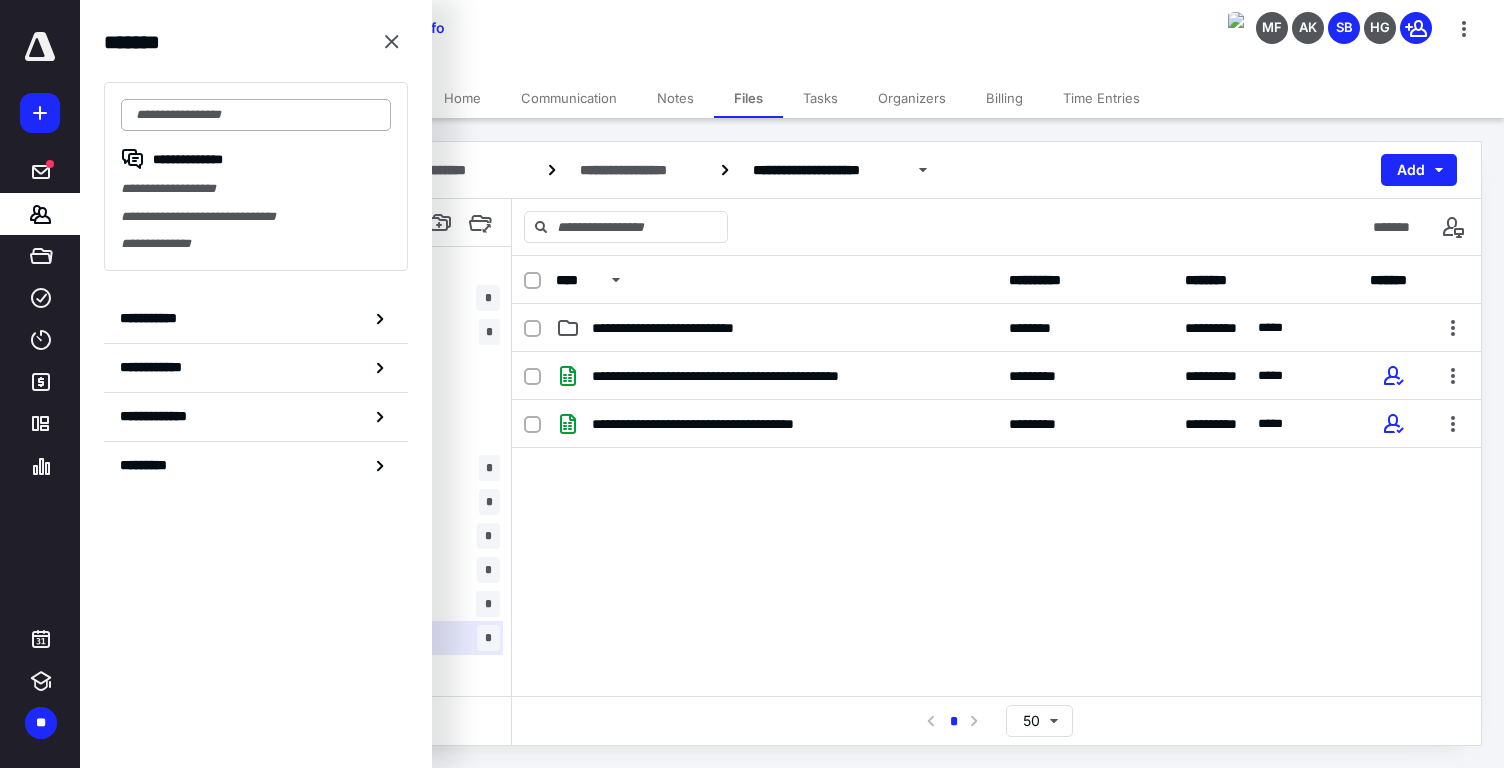 click at bounding box center [256, 115] 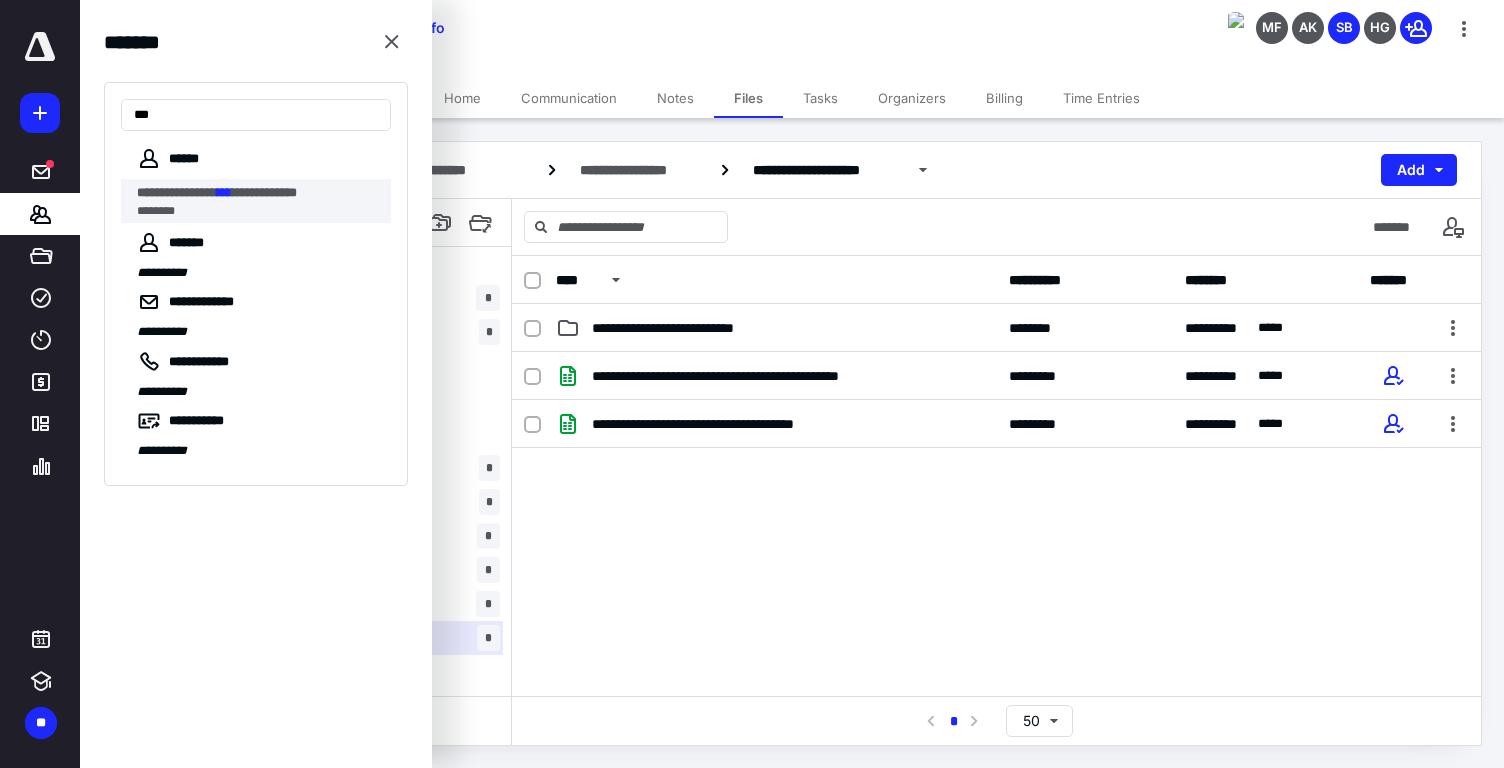 type on "***" 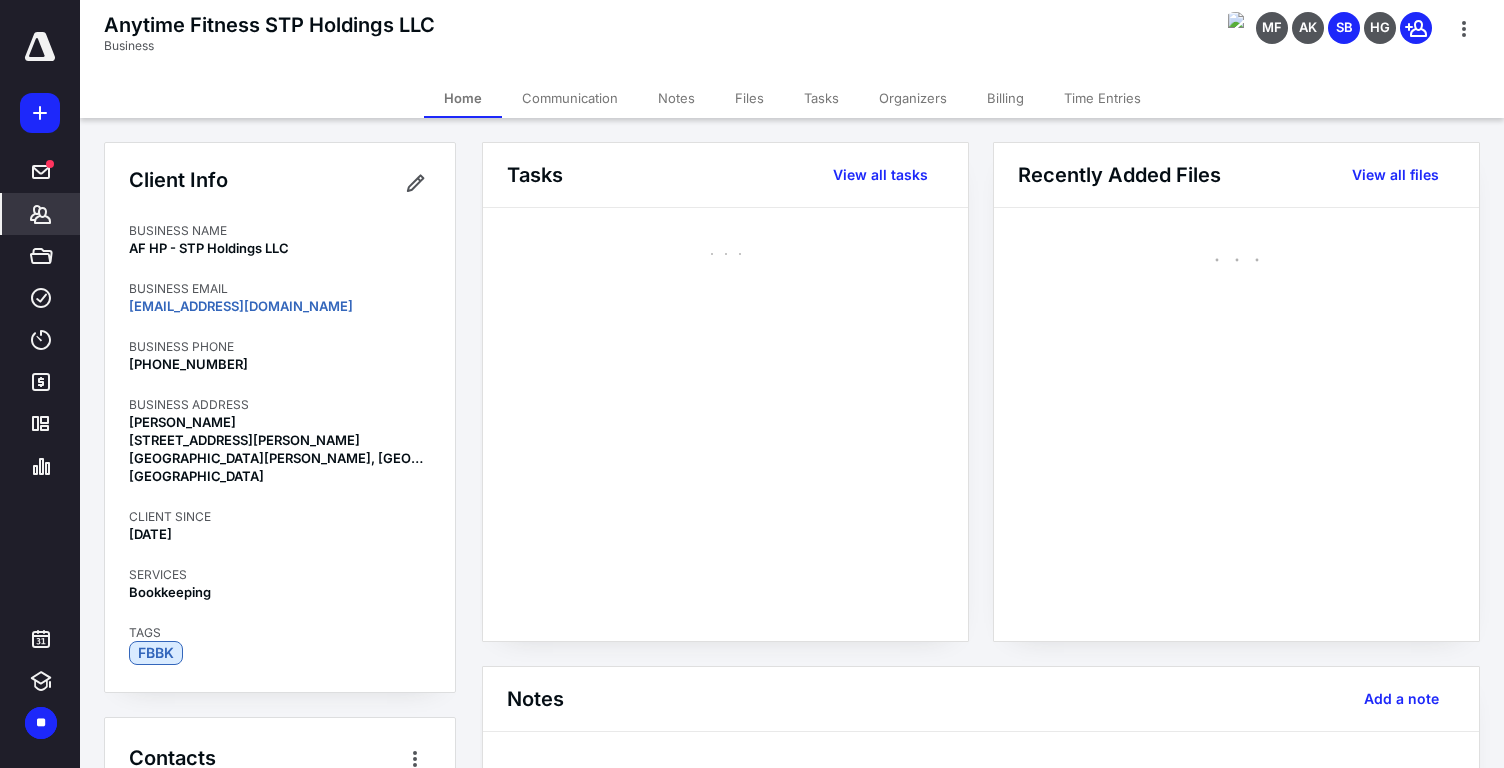 click on "Files" at bounding box center [749, 98] 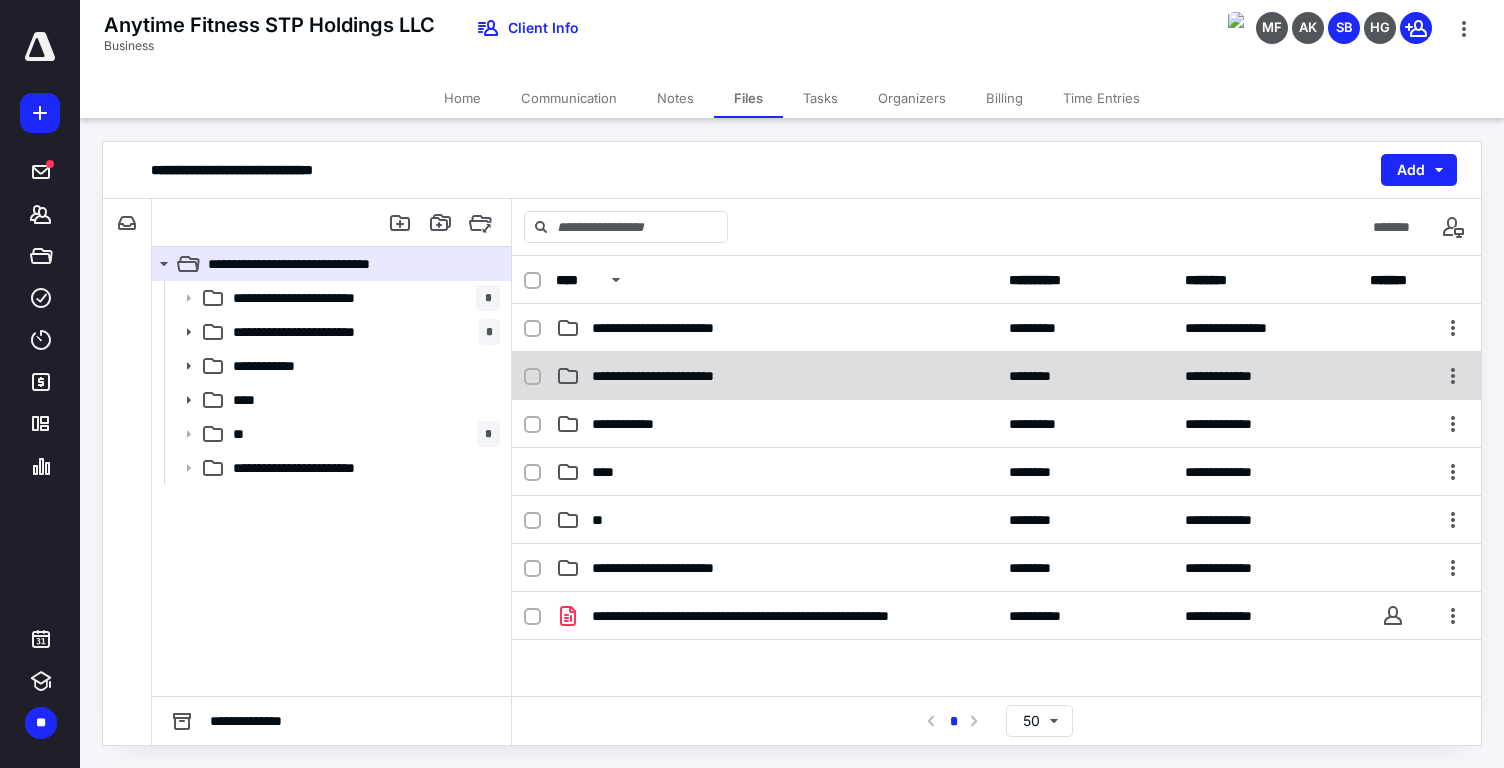 click on "**********" at bounding box center (679, 376) 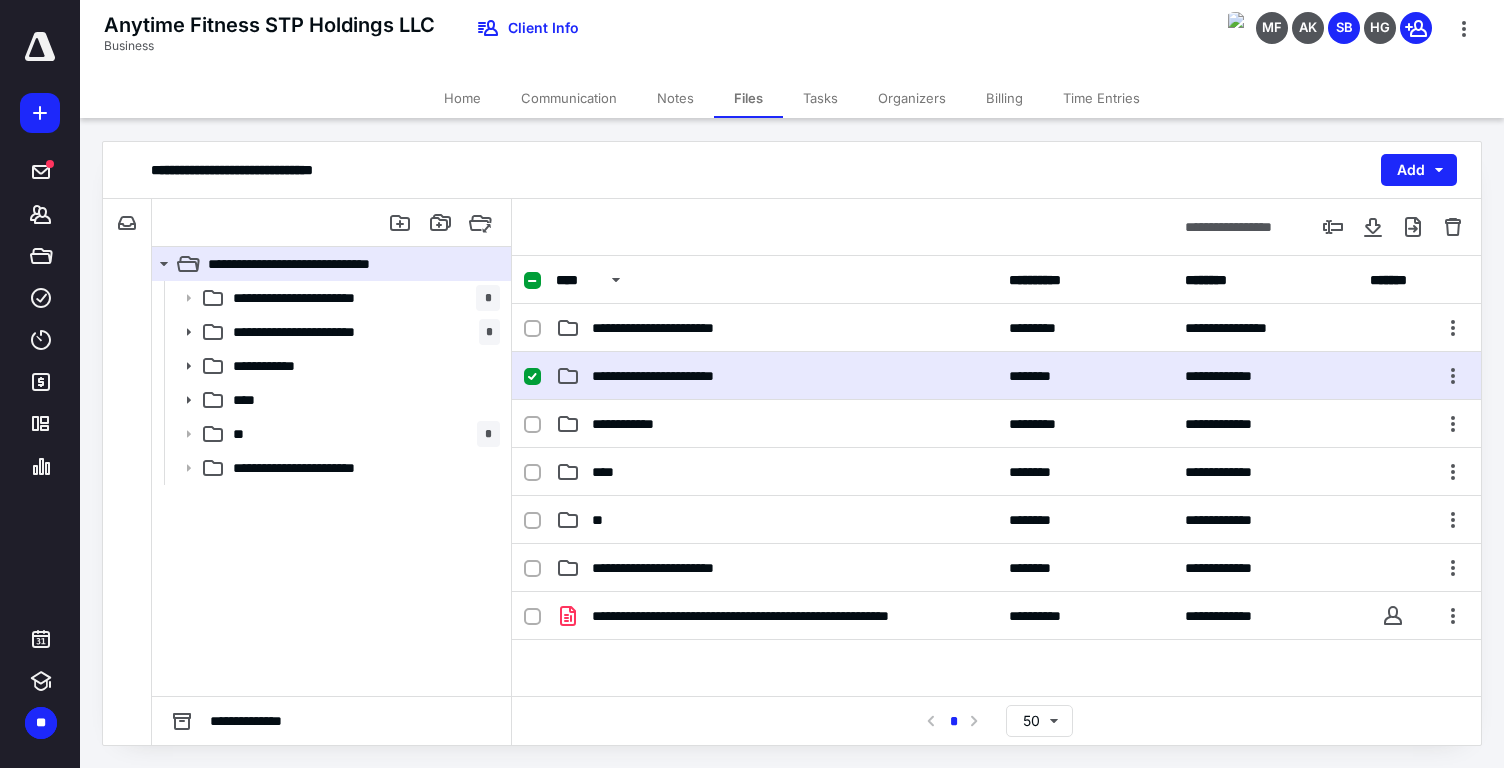 click on "**********" at bounding box center [679, 376] 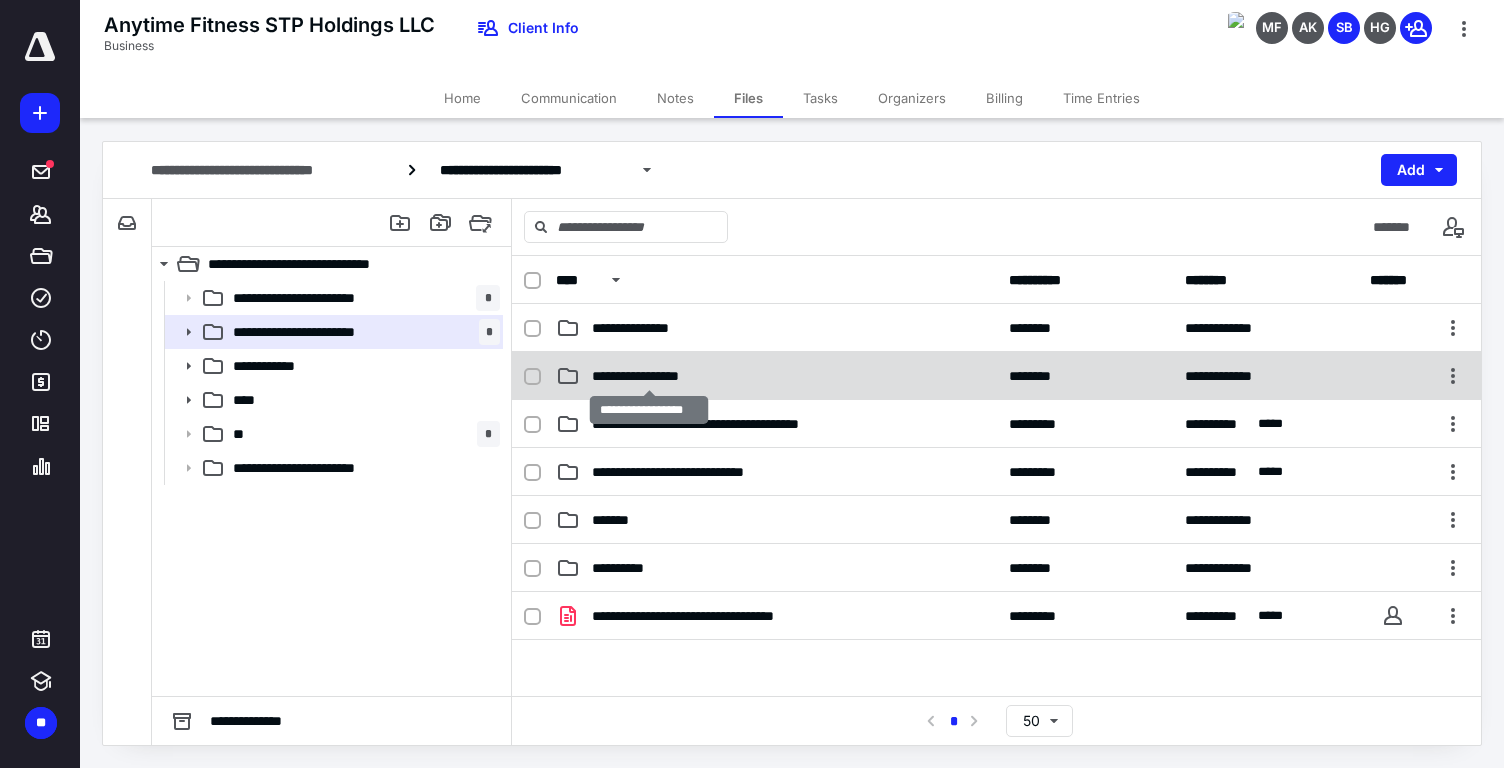 click on "**********" at bounding box center (649, 376) 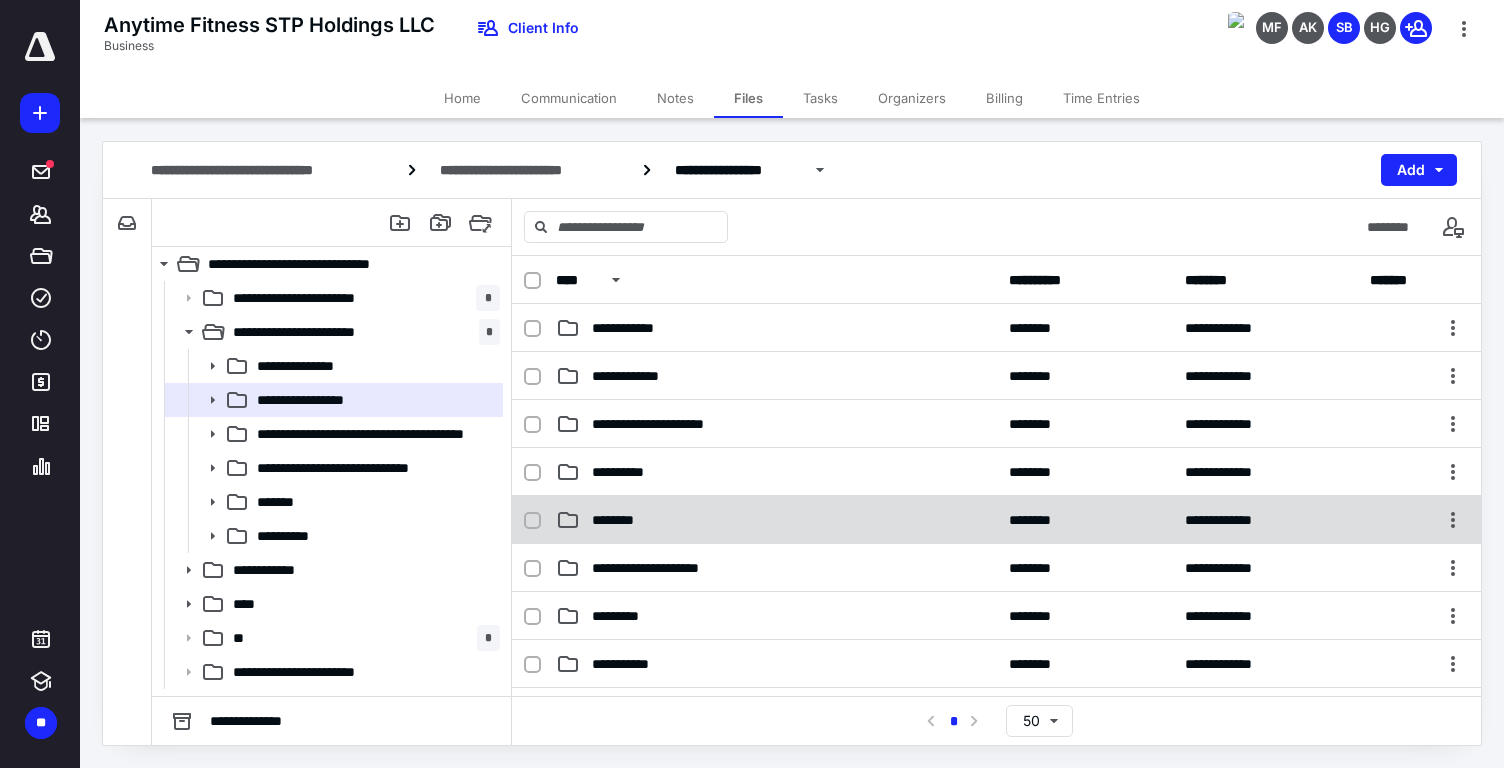 click on "********" at bounding box center (776, 520) 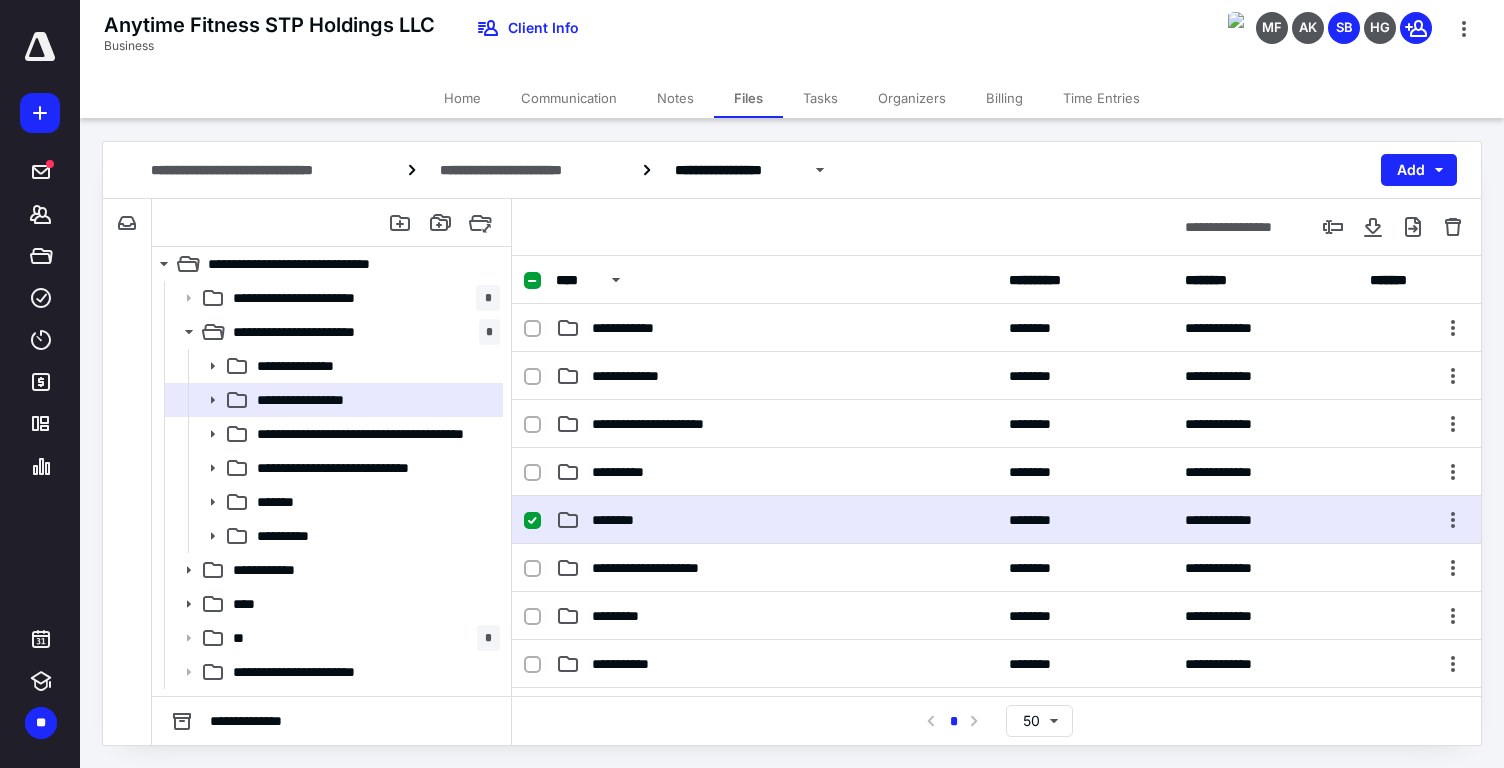 click on "********" at bounding box center [776, 520] 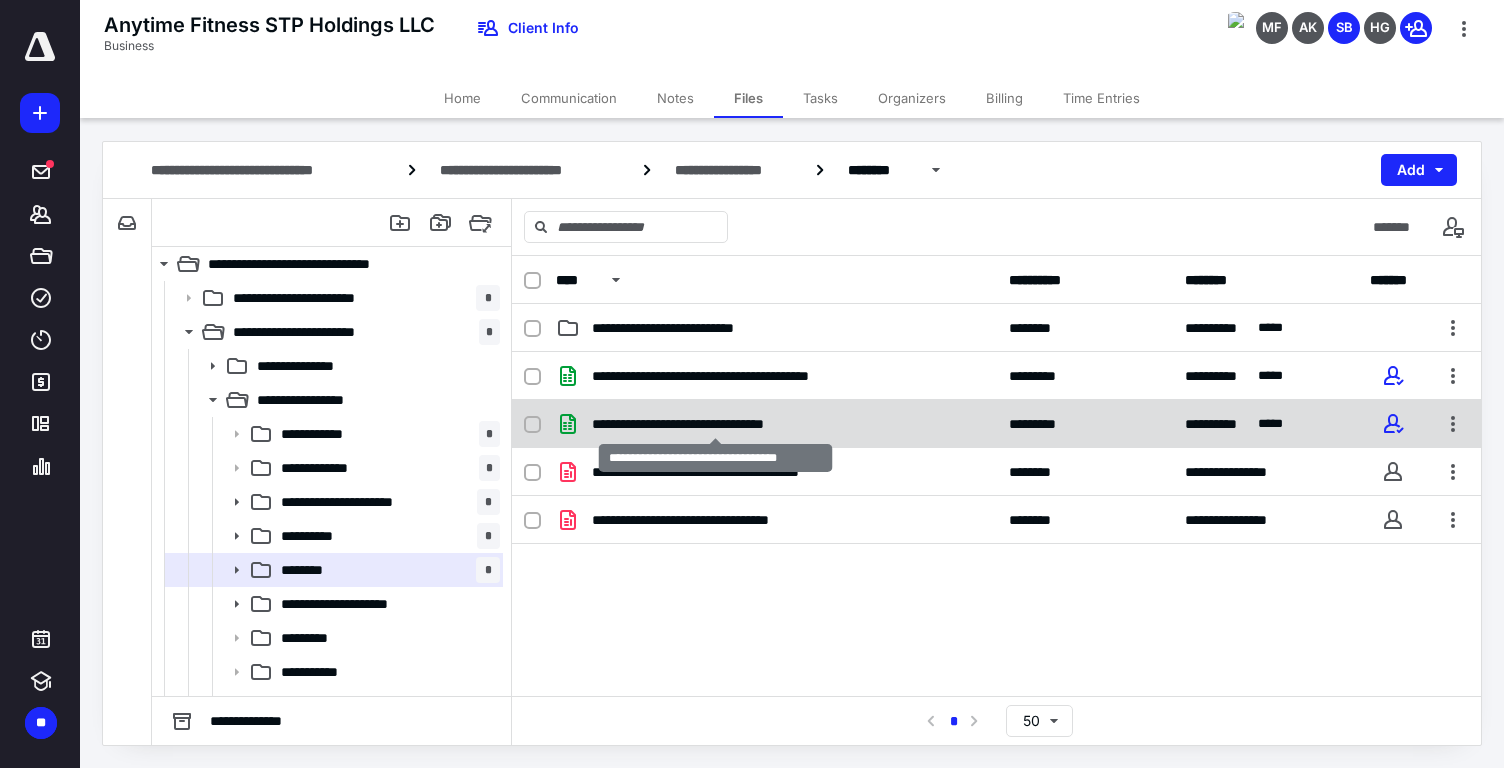 checkbox on "true" 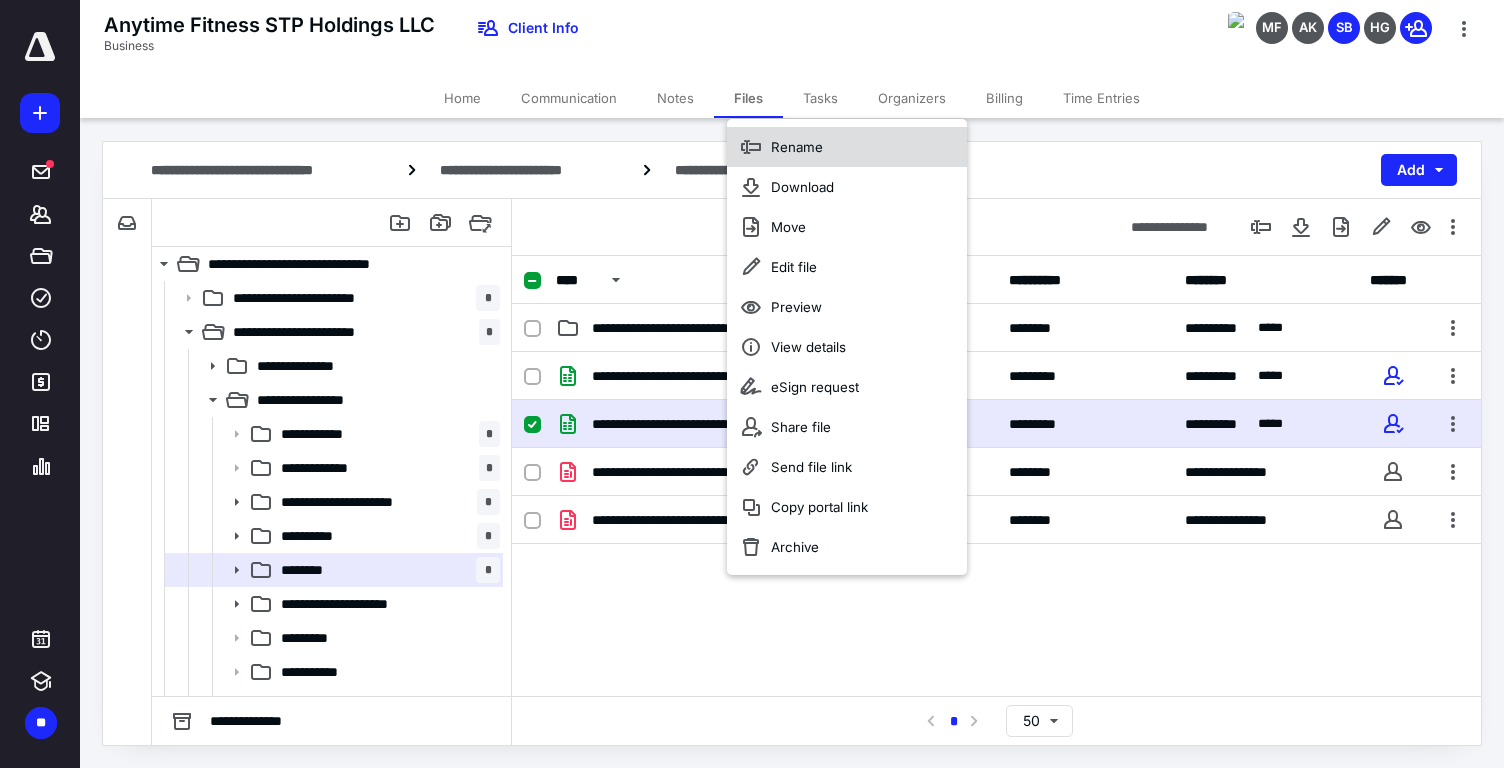 click on "Rename" at bounding box center [797, 147] 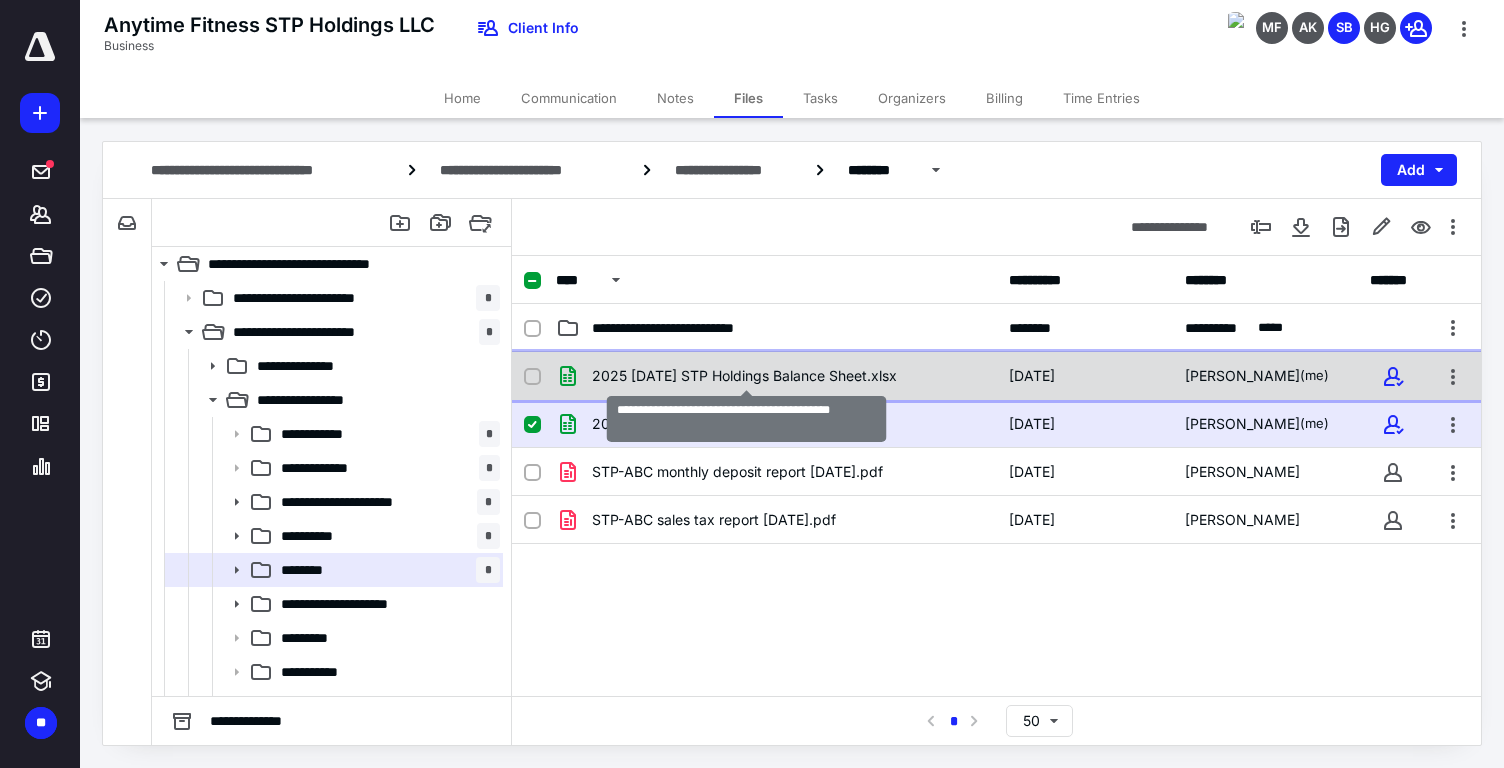 checkbox on "true" 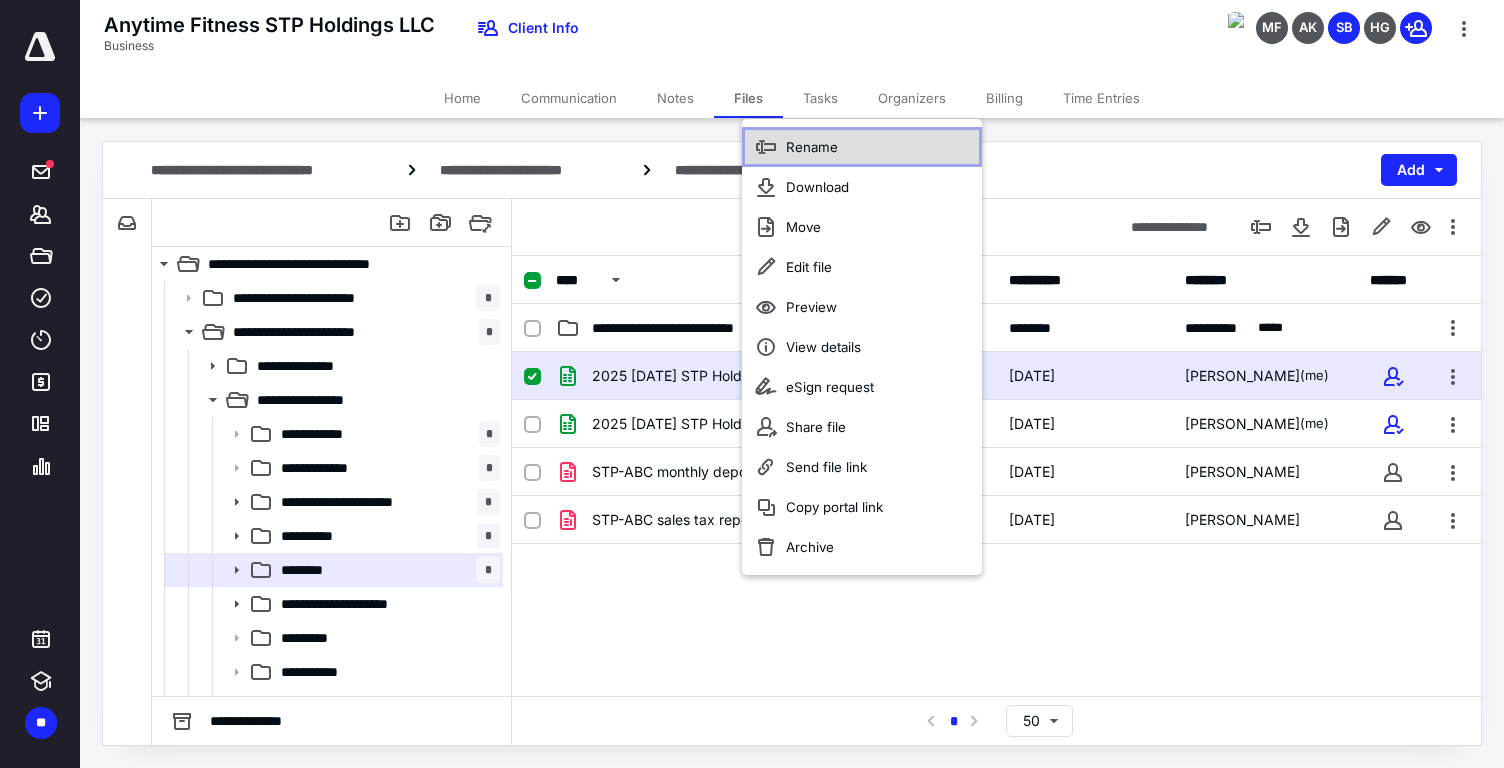 click on "Rename" at bounding box center (862, 147) 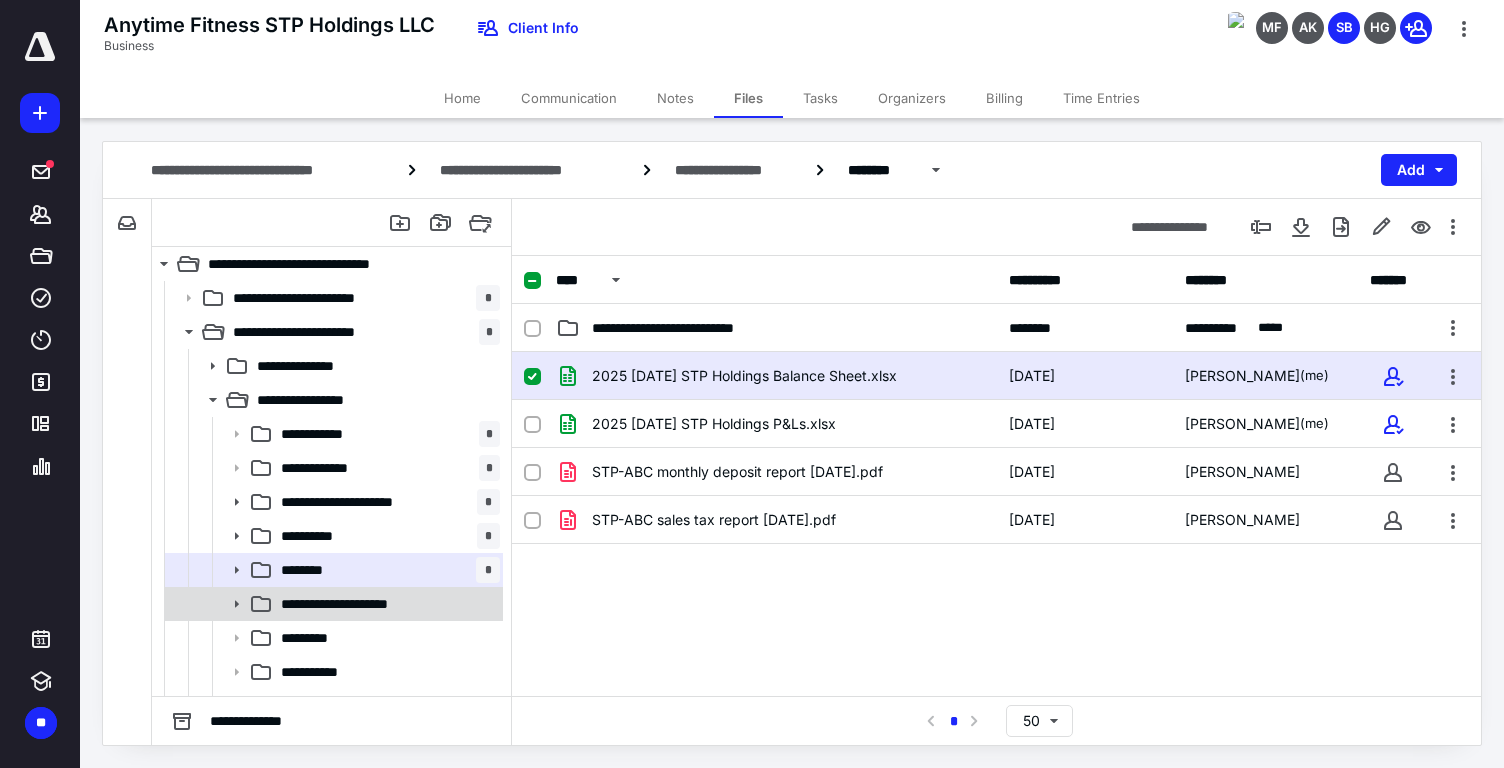 click on "**********" at bounding box center [332, 604] 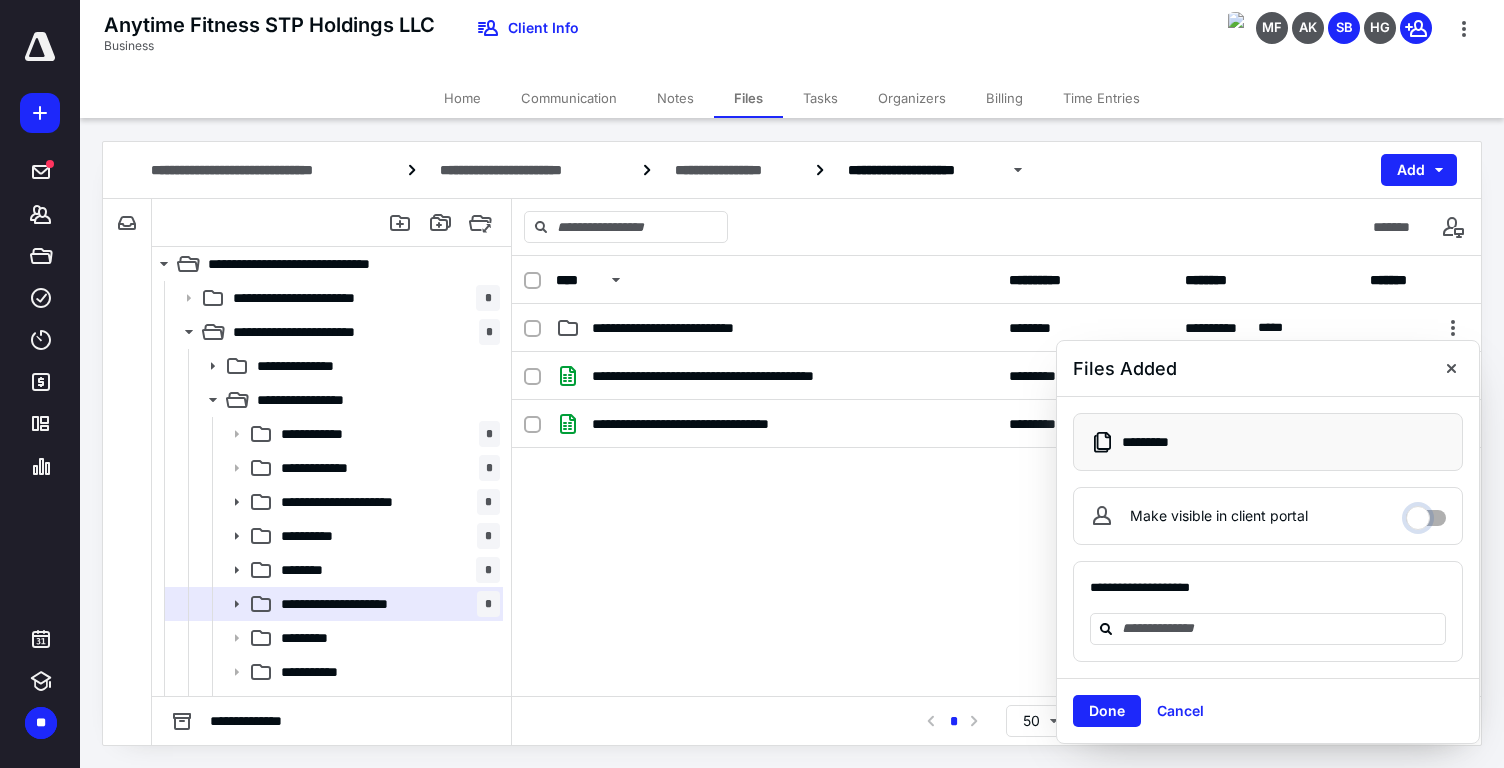 click on "Make visible in client portal" at bounding box center [1426, 513] 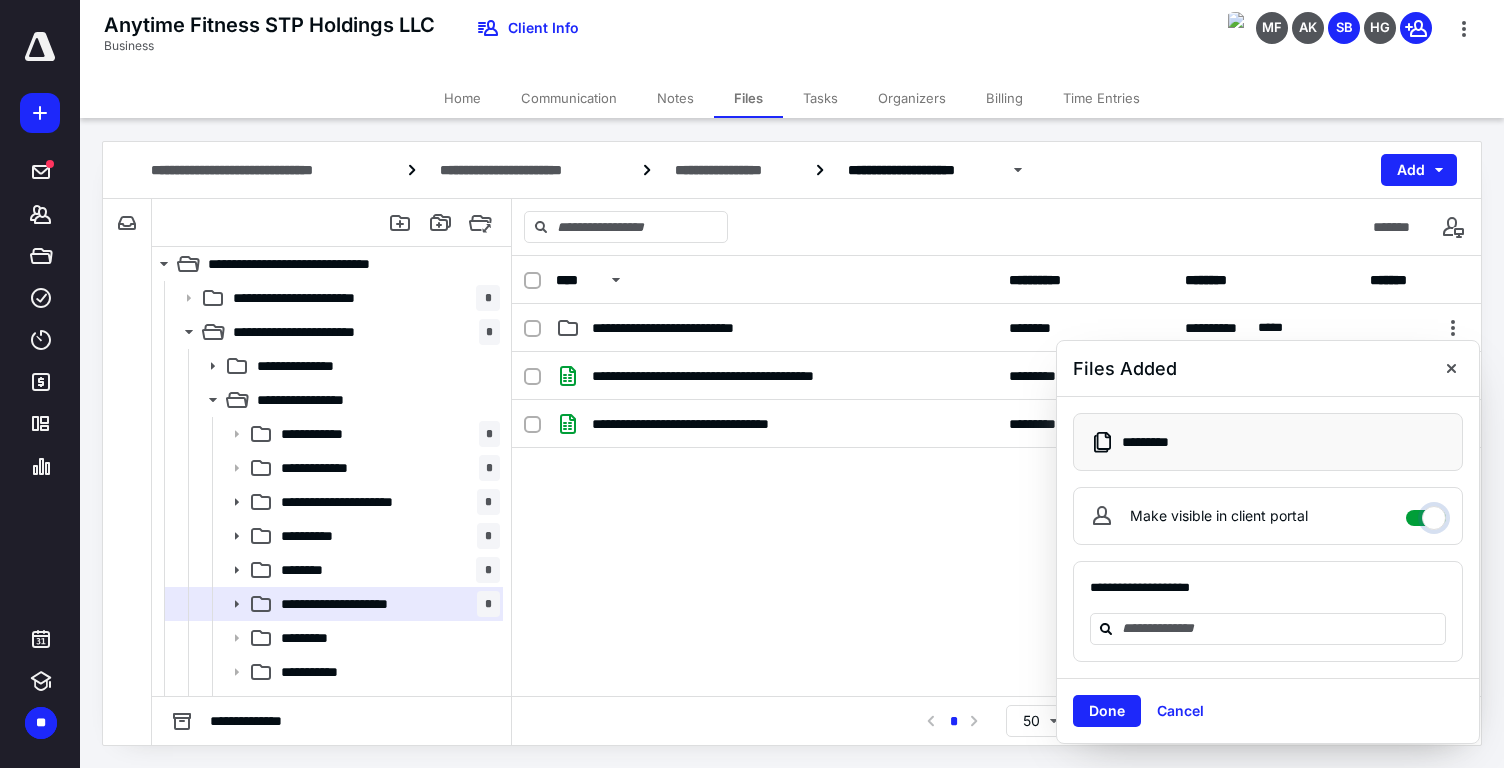checkbox on "****" 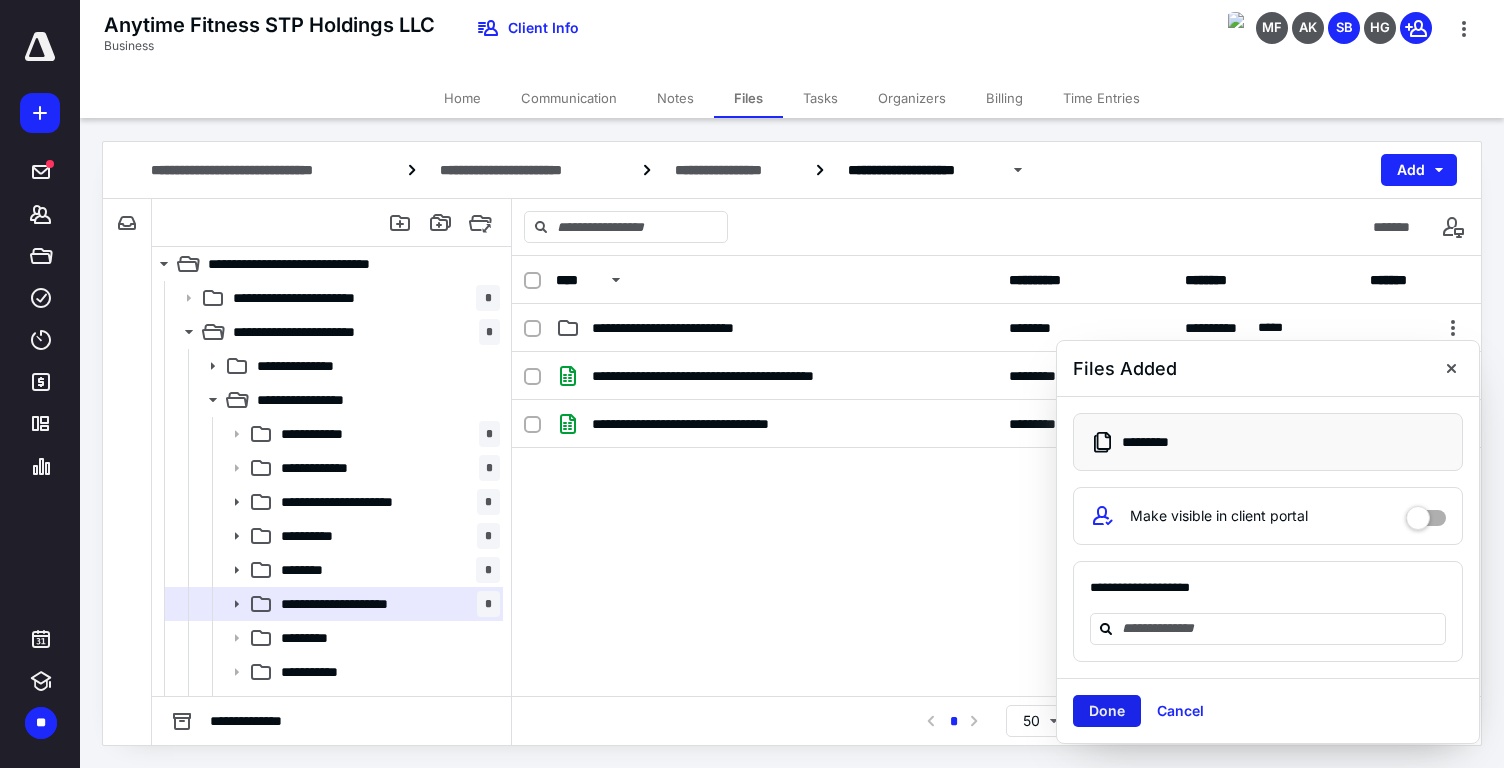click on "Done" at bounding box center (1107, 711) 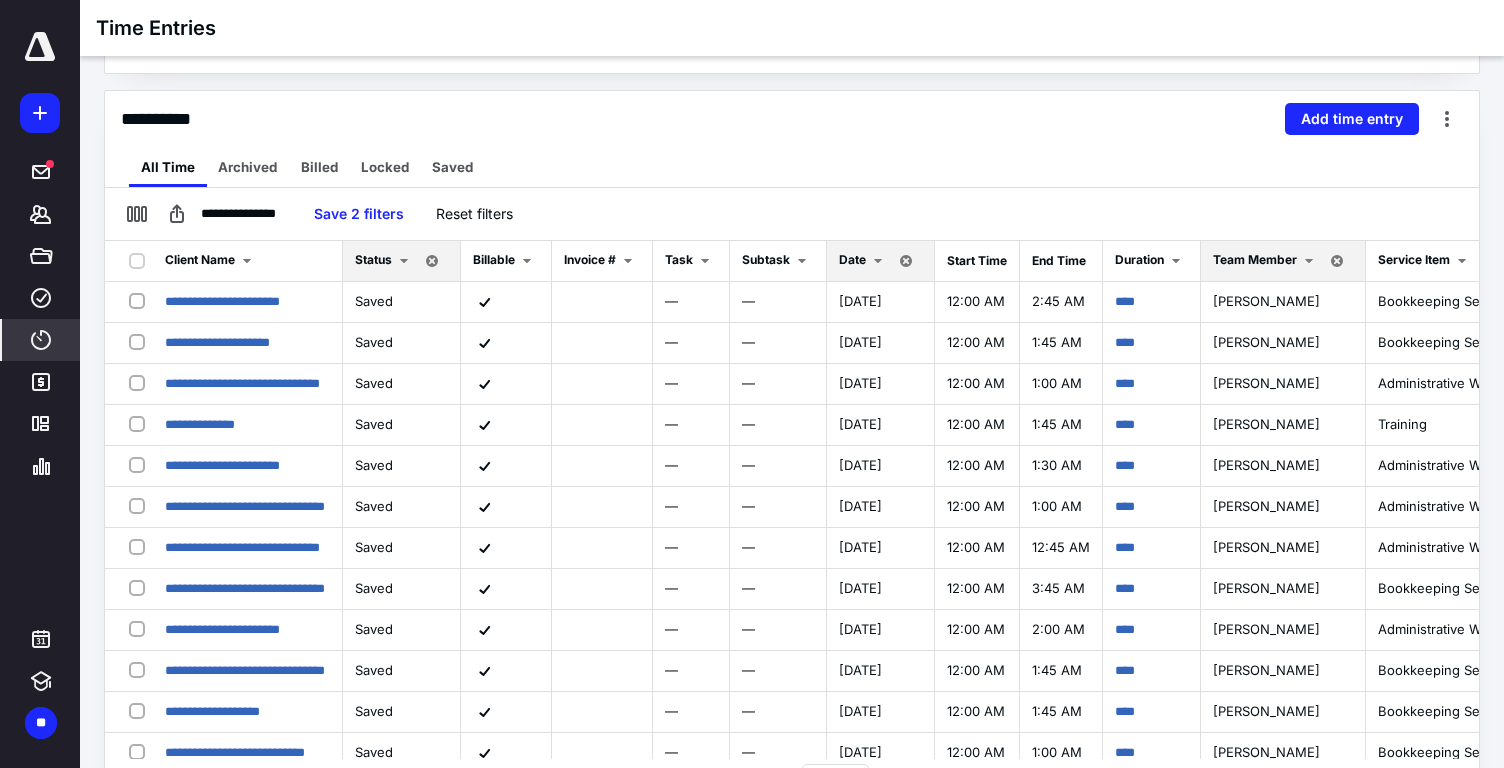 scroll, scrollTop: 424, scrollLeft: 0, axis: vertical 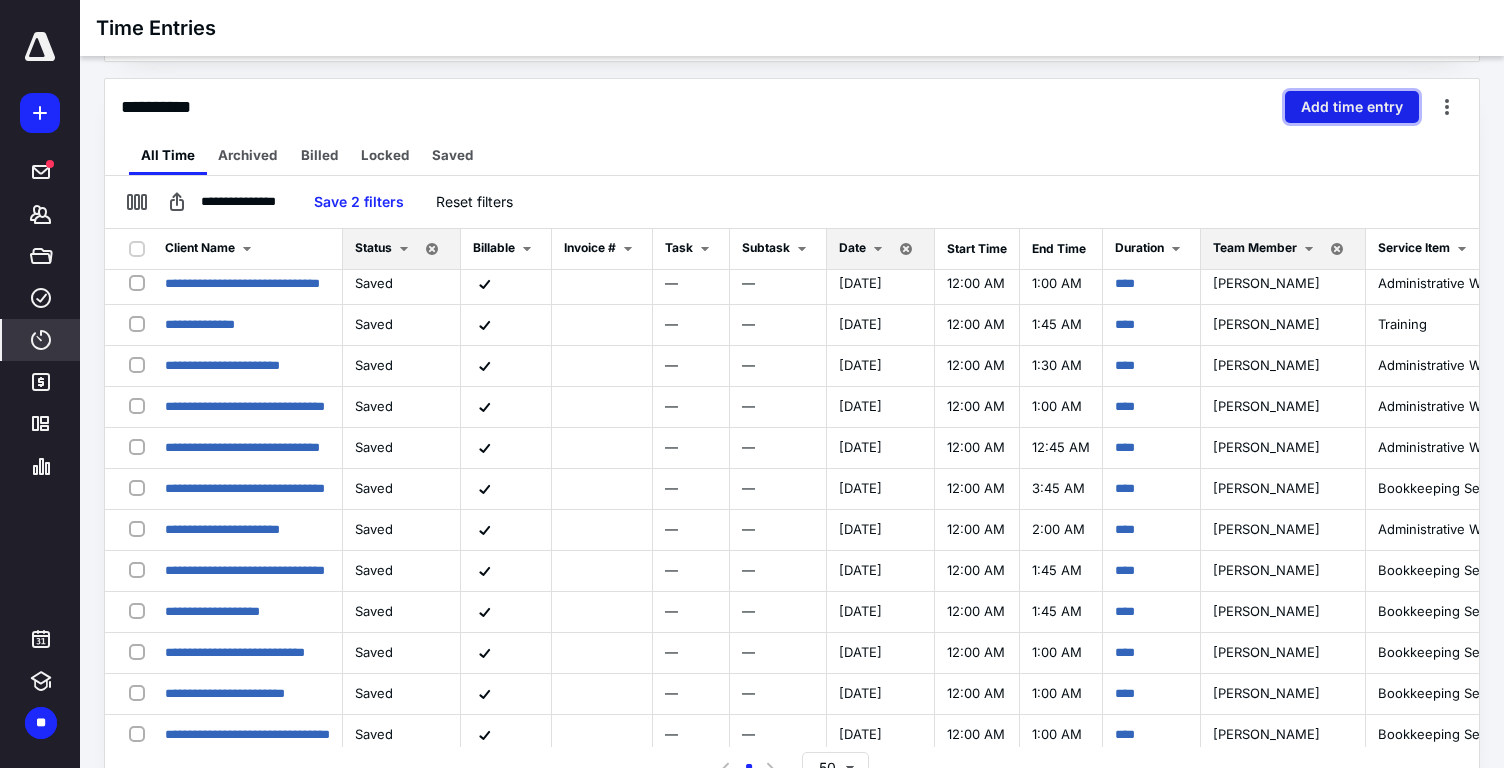 click on "Add time entry" at bounding box center (1352, 107) 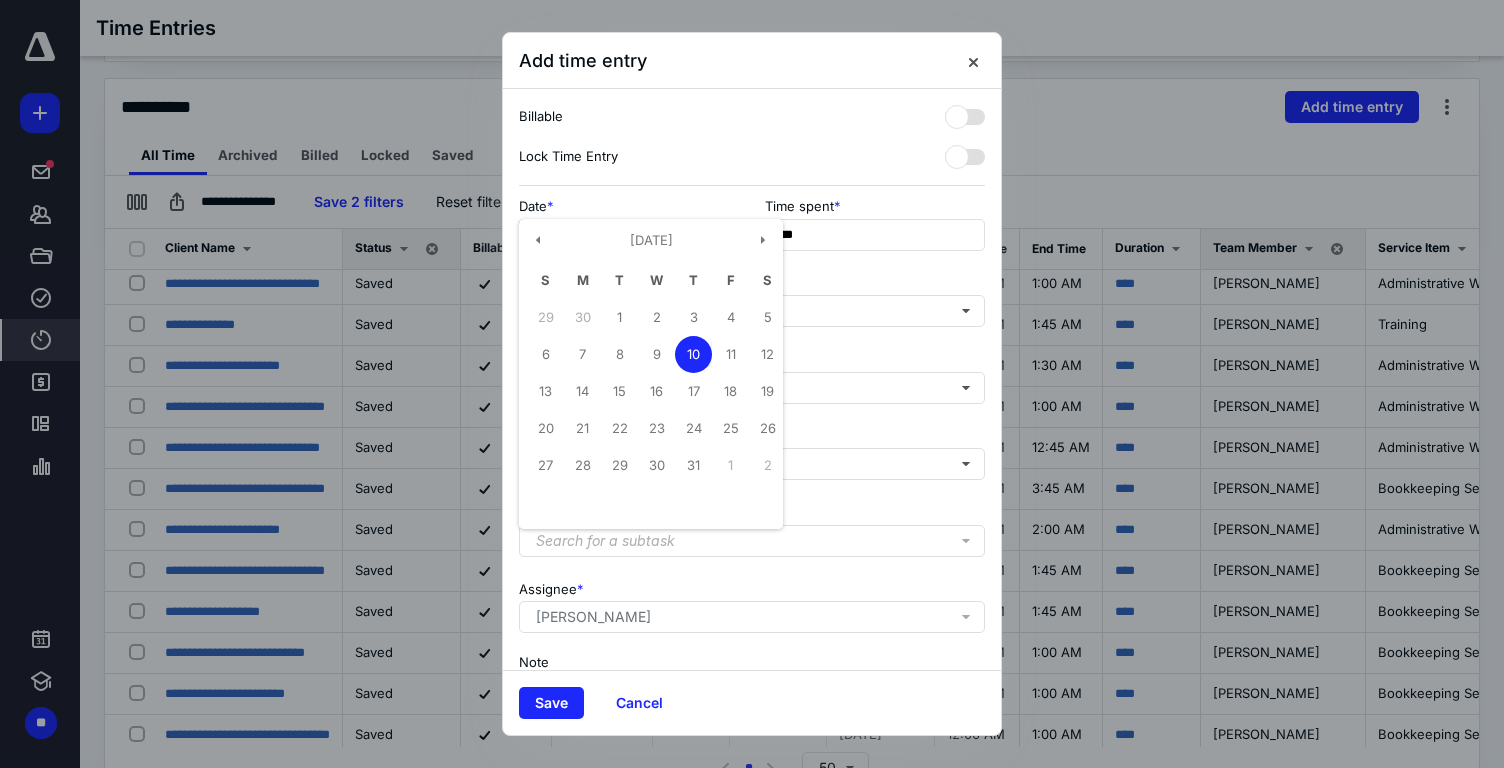 click on "**********" at bounding box center [629, 235] 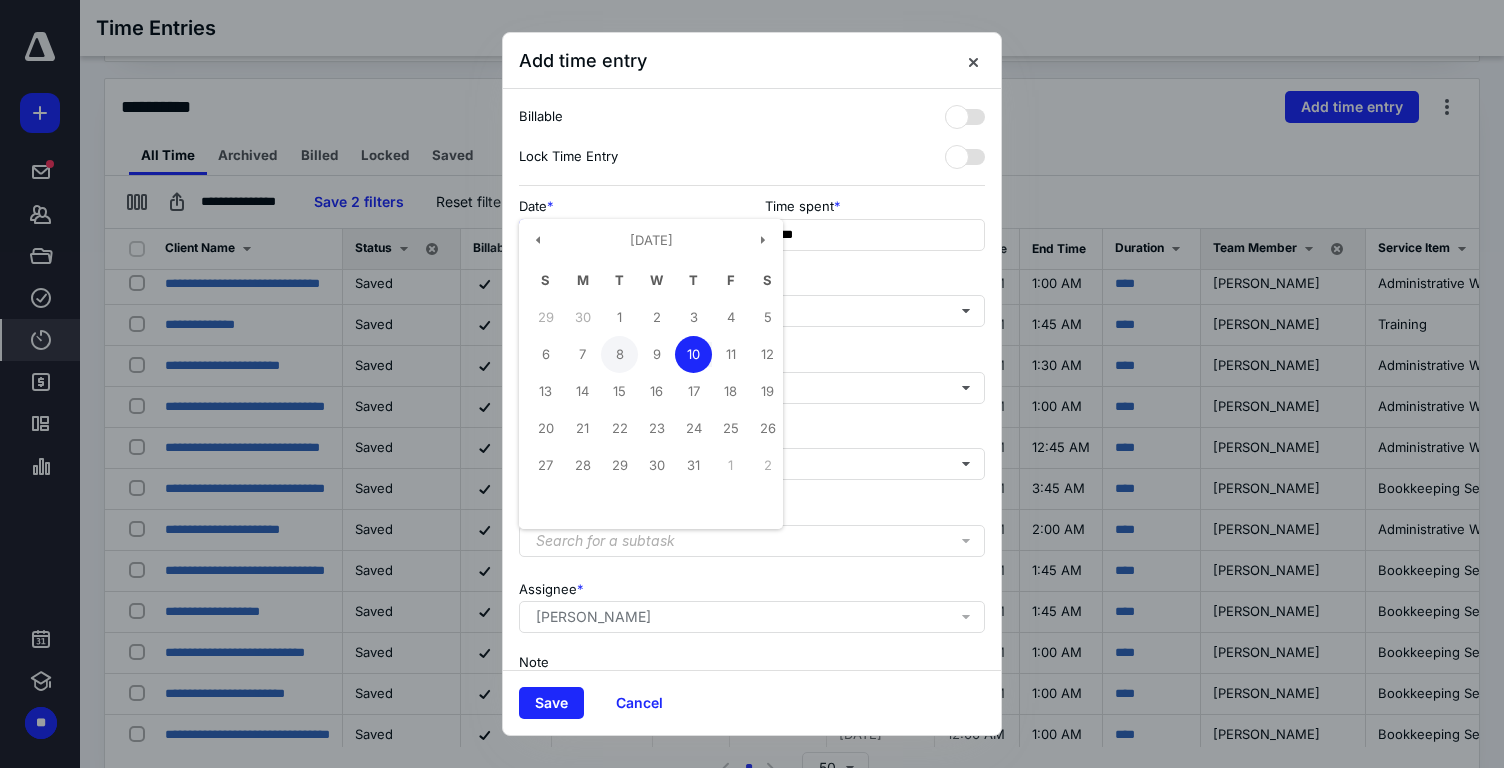 click on "8" at bounding box center (619, 354) 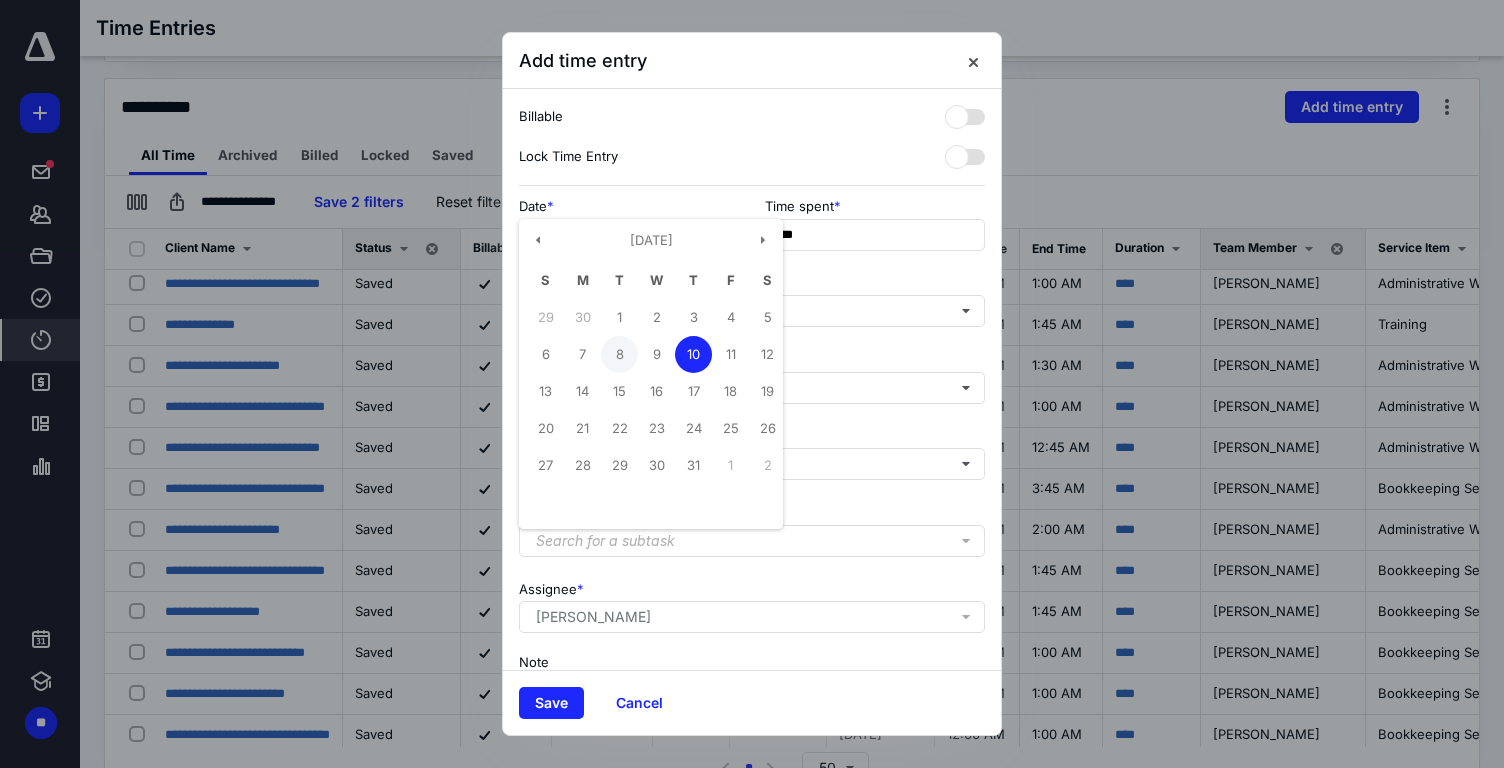 type on "**********" 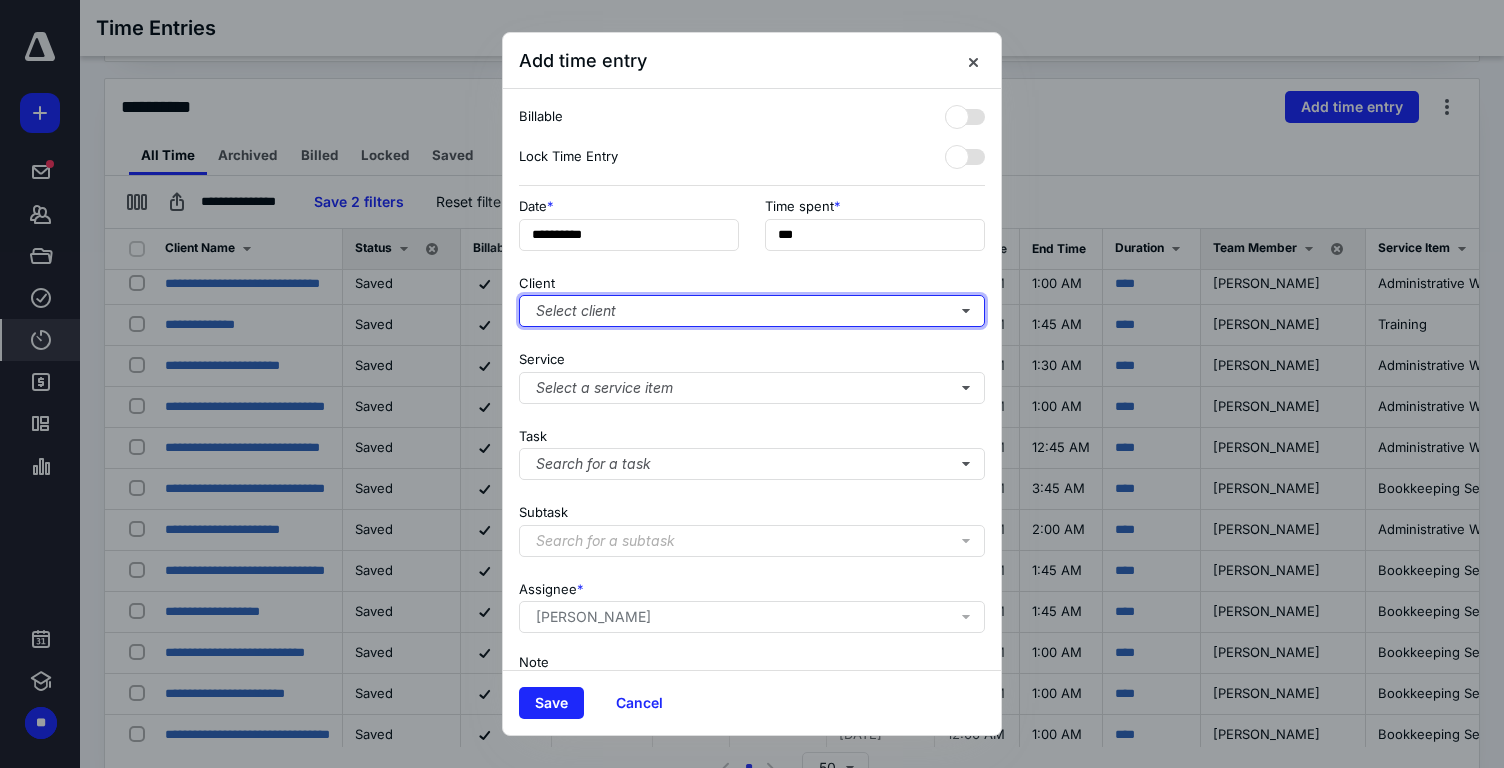 type 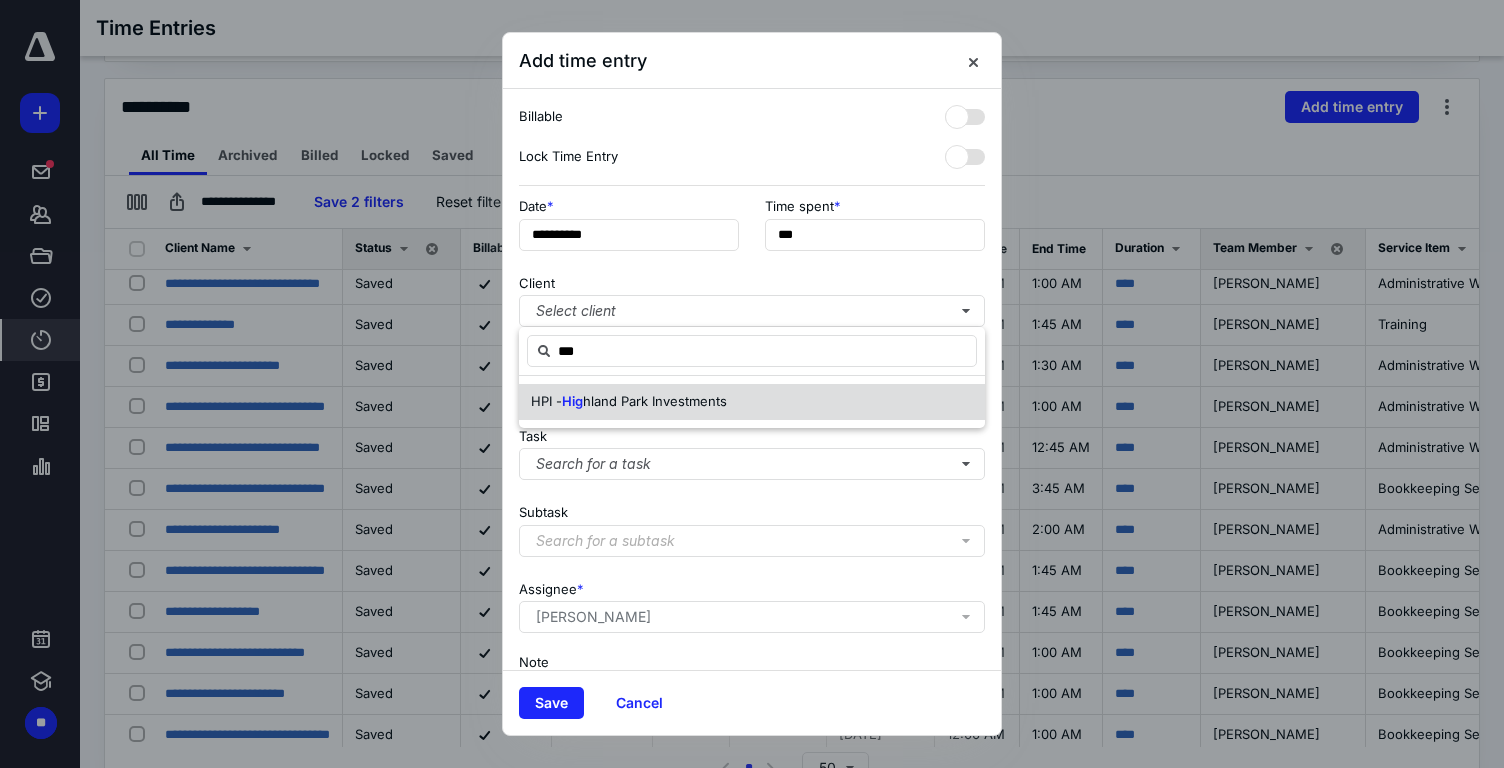 click on "hland Park Investments" at bounding box center [655, 401] 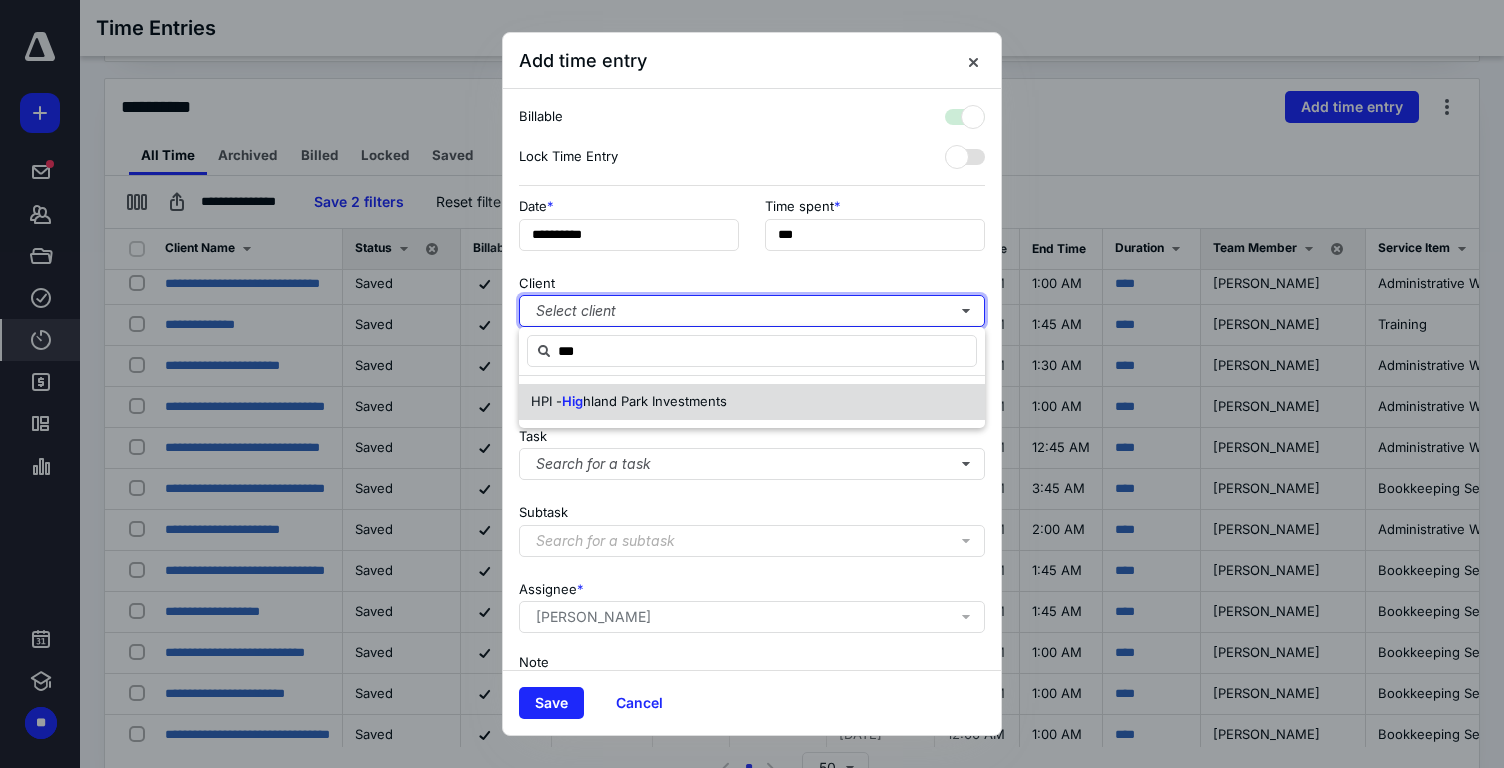 checkbox on "true" 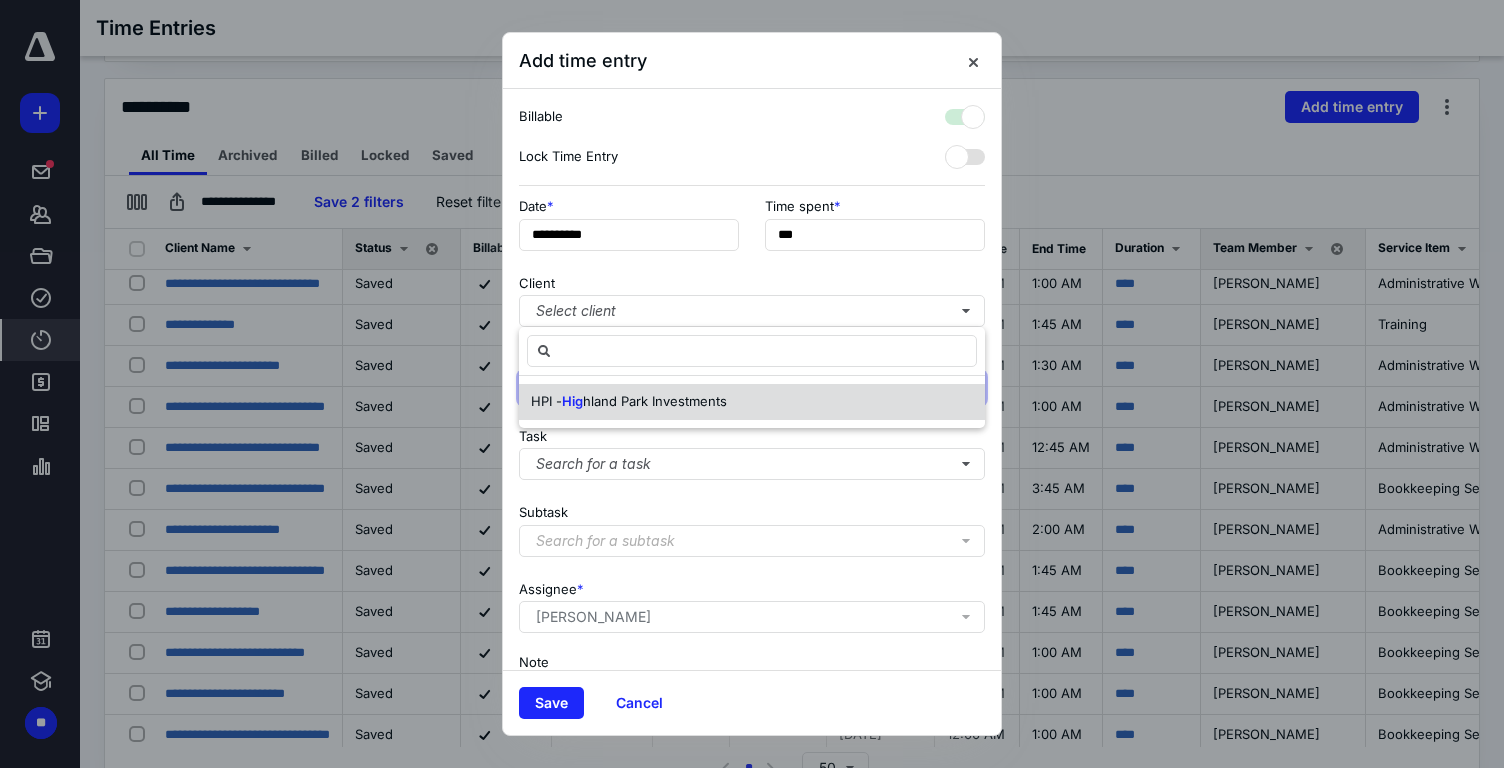 type 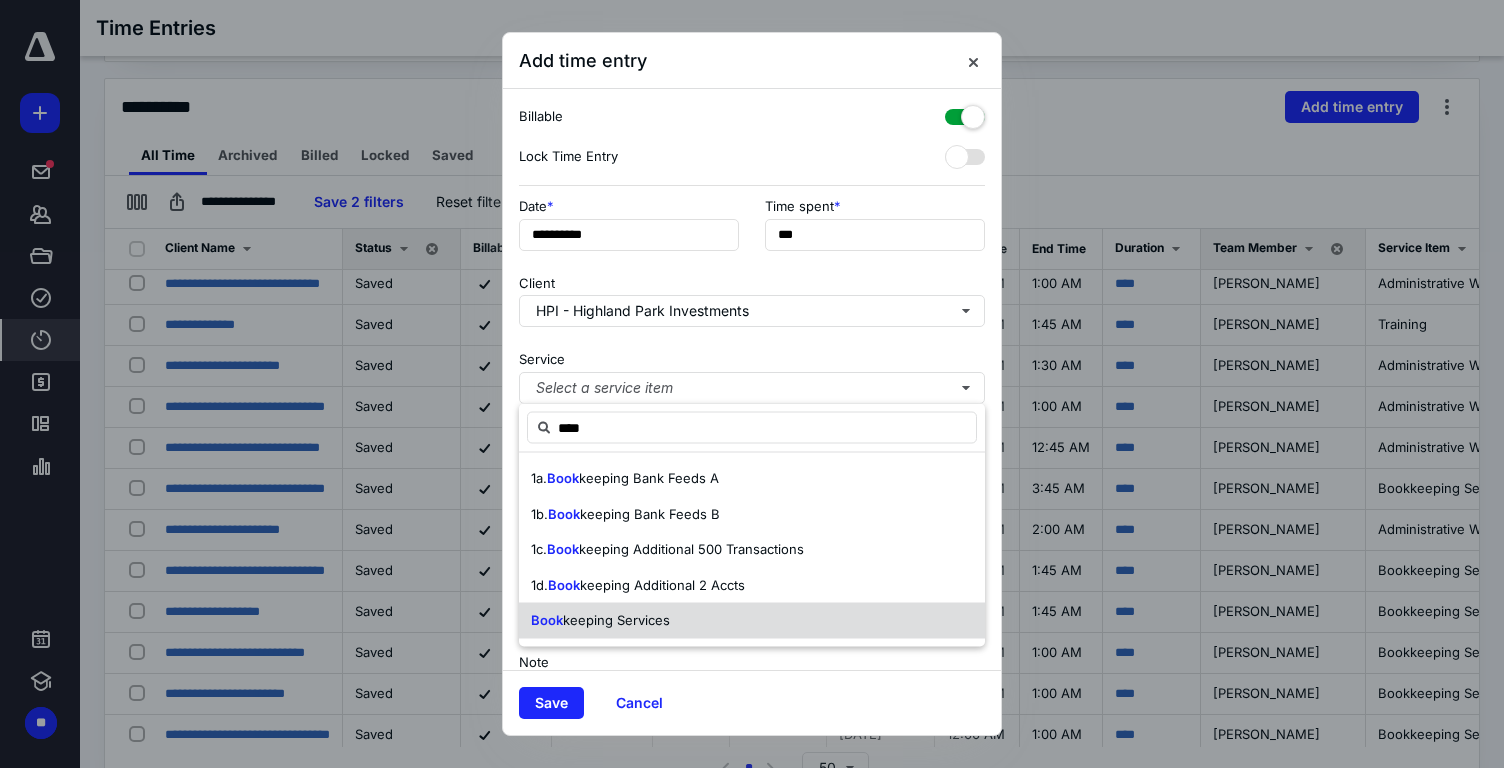 click on "Book keeping Services" at bounding box center (752, 621) 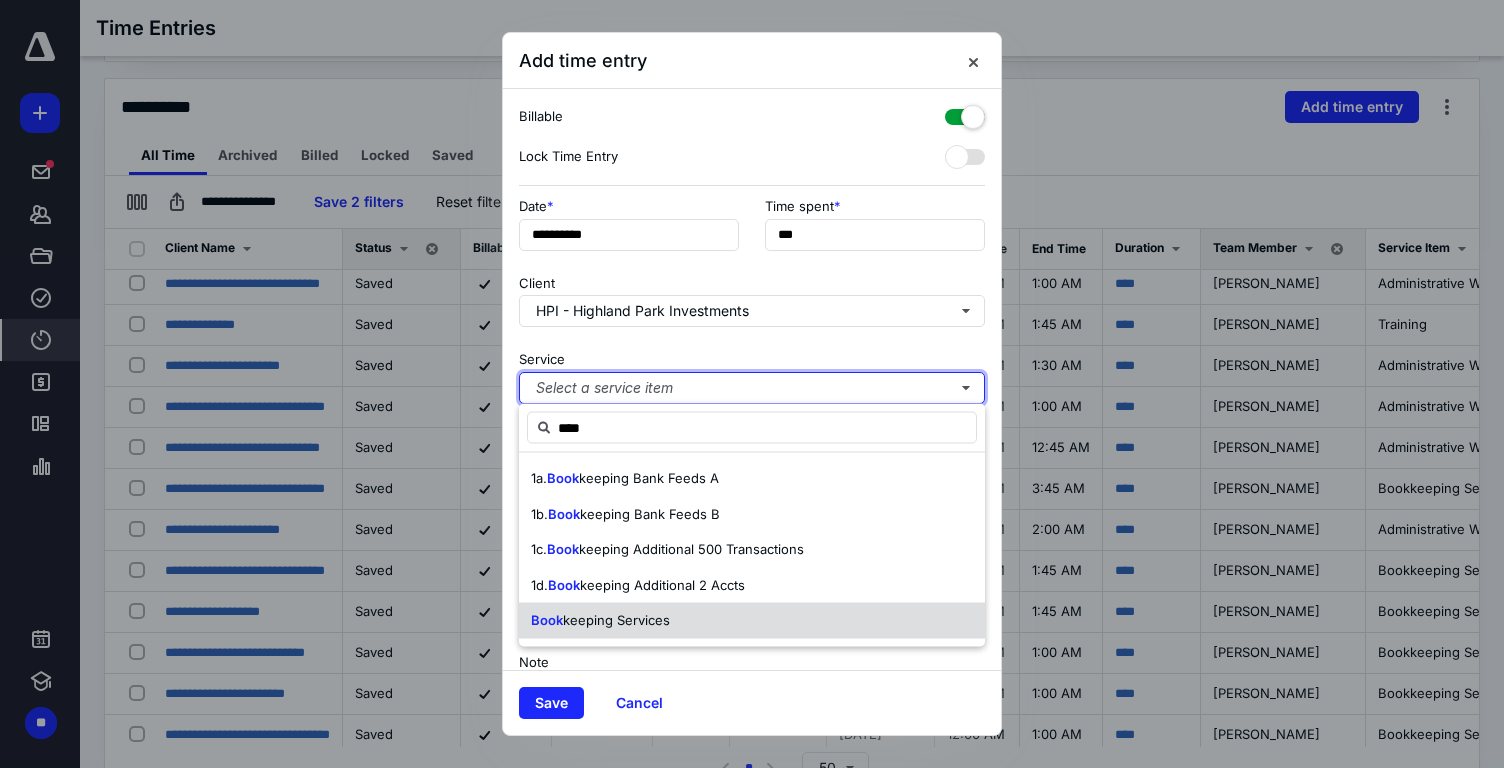 type 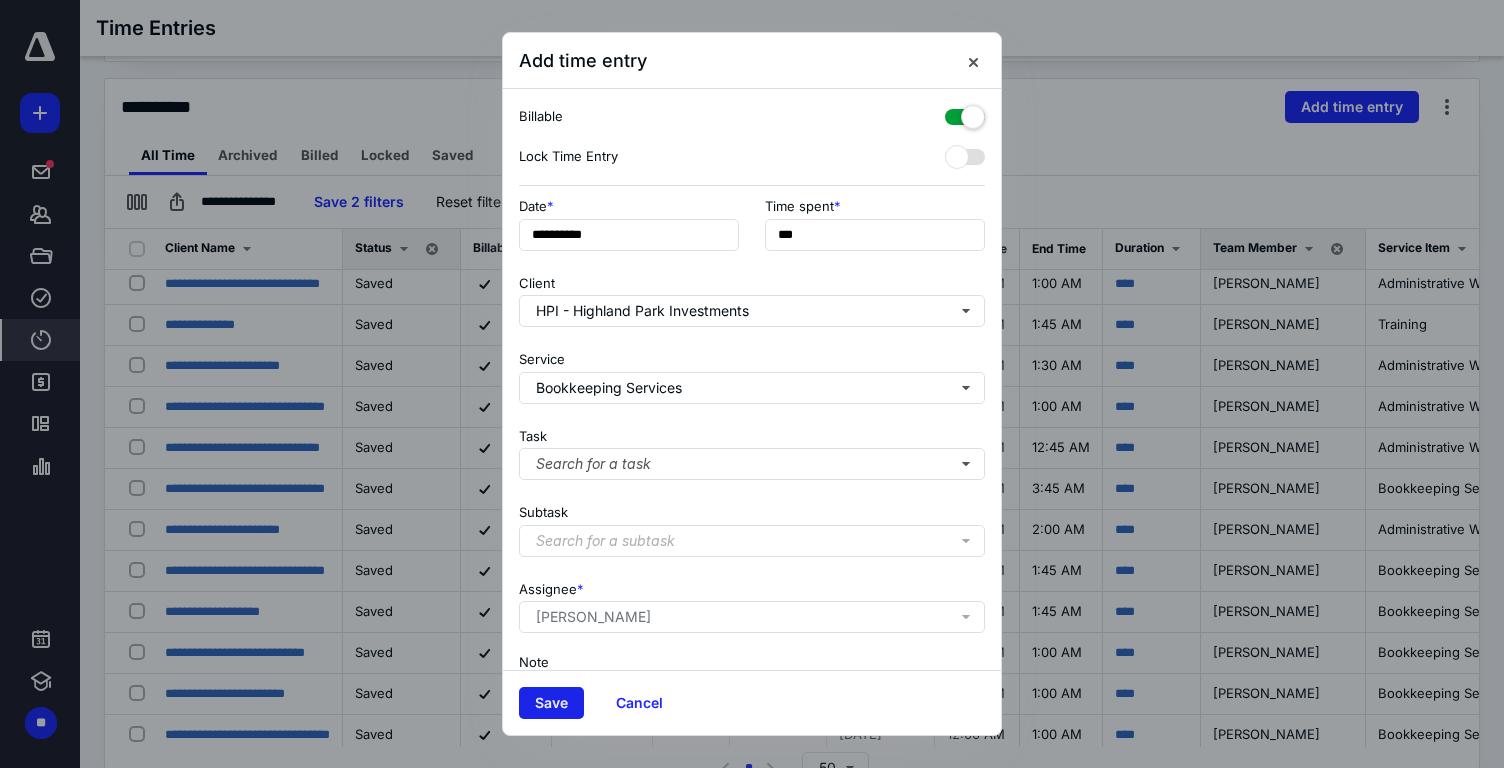 click on "Save" at bounding box center (551, 703) 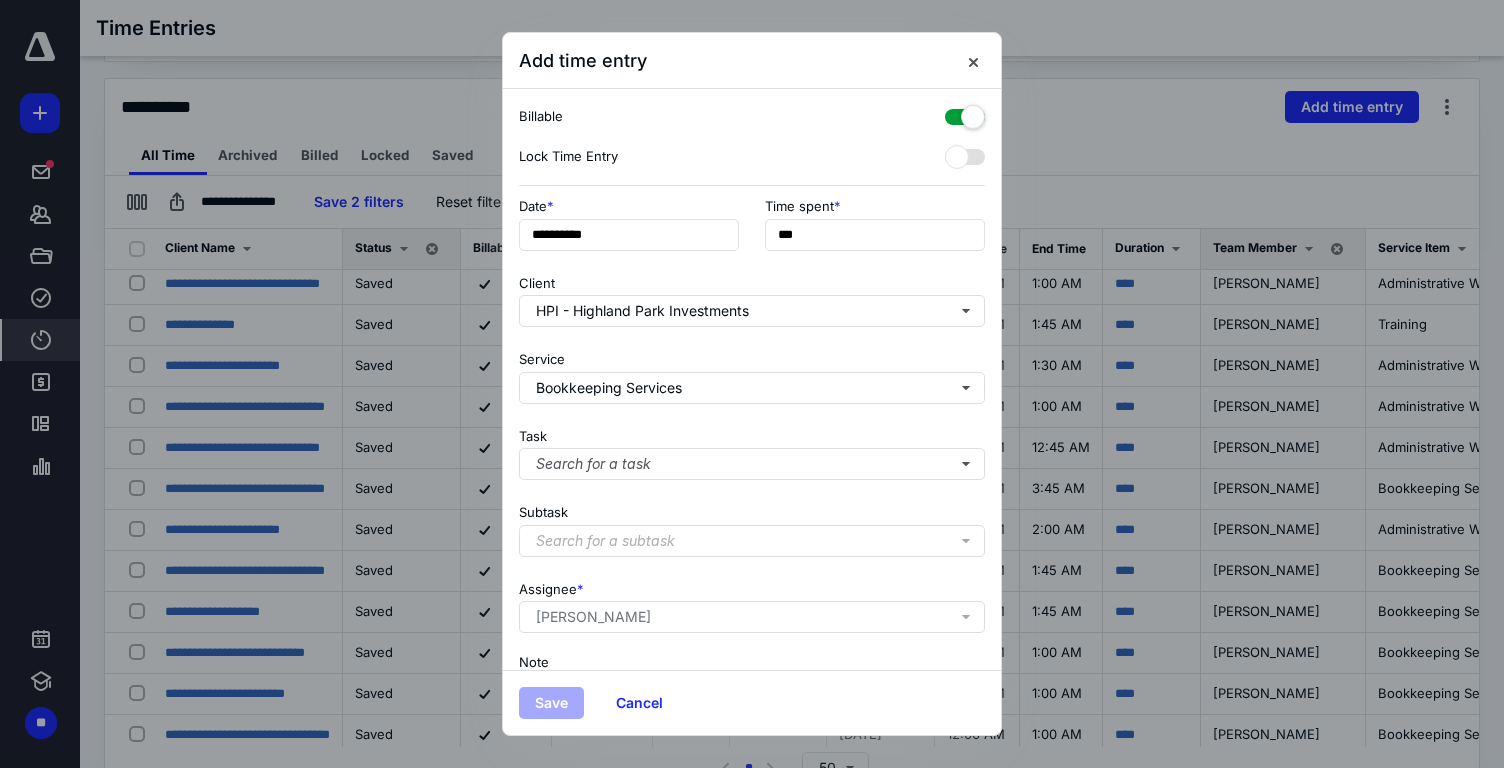 scroll, scrollTop: 0, scrollLeft: 0, axis: both 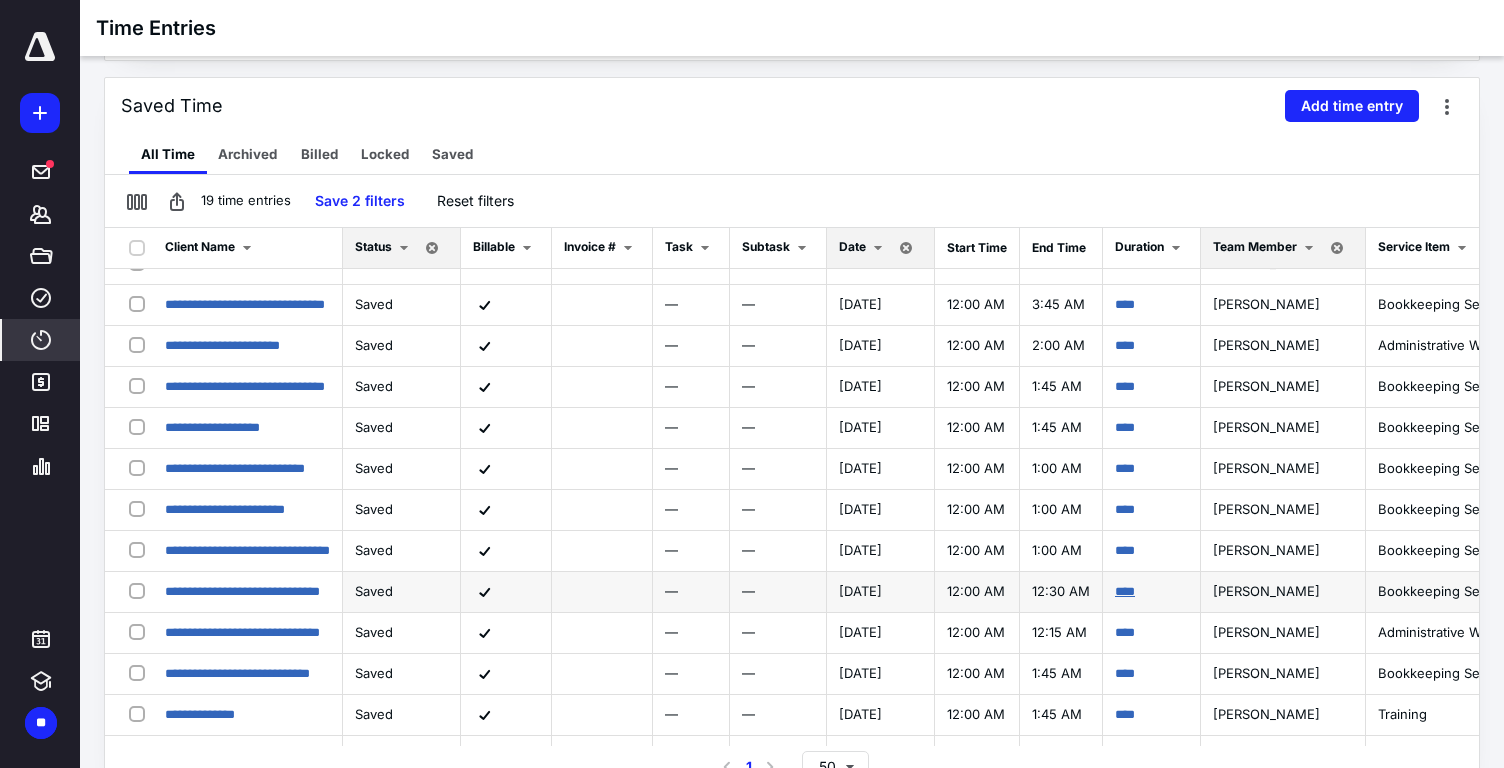 click on "****" at bounding box center [1125, 591] 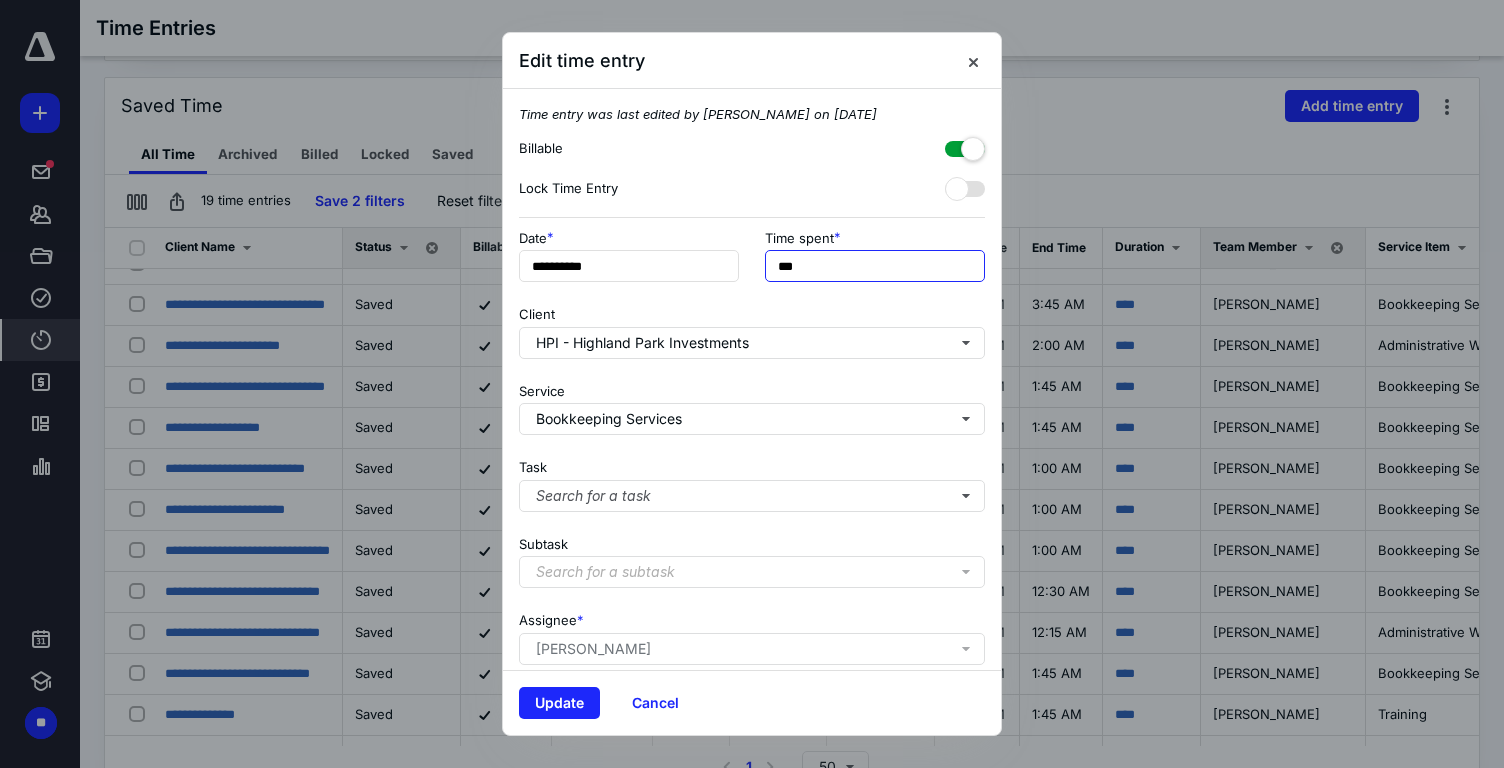 drag, startPoint x: 793, startPoint y: 270, endPoint x: 741, endPoint y: 270, distance: 52 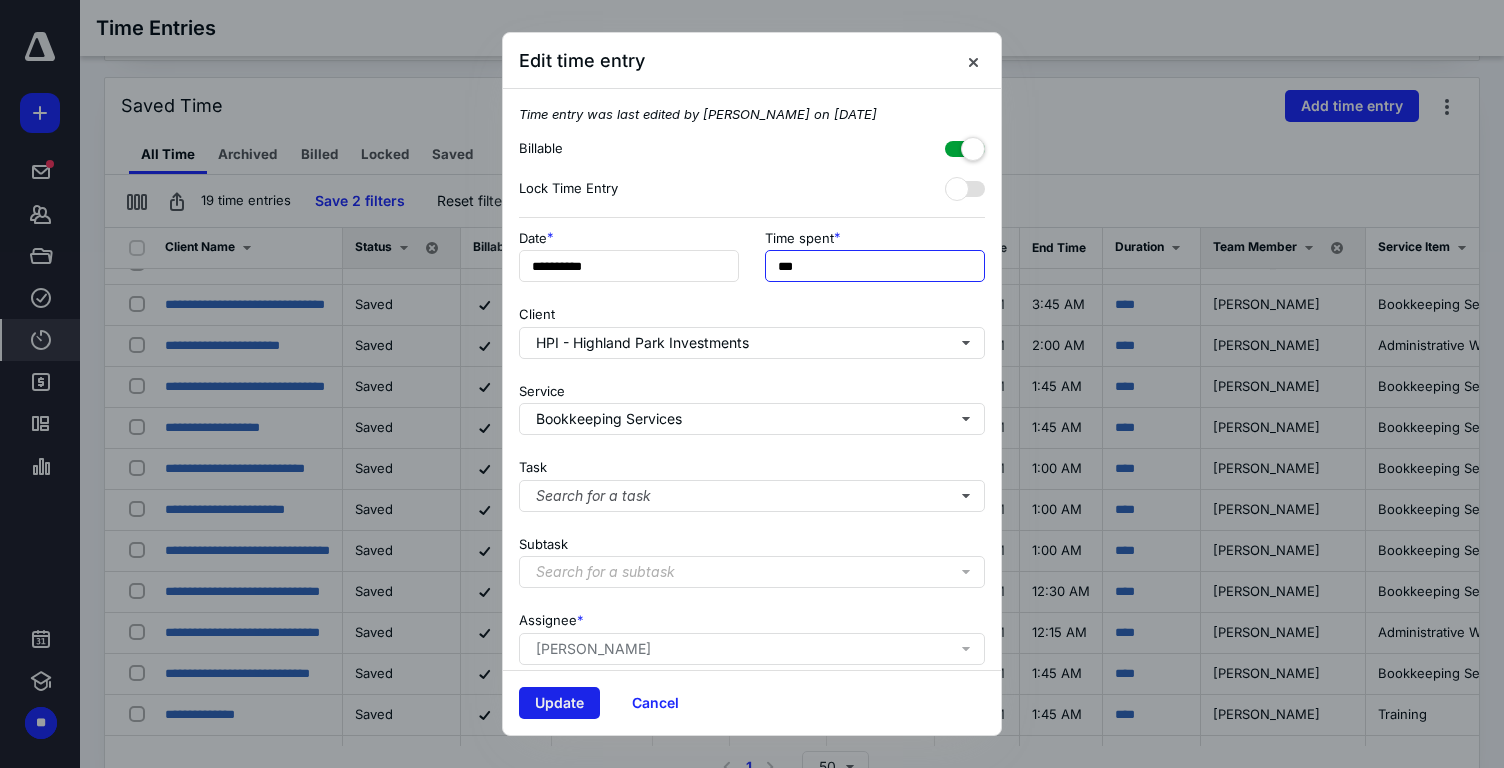 type on "***" 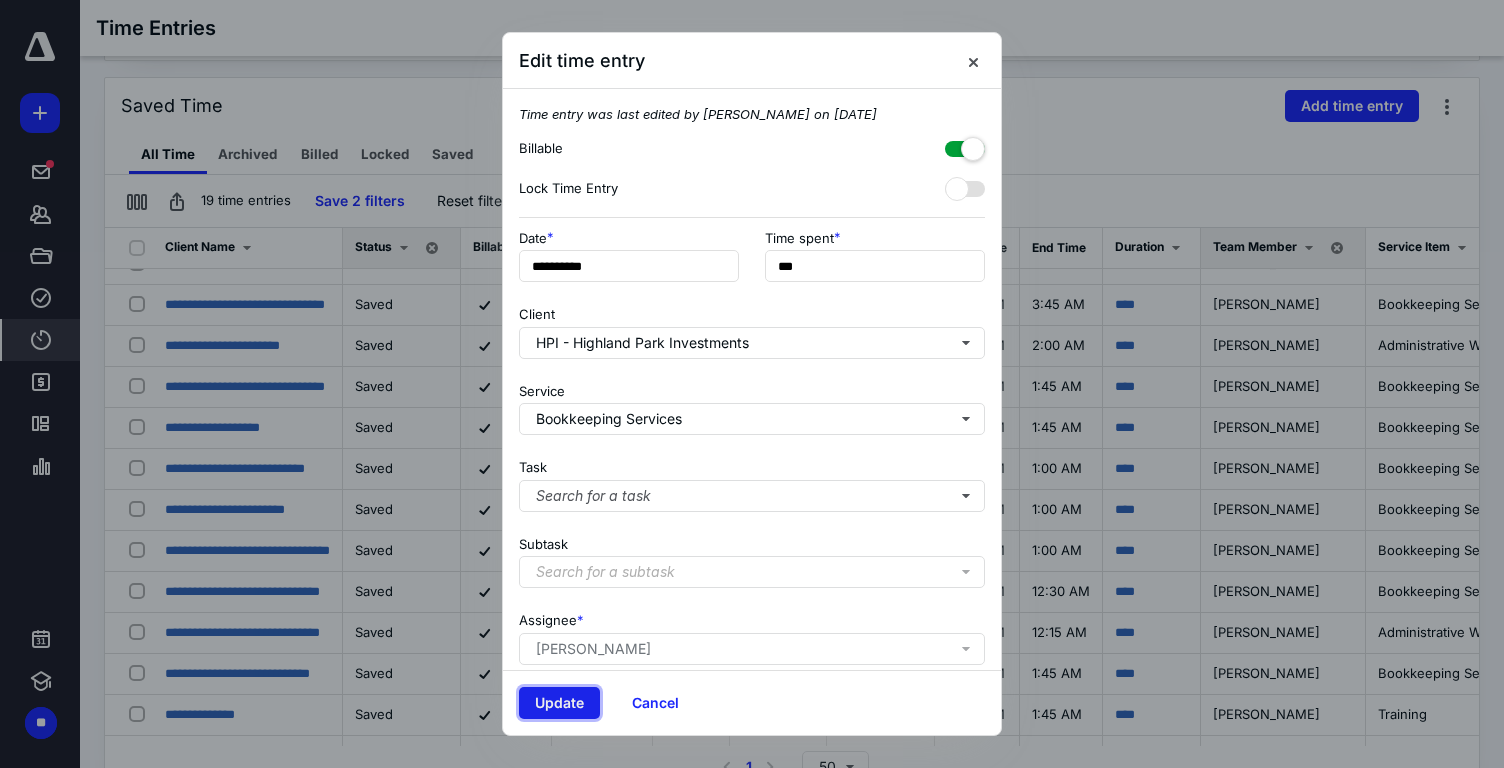 click on "Update" at bounding box center [559, 703] 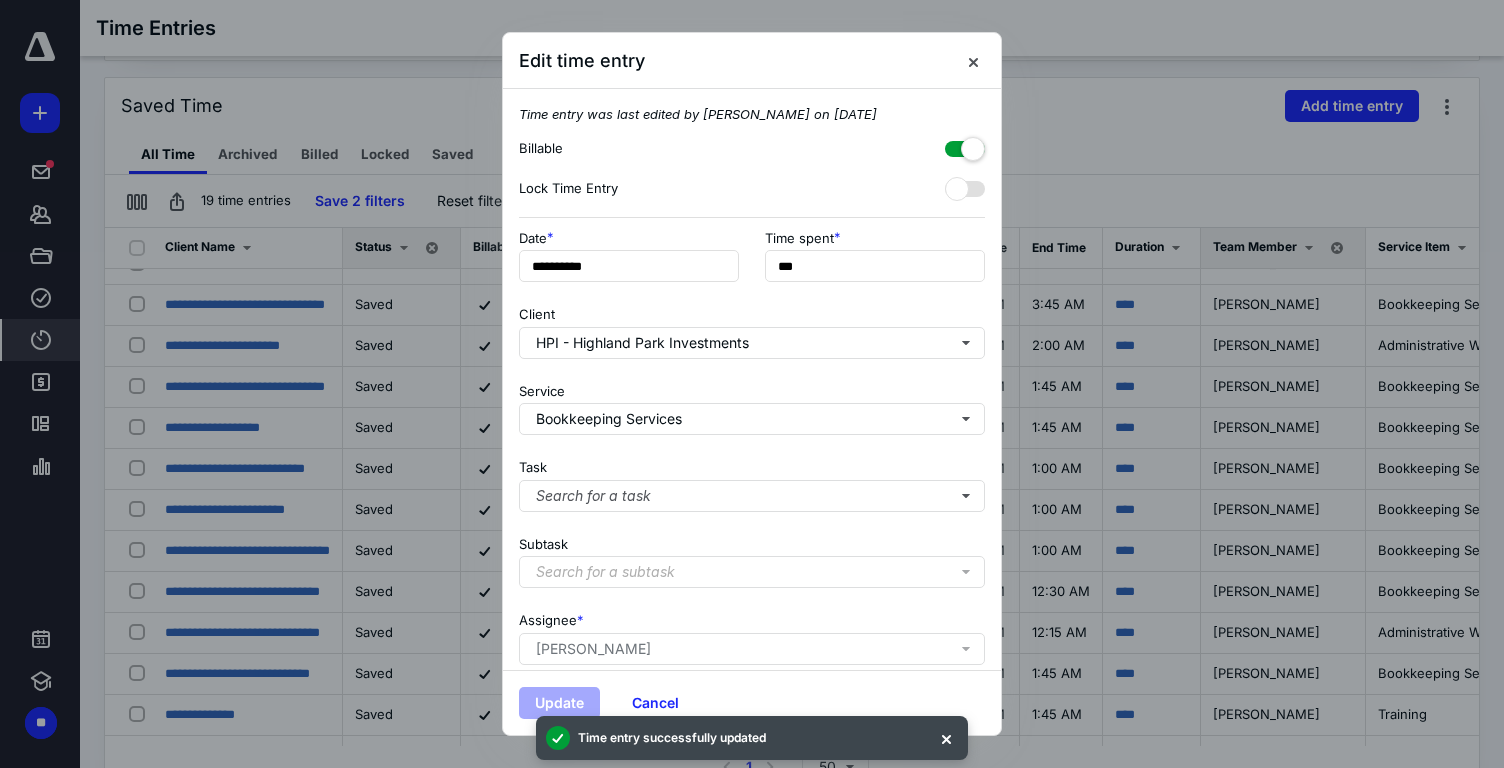 scroll, scrollTop: 0, scrollLeft: 0, axis: both 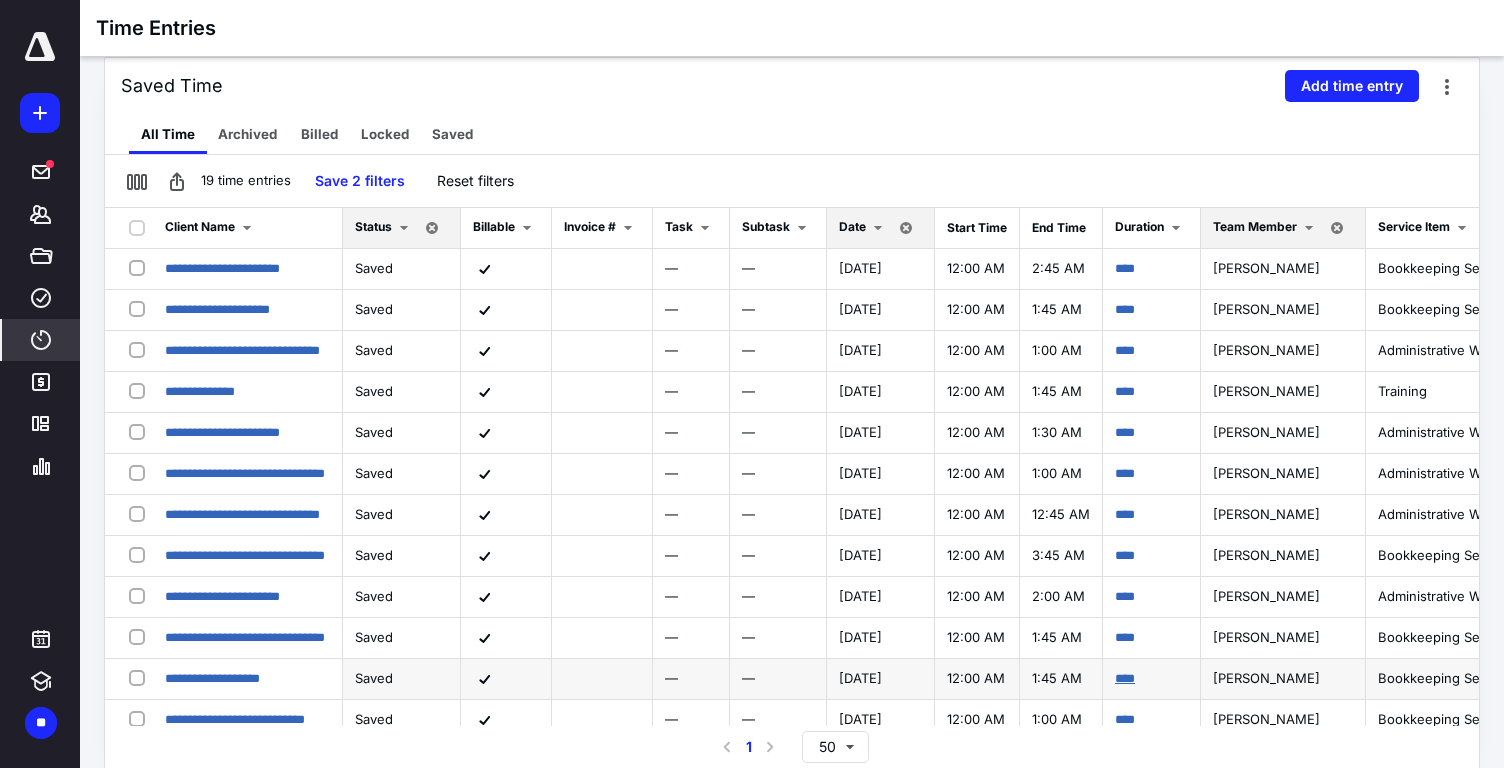 click on "****" at bounding box center [1125, 678] 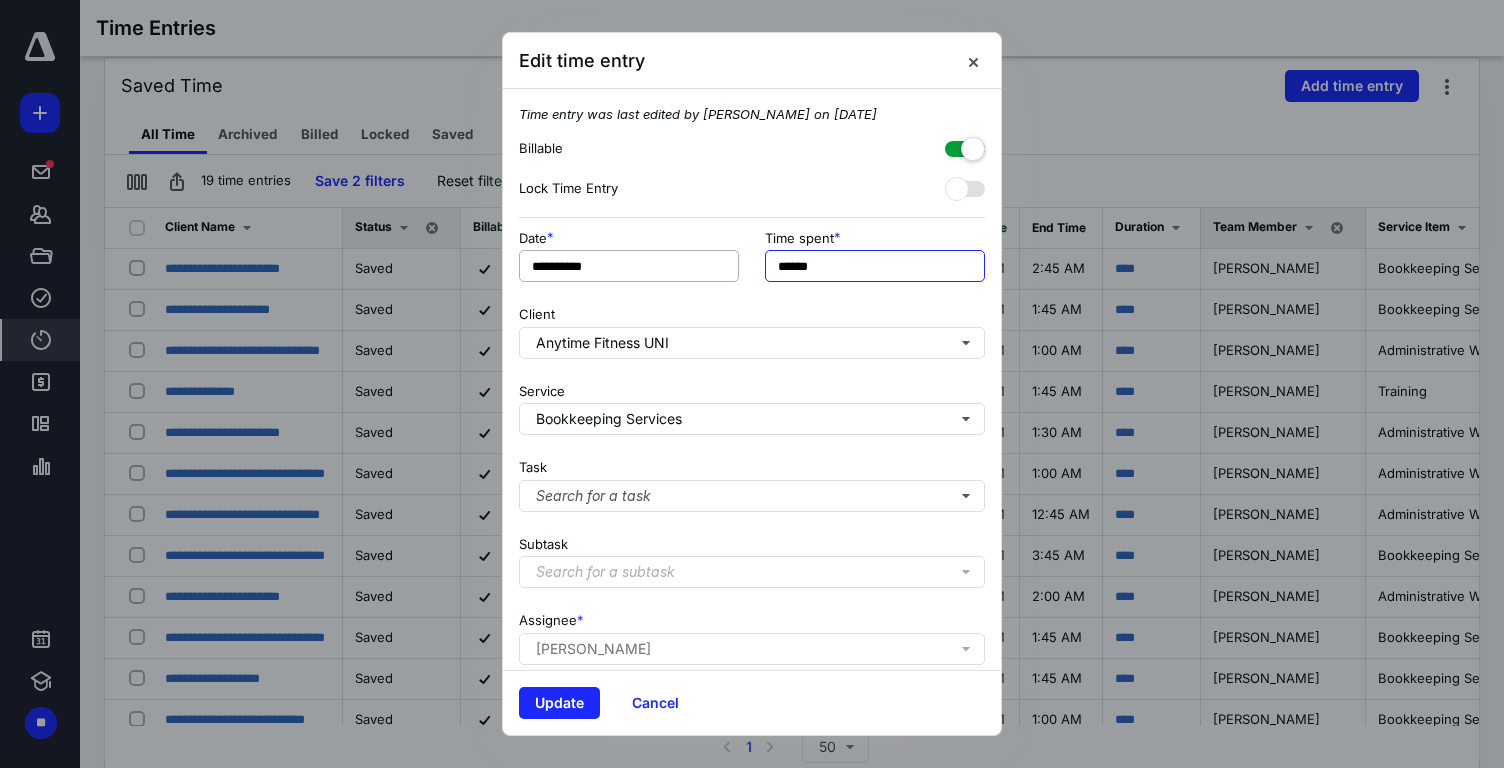 drag, startPoint x: 831, startPoint y: 271, endPoint x: 692, endPoint y: 271, distance: 139 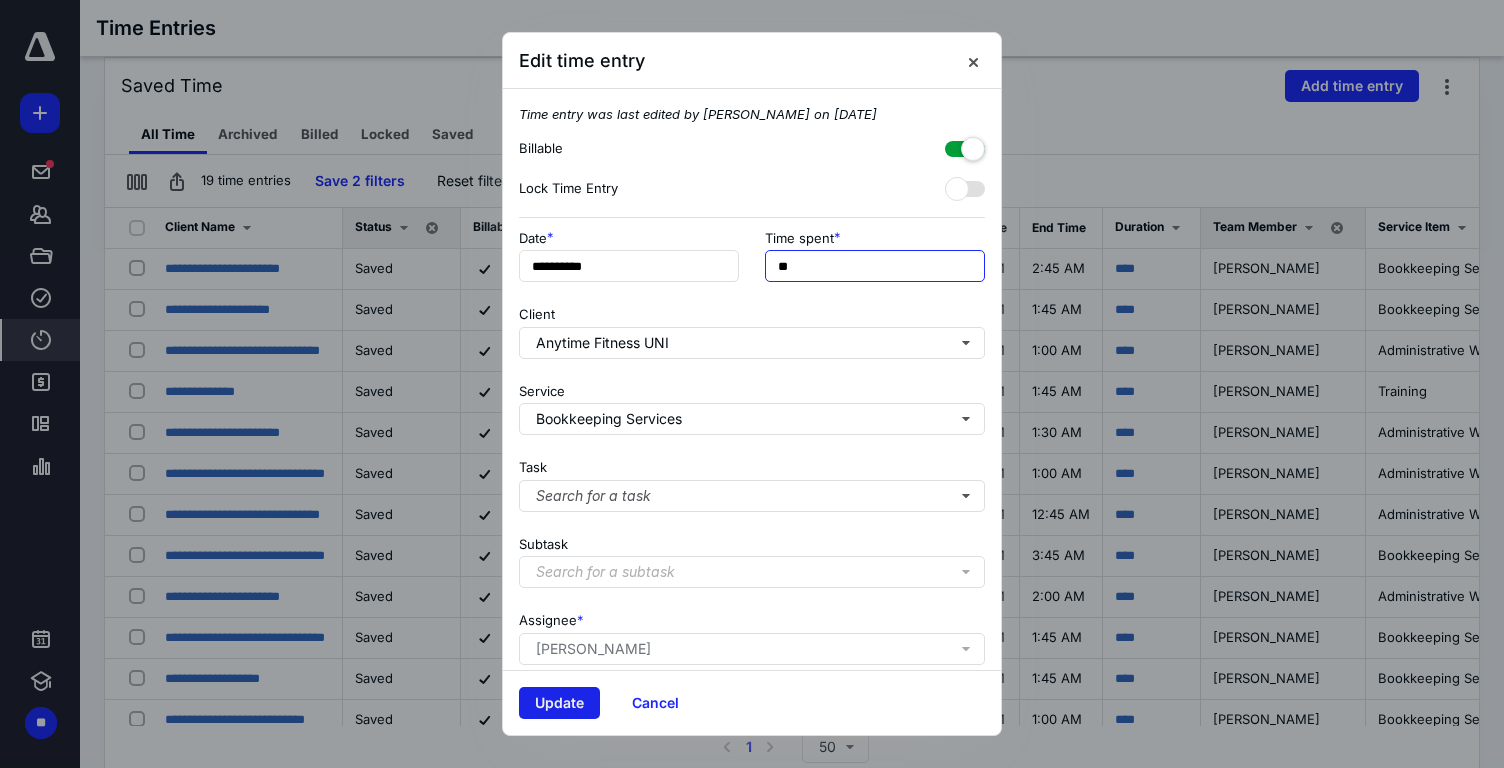type on "**" 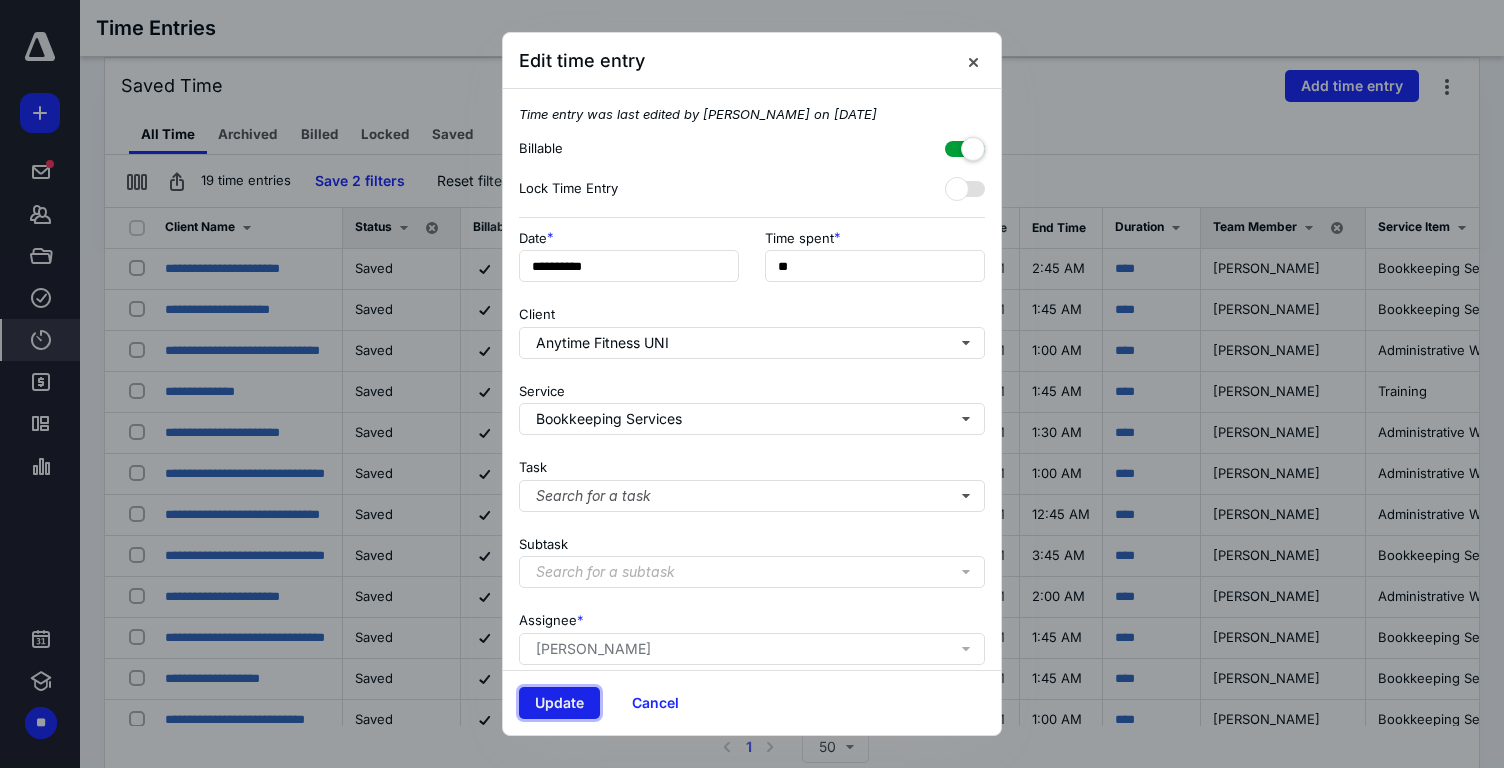 click on "Update" at bounding box center [559, 703] 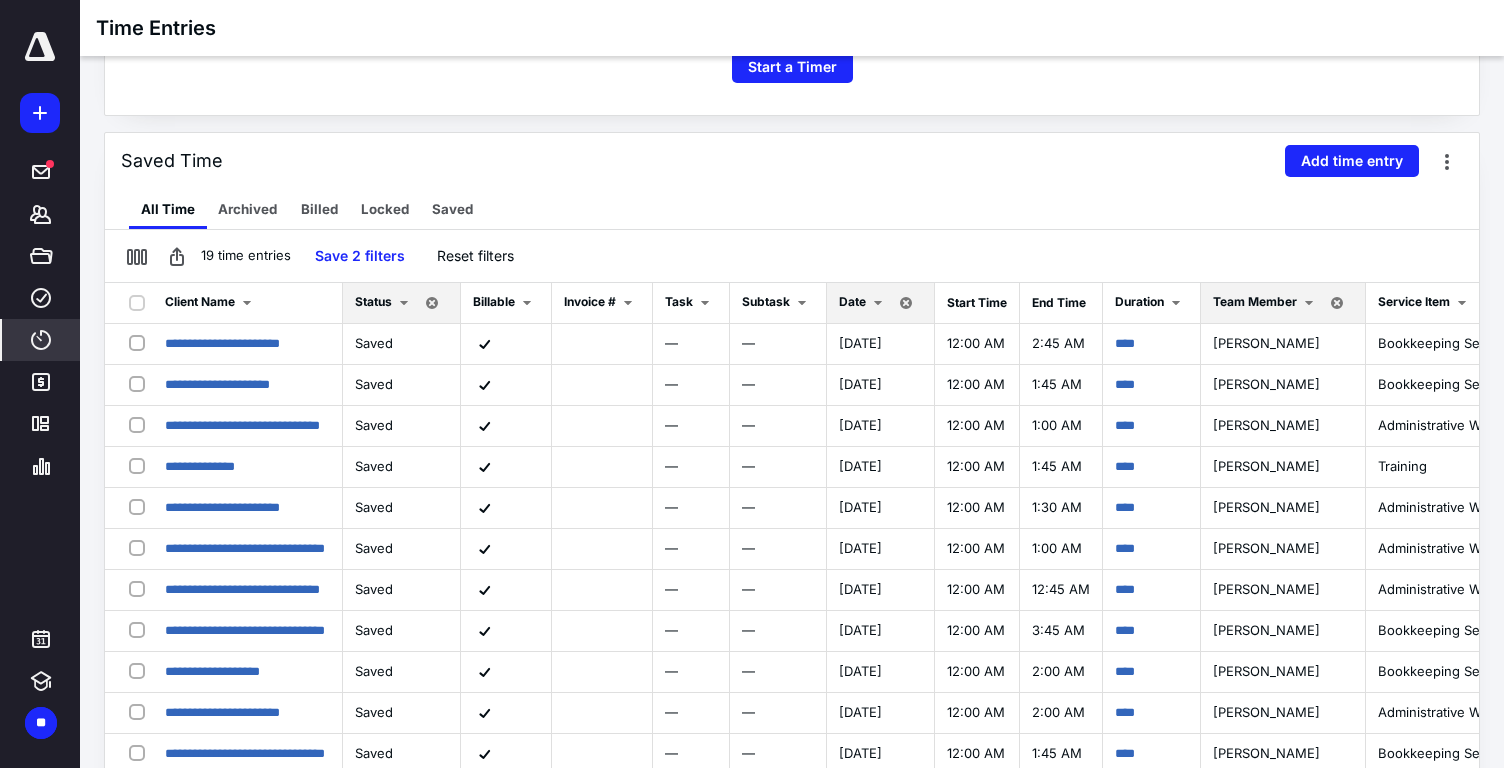 scroll, scrollTop: 444, scrollLeft: 0, axis: vertical 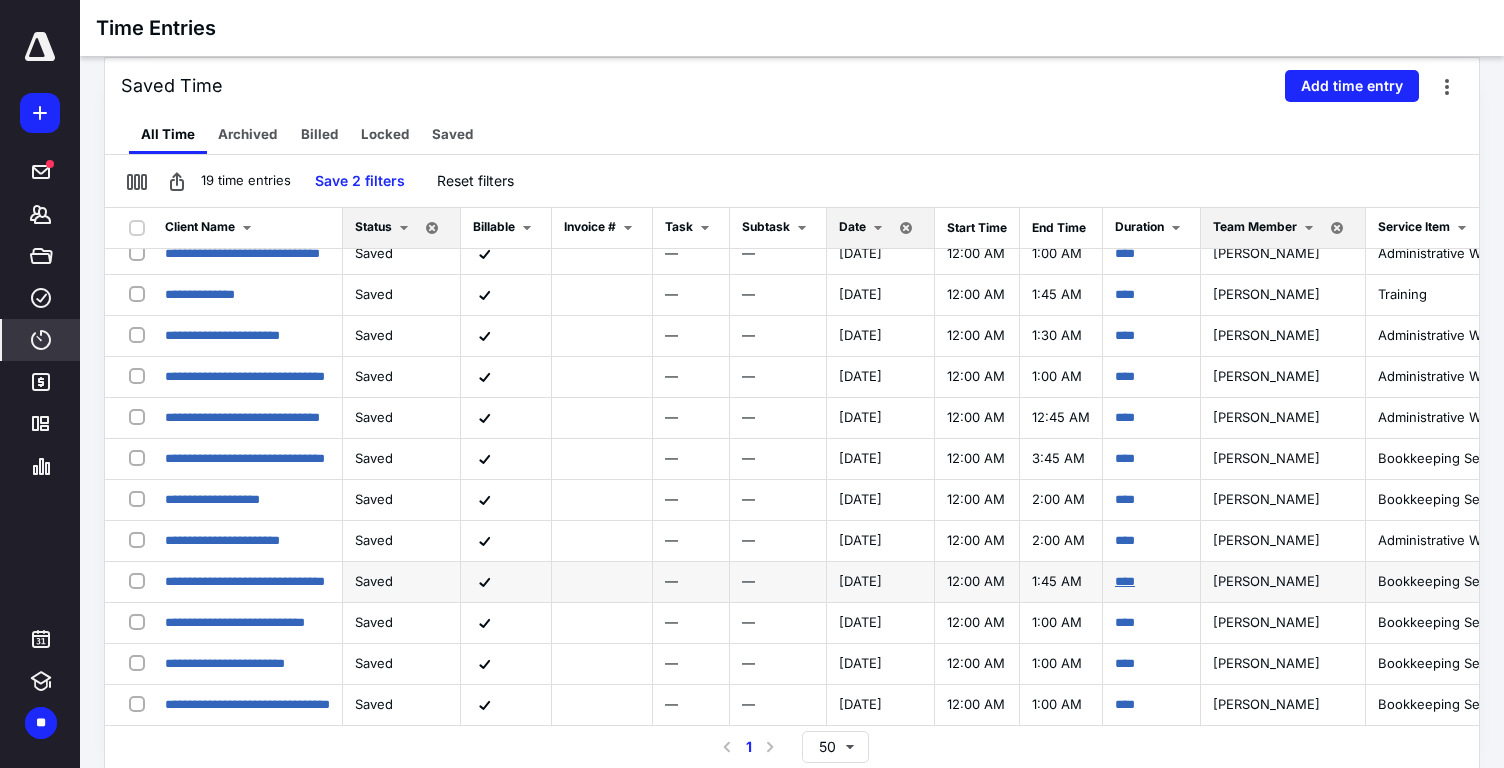 click on "****" at bounding box center [1125, 581] 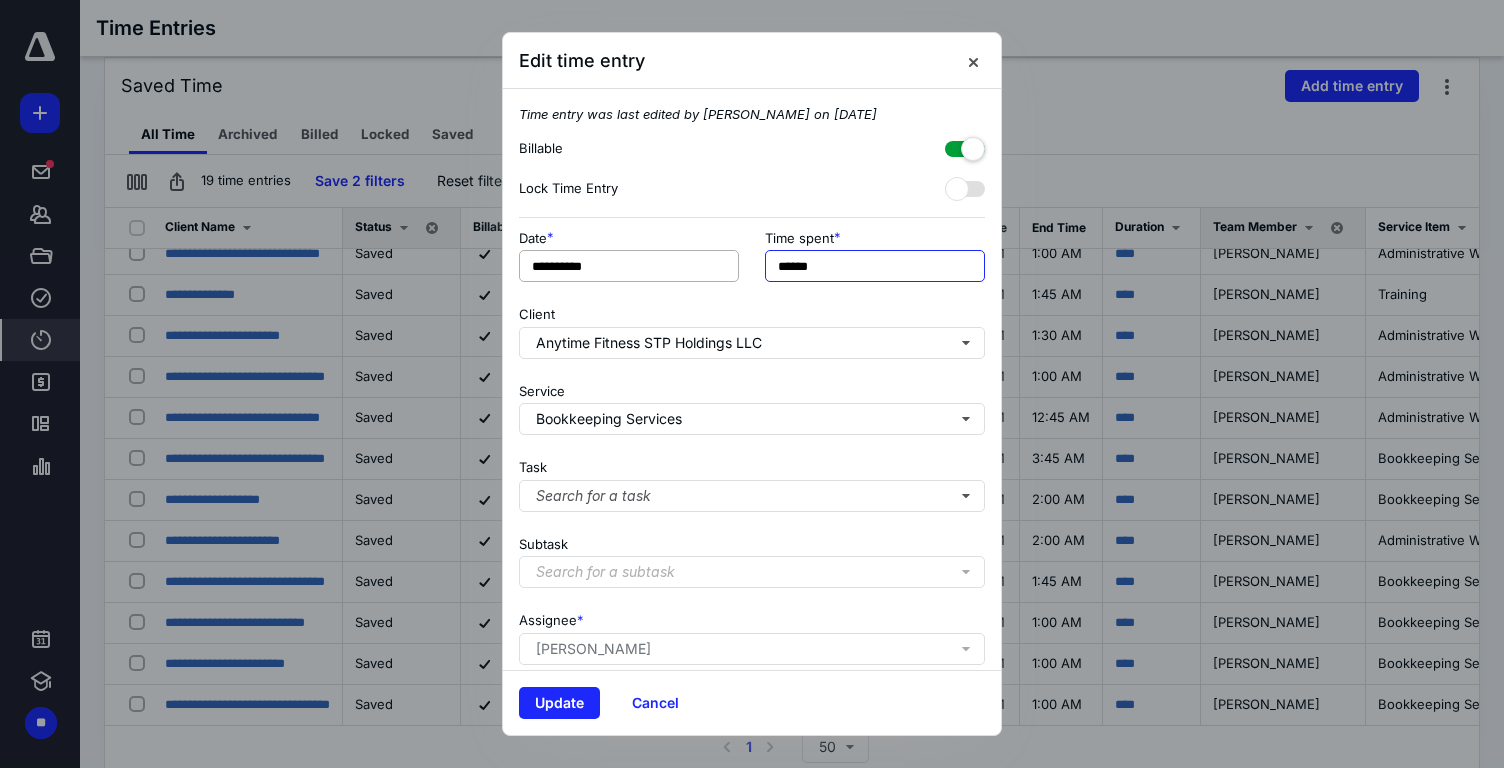 drag, startPoint x: 846, startPoint y: 266, endPoint x: 649, endPoint y: 261, distance: 197.06345 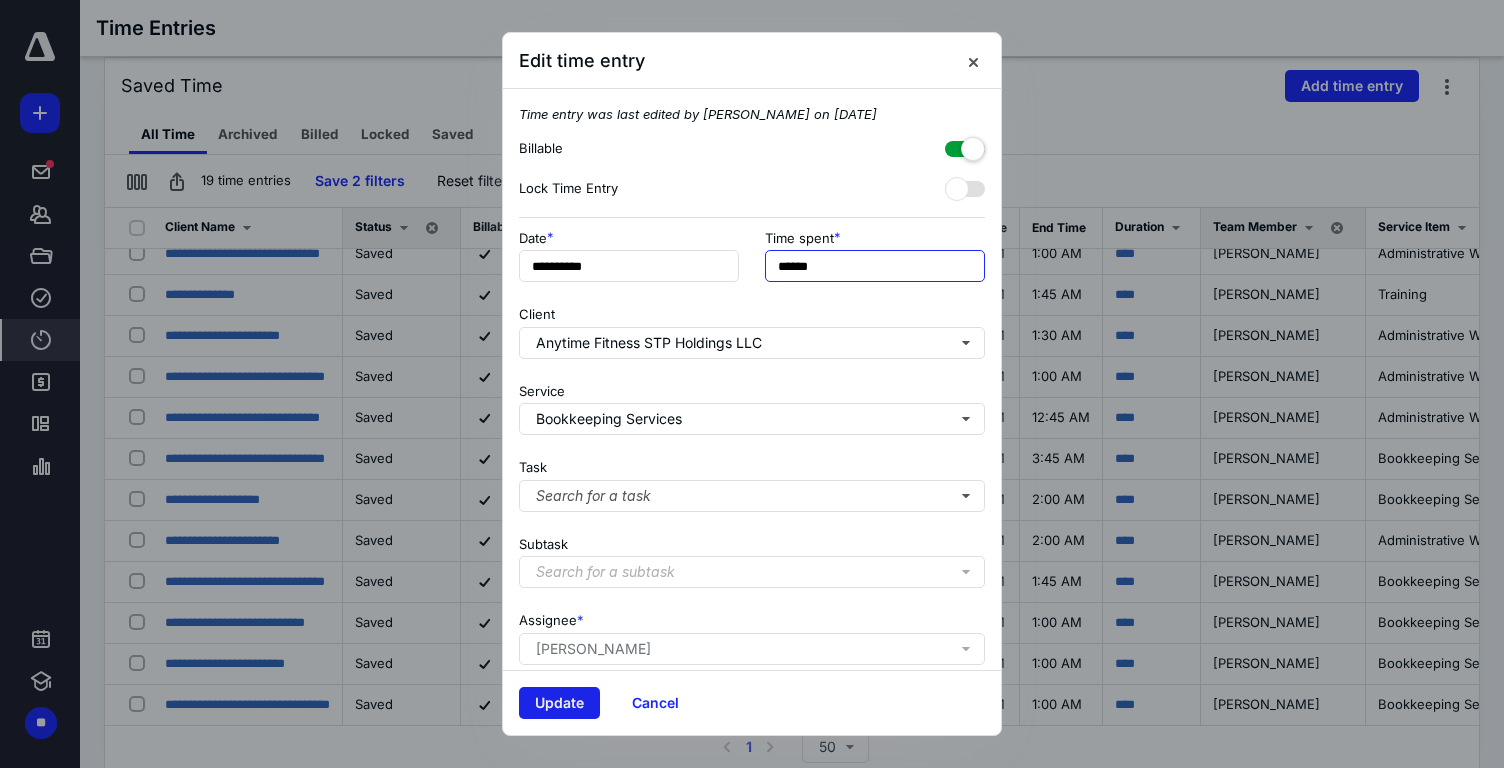 type on "******" 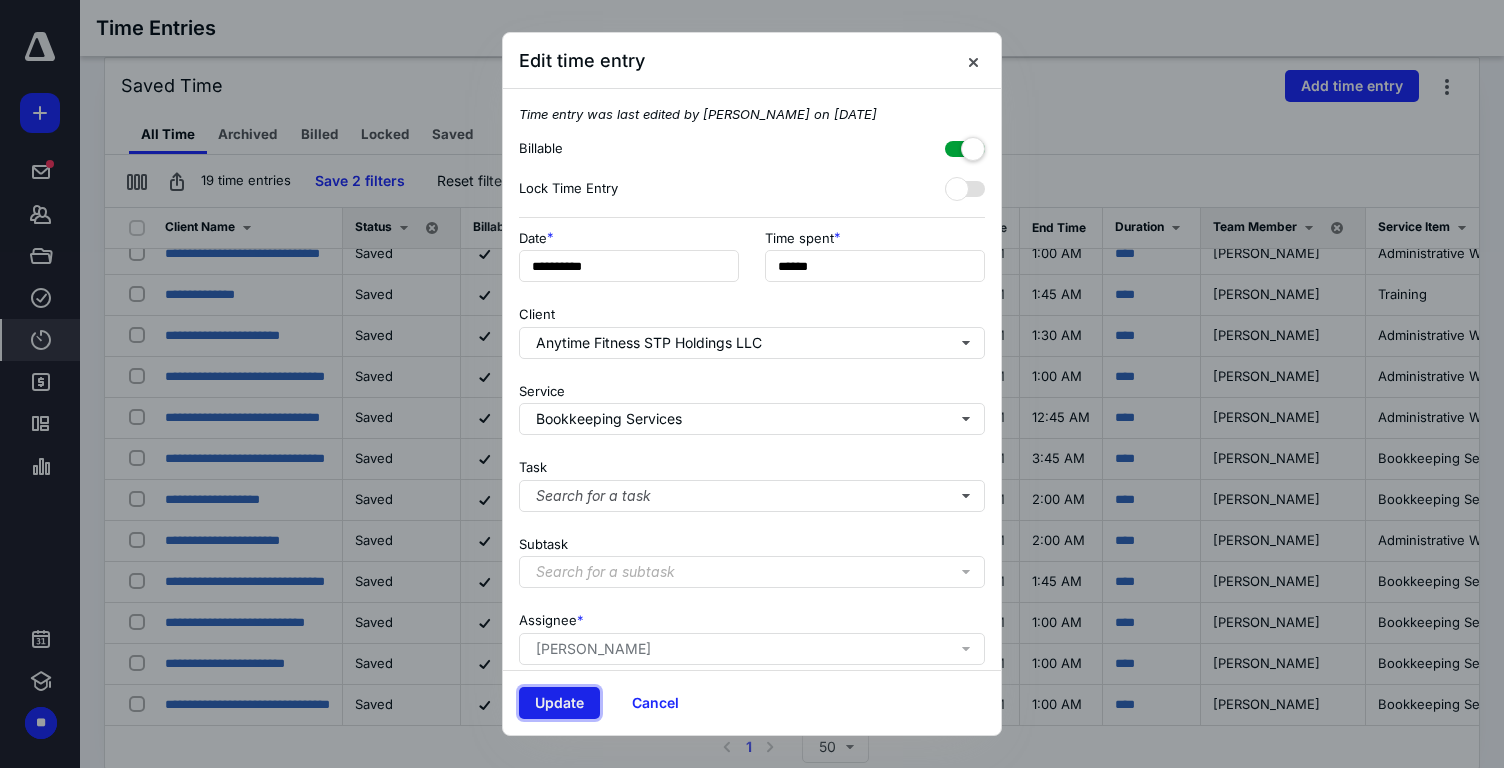 click on "Update" at bounding box center (559, 703) 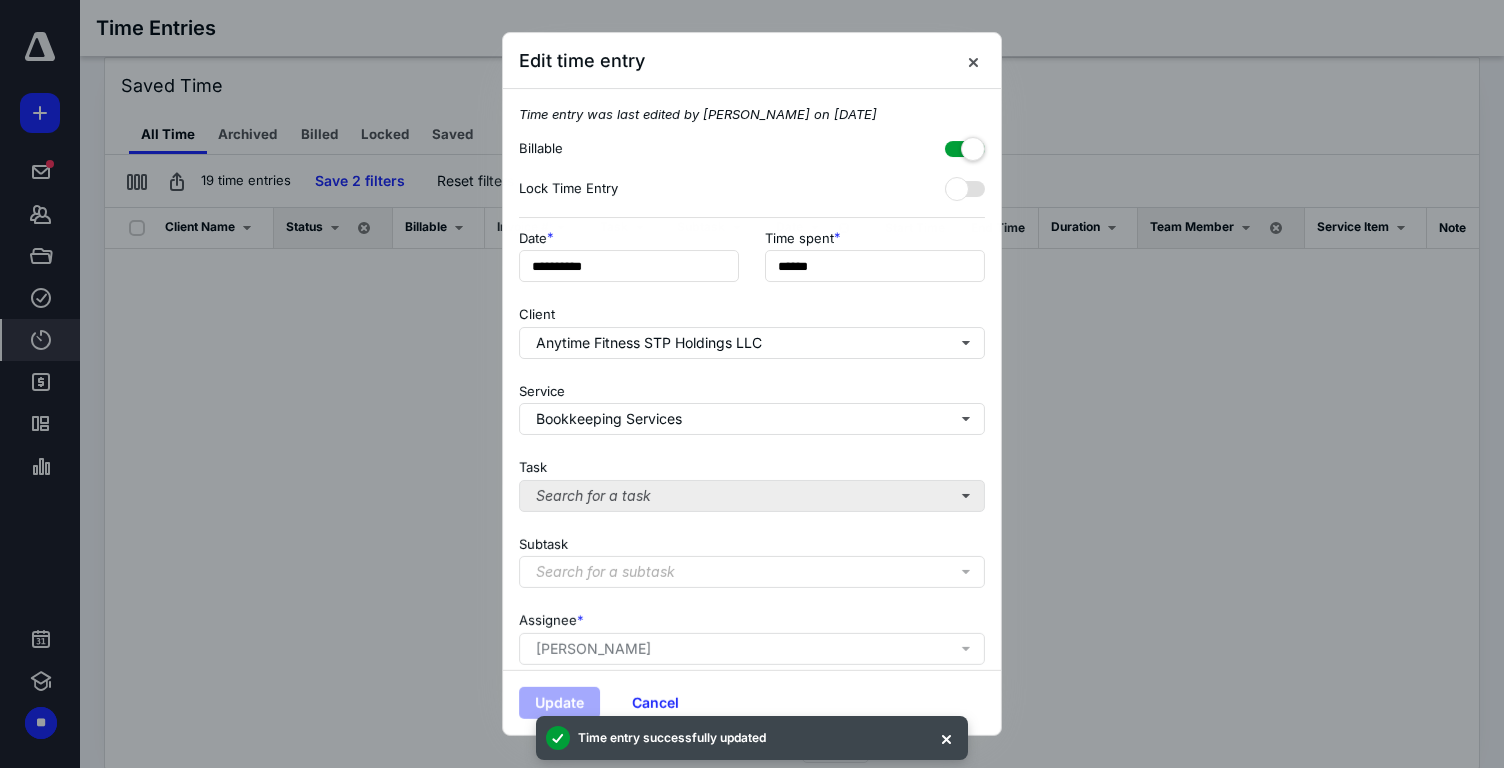 scroll, scrollTop: 0, scrollLeft: 0, axis: both 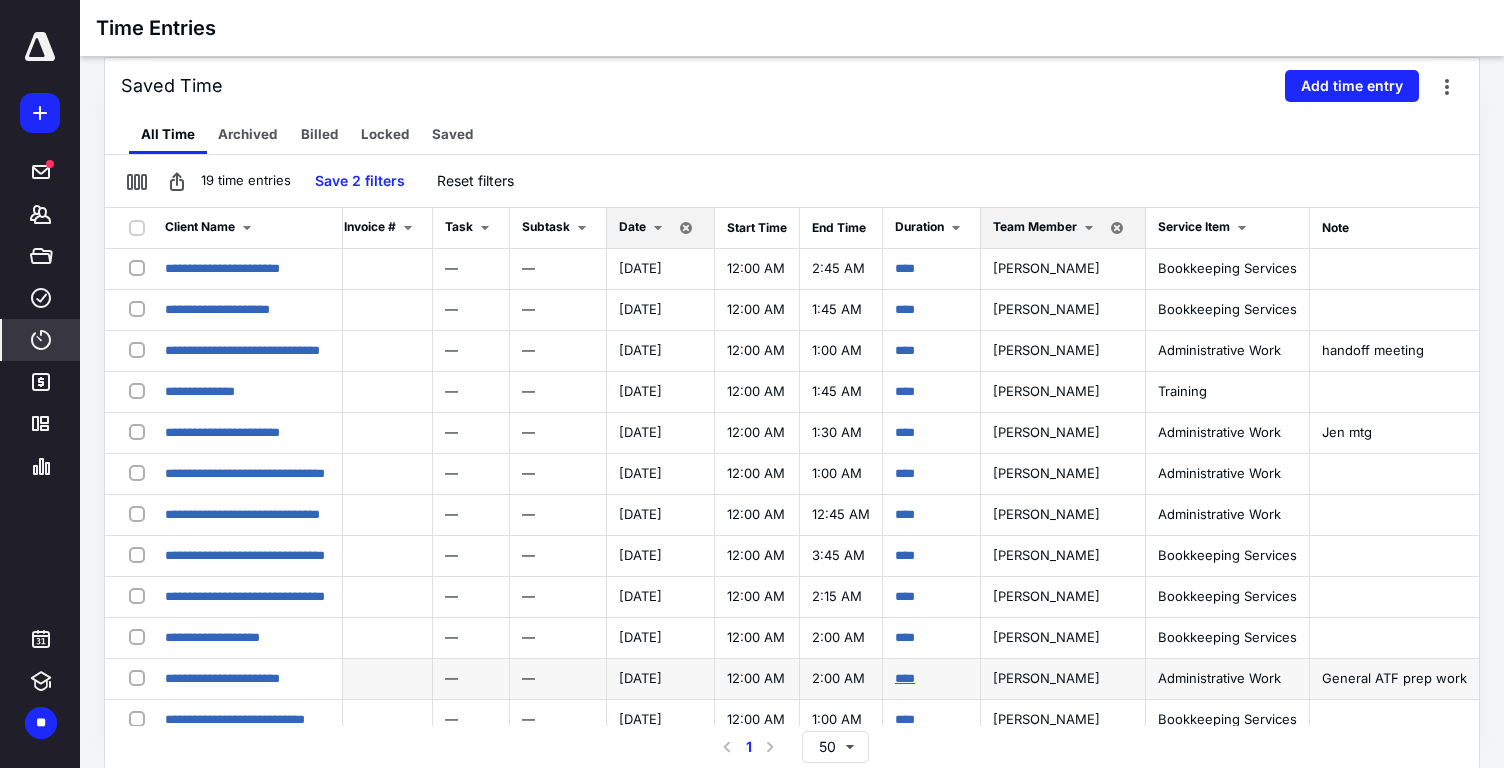 click on "****" at bounding box center (905, 678) 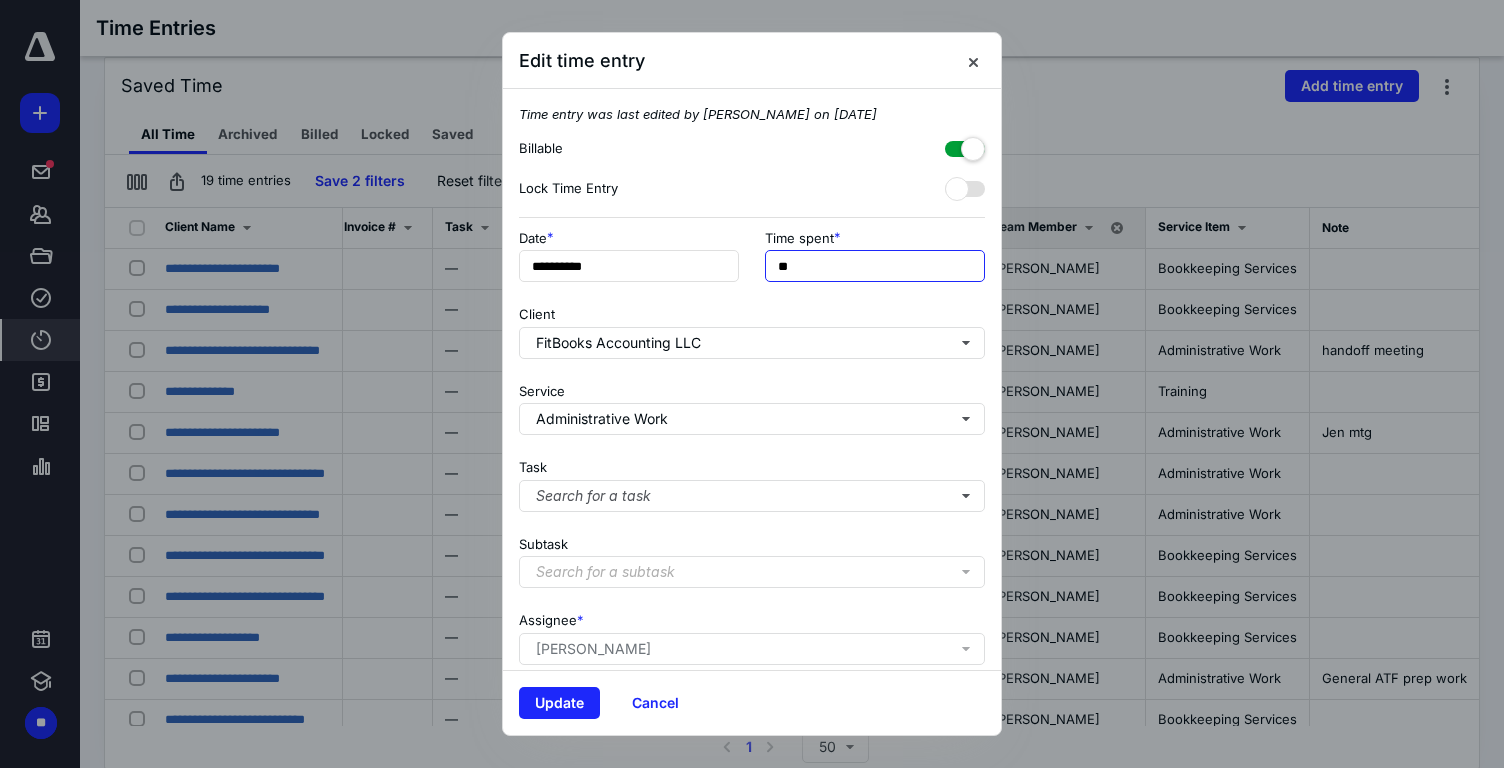 click on "**" at bounding box center [875, 266] 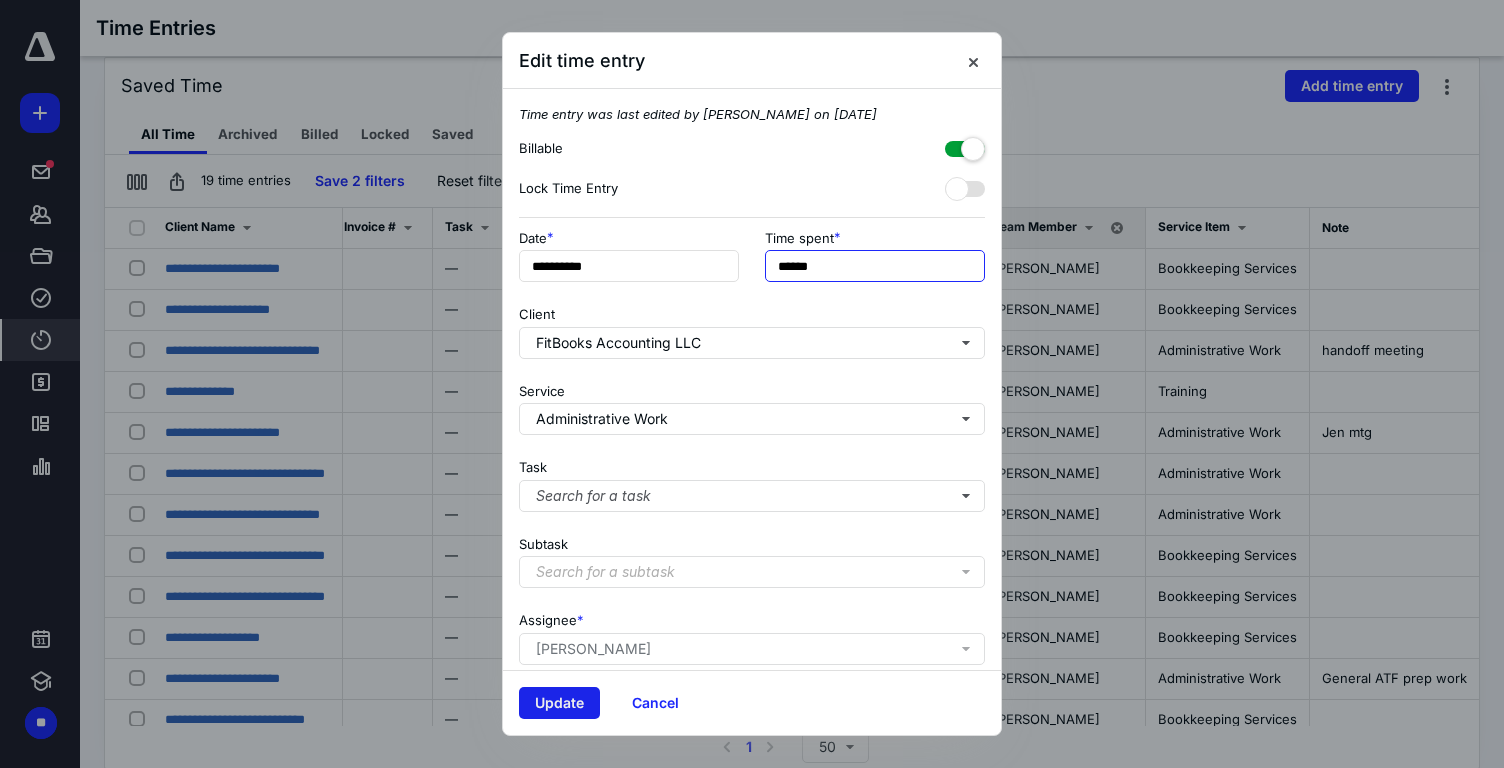 type on "******" 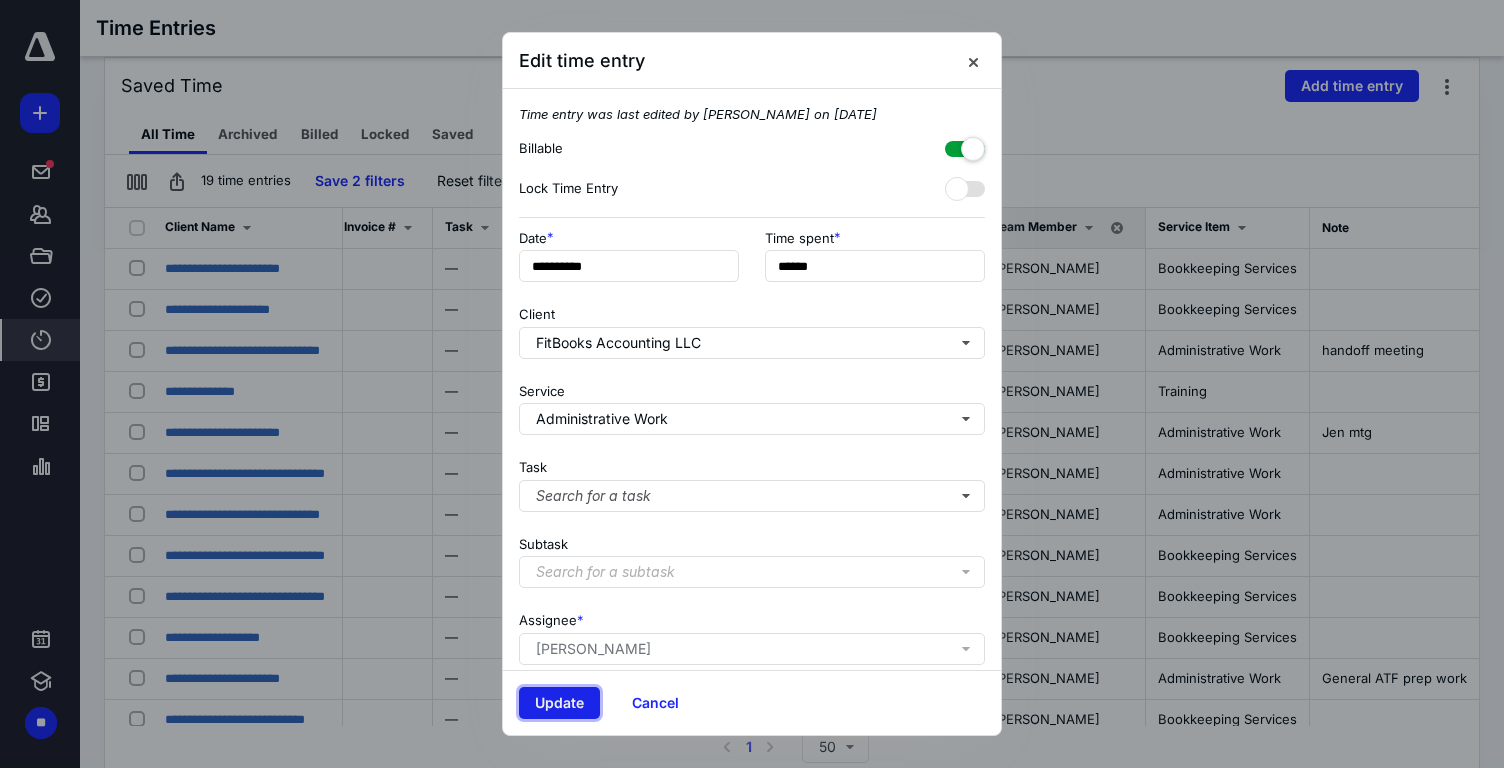 click on "Update" at bounding box center (559, 703) 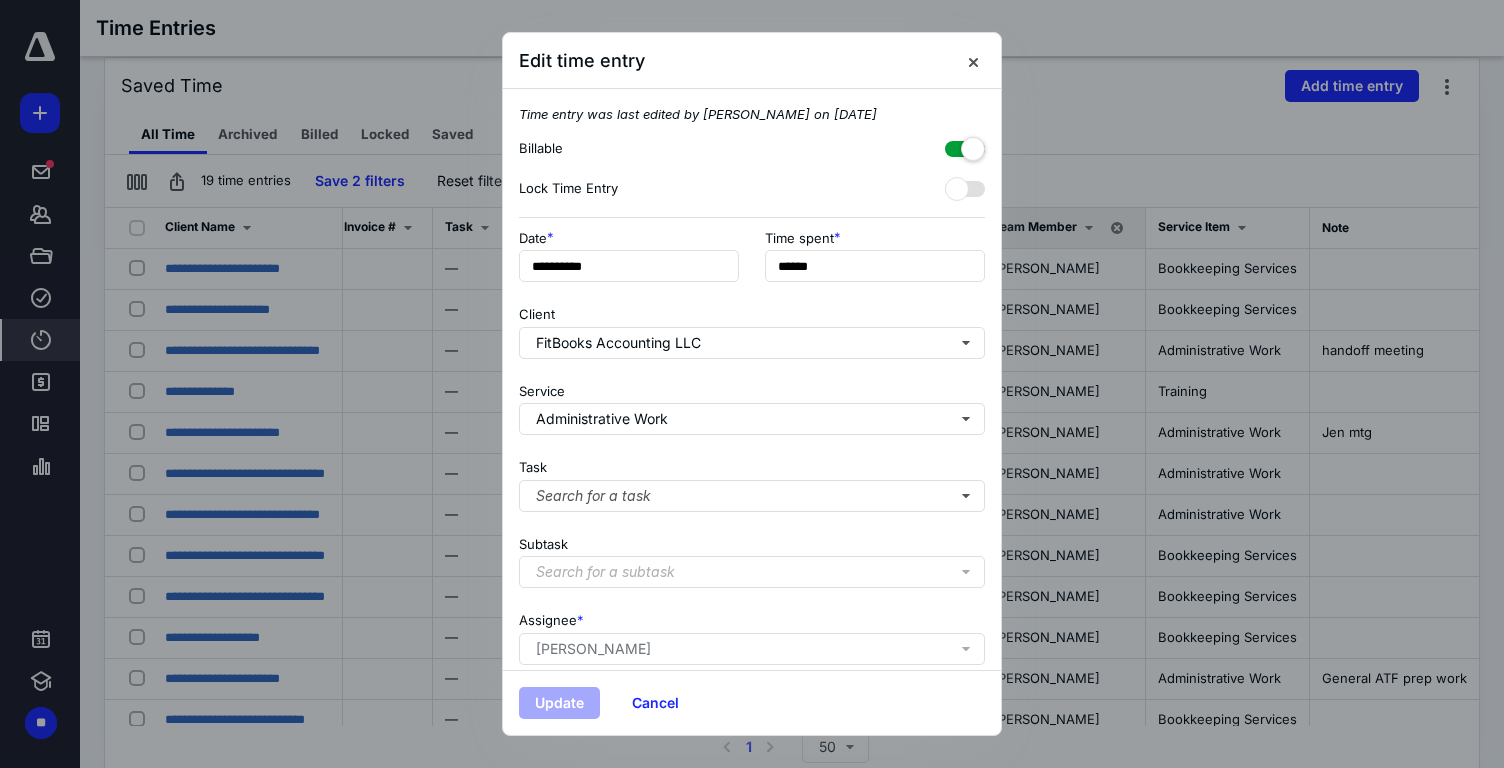 scroll, scrollTop: 0, scrollLeft: 0, axis: both 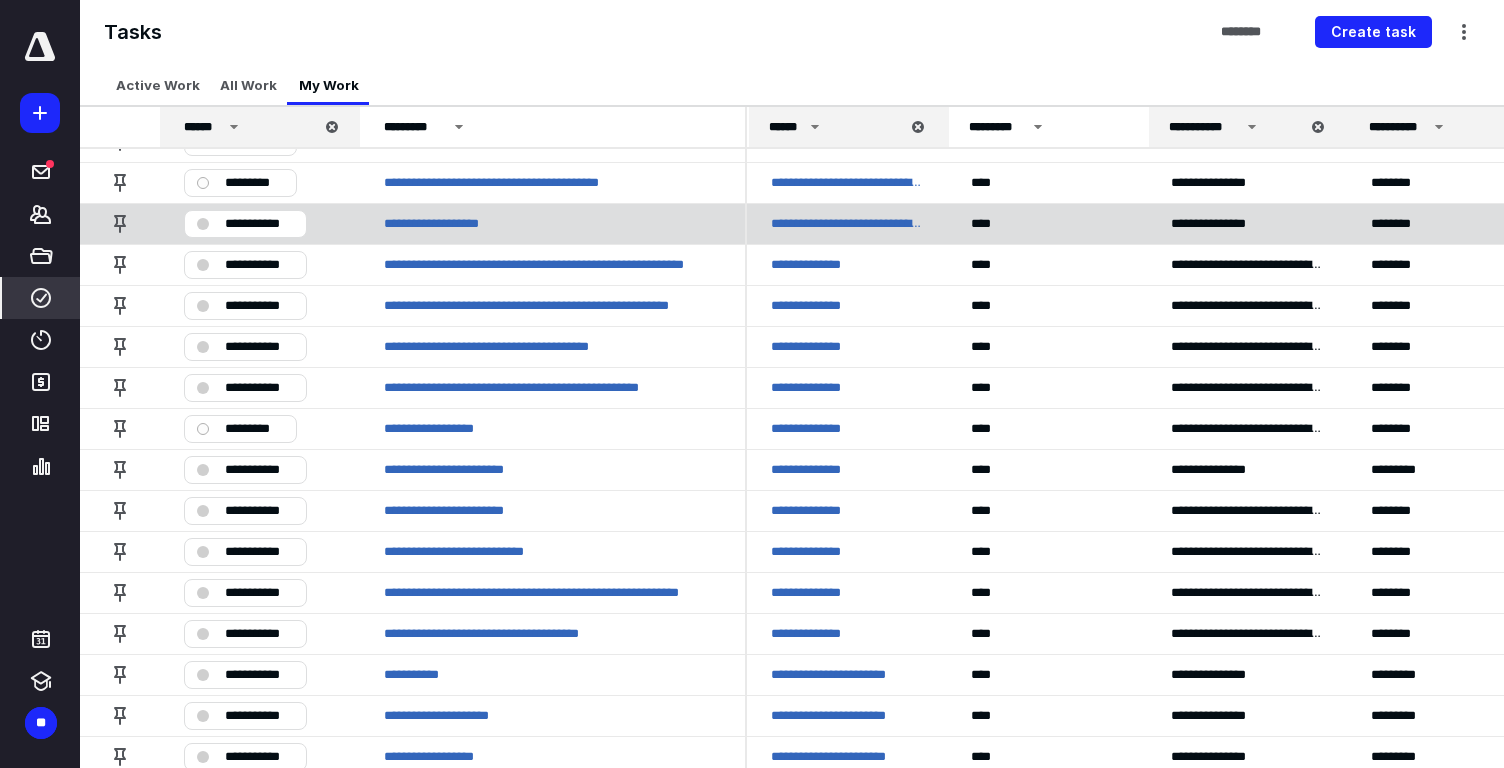 click on "**********" at bounding box center [259, 224] 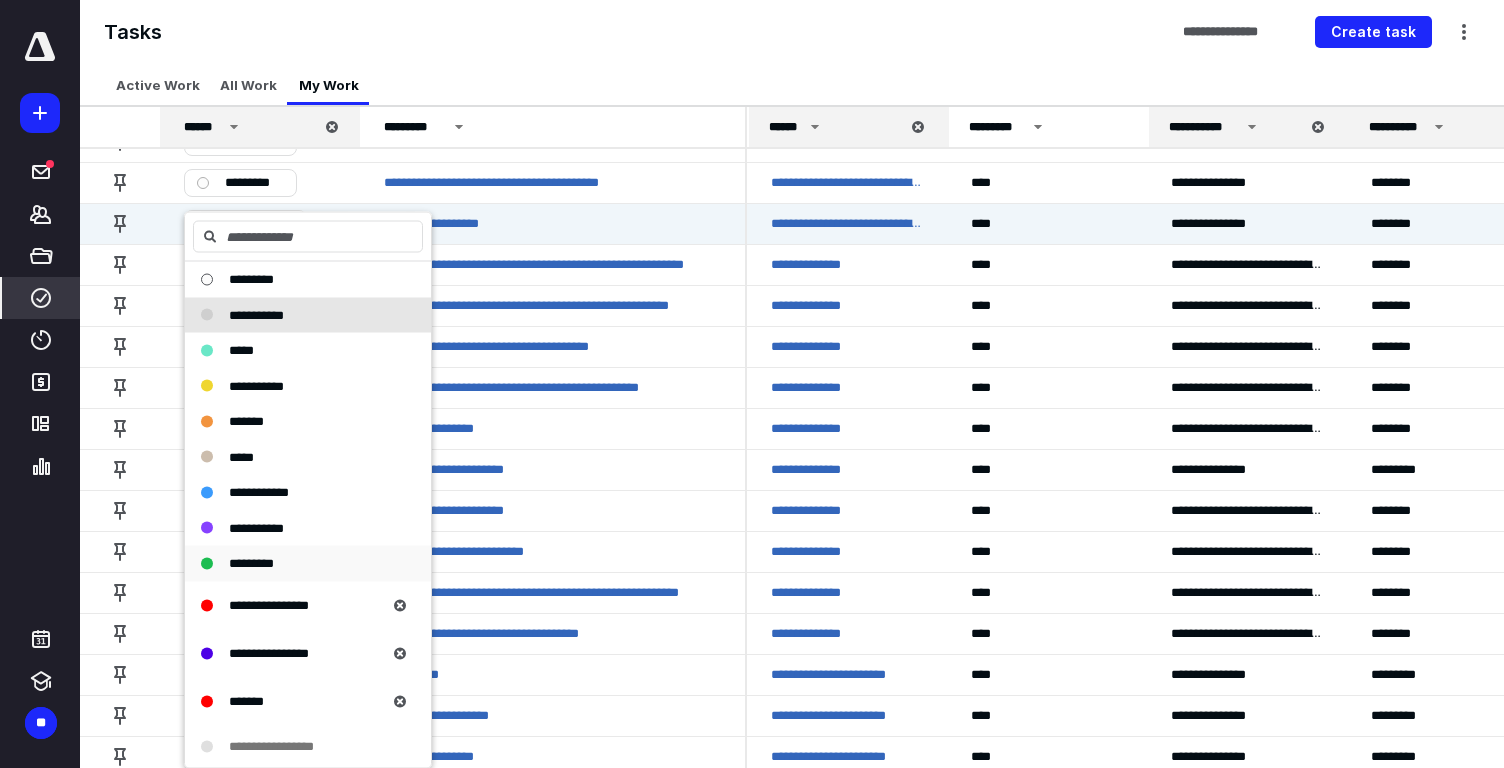click on "*********" at bounding box center (296, 564) 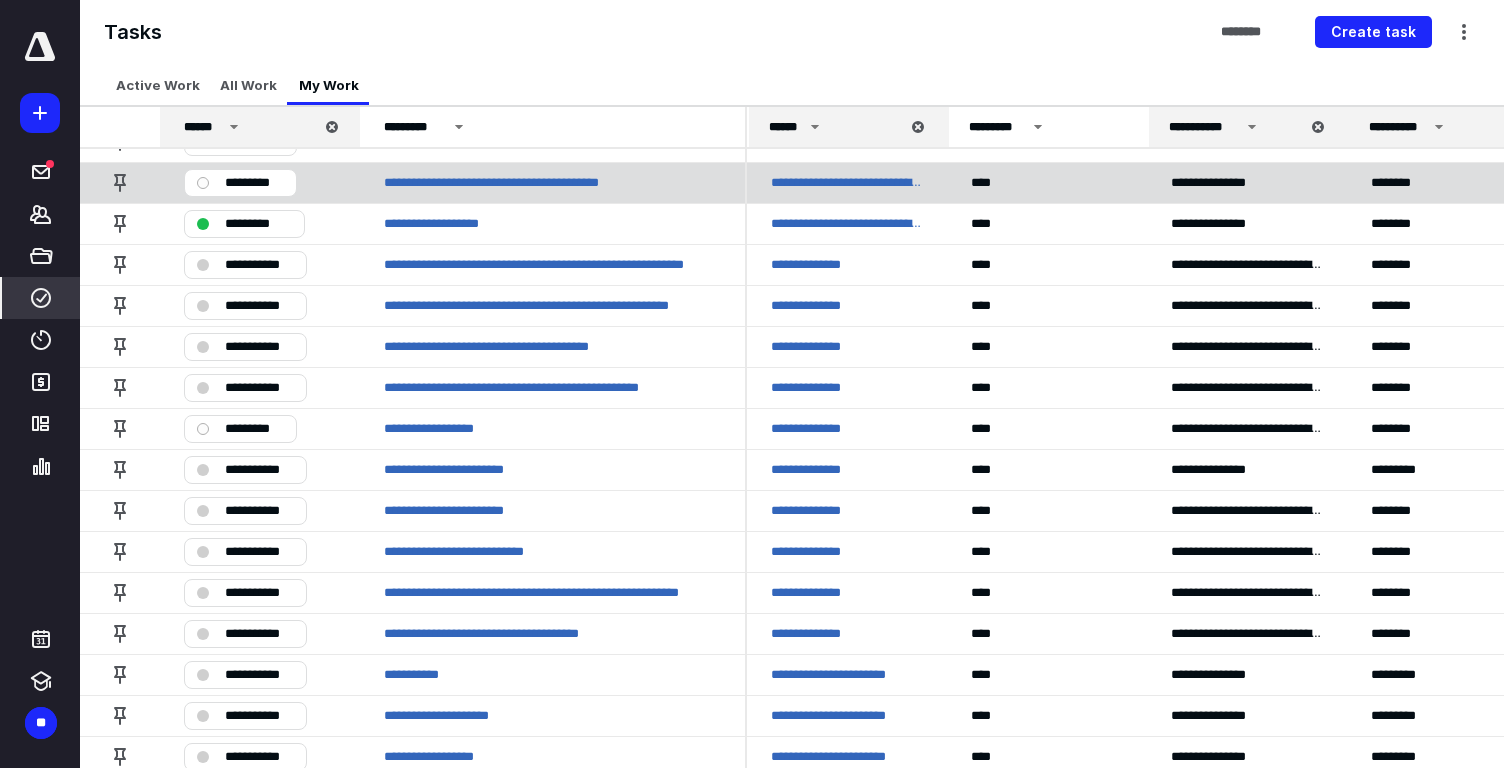 click on "*********" at bounding box center [254, 183] 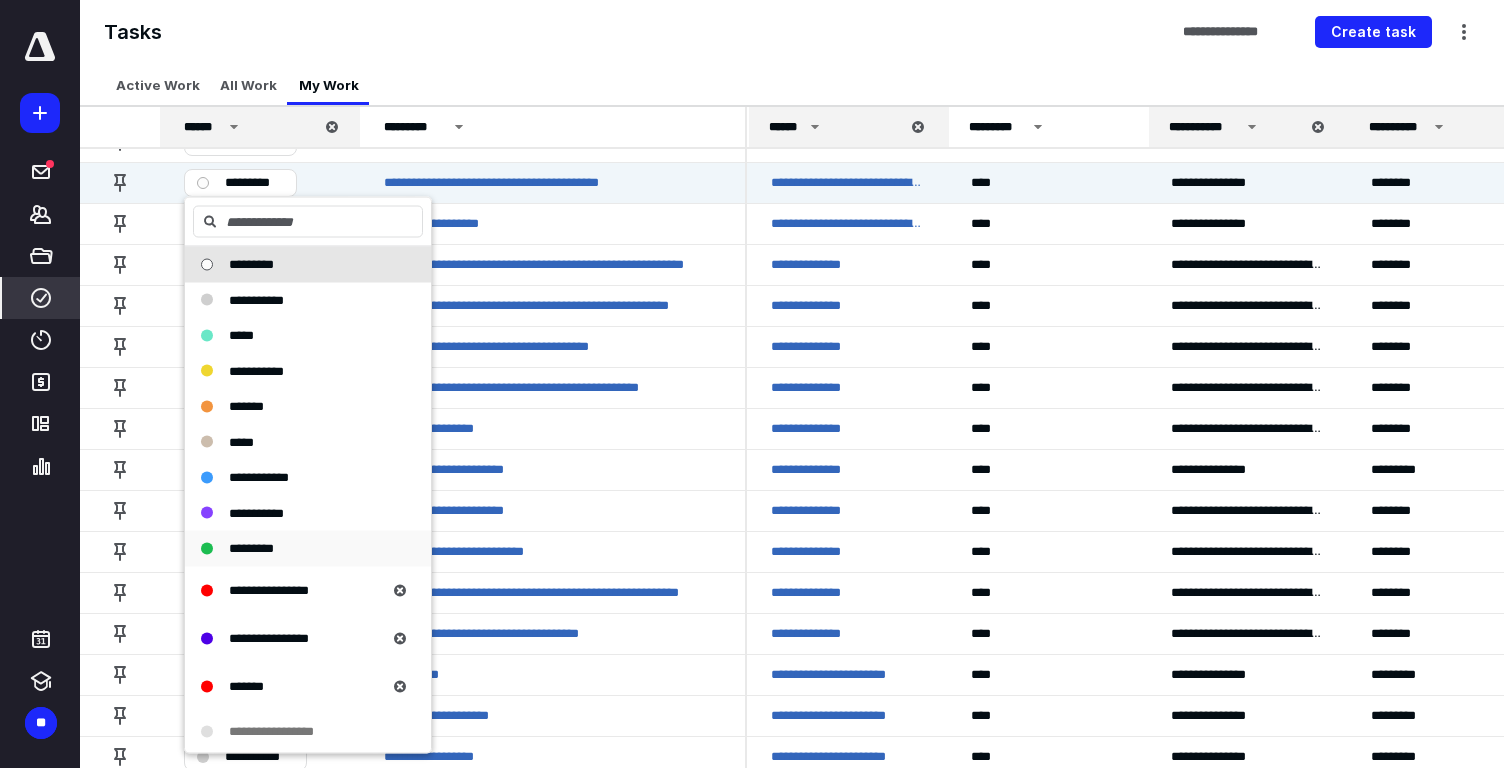 click on "*********" at bounding box center (296, 549) 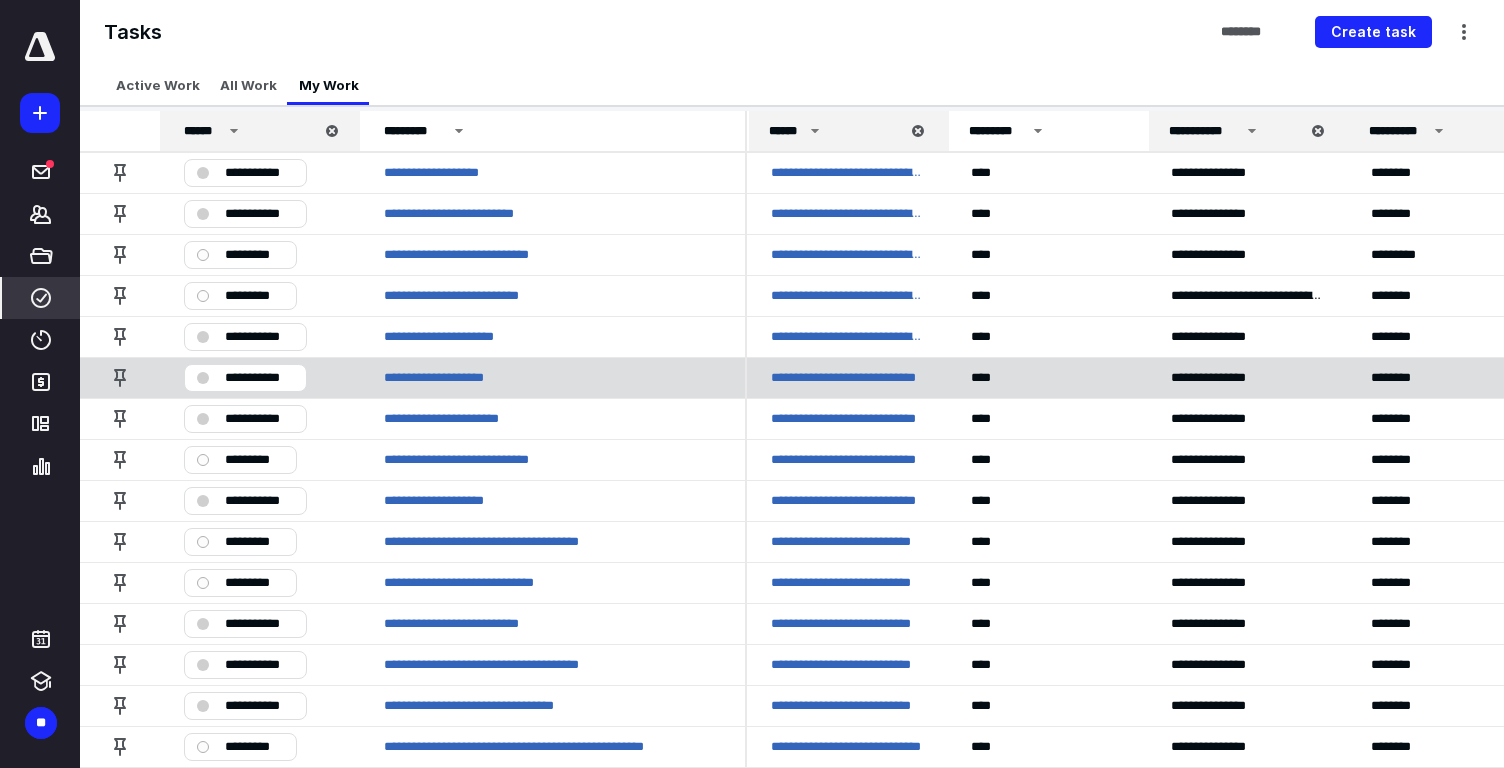 scroll, scrollTop: 41, scrollLeft: 0, axis: vertical 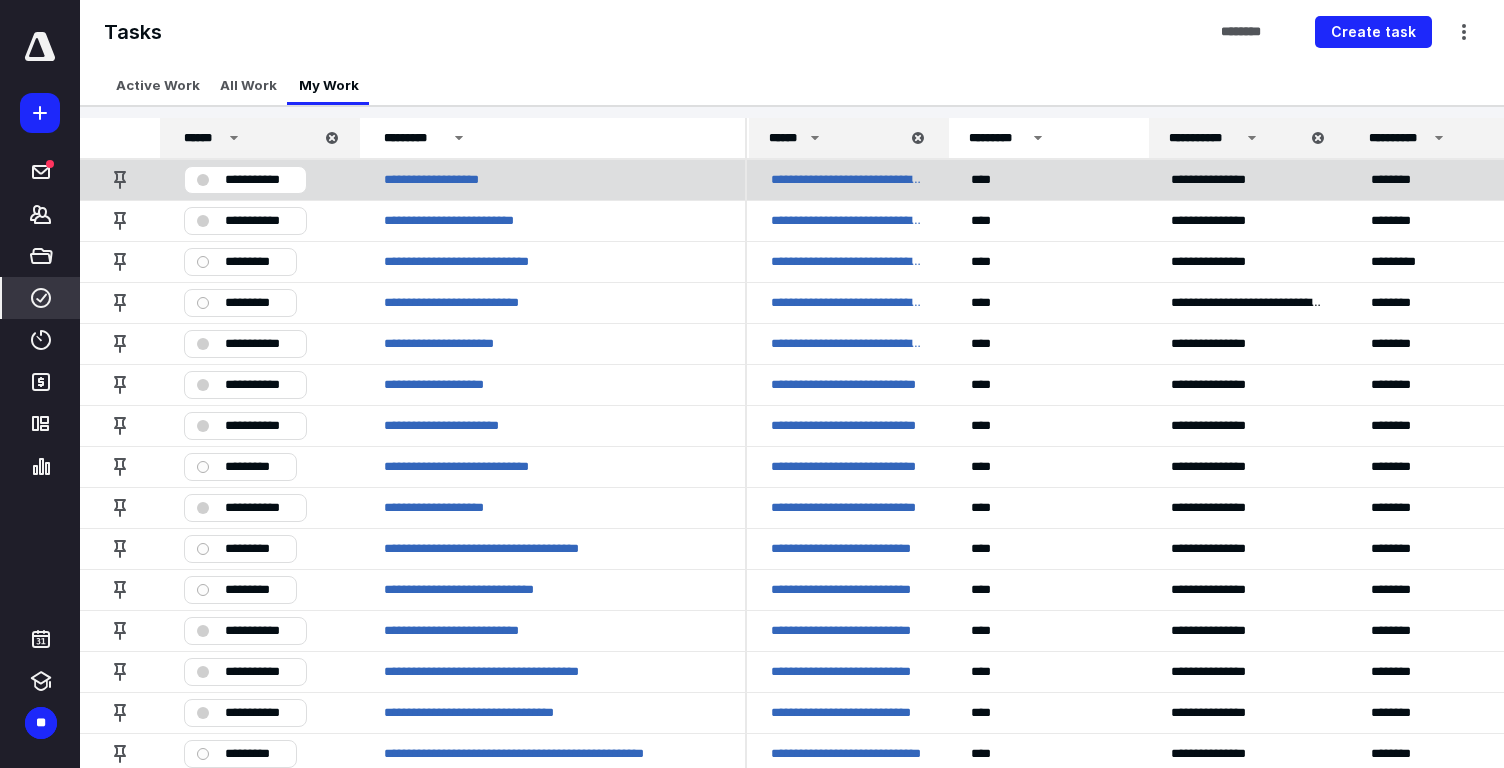 click on "**********" at bounding box center [259, 180] 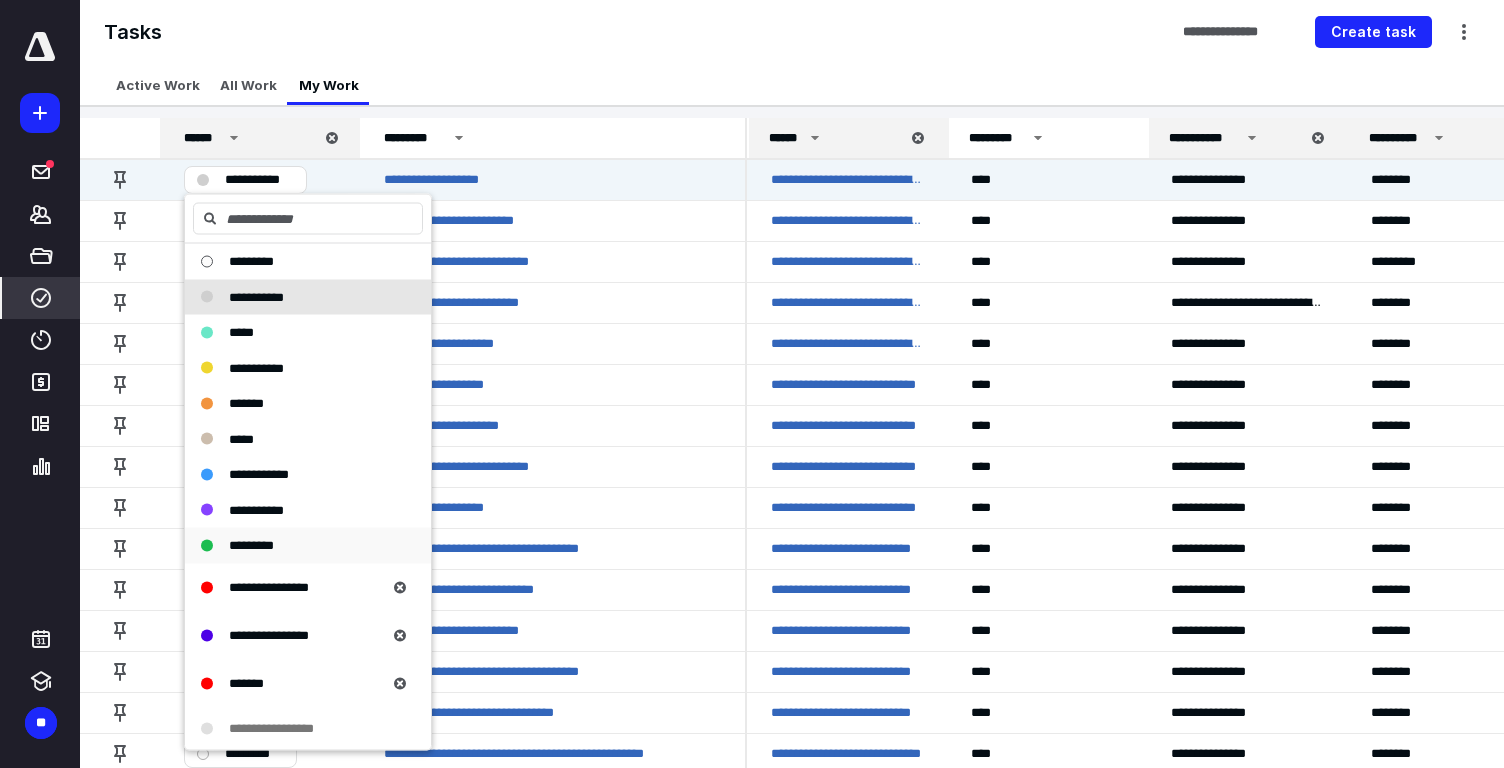 click on "*********" at bounding box center [308, 546] 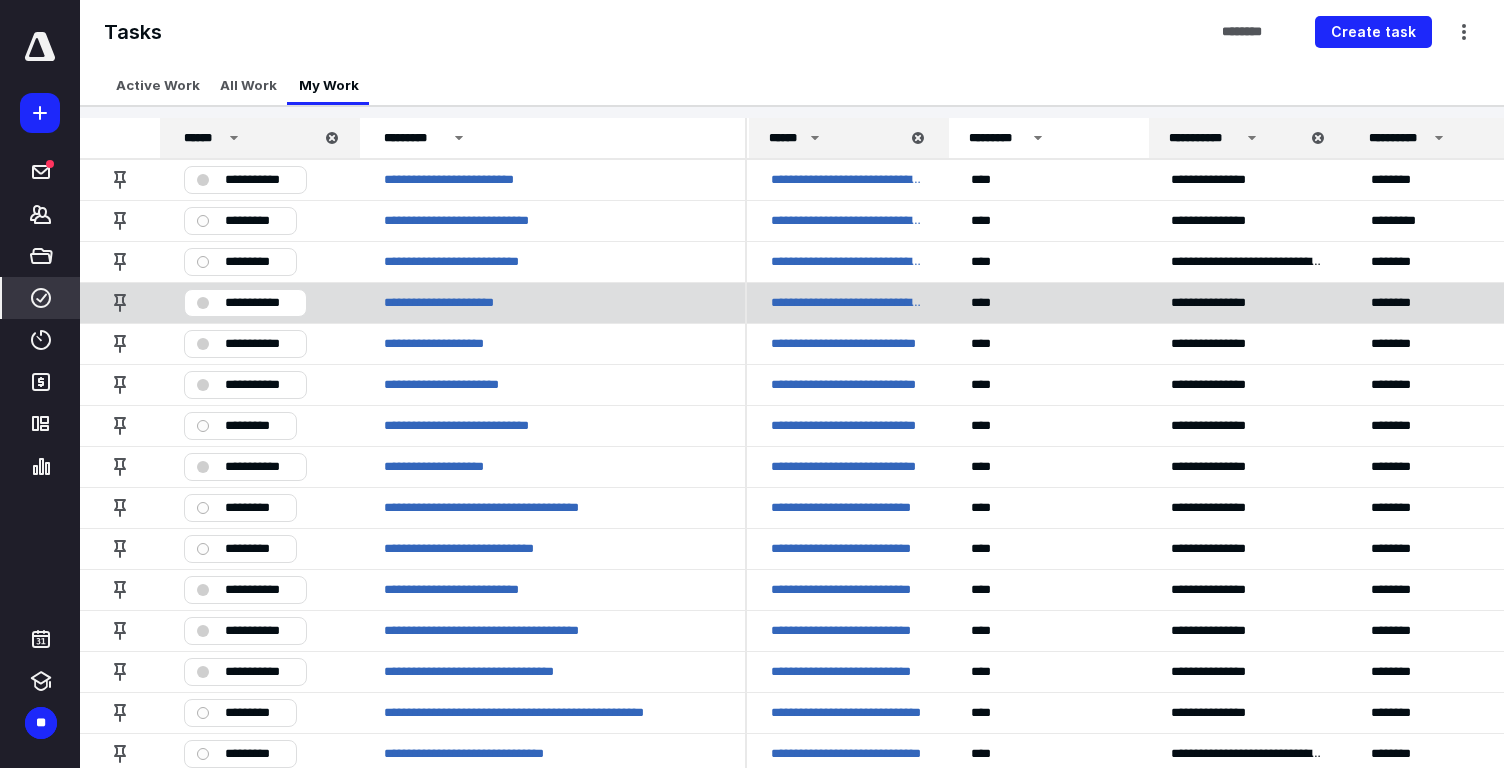 scroll, scrollTop: 0, scrollLeft: 0, axis: both 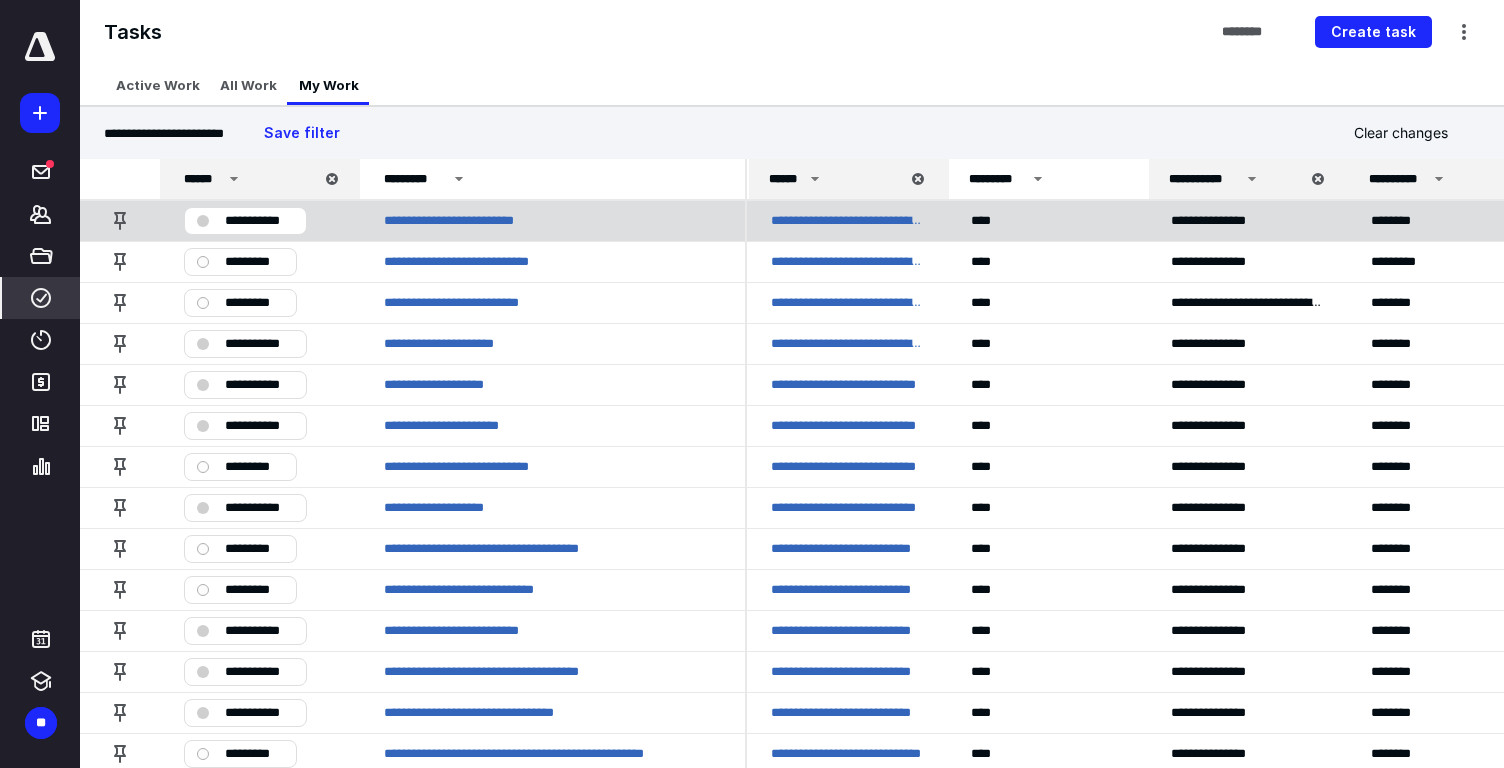 click on "**********" at bounding box center [259, 221] 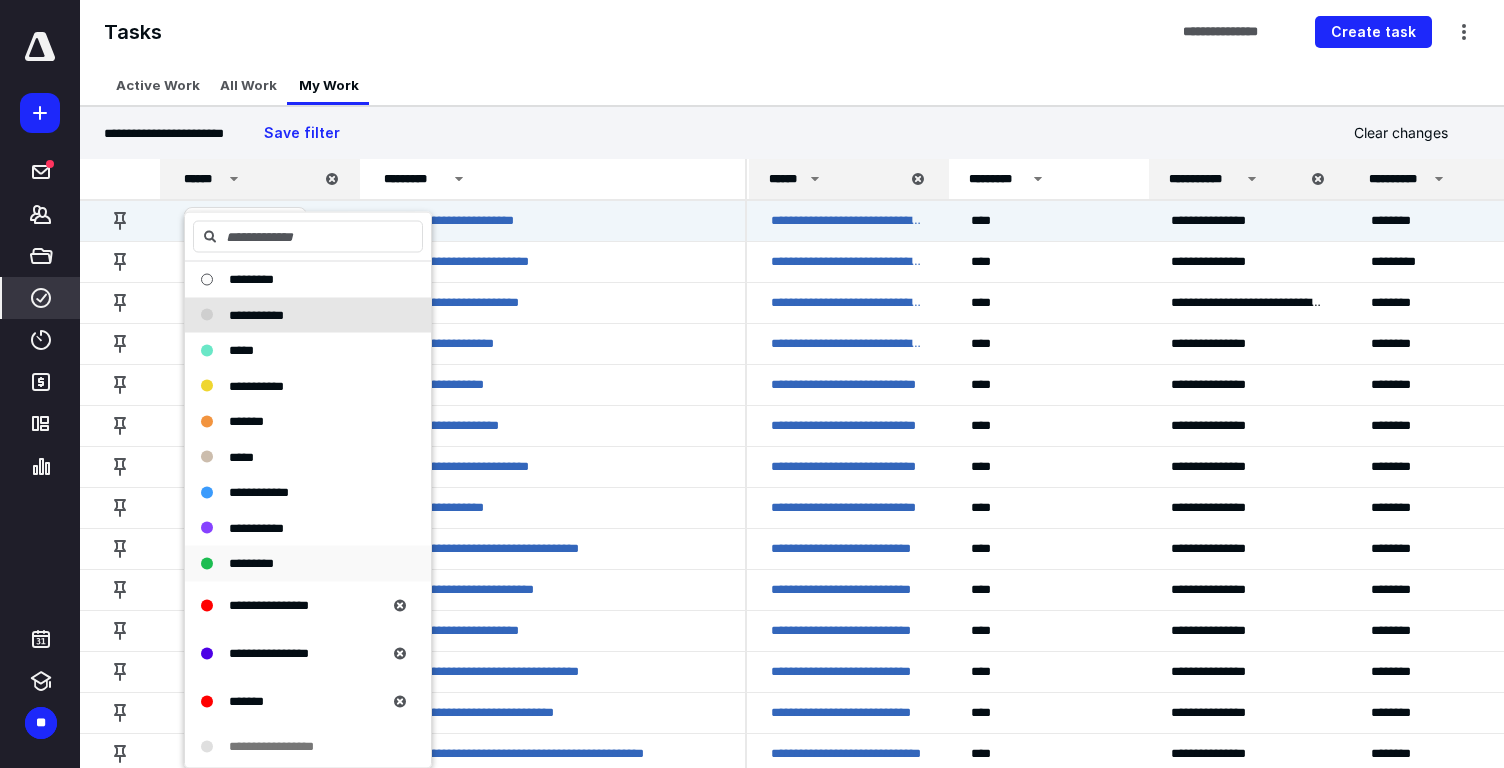 click on "*********" at bounding box center (296, 564) 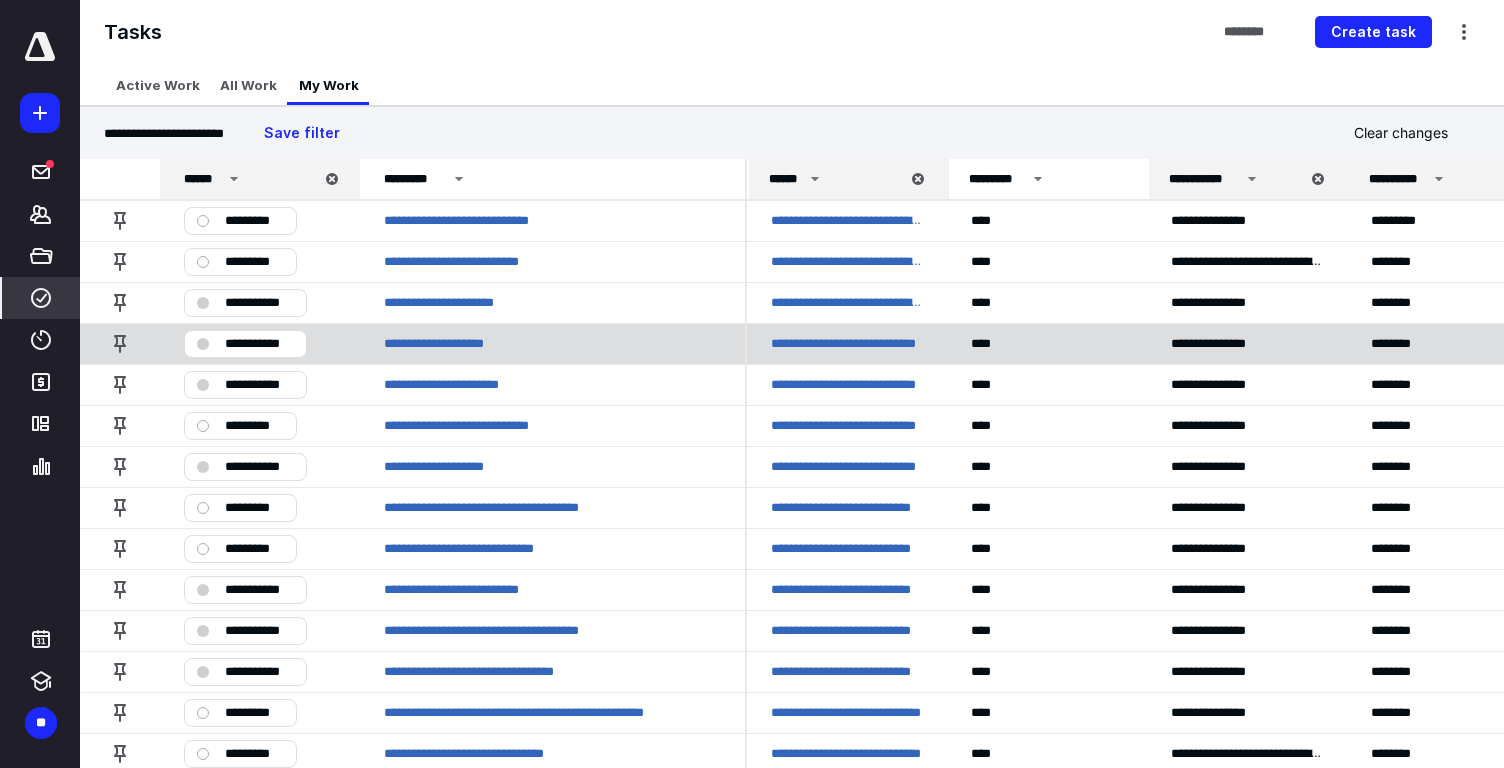 click on "**********" at bounding box center [259, 344] 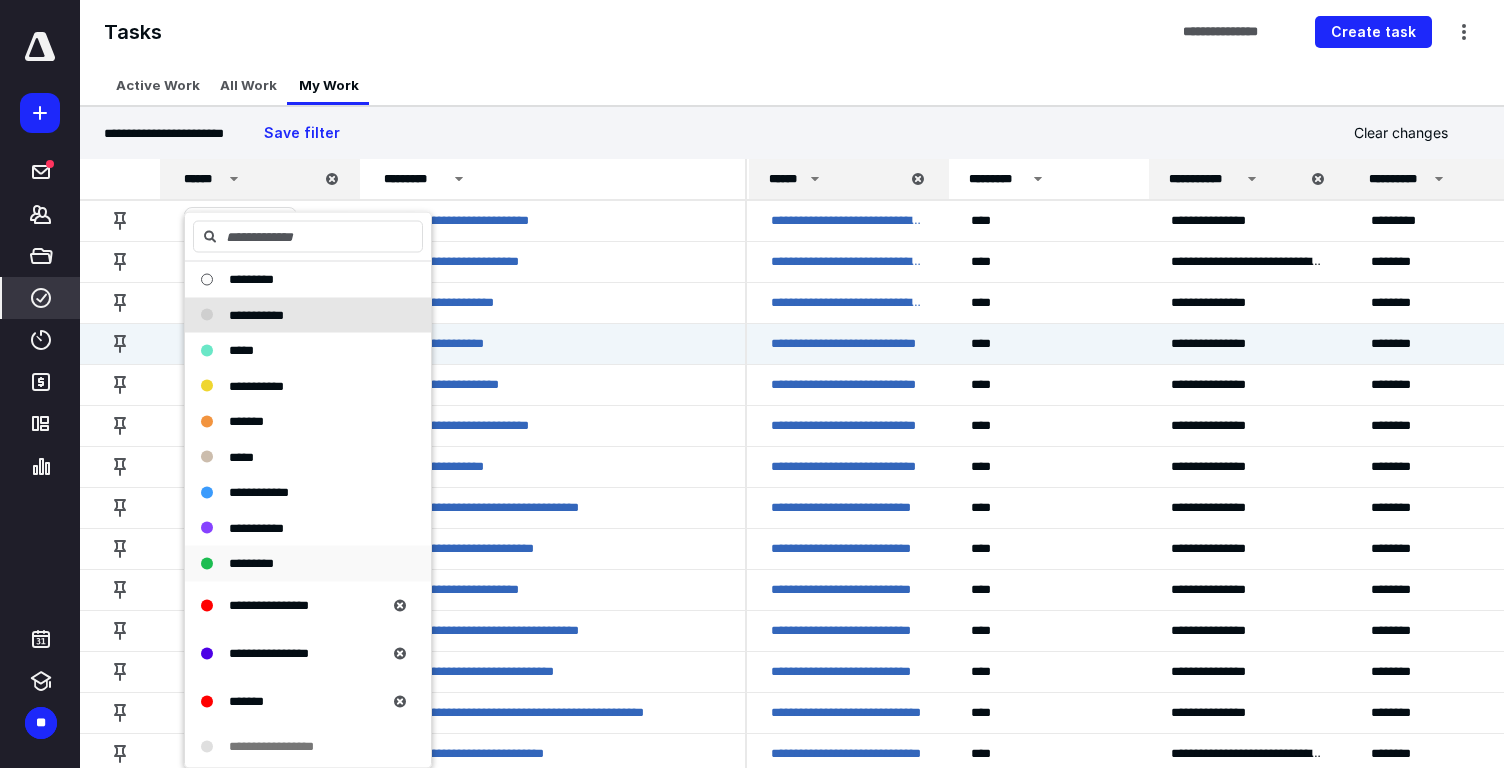 click on "*********" at bounding box center [296, 564] 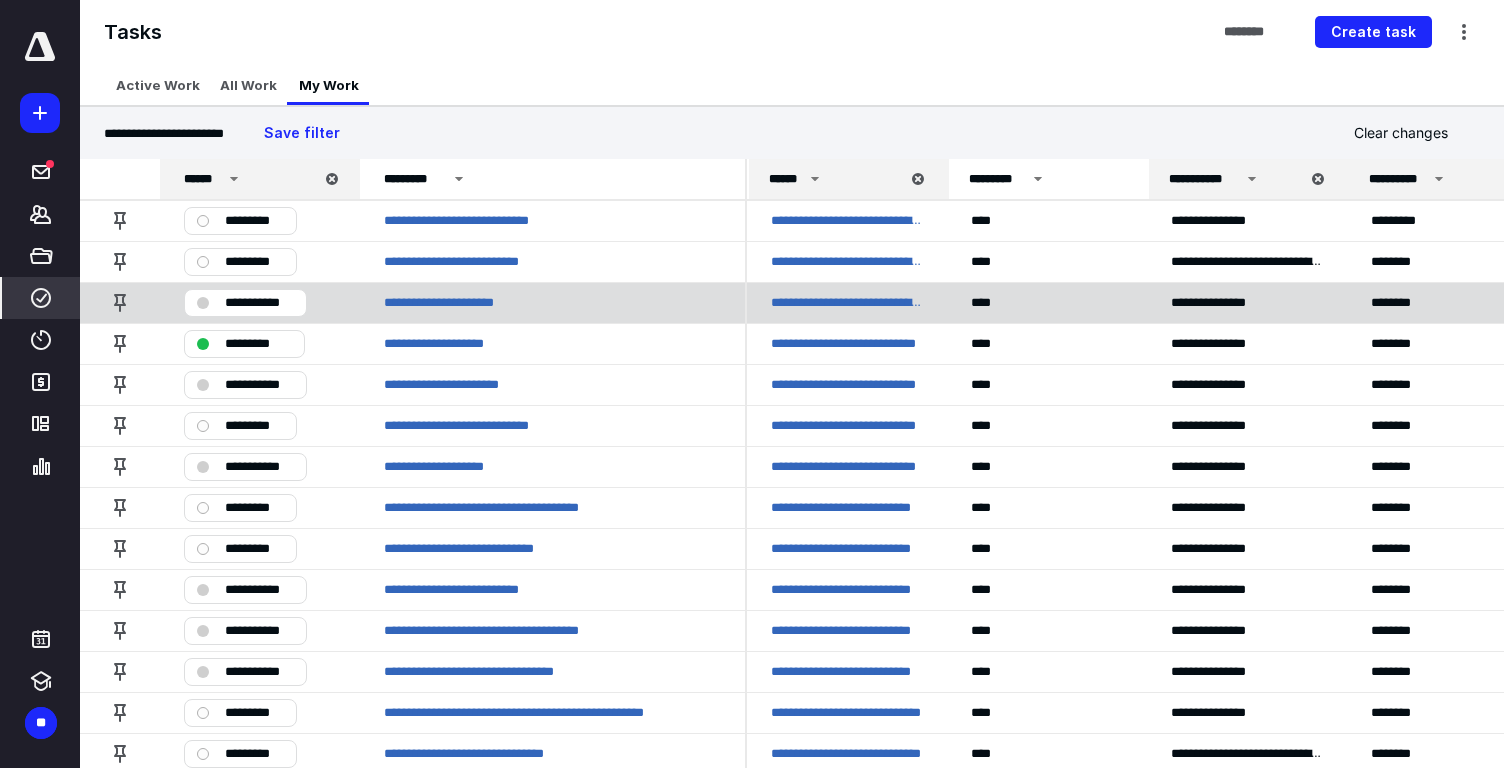 click on "**********" at bounding box center [259, 303] 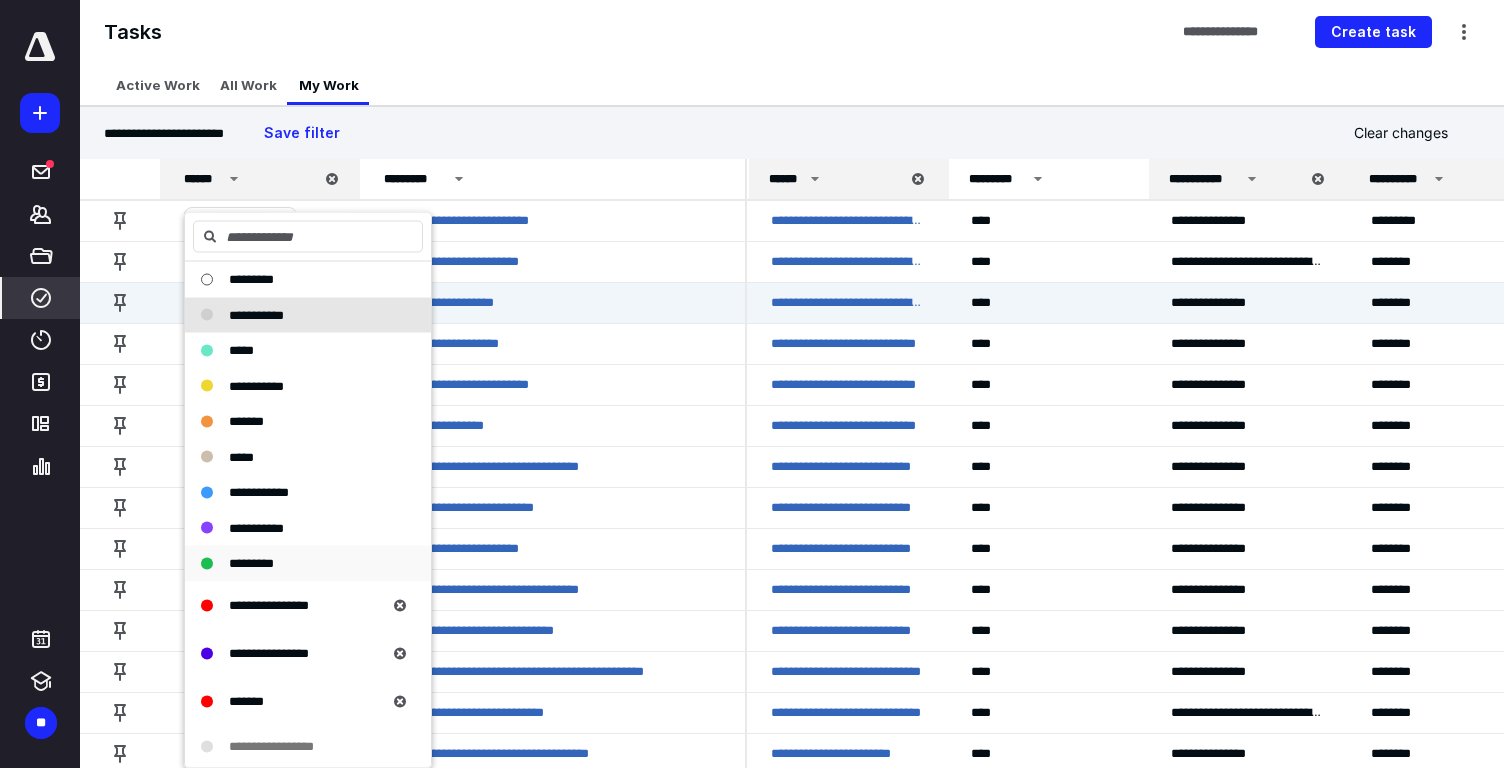 click on "*********" at bounding box center (251, 563) 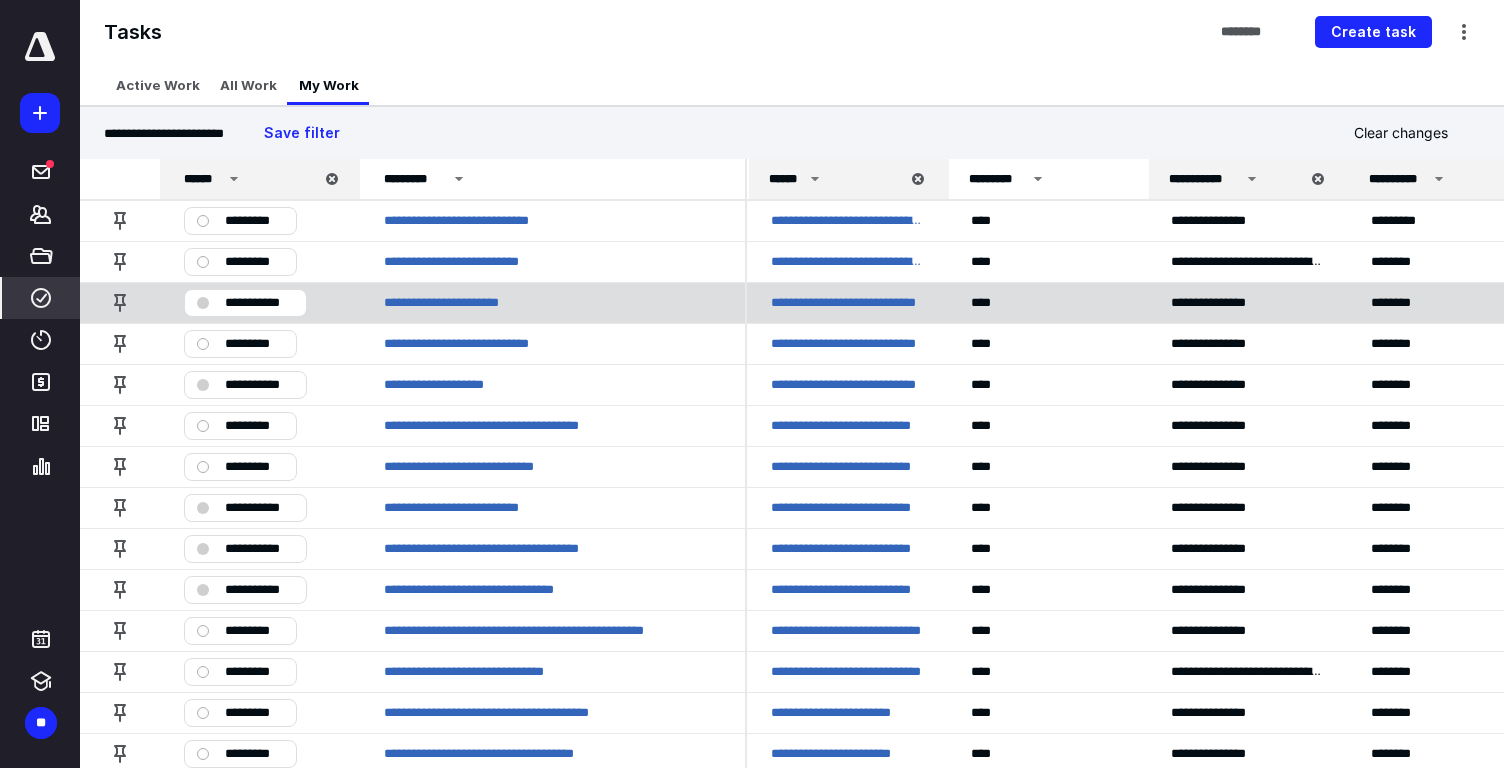 click on "**********" at bounding box center [259, 303] 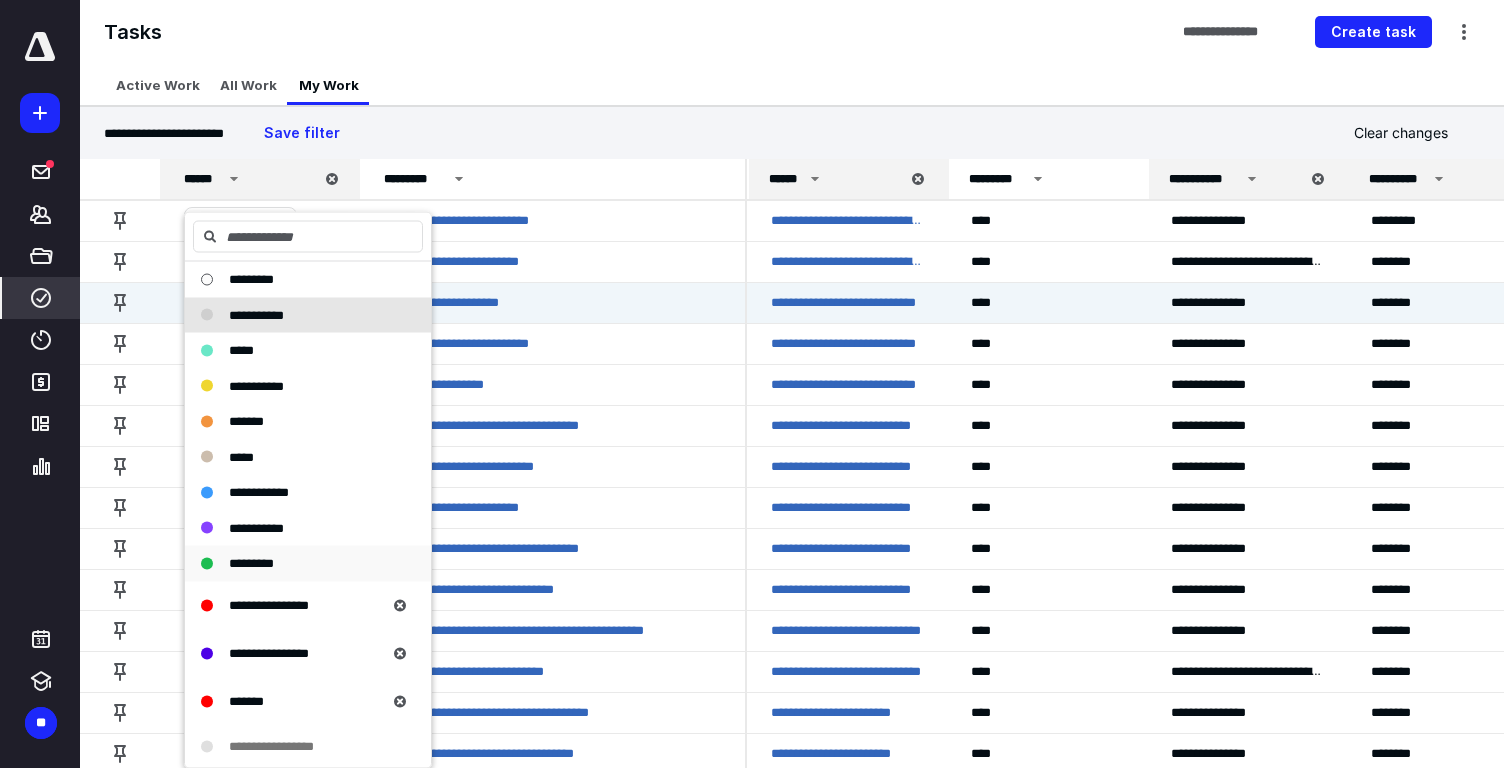 click on "*********" at bounding box center (296, 564) 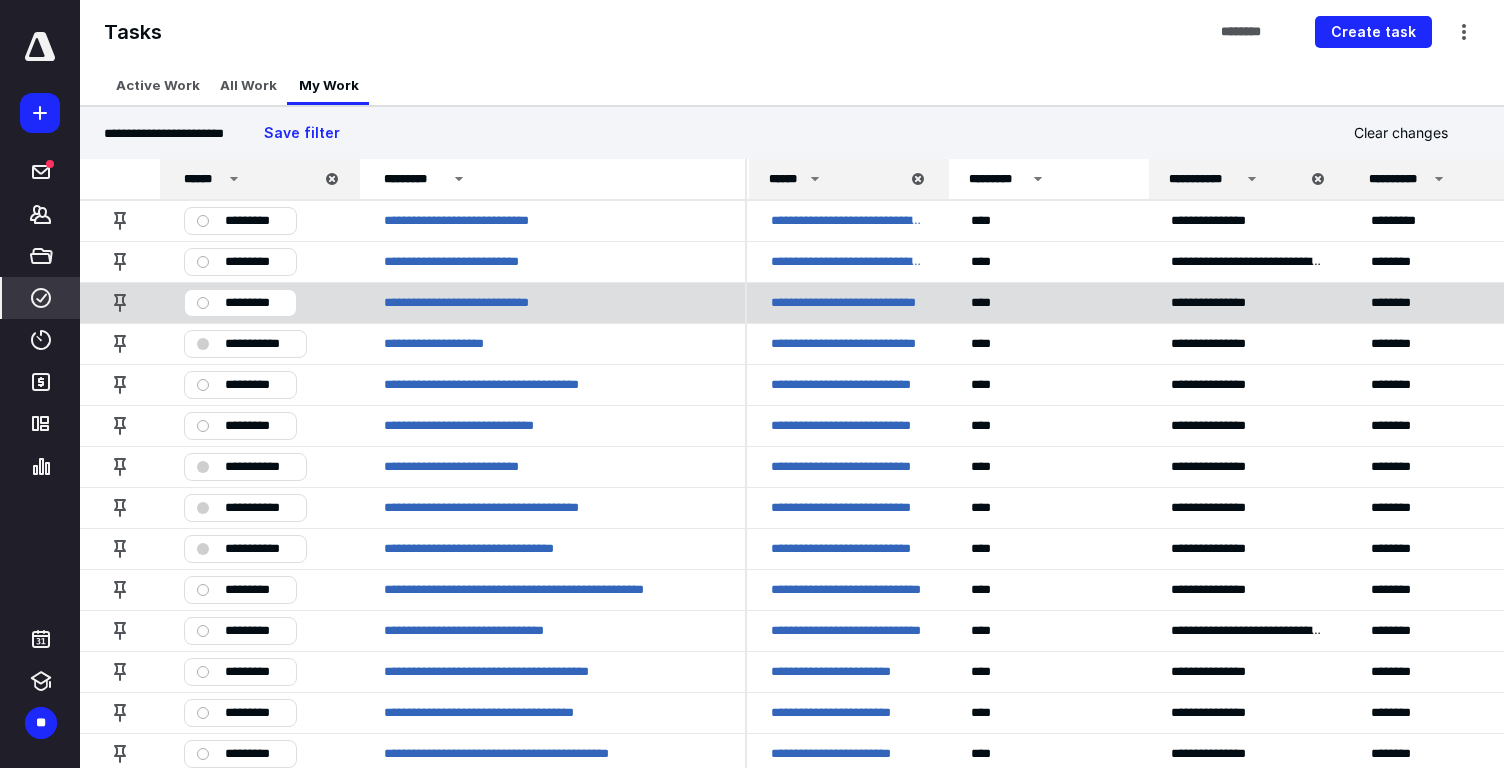 click on "**********" at bounding box center (259, 344) 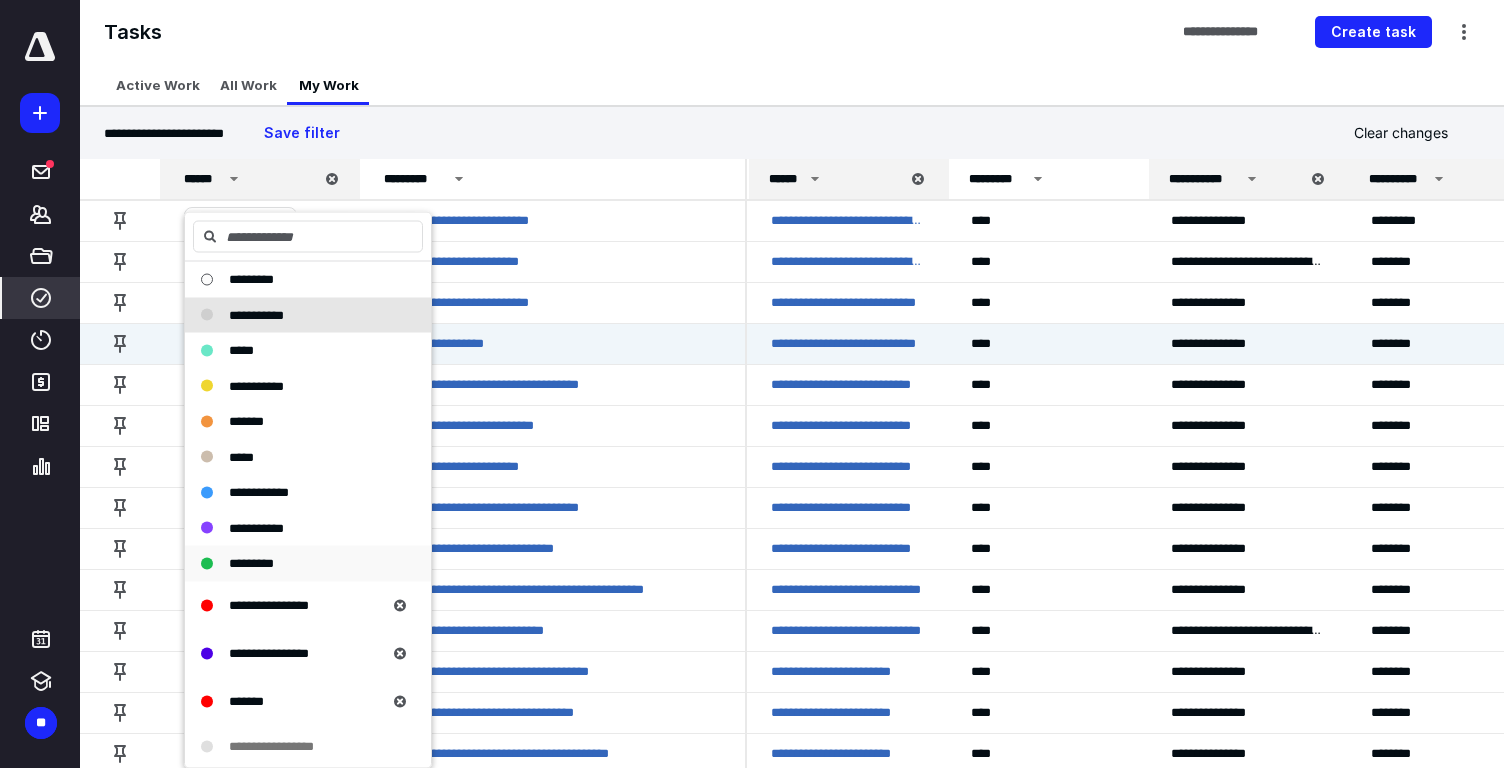 click on "*********" at bounding box center (296, 564) 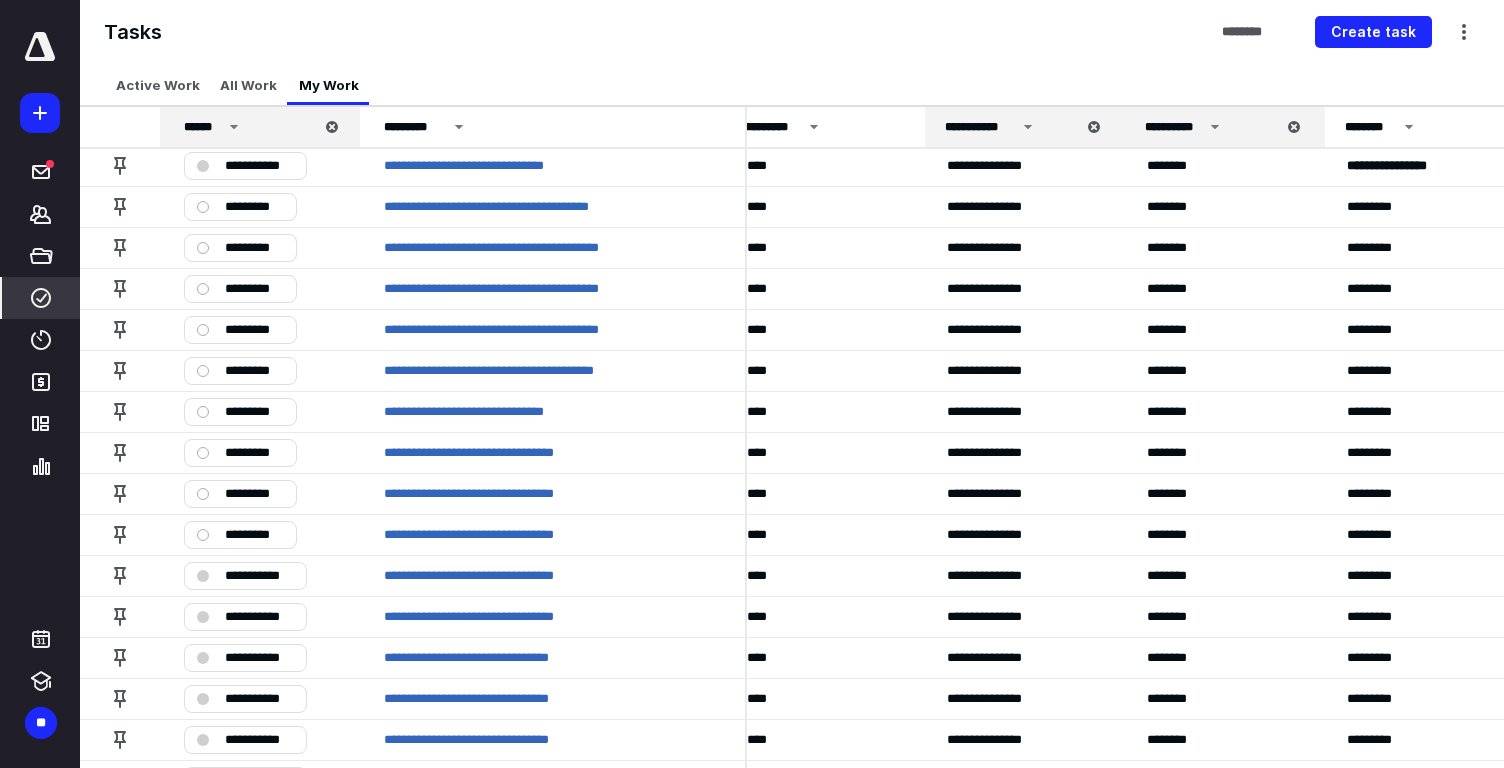 scroll, scrollTop: 575, scrollLeft: 224, axis: both 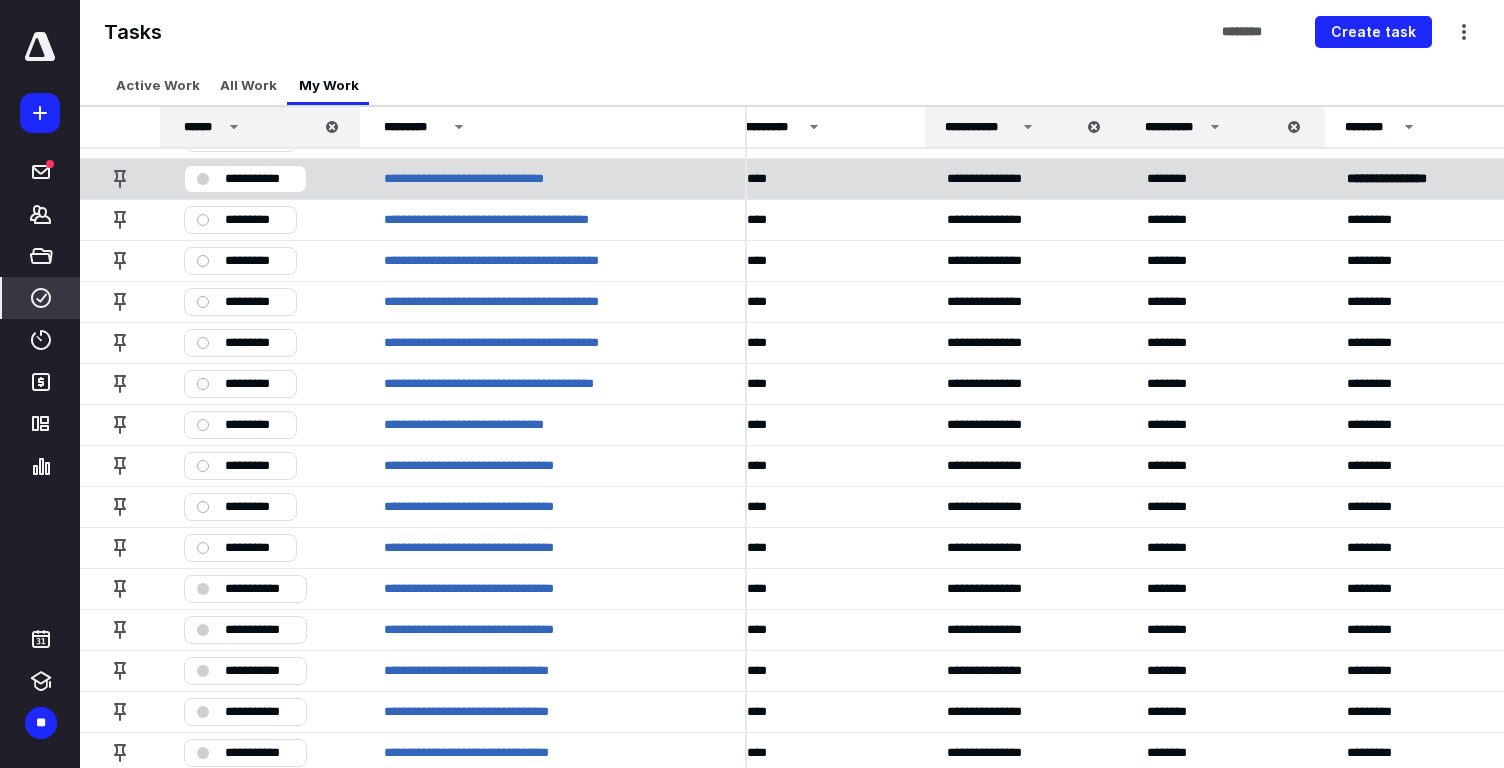 click on "**********" at bounding box center (259, 179) 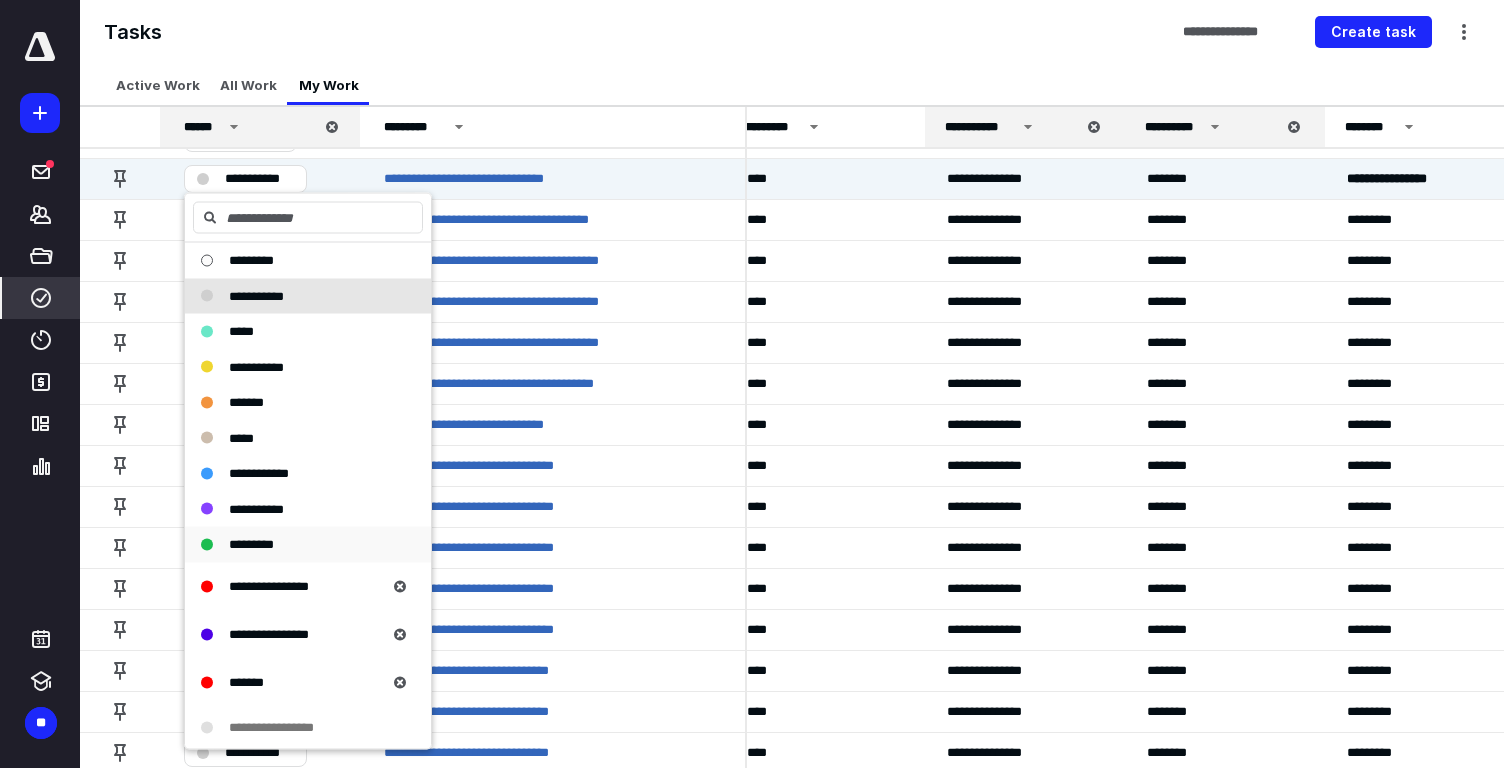 click on "*********" at bounding box center (296, 545) 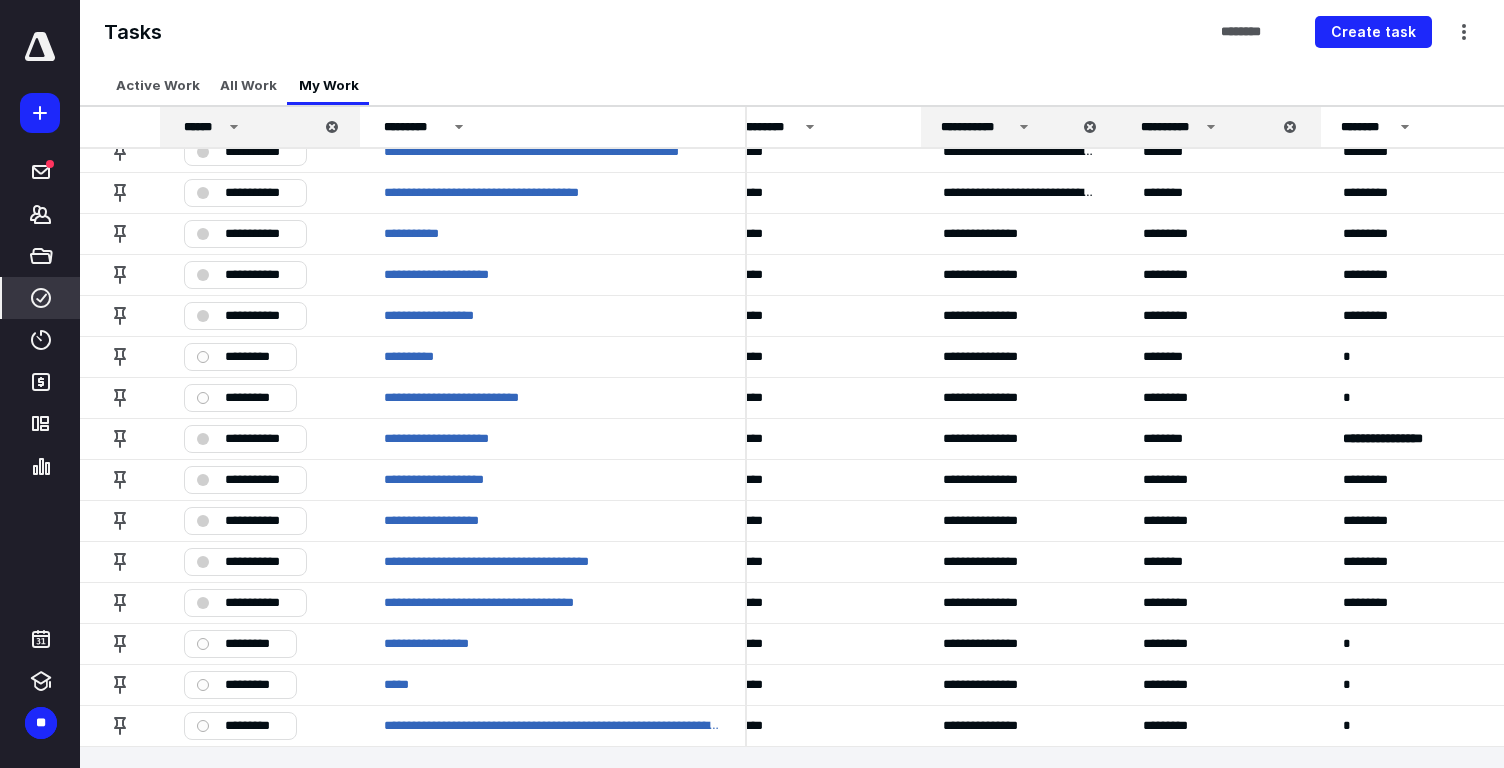 scroll, scrollTop: 1753, scrollLeft: 228, axis: both 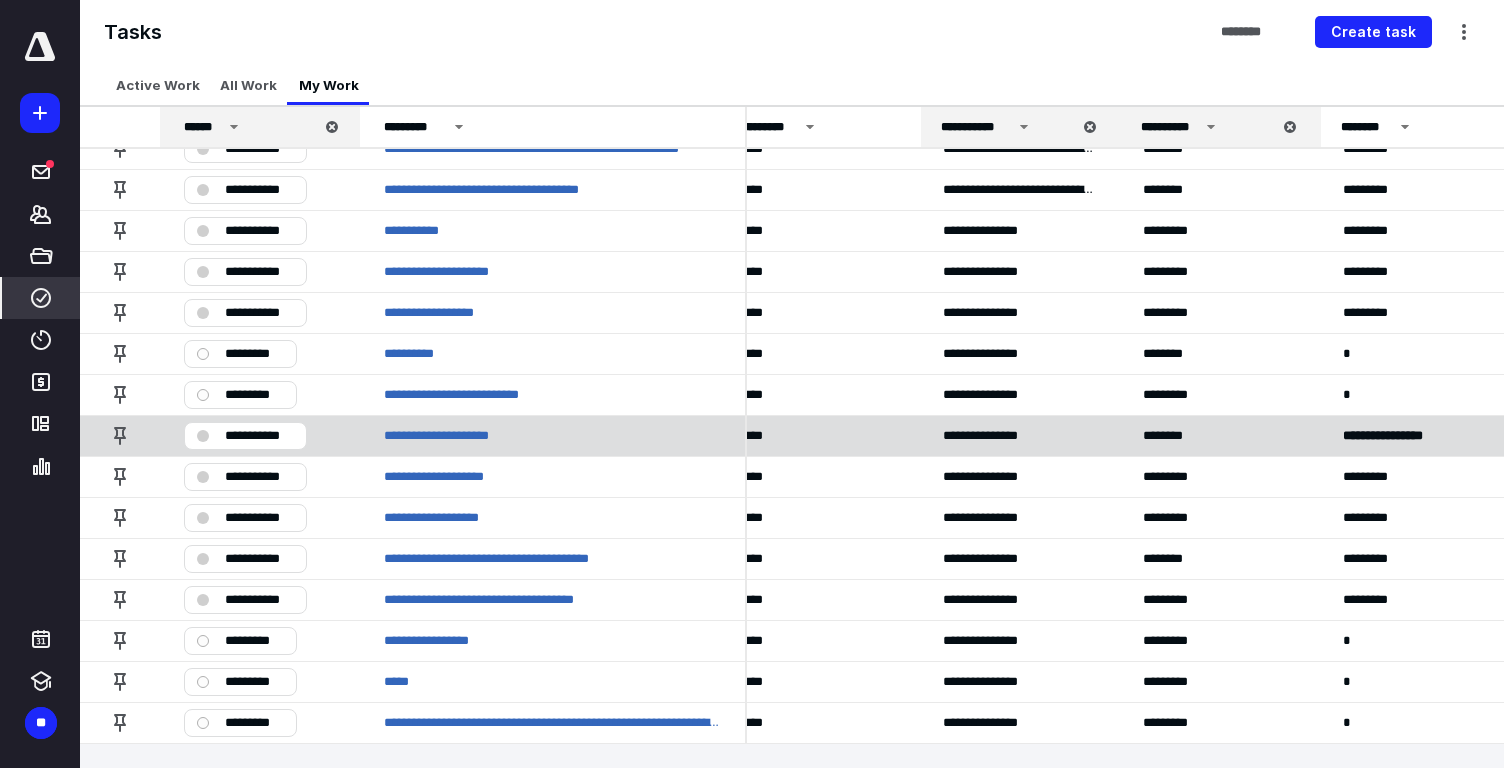 click on "**********" at bounding box center [259, 436] 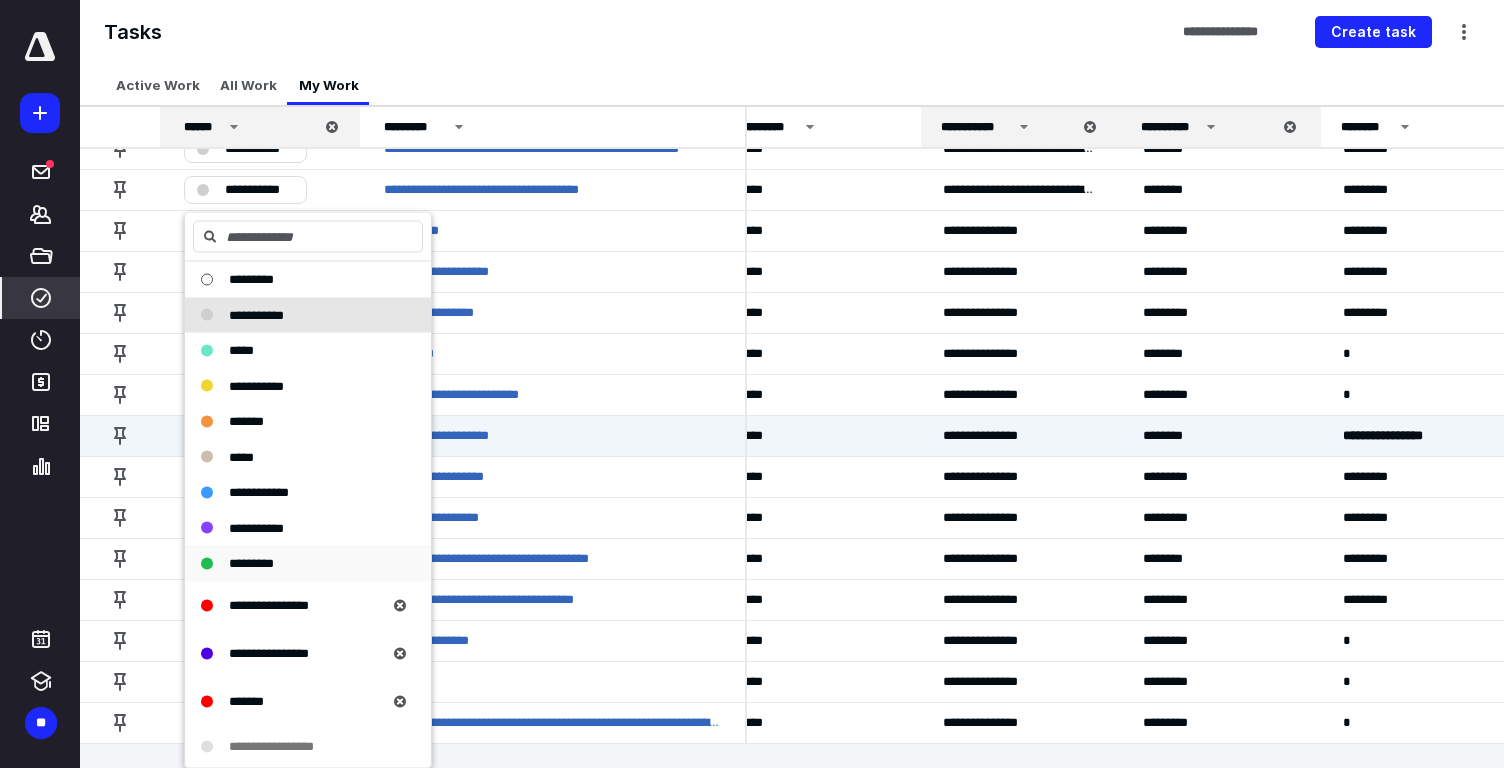click on "*********" at bounding box center [251, 563] 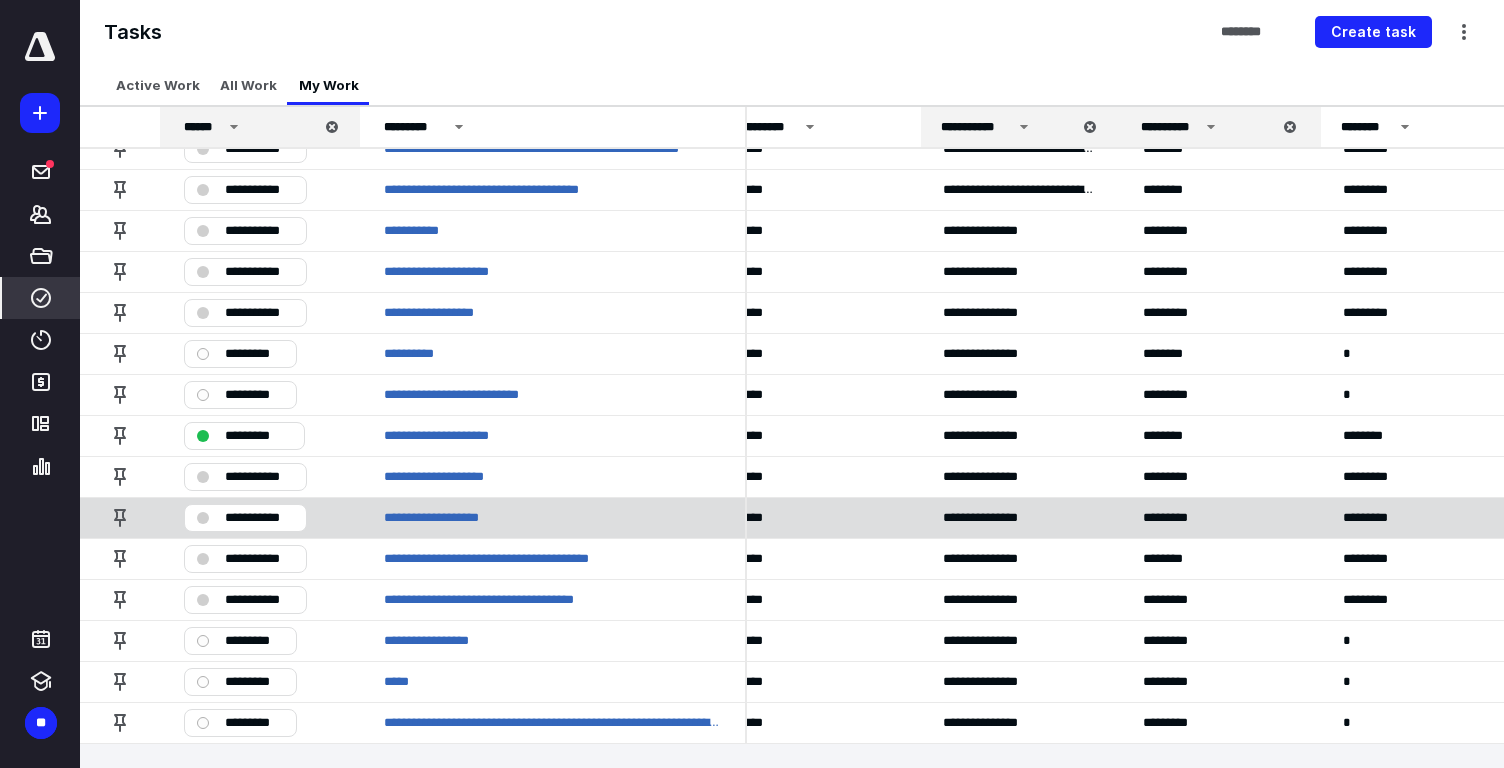 scroll, scrollTop: 1712, scrollLeft: 228, axis: both 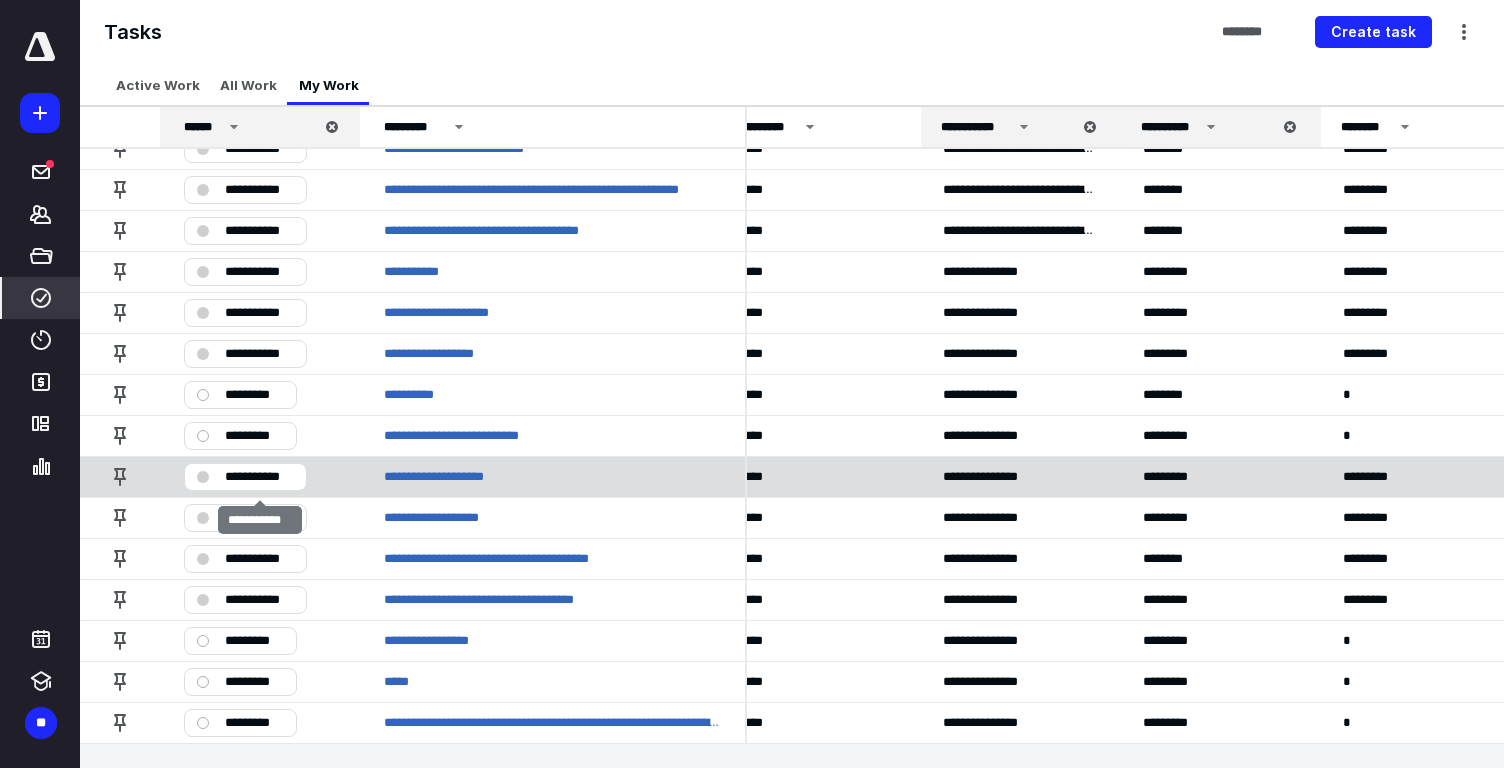 click on "**********" at bounding box center [259, 477] 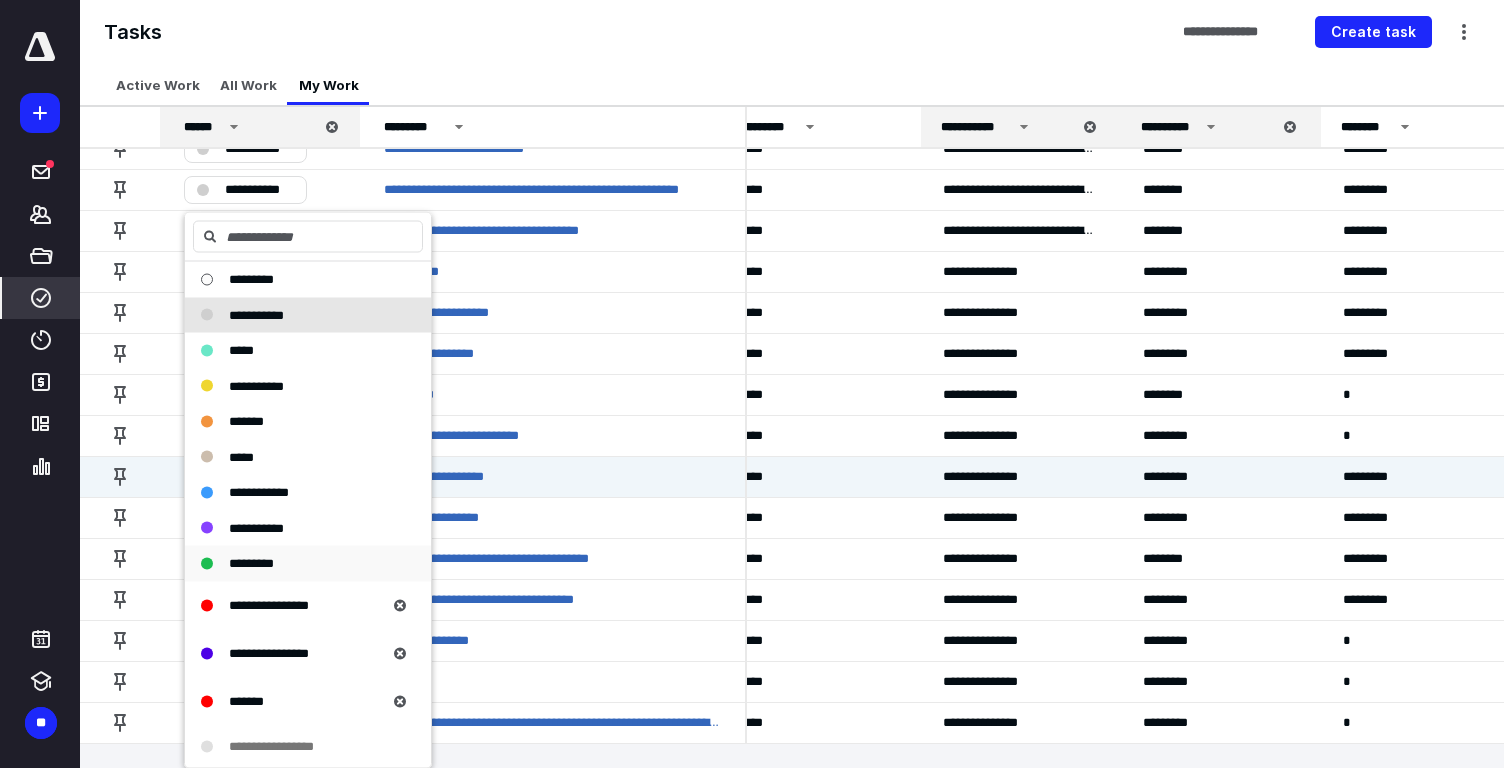 click on "*********" at bounding box center [296, 564] 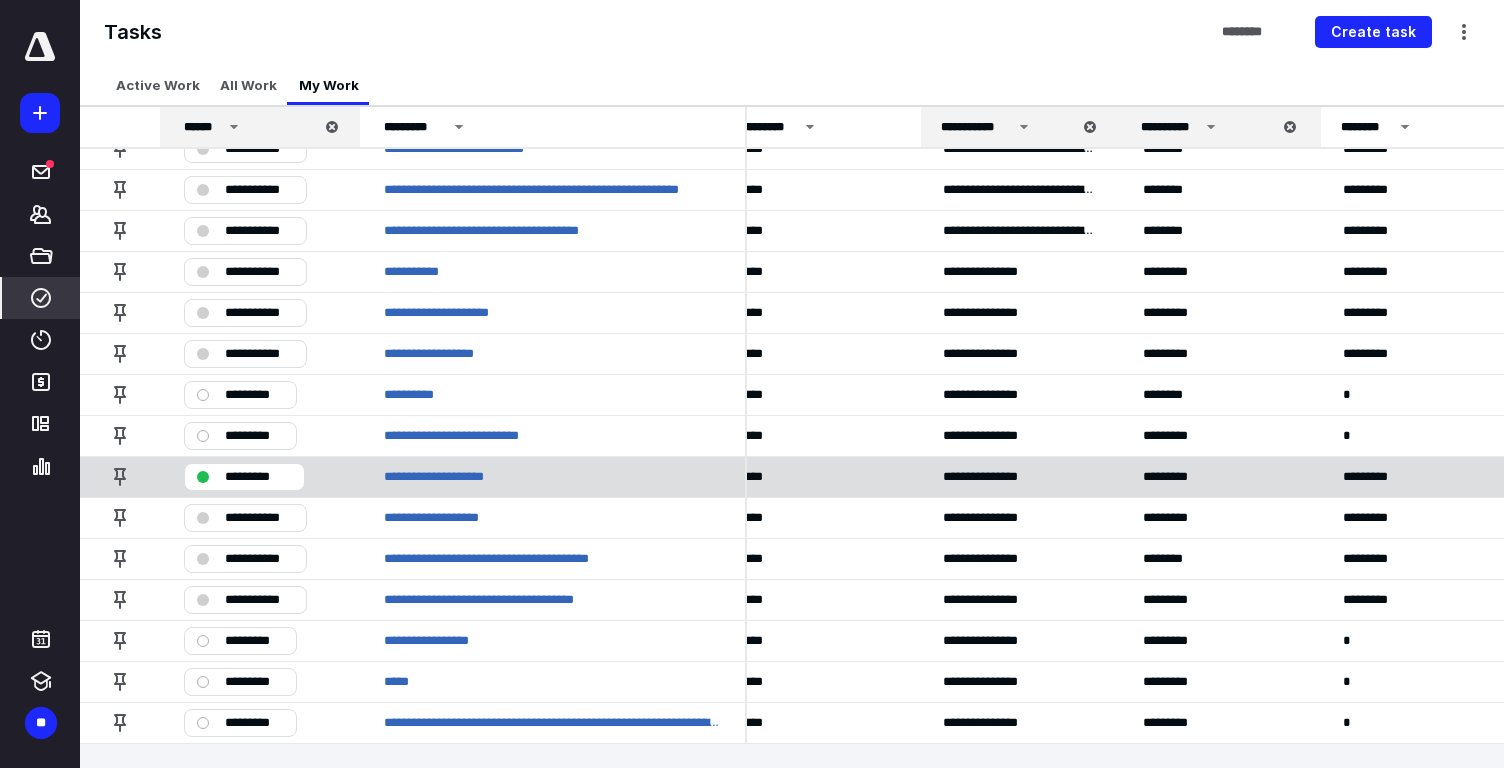 scroll, scrollTop: 1671, scrollLeft: 228, axis: both 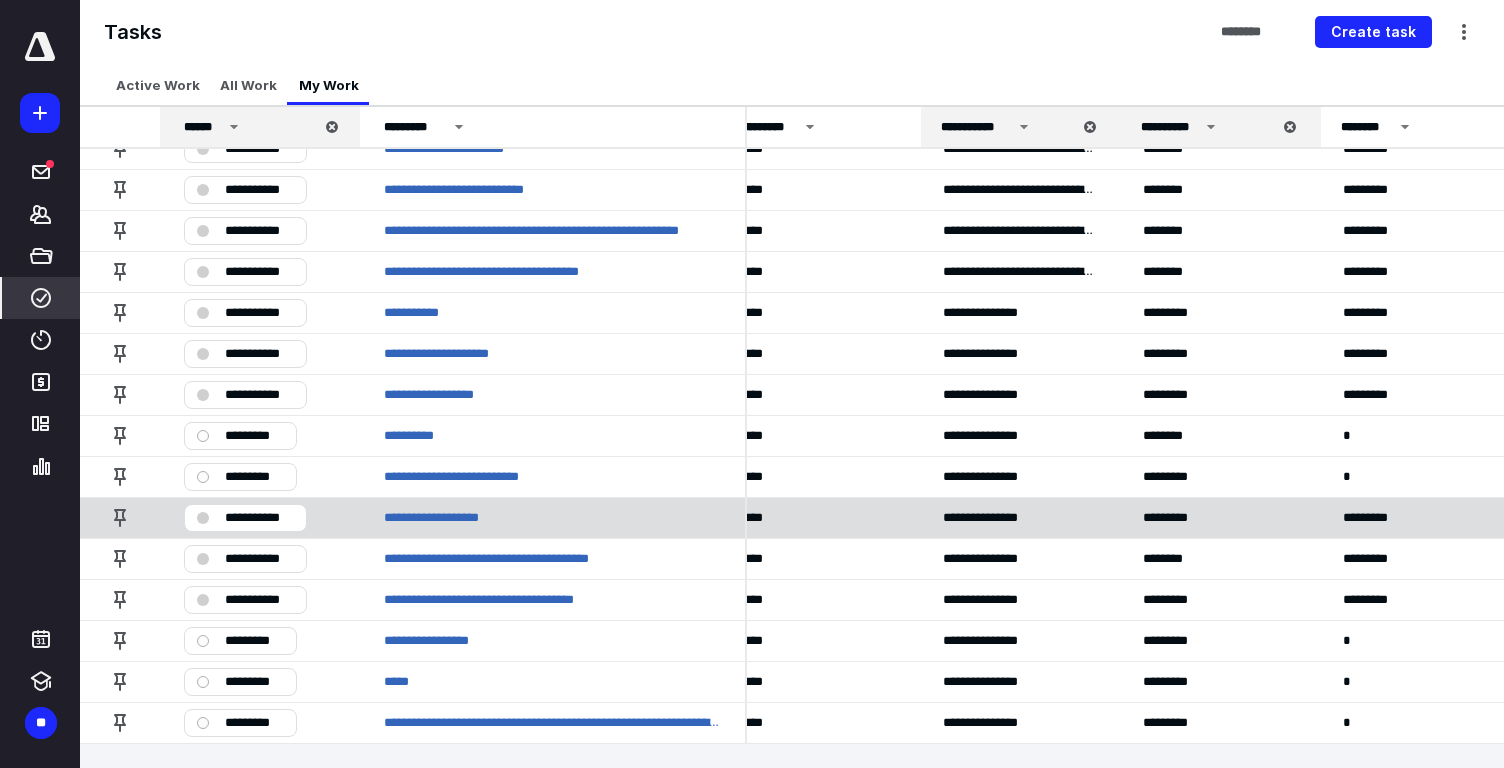click on "**********" at bounding box center (245, 518) 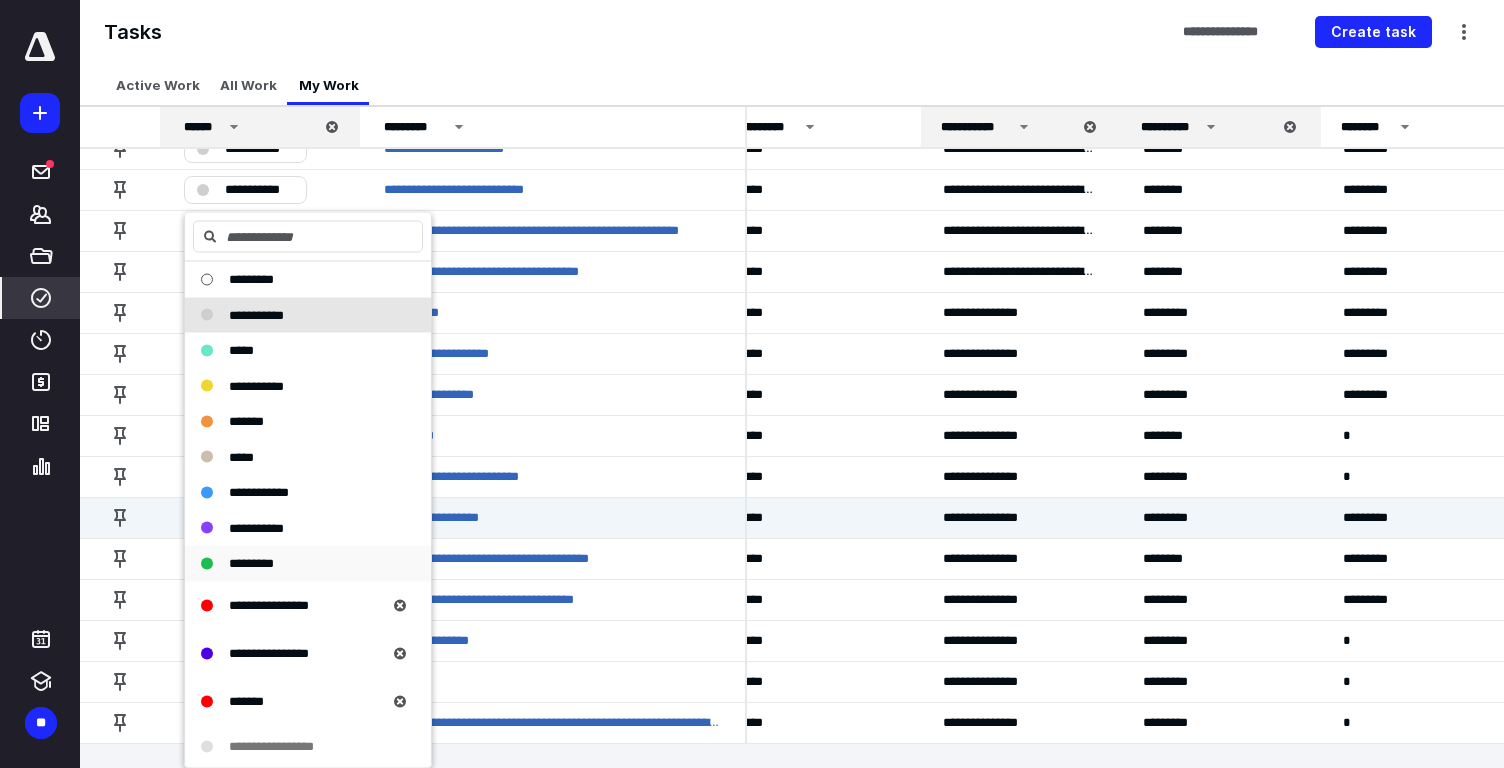 click on "*********" at bounding box center [296, 564] 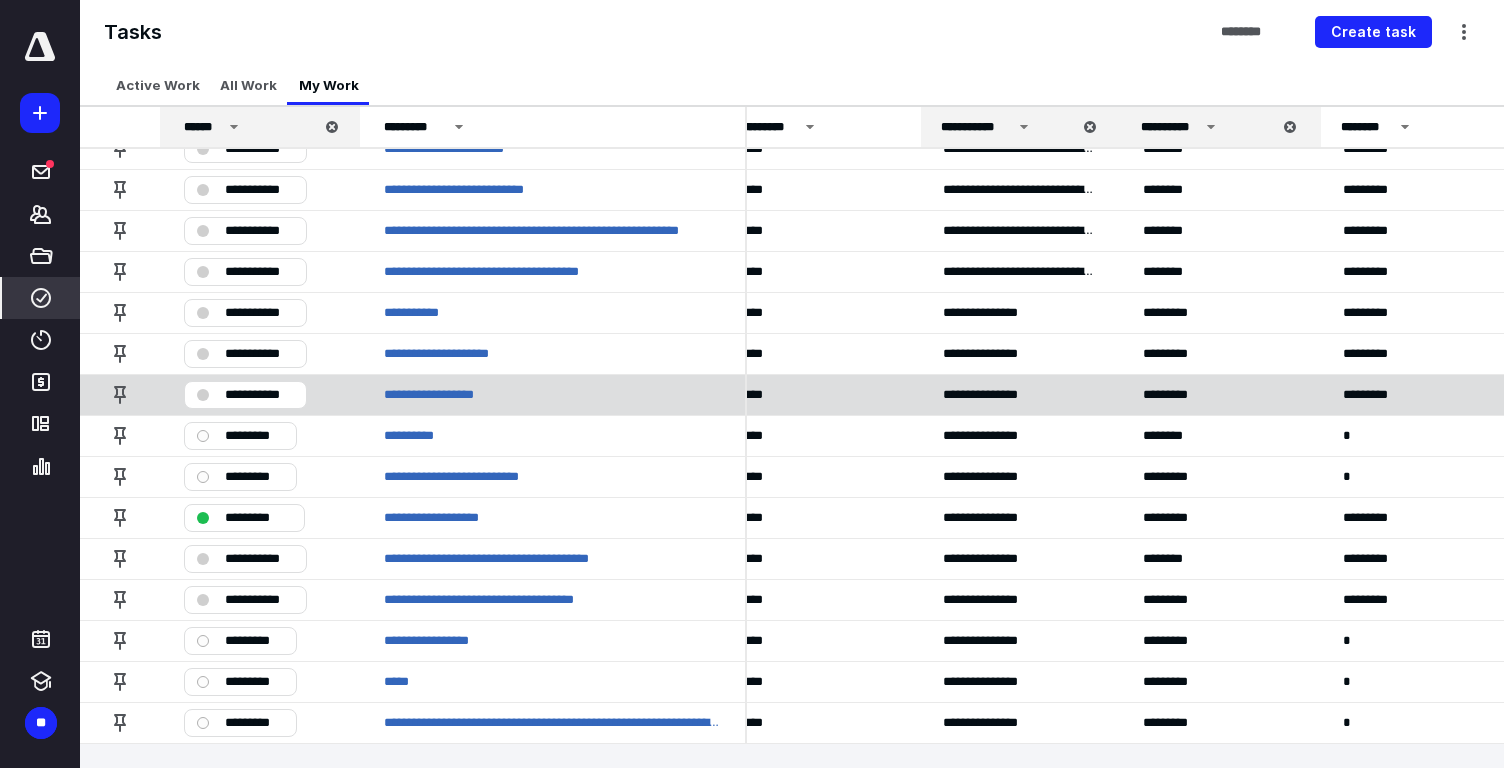 scroll, scrollTop: 1630, scrollLeft: 228, axis: both 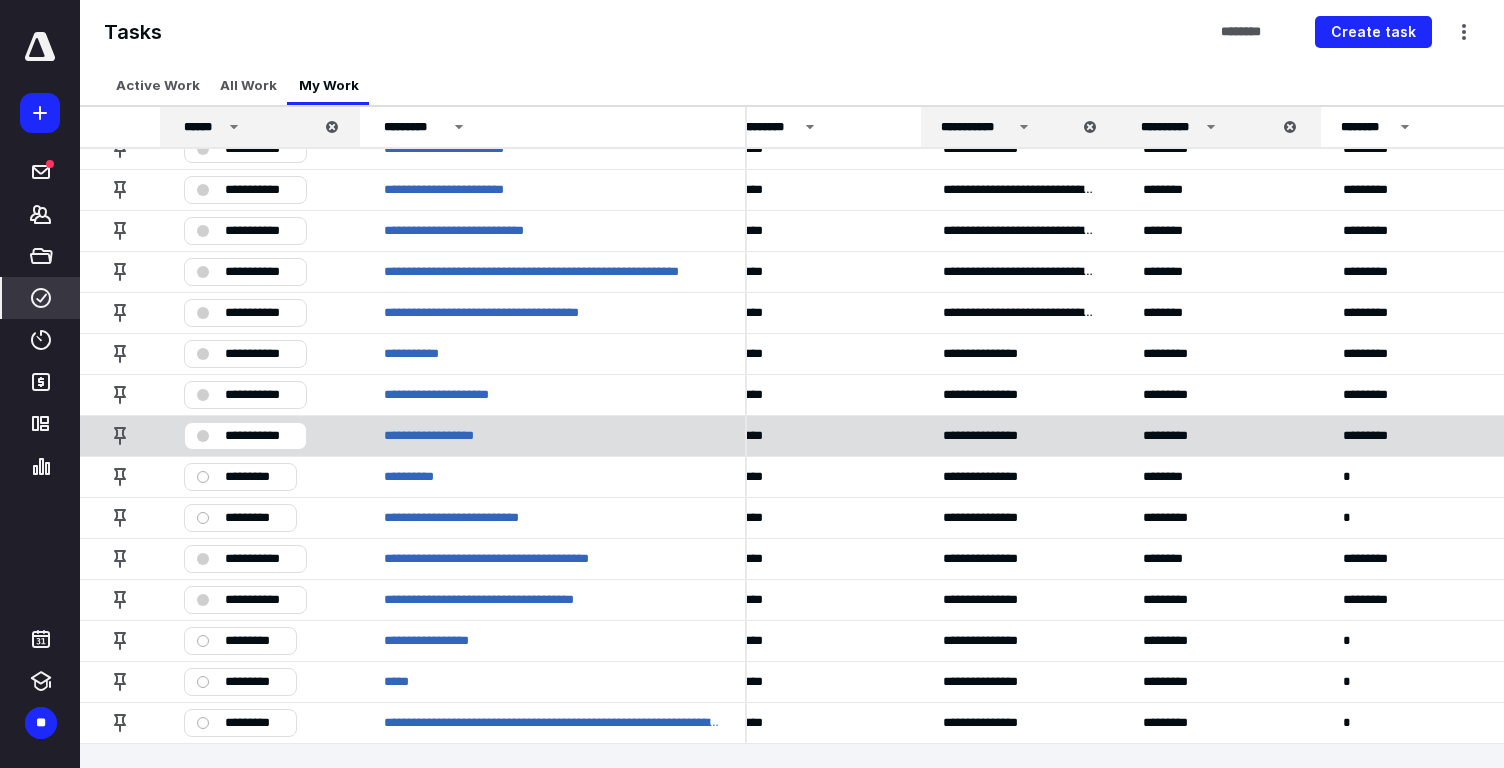 click on "**********" at bounding box center [259, 436] 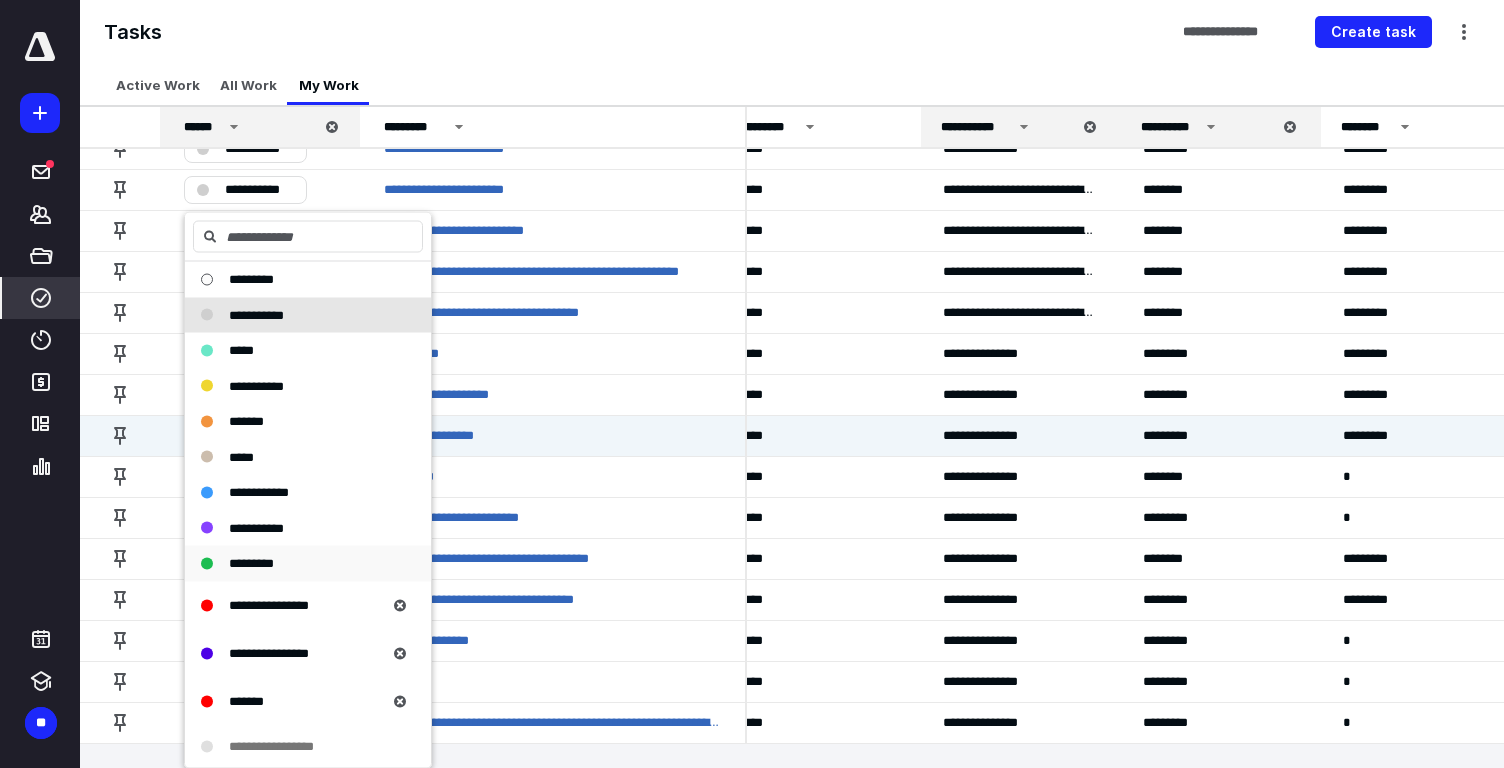 click on "*********" at bounding box center (251, 563) 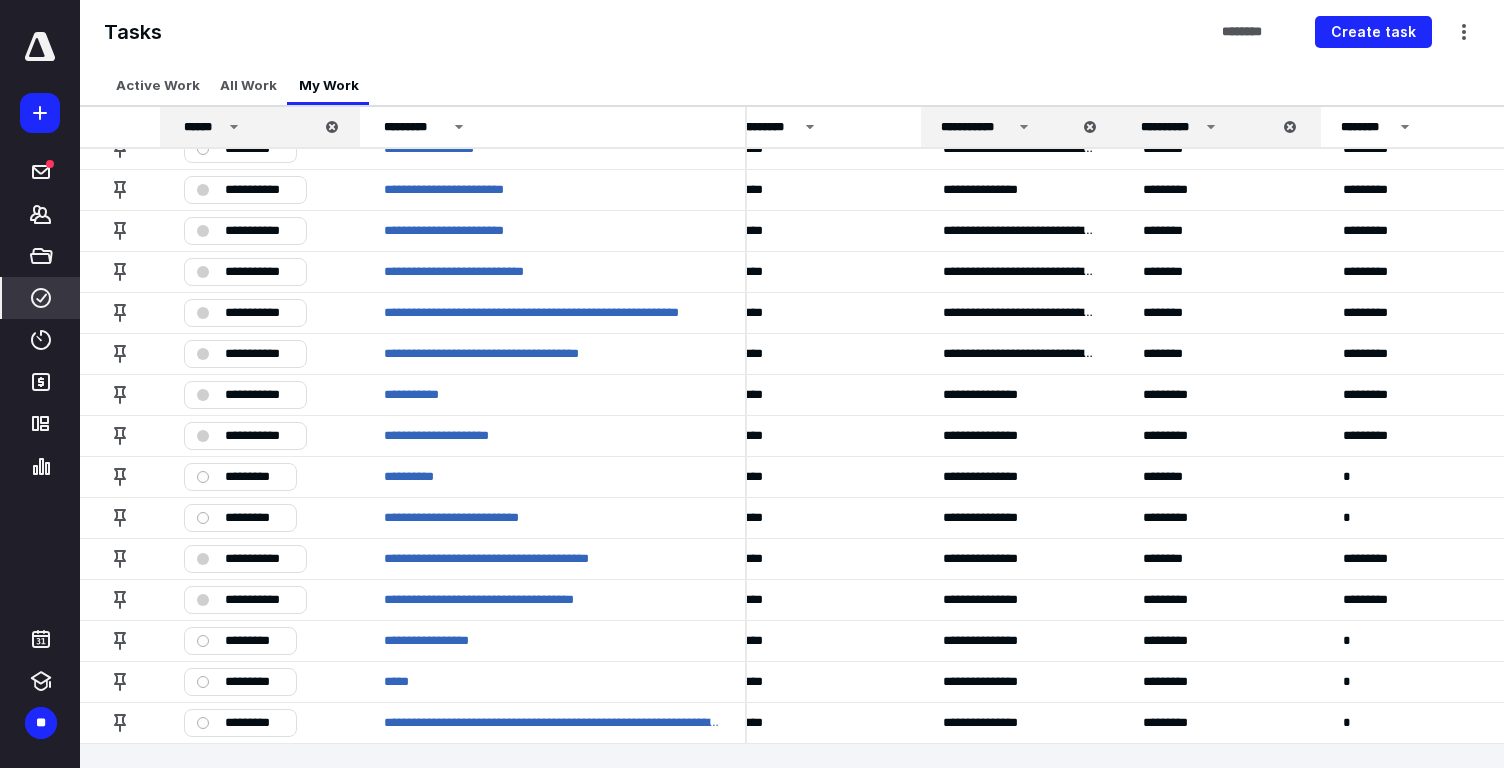 scroll, scrollTop: 1589, scrollLeft: 228, axis: both 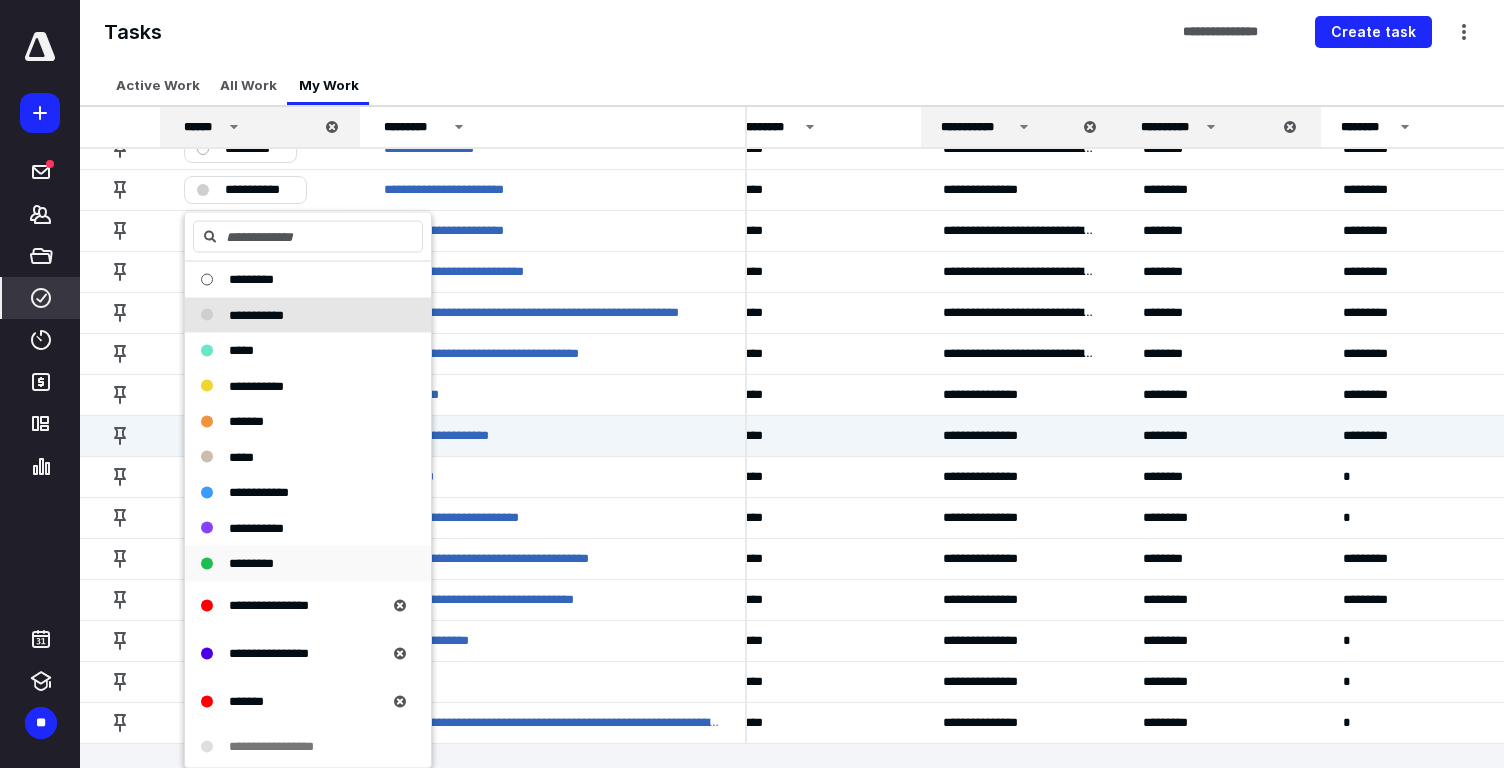 click on "*********" at bounding box center [296, 564] 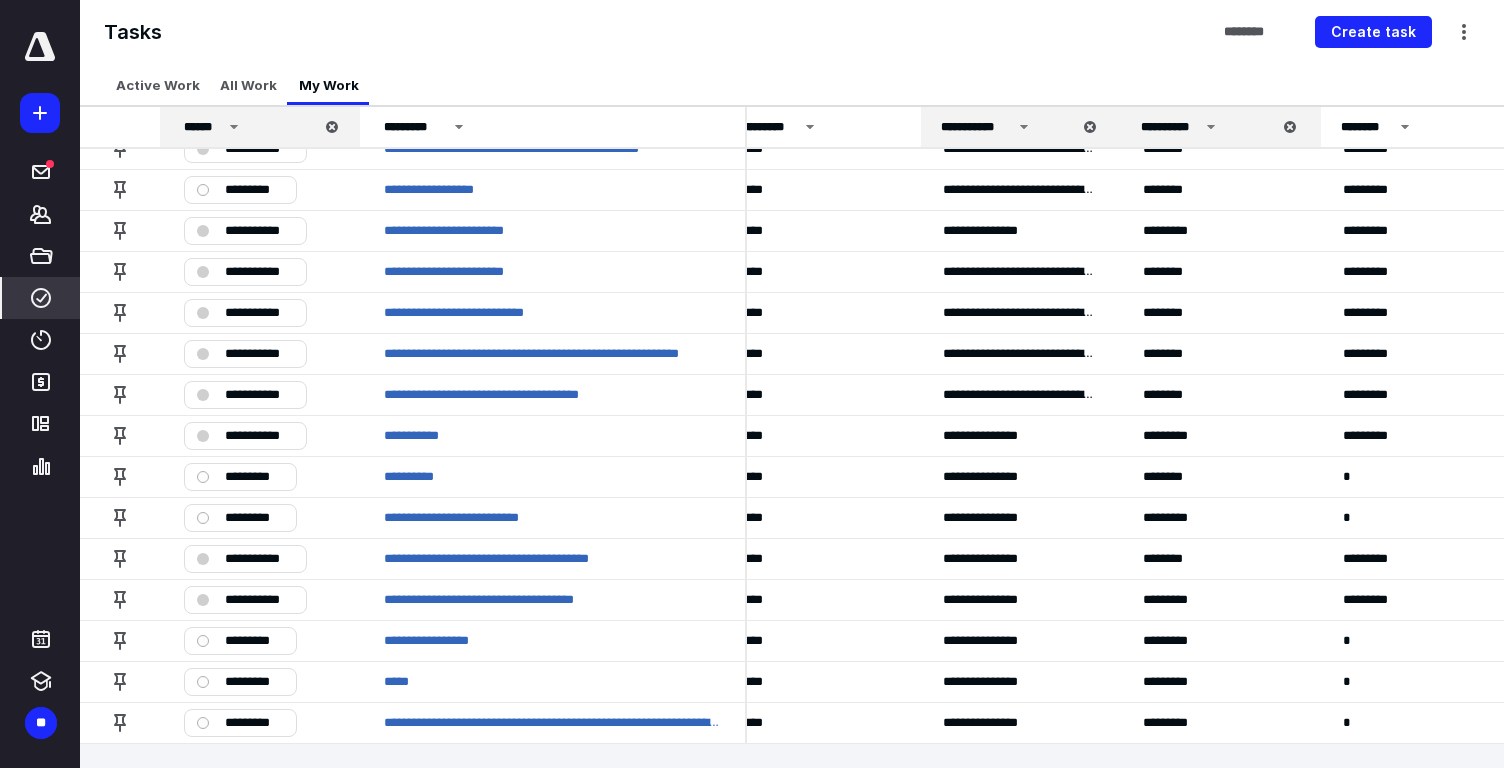 scroll, scrollTop: 1548, scrollLeft: 228, axis: both 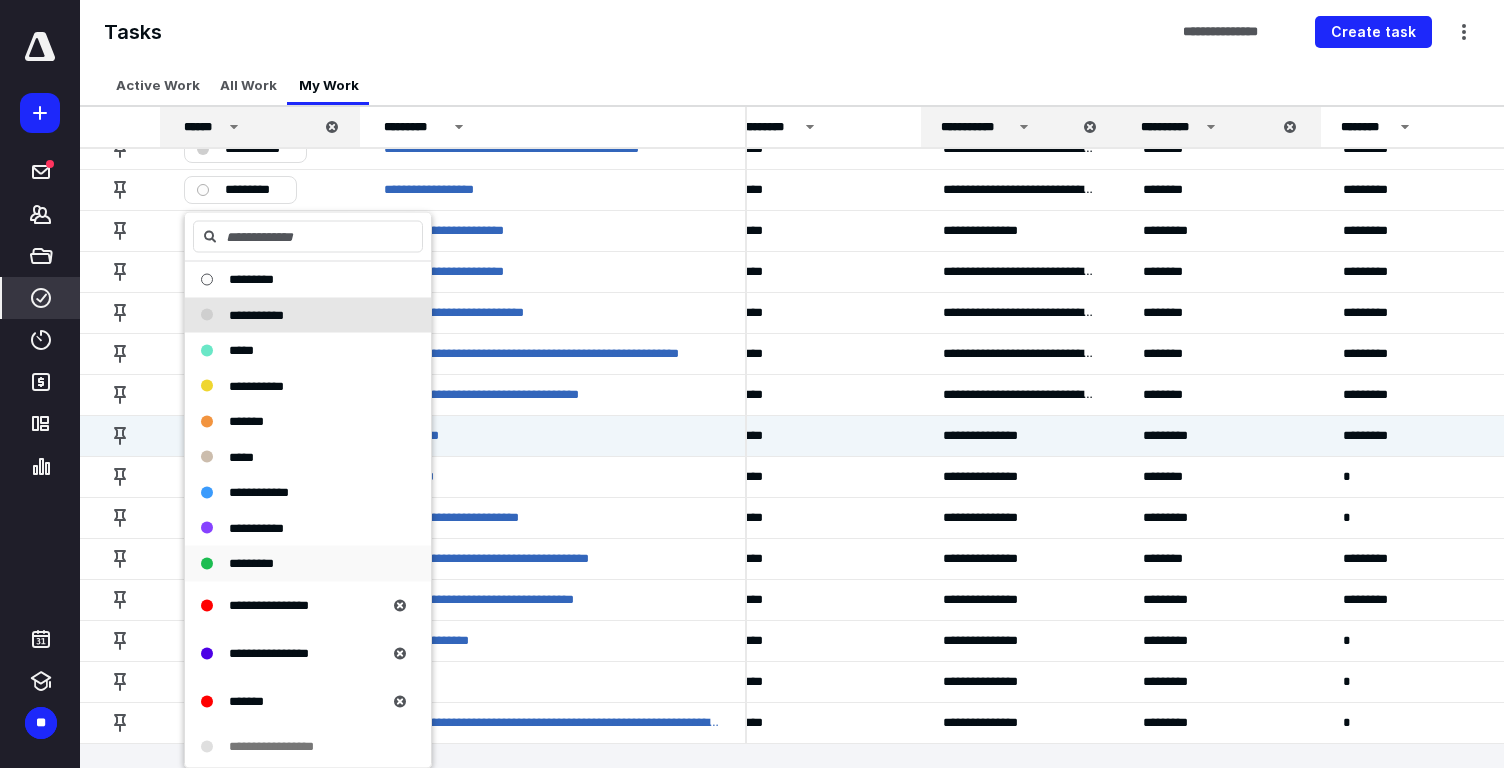 click on "*********" at bounding box center [296, 564] 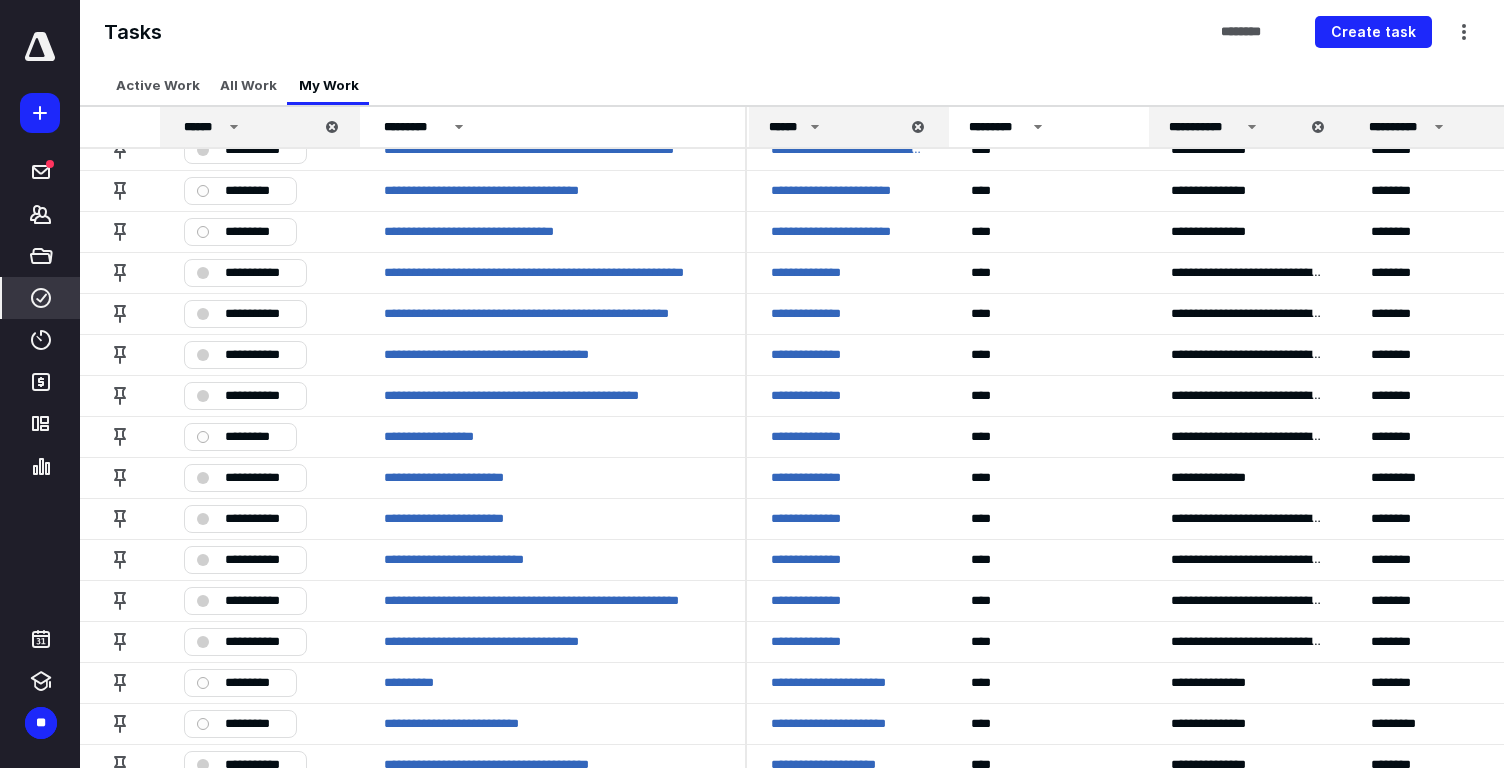 scroll, scrollTop: 1324, scrollLeft: 0, axis: vertical 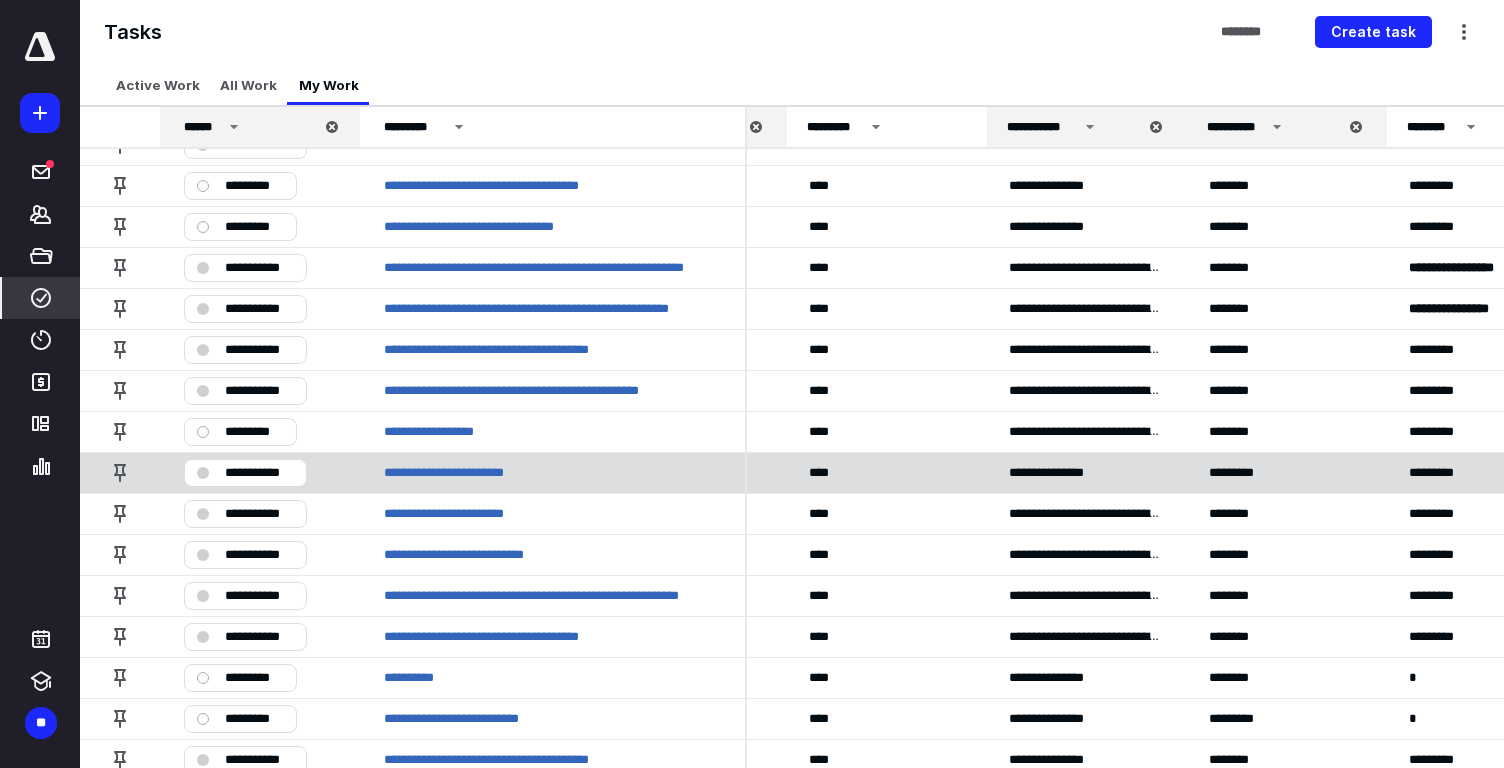 click on "**********" at bounding box center [245, 473] 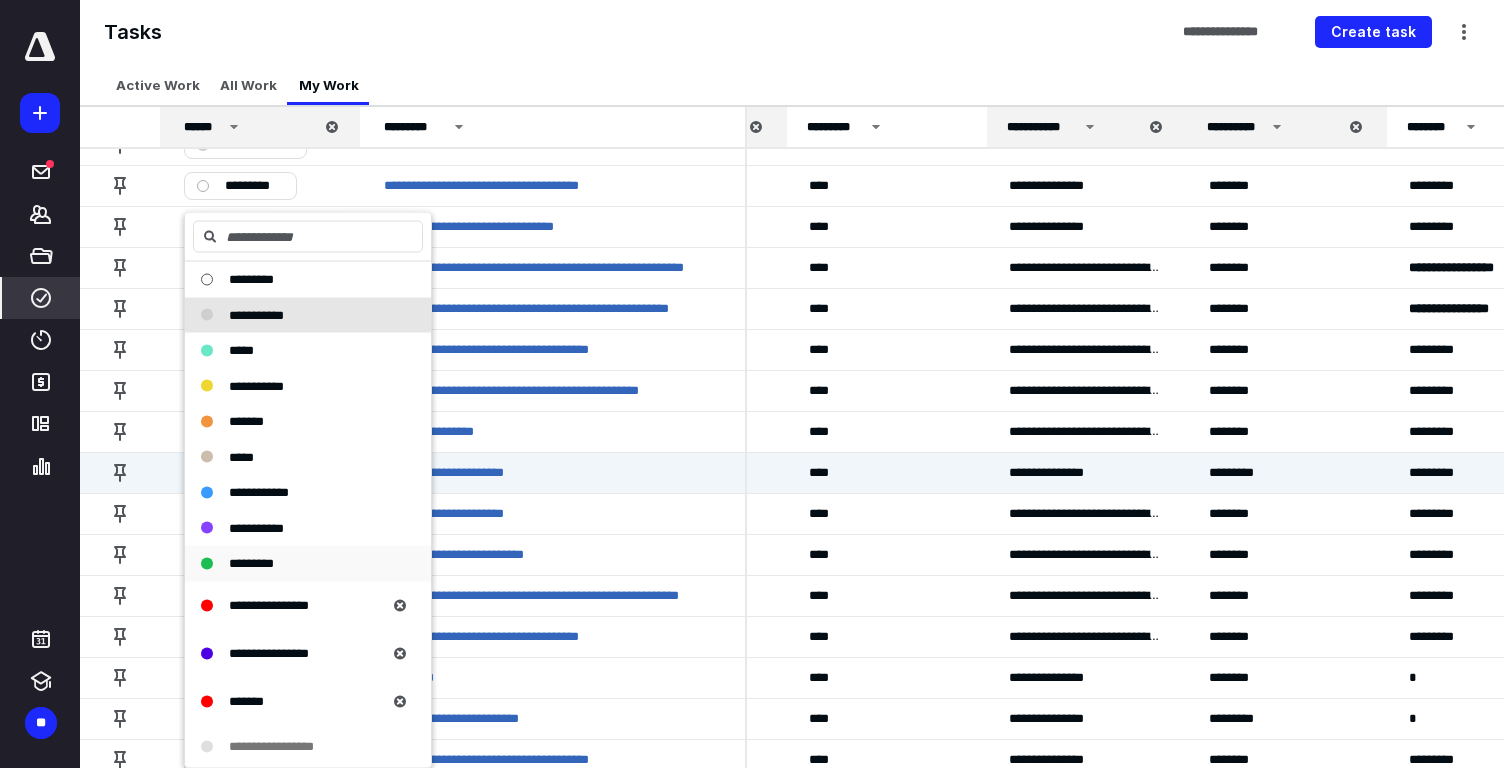 click on "*********" at bounding box center [251, 563] 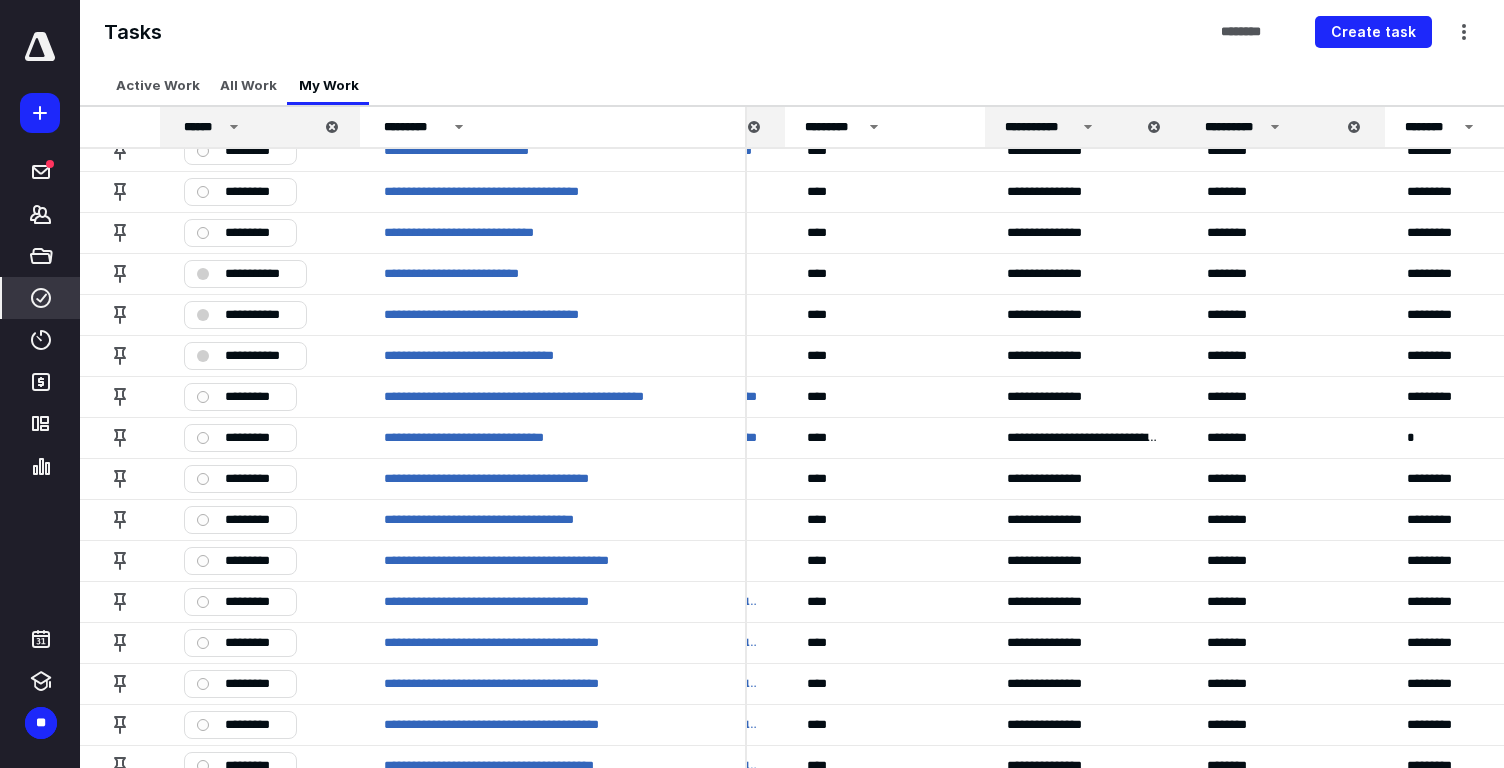 scroll, scrollTop: 154, scrollLeft: 164, axis: both 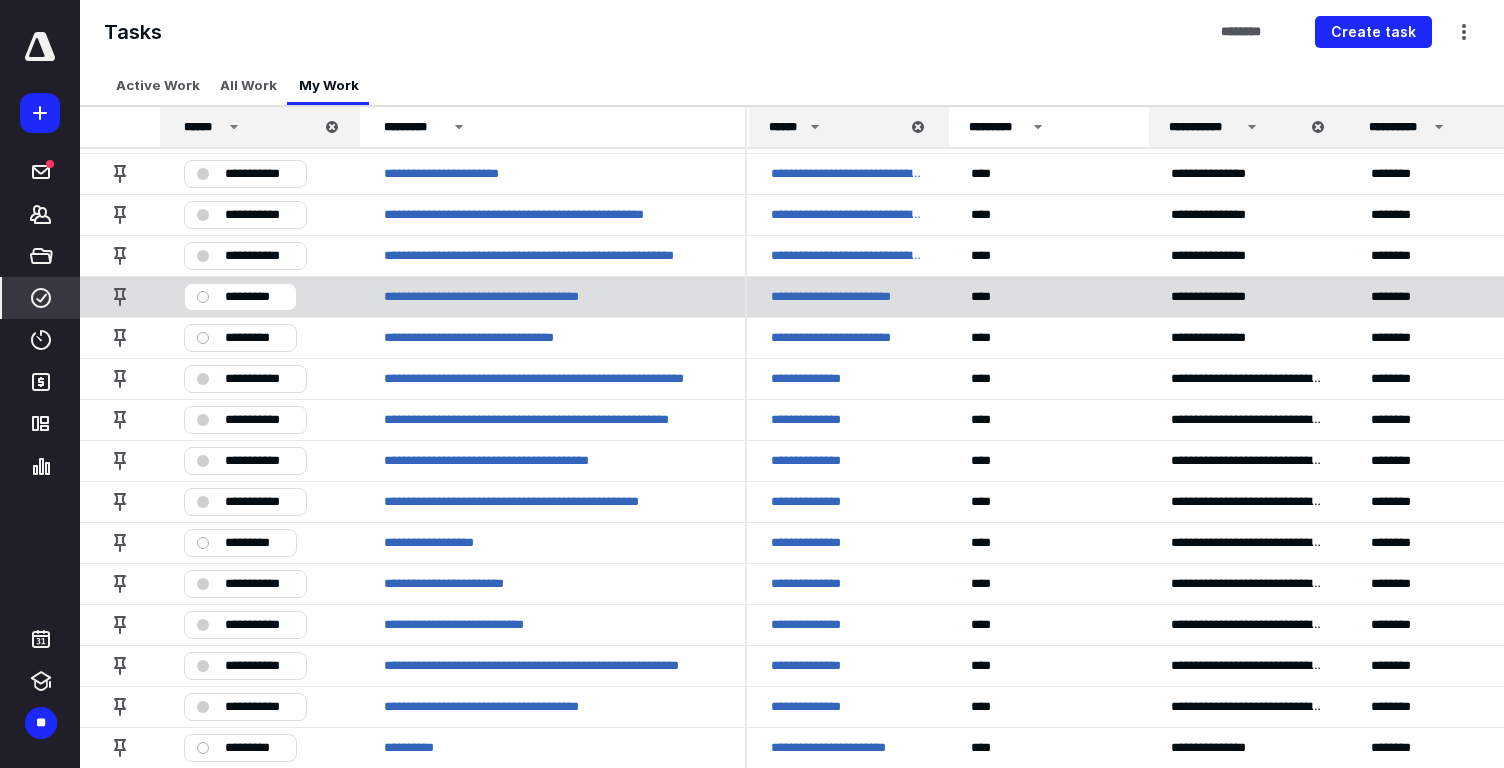 click on "*********" at bounding box center [254, 297] 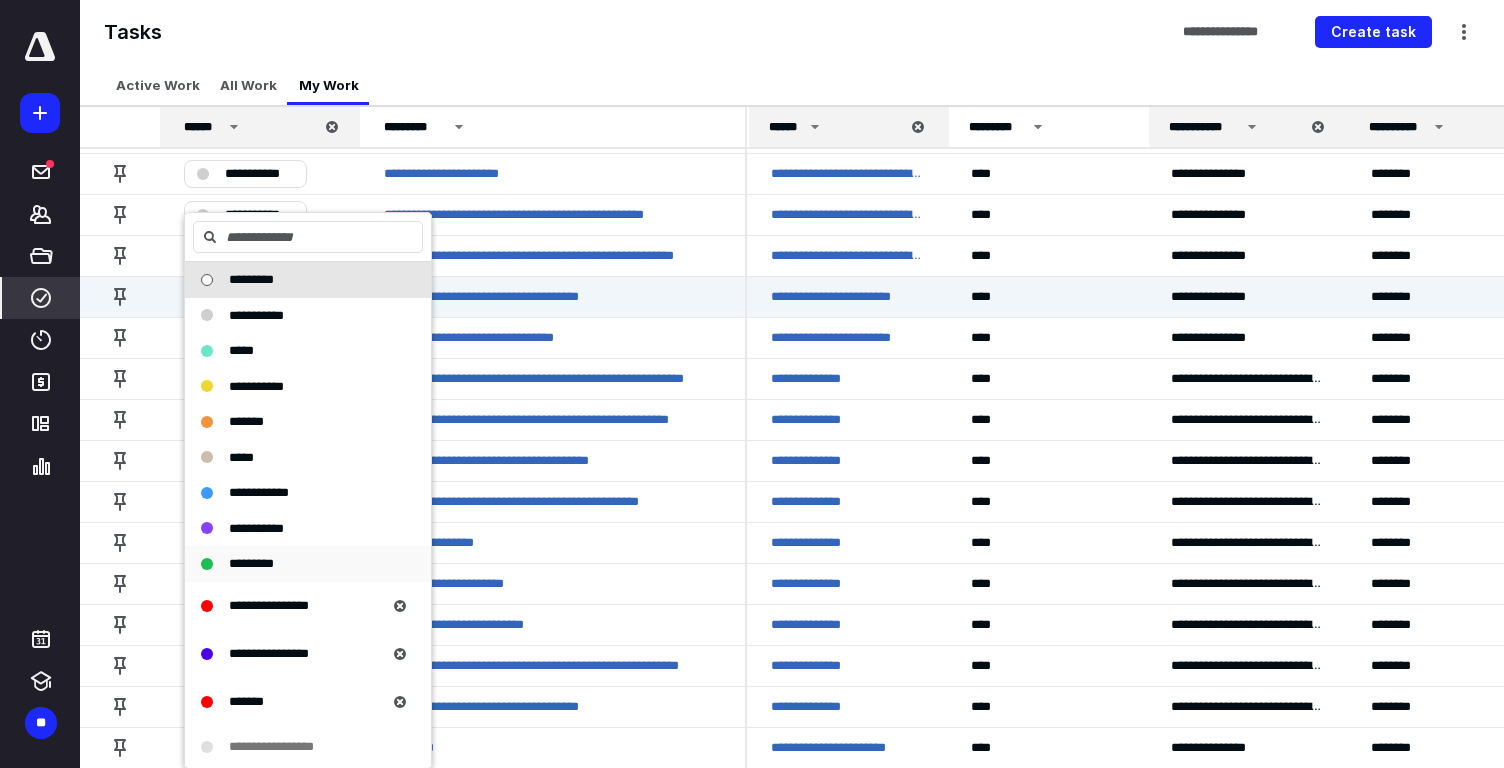 click on "*********" at bounding box center (251, 563) 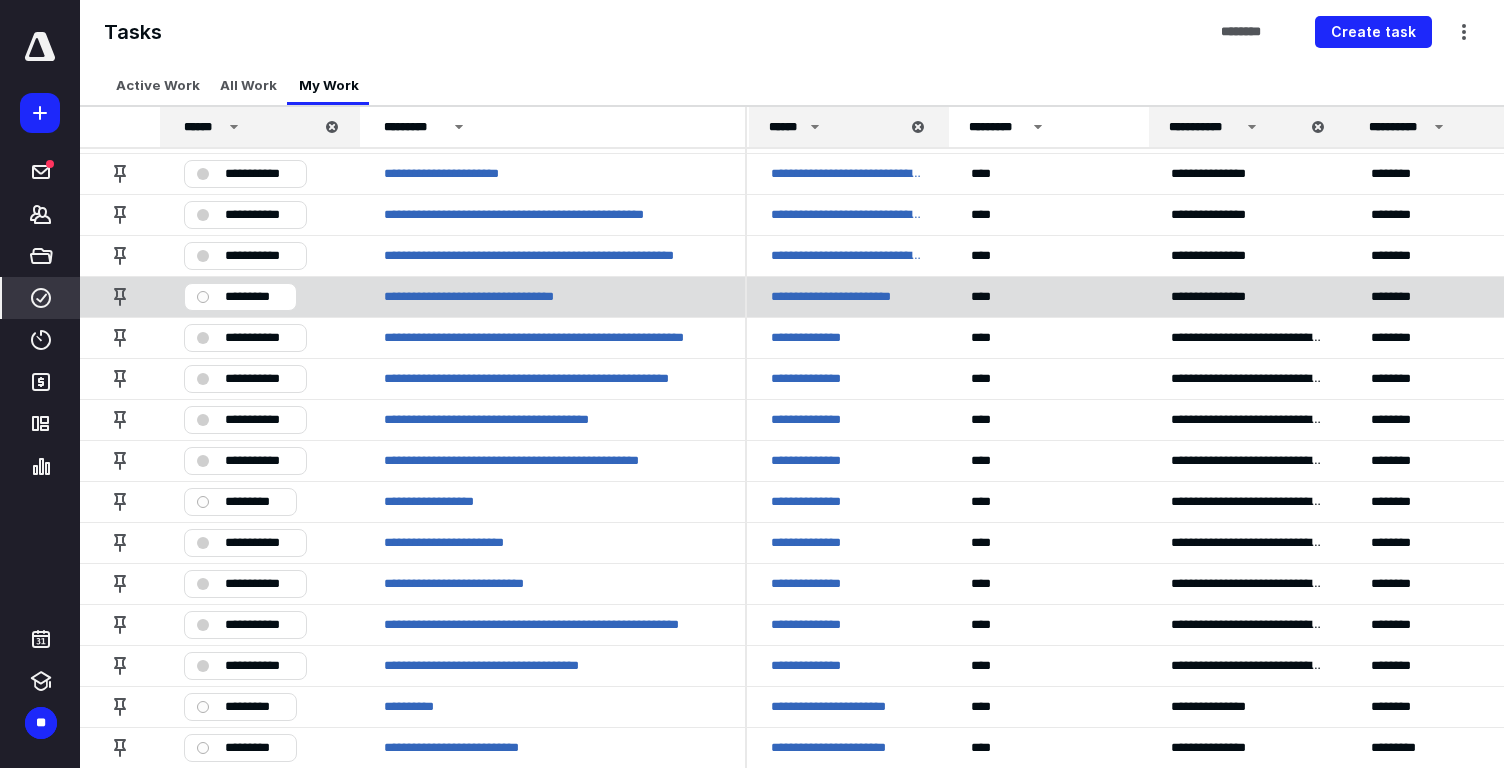 click on "*********" at bounding box center [254, 297] 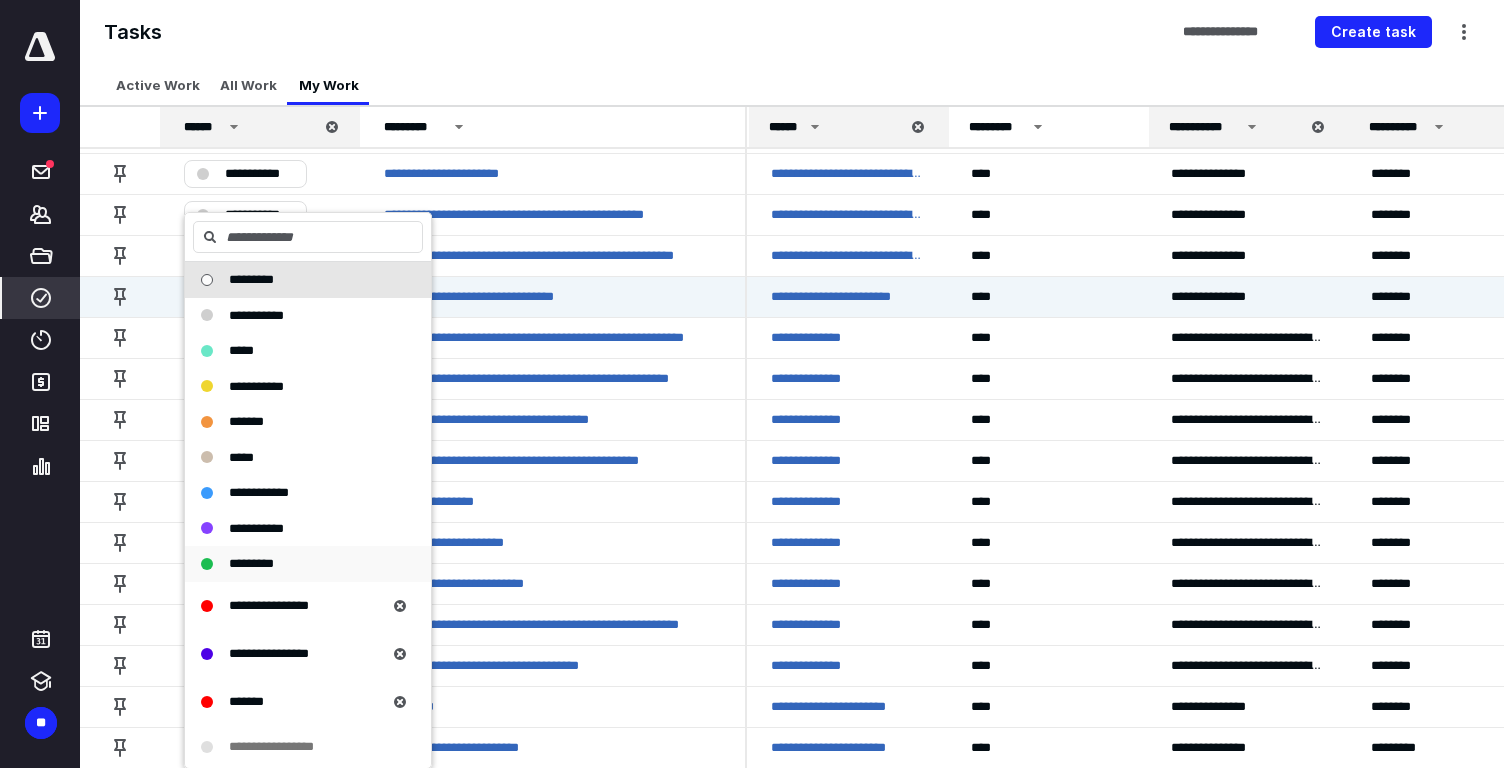 click on "*********" at bounding box center (251, 564) 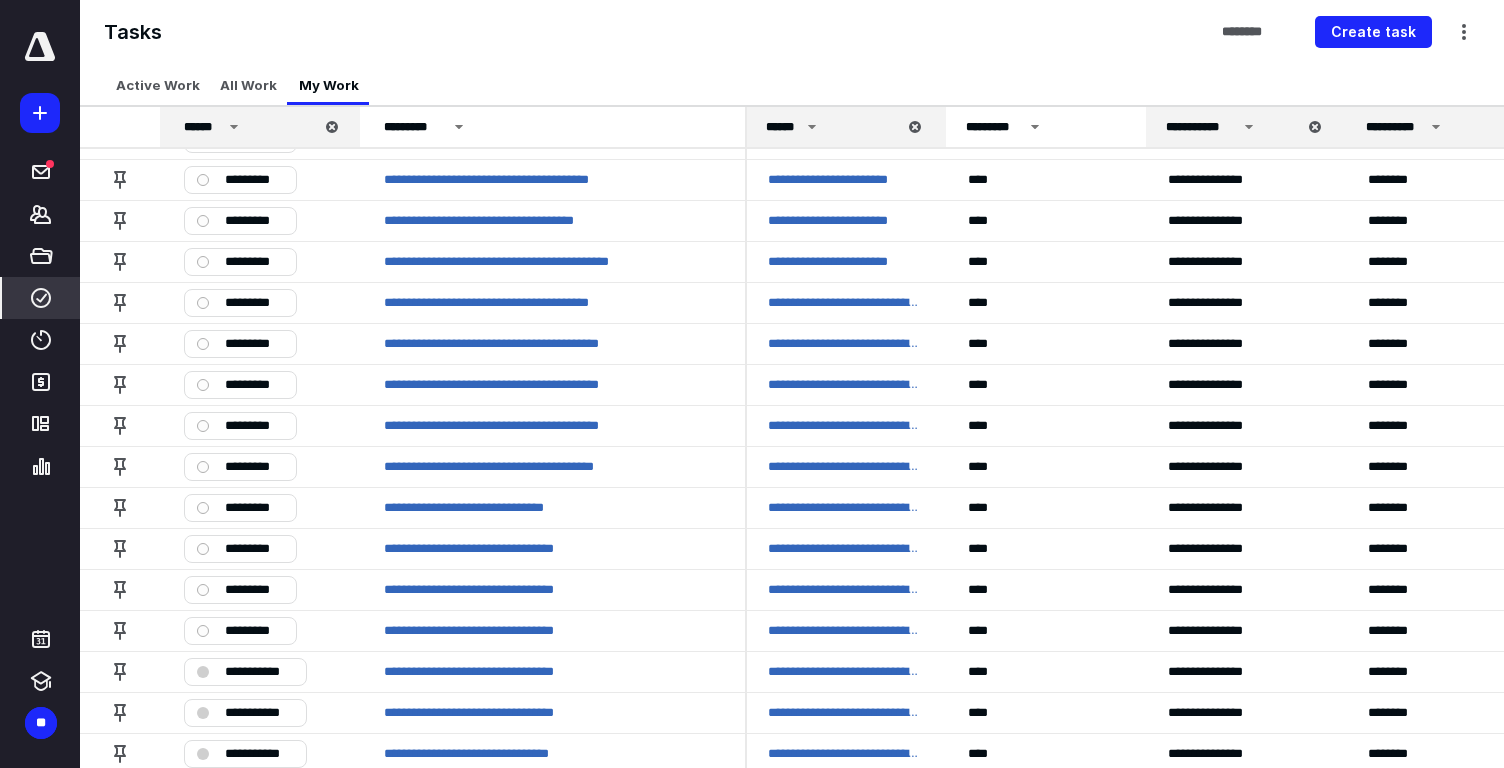 scroll, scrollTop: 453, scrollLeft: 3, axis: both 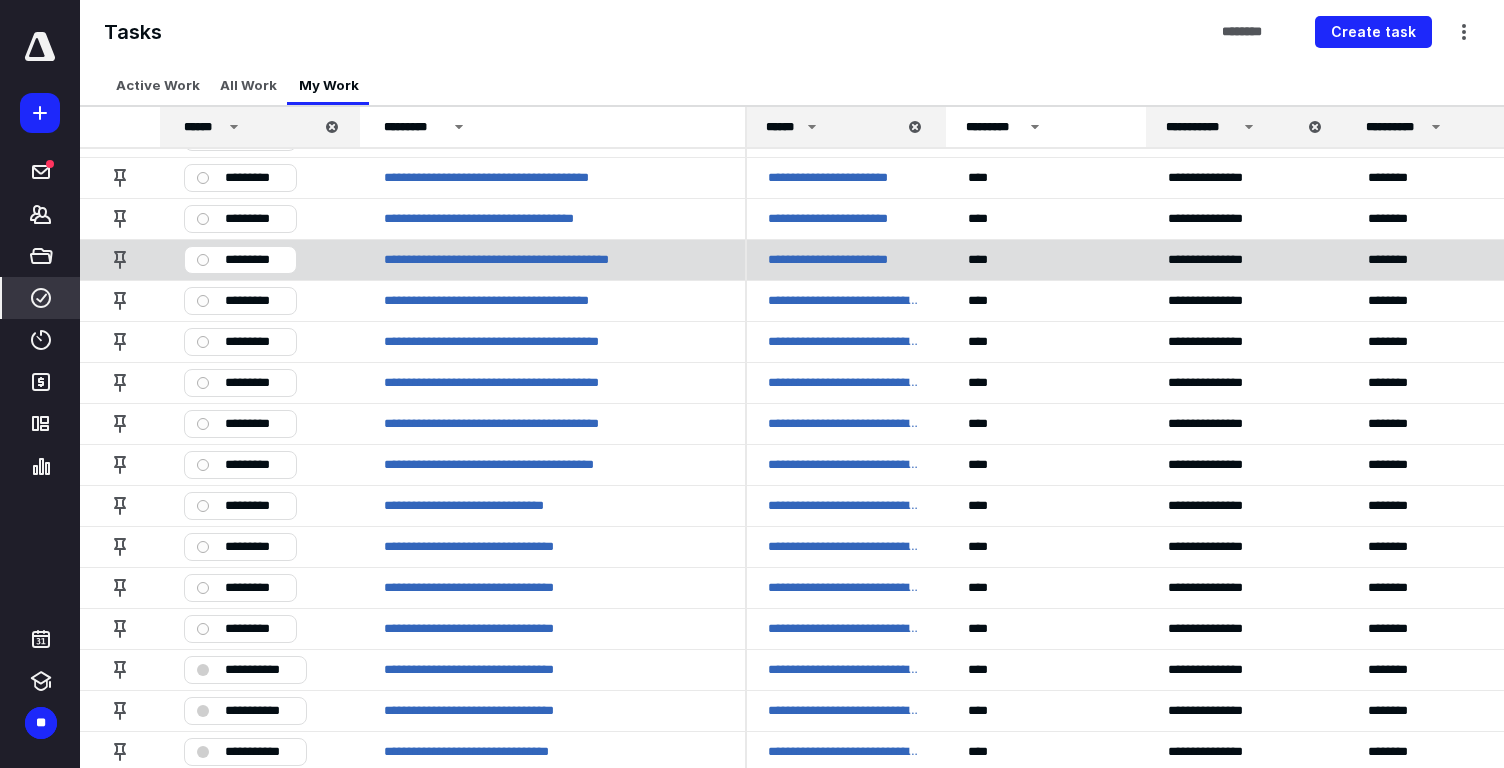 click on "*********" at bounding box center [254, 260] 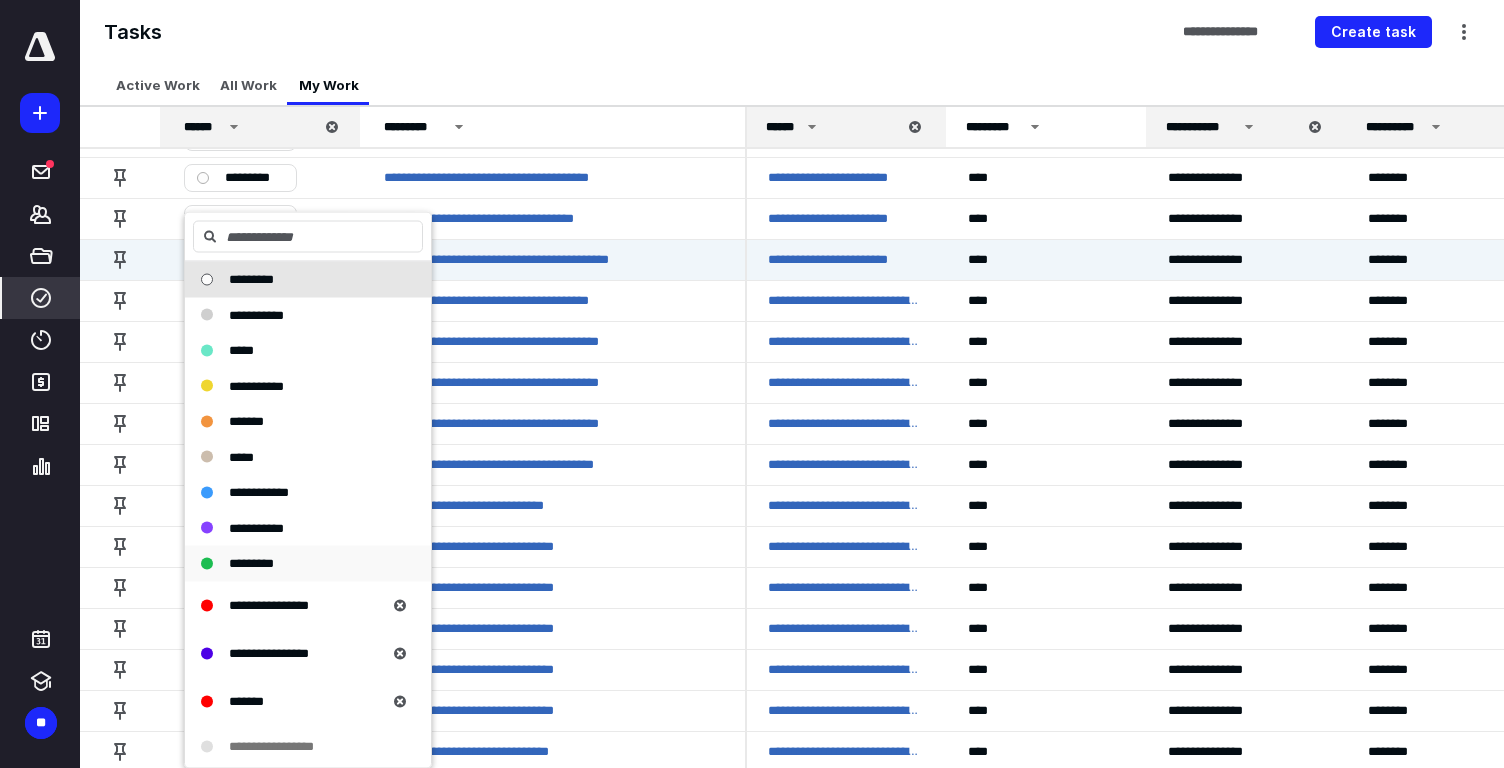 click on "*********" at bounding box center [296, 564] 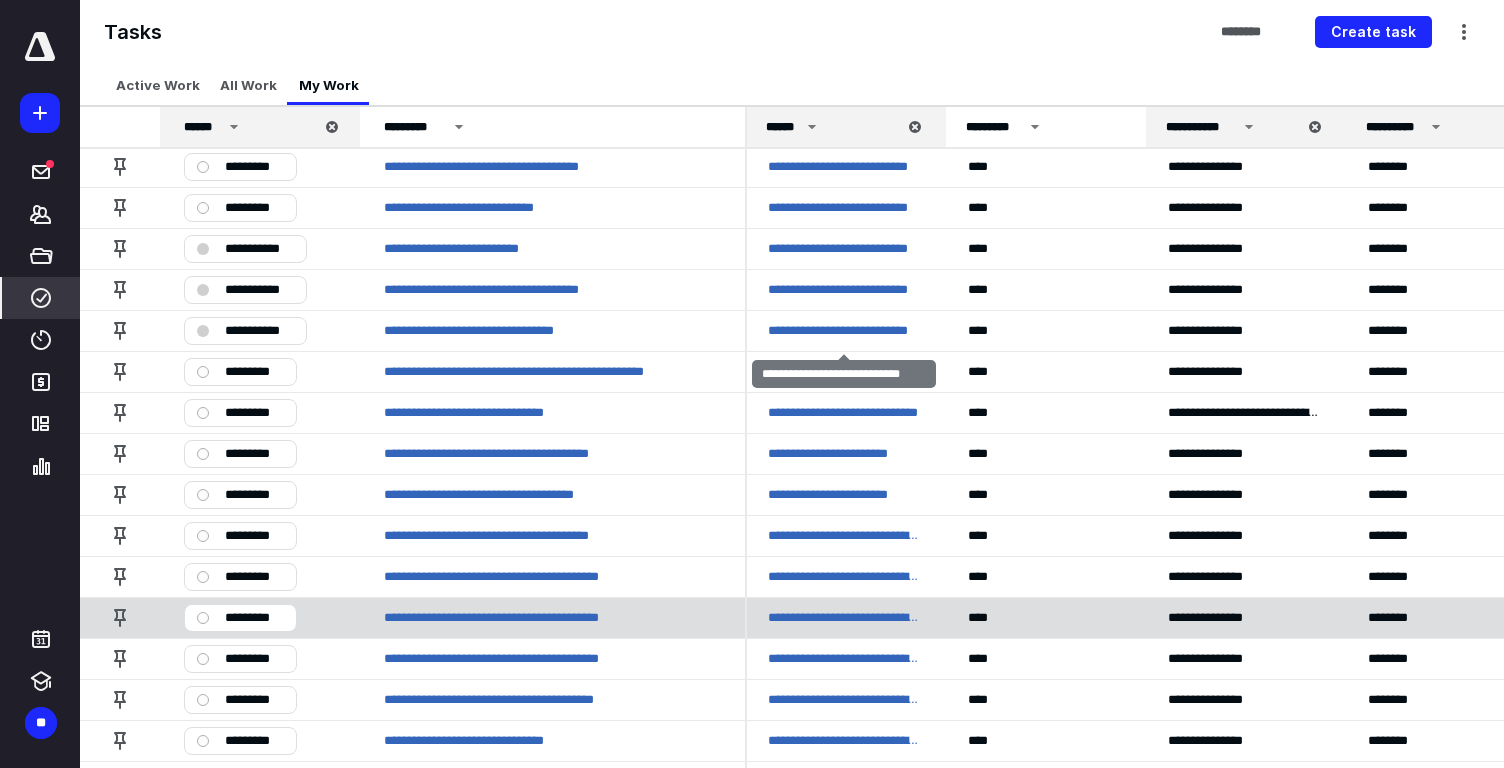 scroll, scrollTop: 181, scrollLeft: 3, axis: both 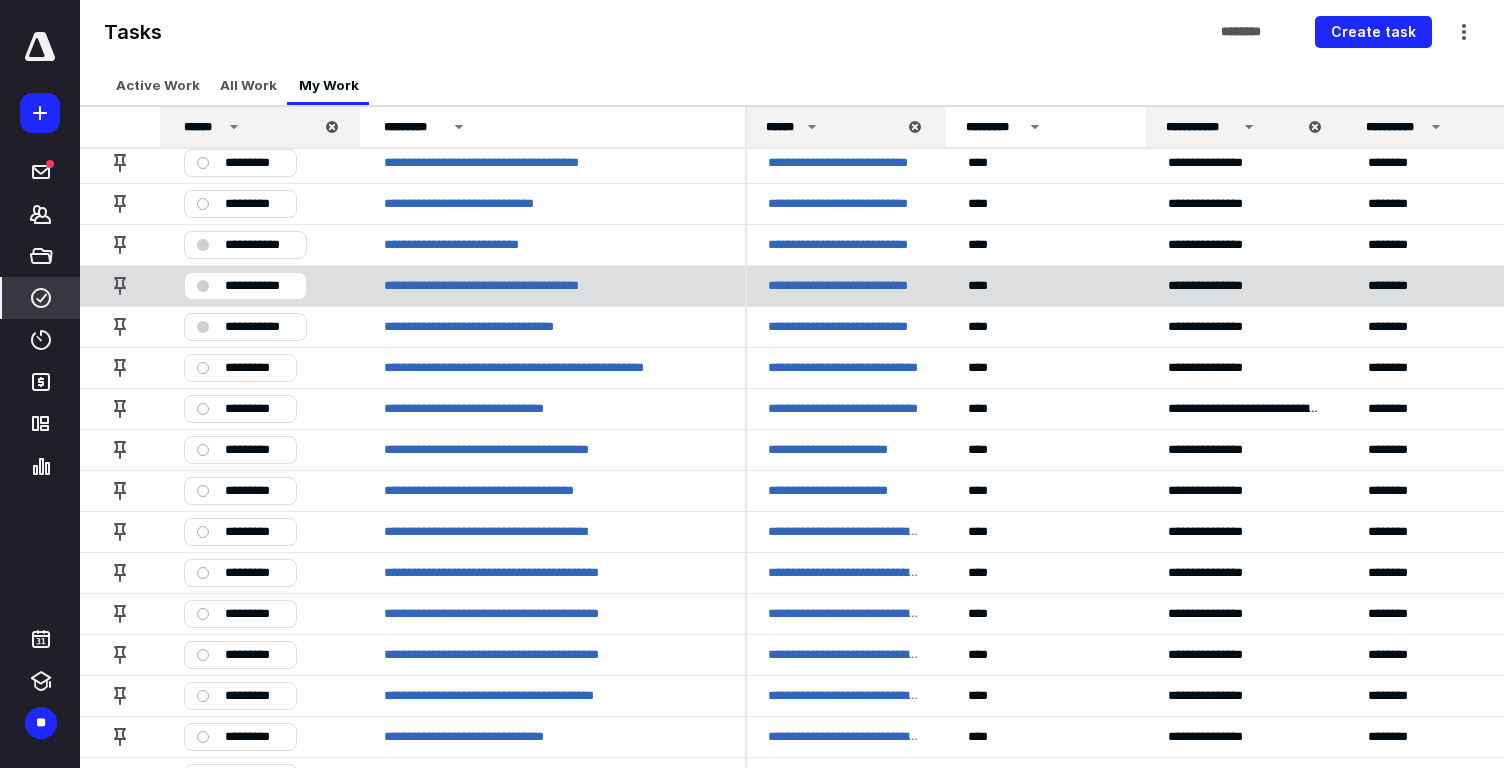 click on "**********" at bounding box center (259, 286) 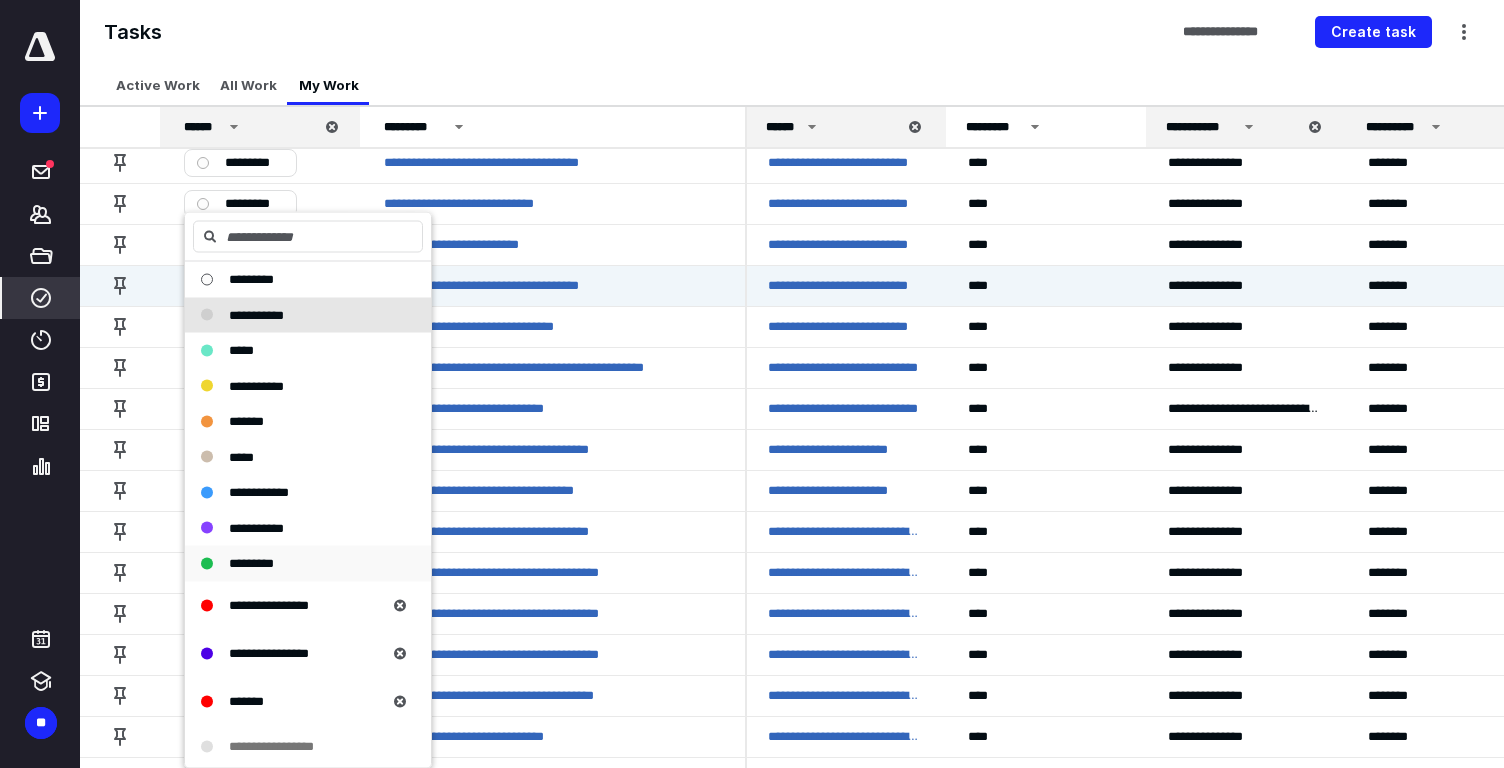 click on "*********" at bounding box center [296, 564] 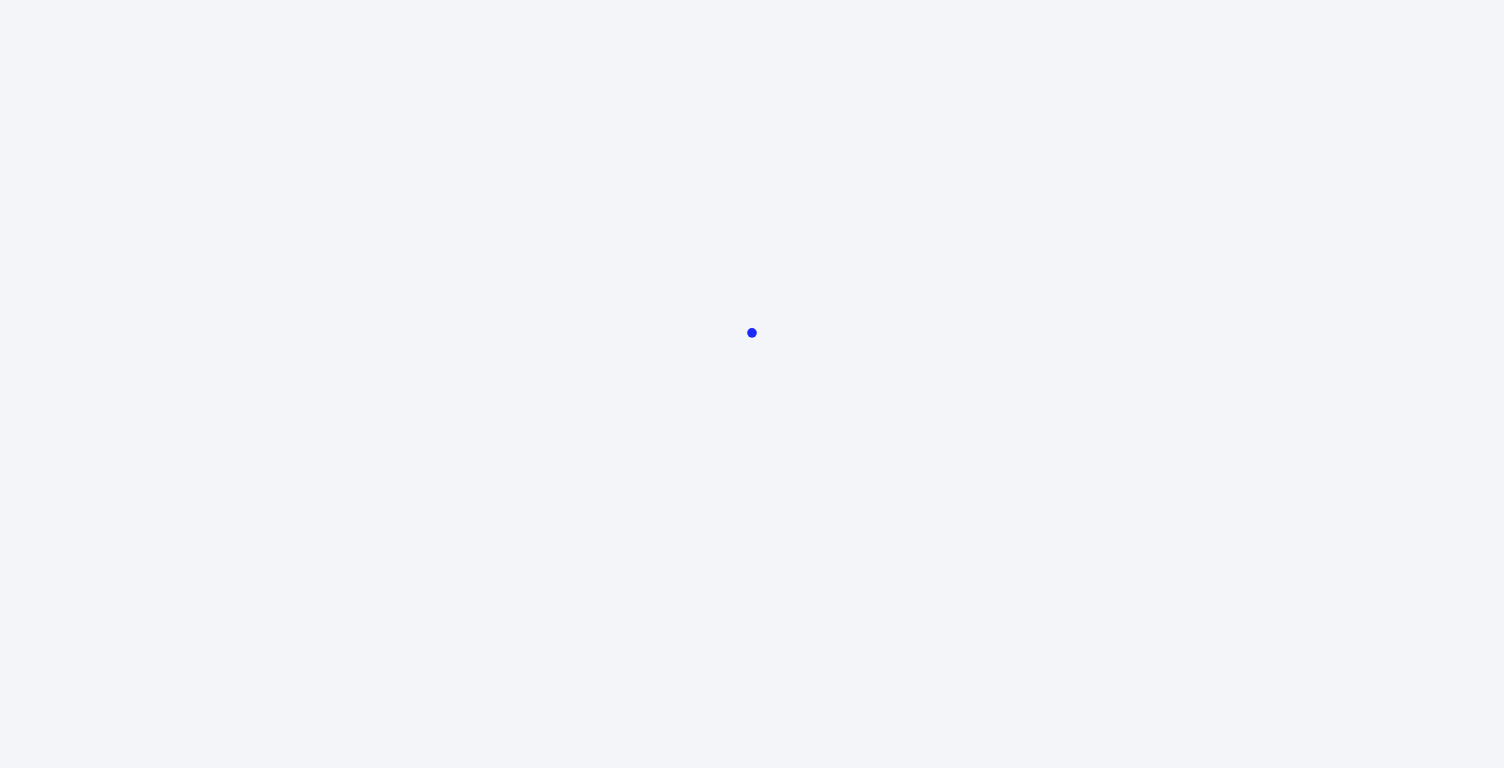 scroll, scrollTop: 0, scrollLeft: 0, axis: both 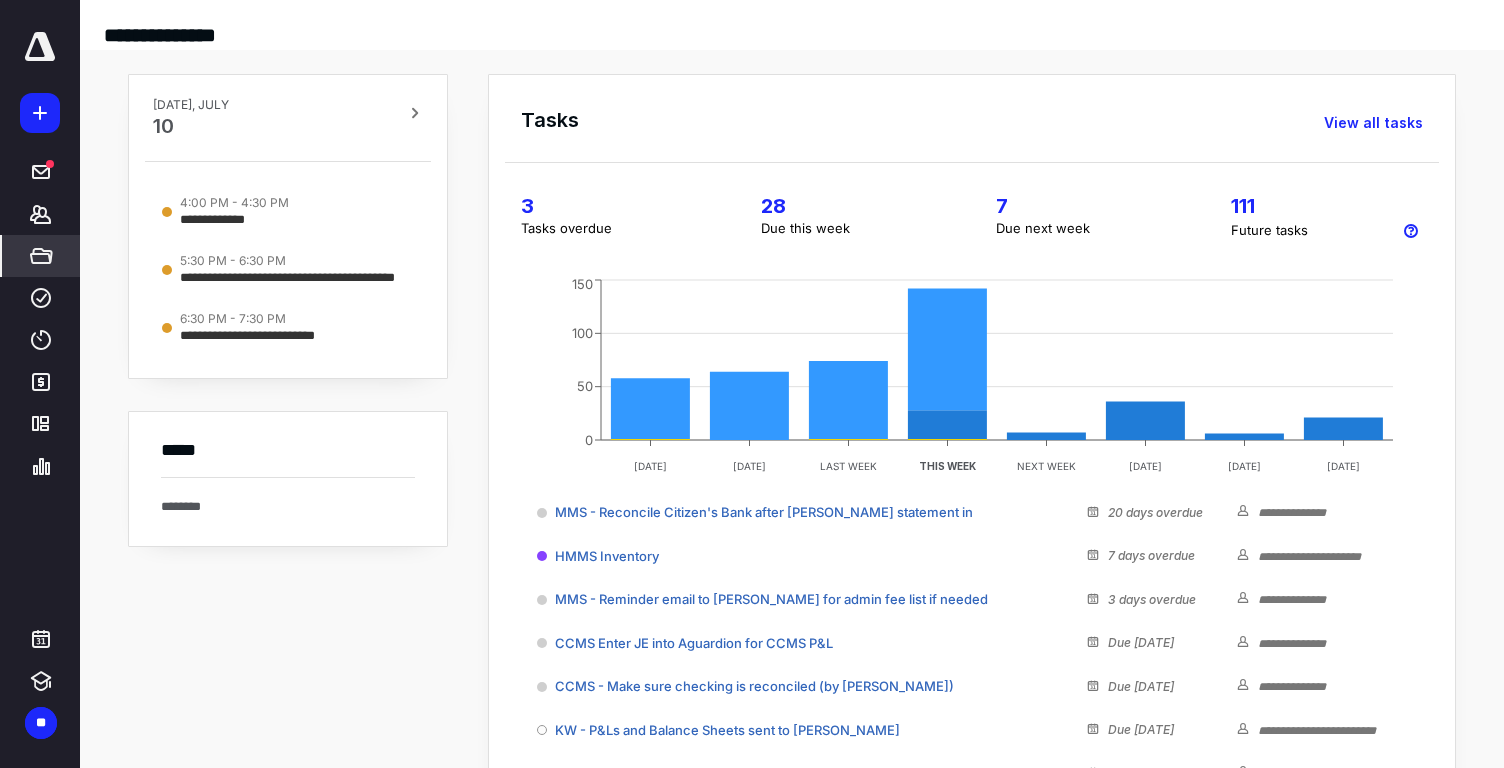 click on "*****" at bounding box center [41, 256] 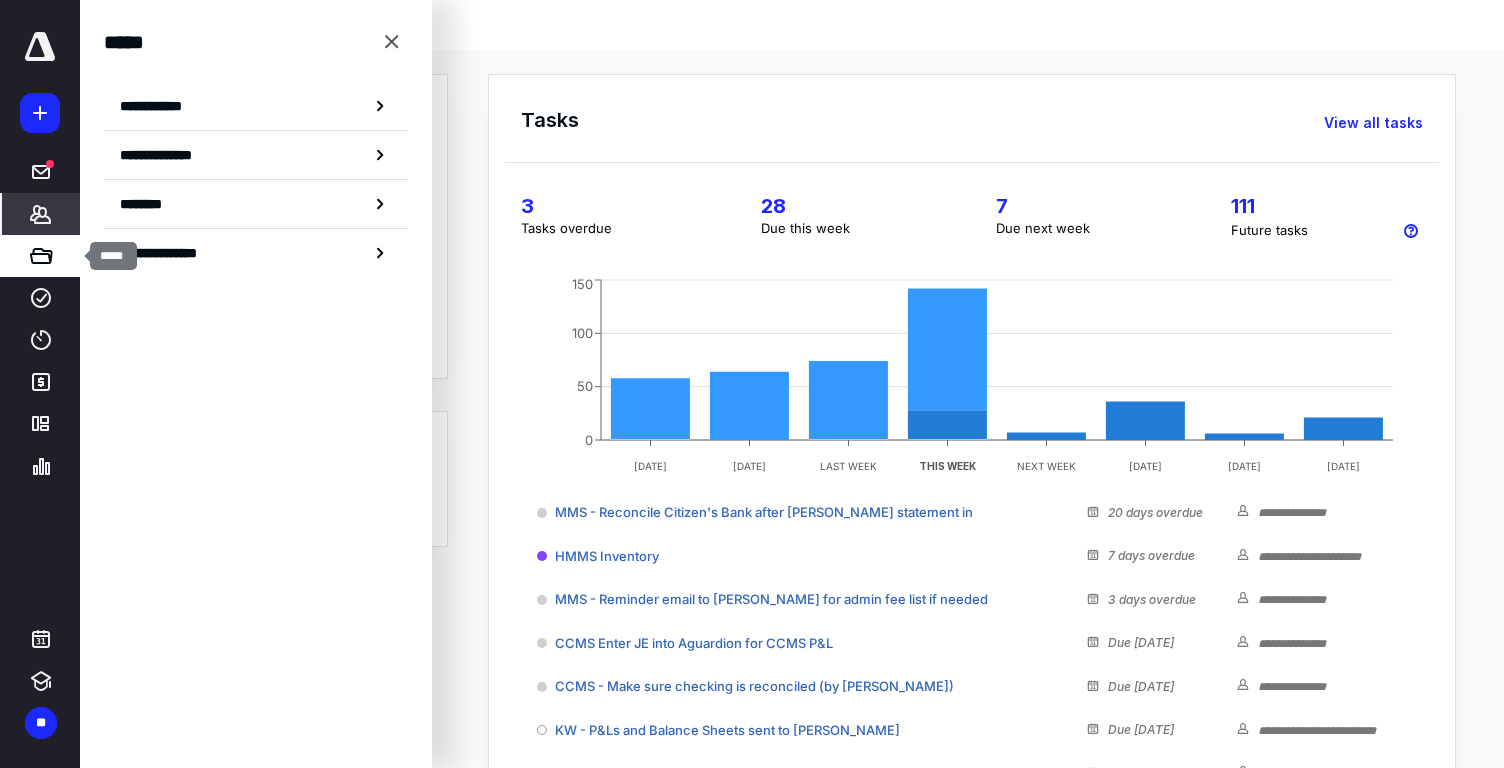 click 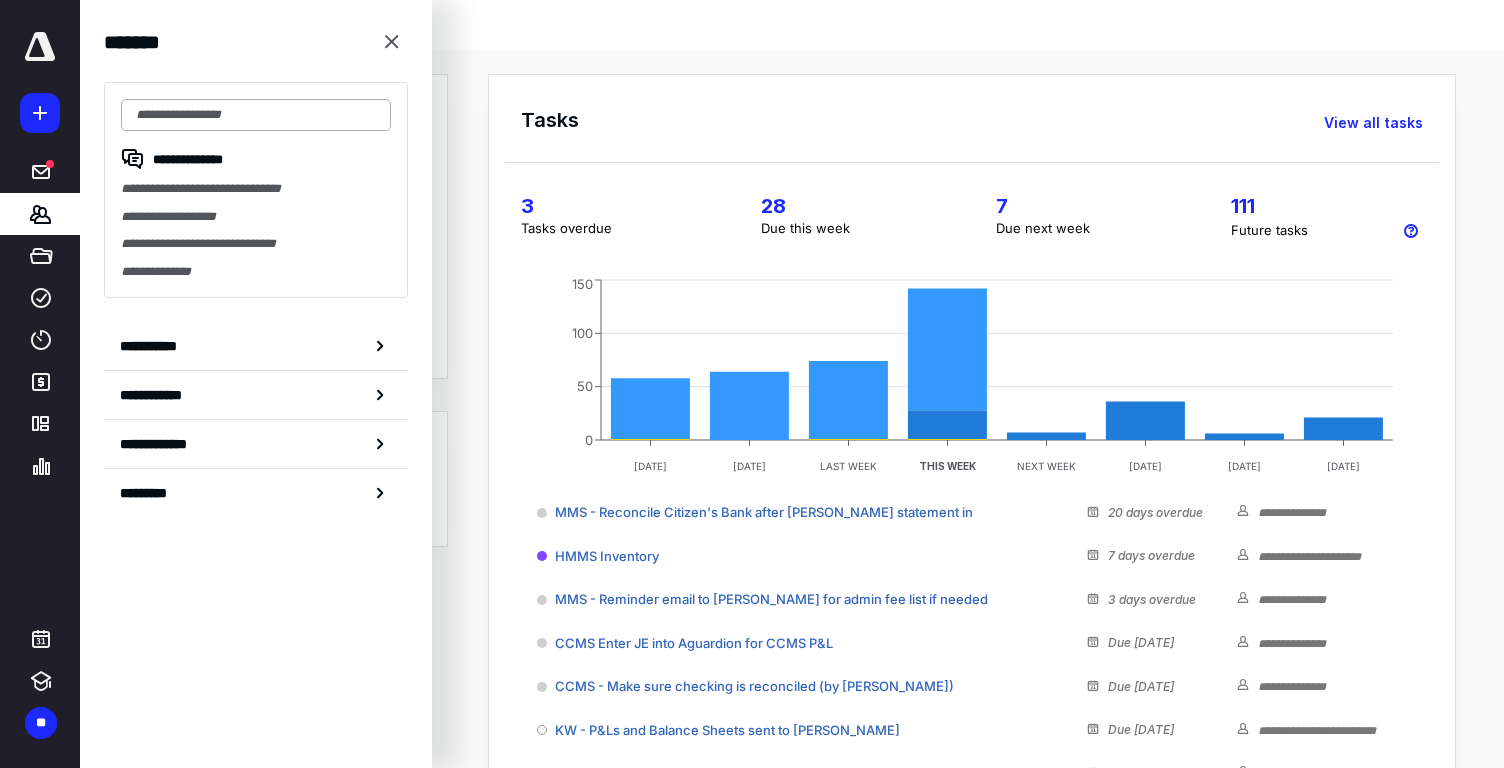 click at bounding box center (256, 115) 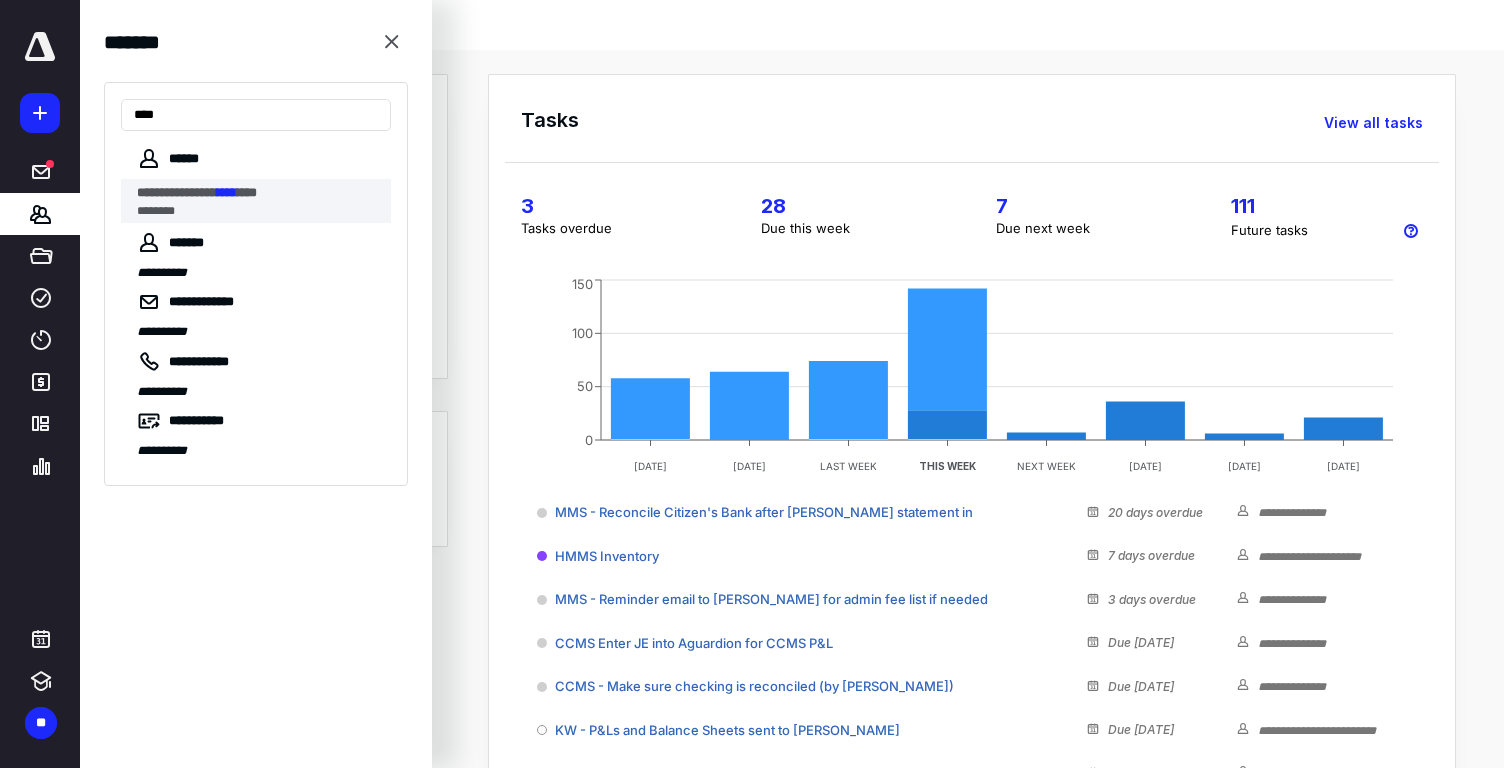 type on "****" 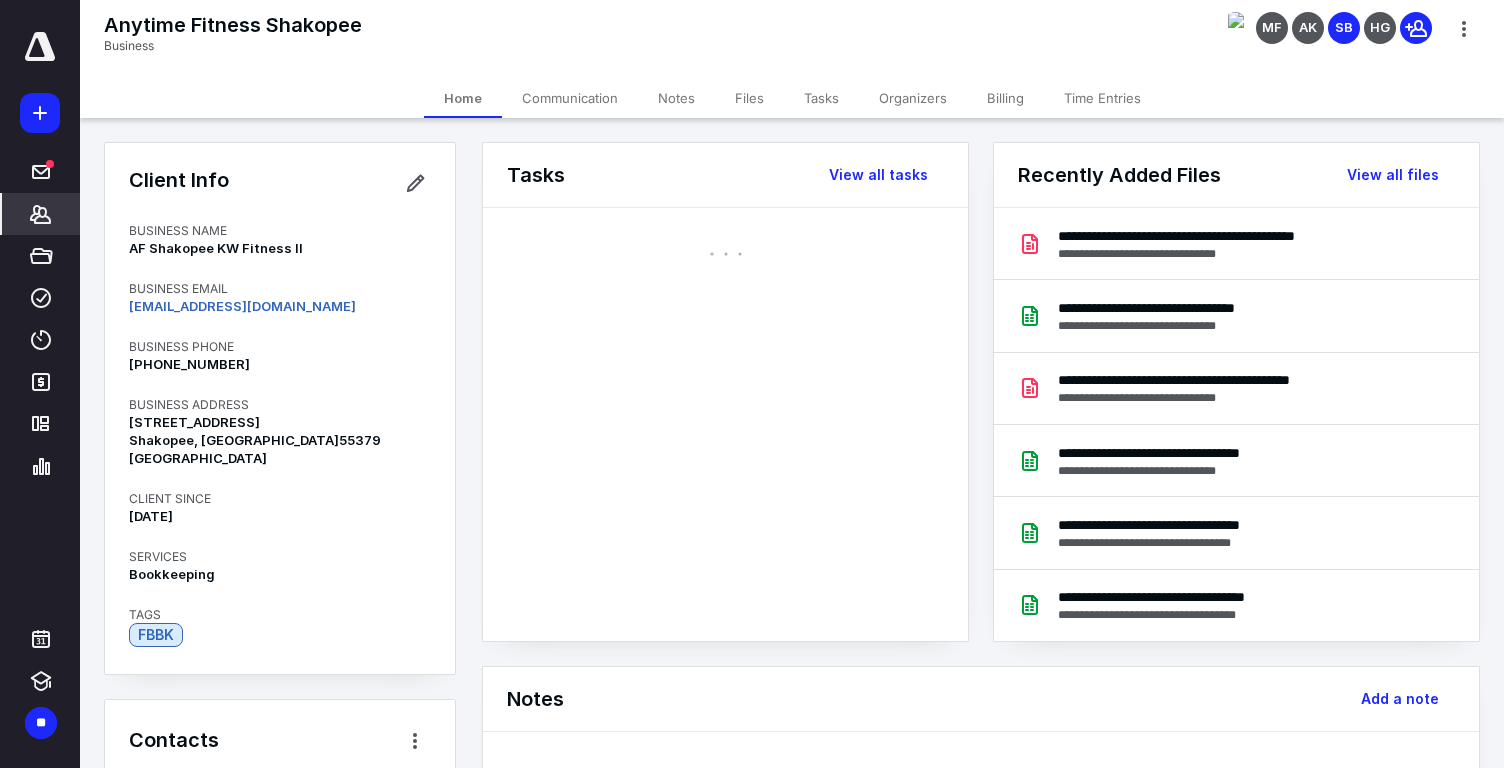 click on "Files" at bounding box center (749, 98) 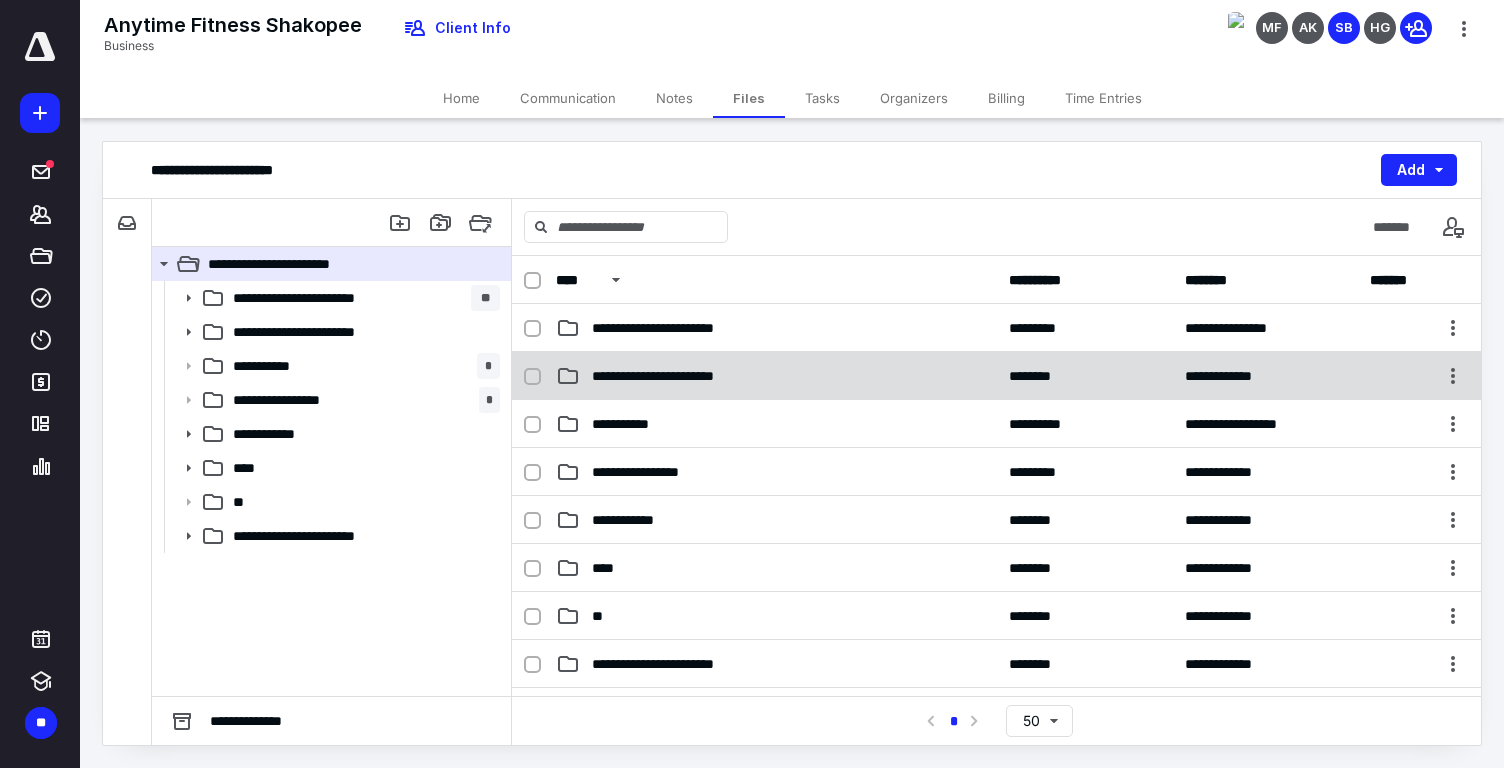 click on "**********" at bounding box center [776, 376] 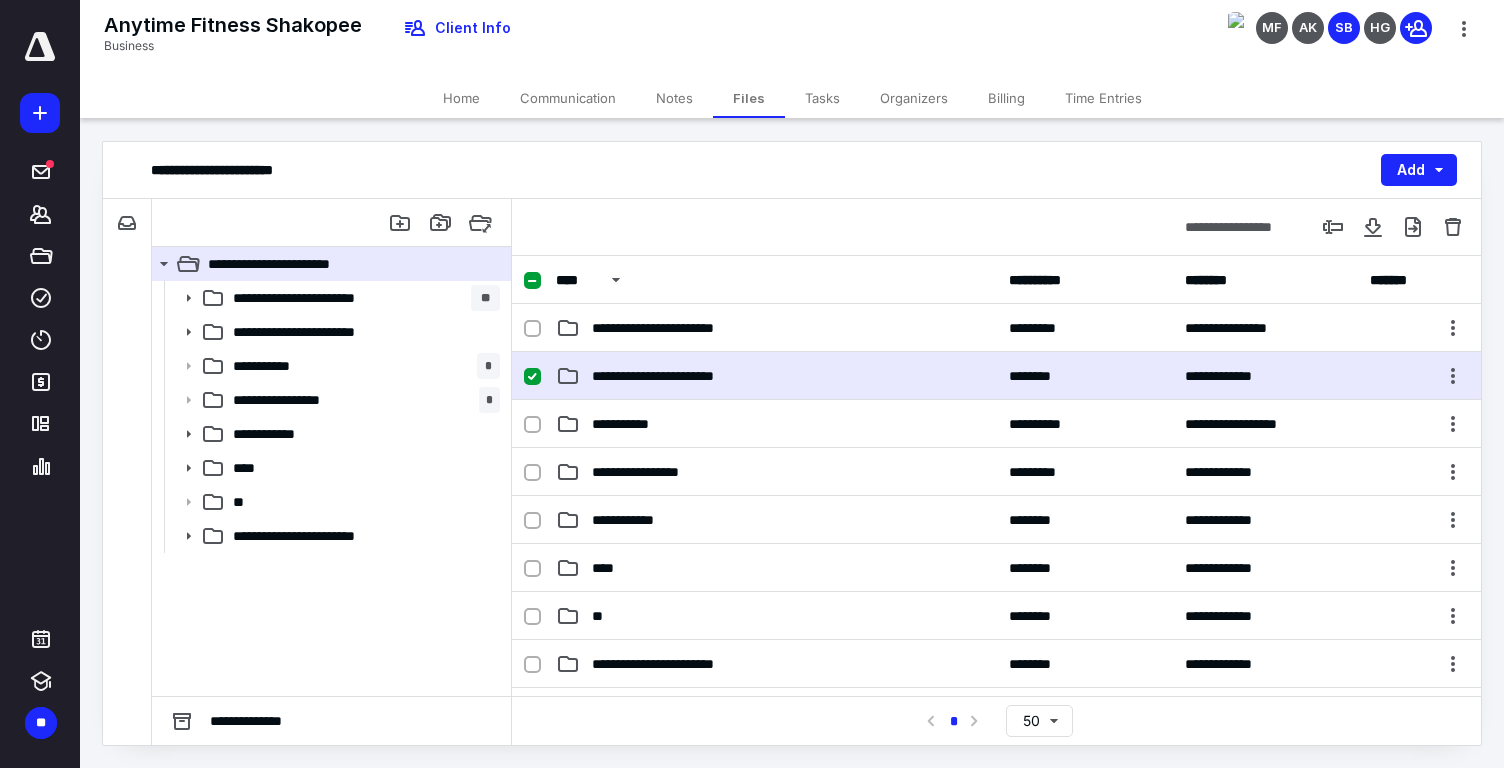 click on "**********" at bounding box center [776, 376] 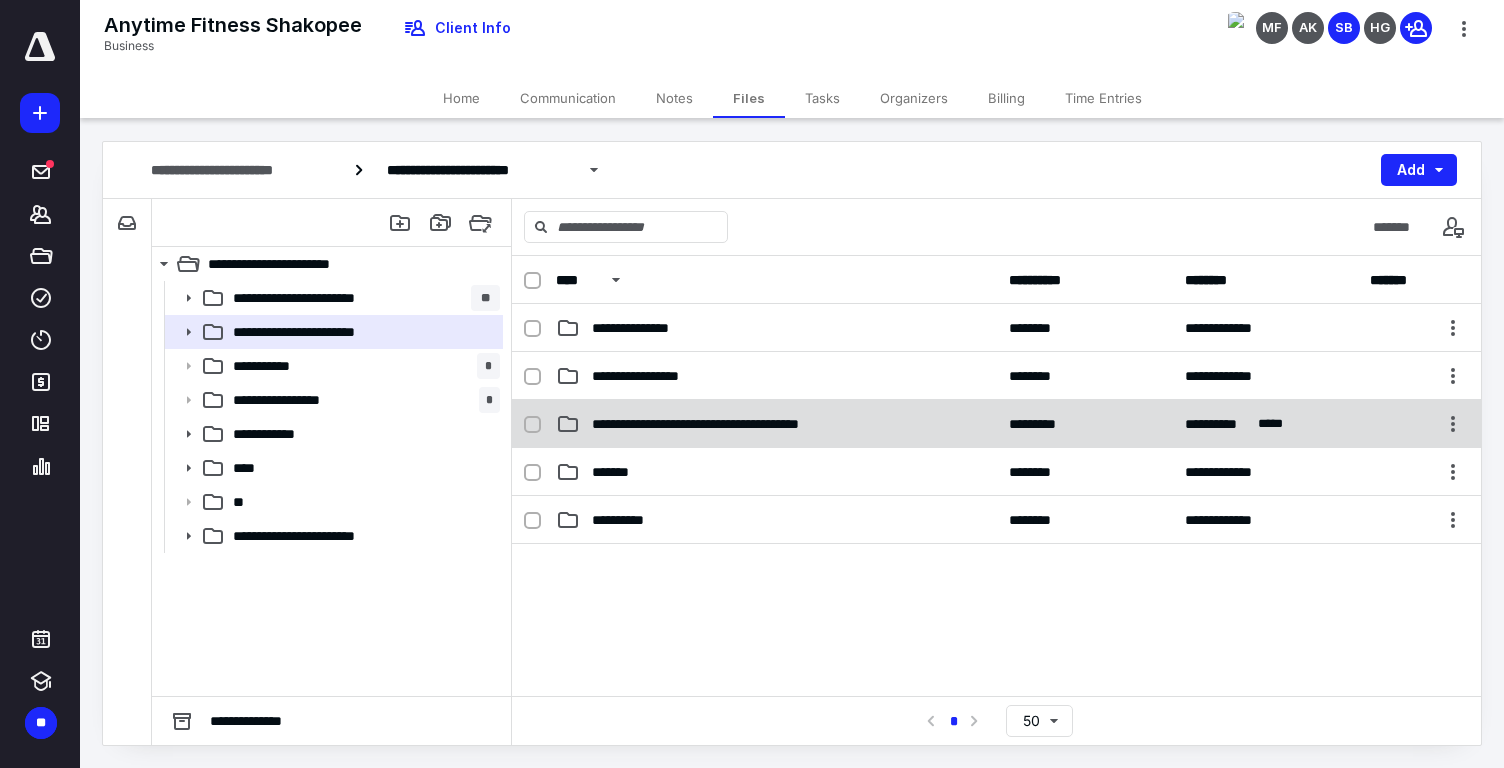 click on "**********" at bounding box center [776, 424] 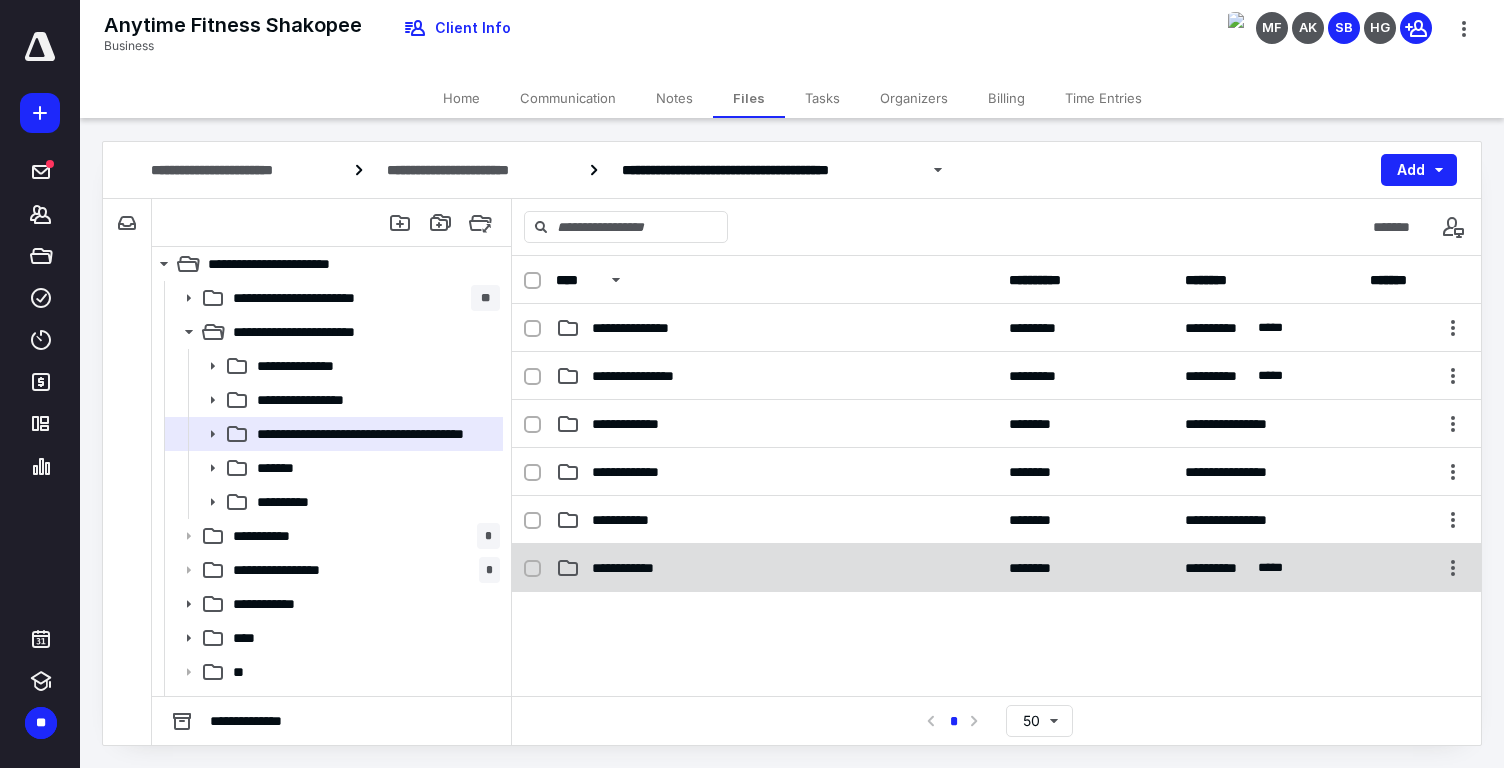 click on "**********" at bounding box center (996, 568) 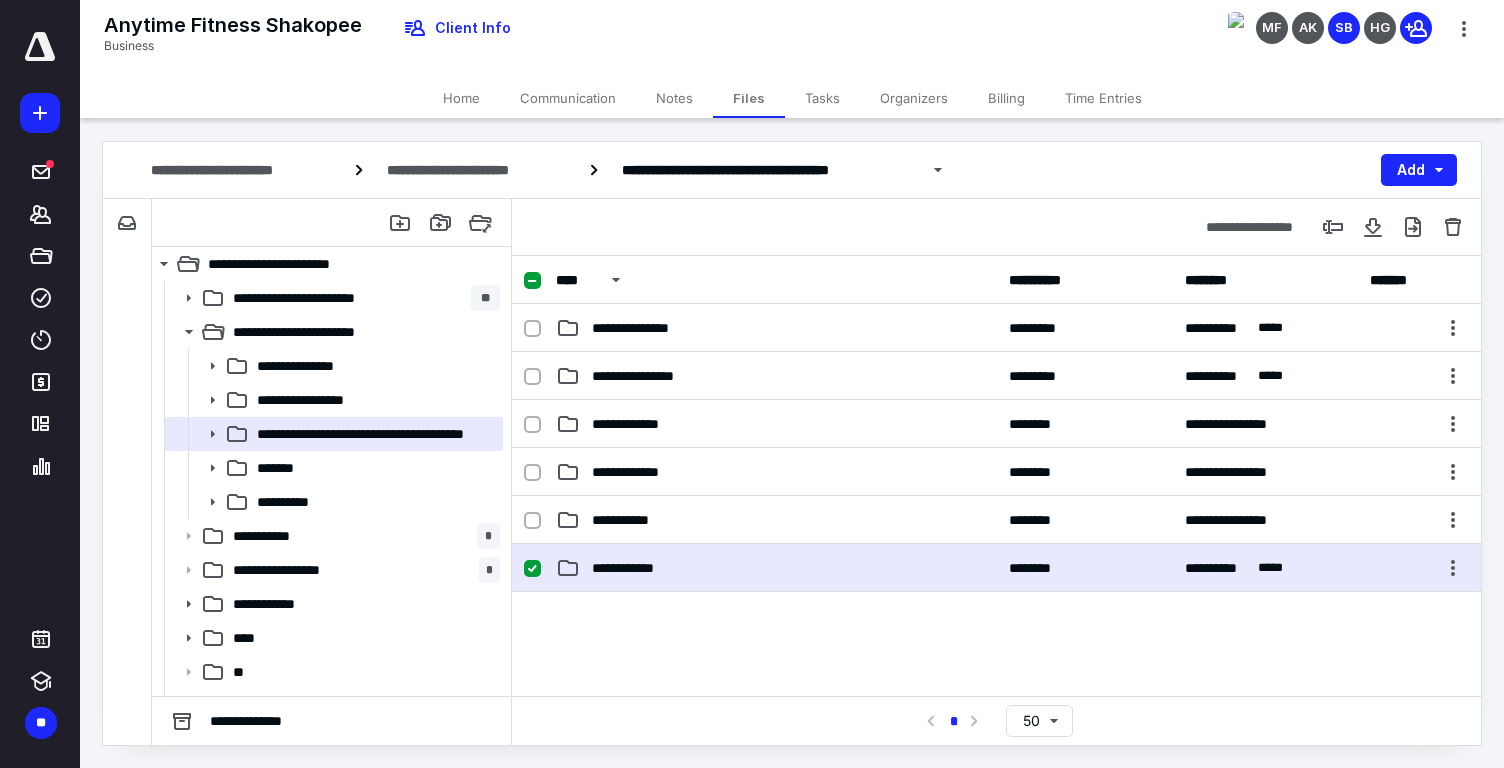 click on "**********" at bounding box center (996, 568) 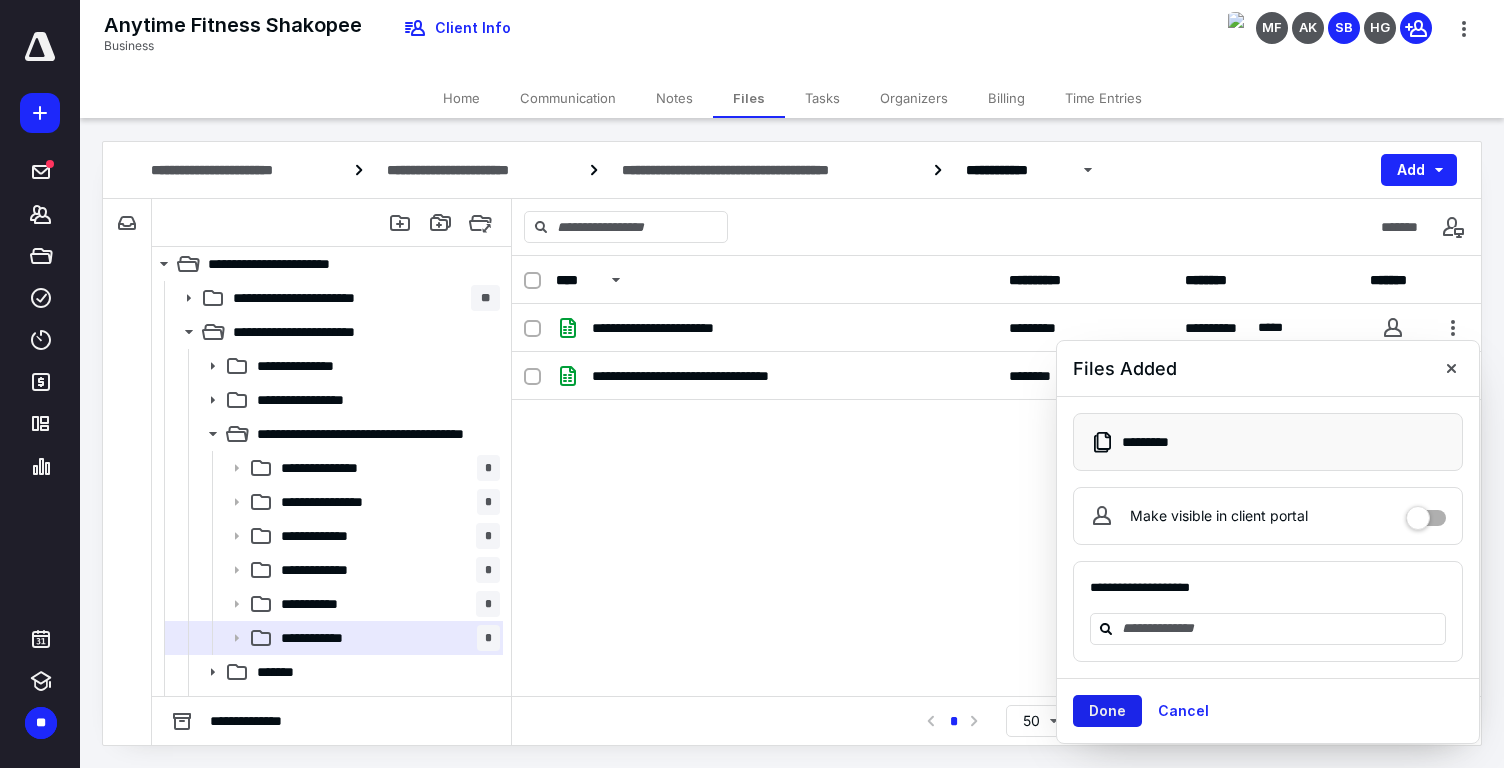 click on "Done" at bounding box center [1107, 711] 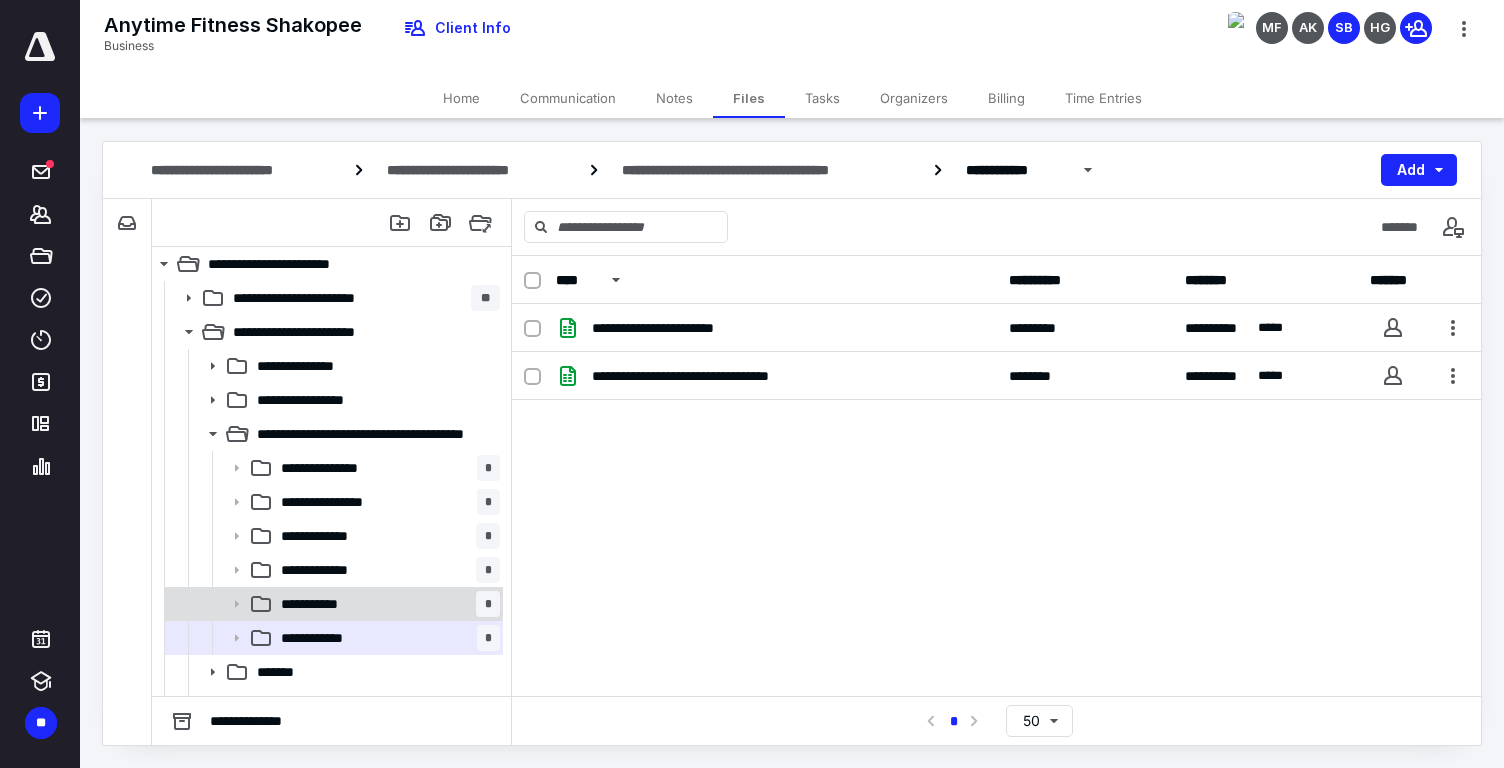 click on "**********" at bounding box center (386, 604) 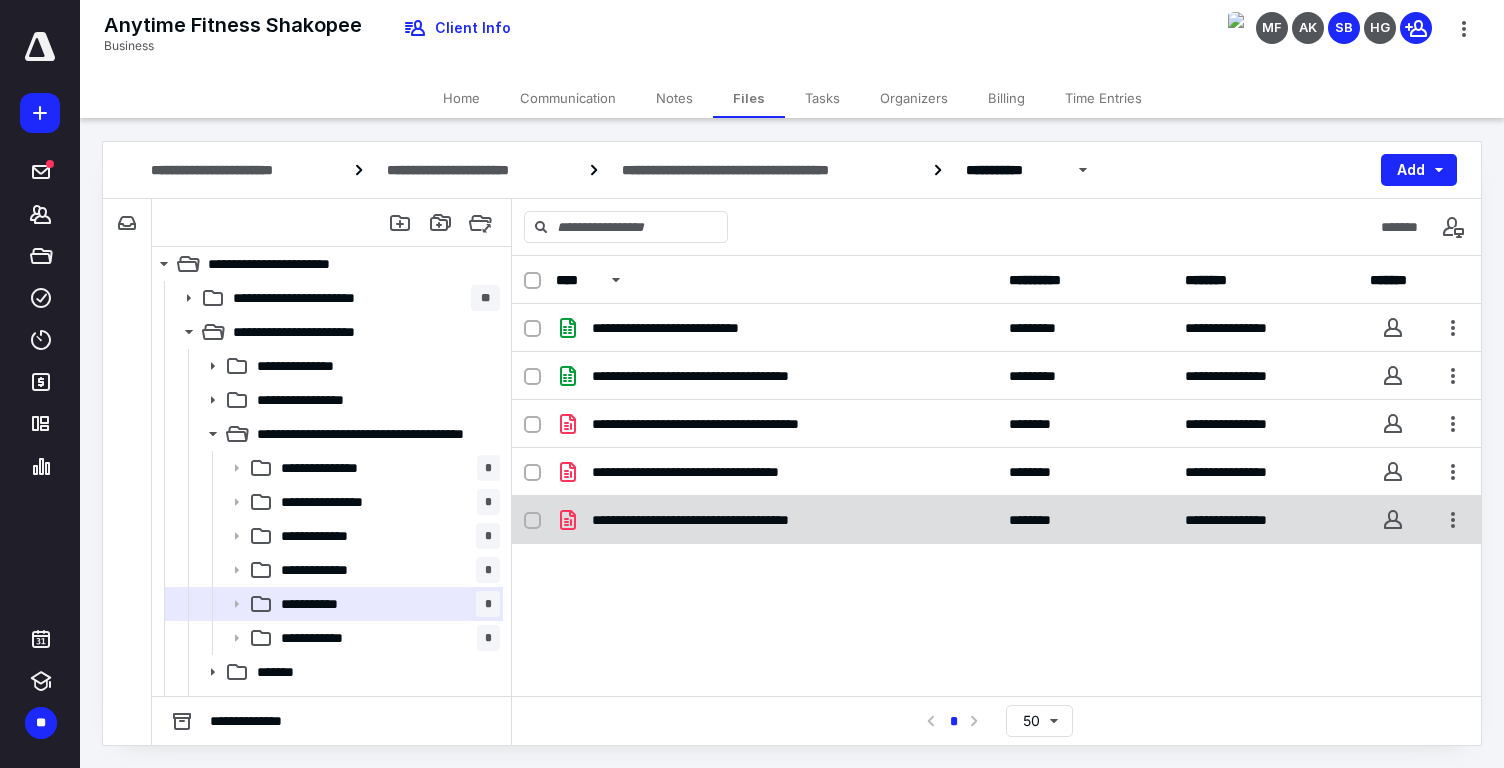 checkbox on "true" 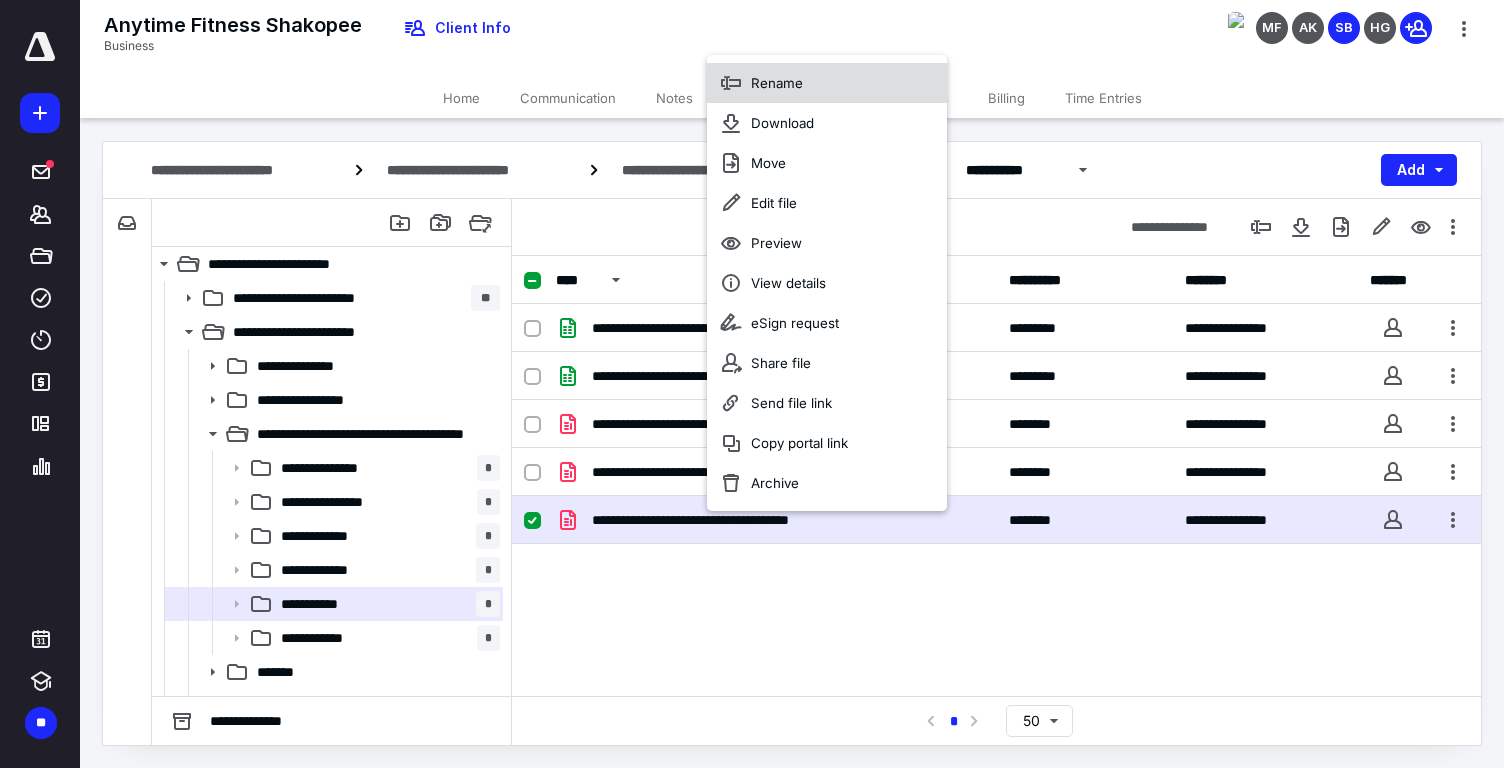 click on "Rename" at bounding box center [777, 83] 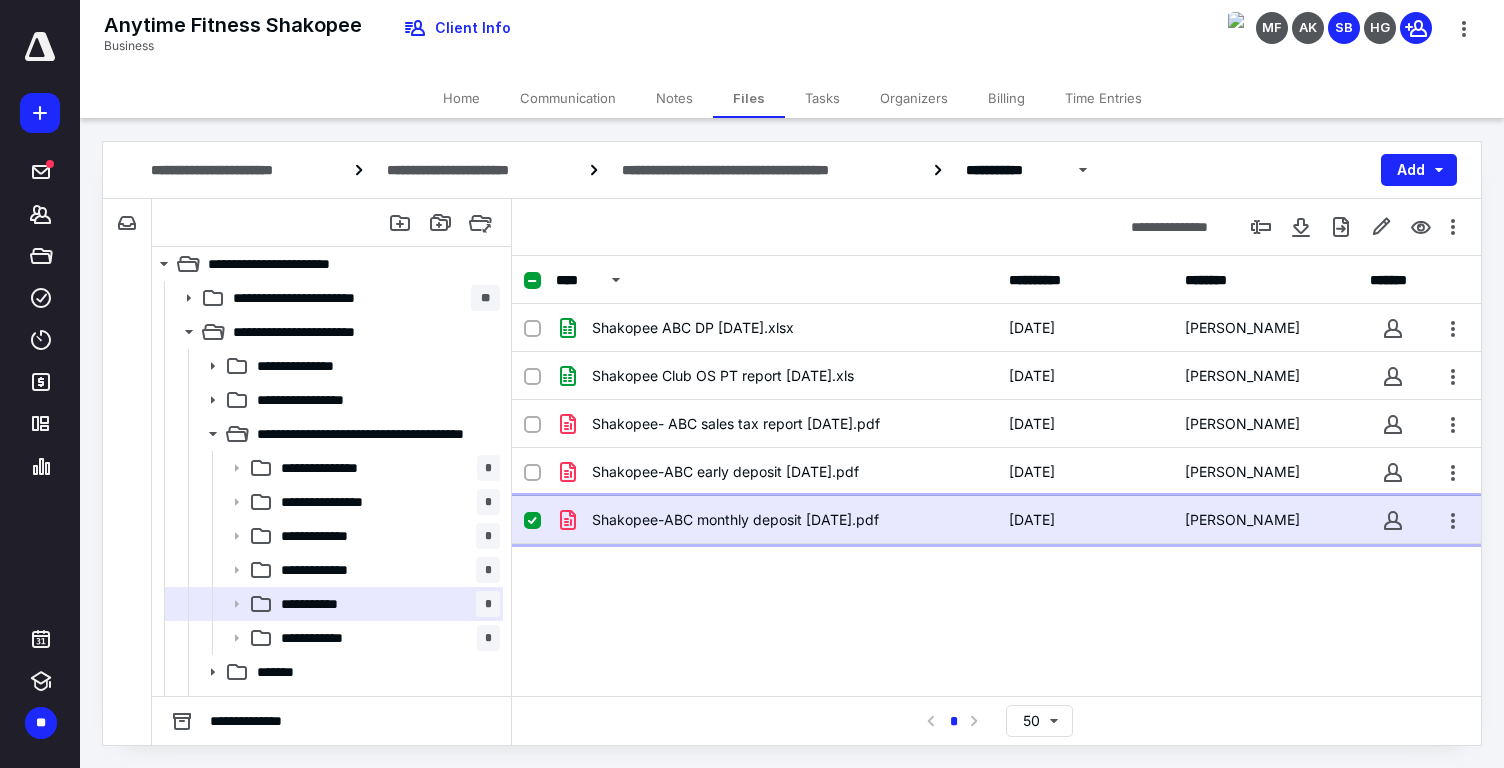 click on "Shakopee-ABC monthly deposit [DATE].pdf [DATE] [PERSON_NAME]" at bounding box center (996, 520) 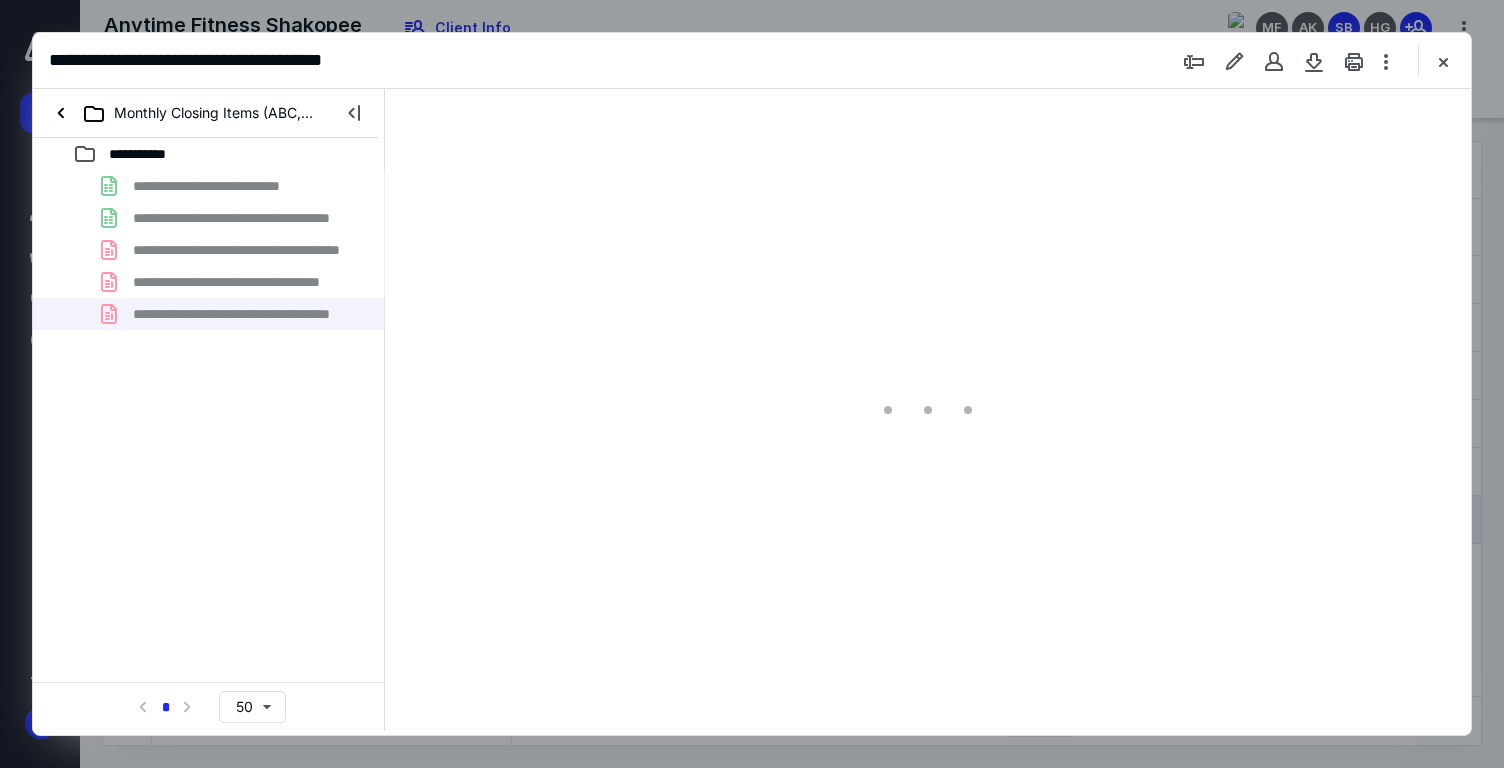 scroll, scrollTop: 0, scrollLeft: 0, axis: both 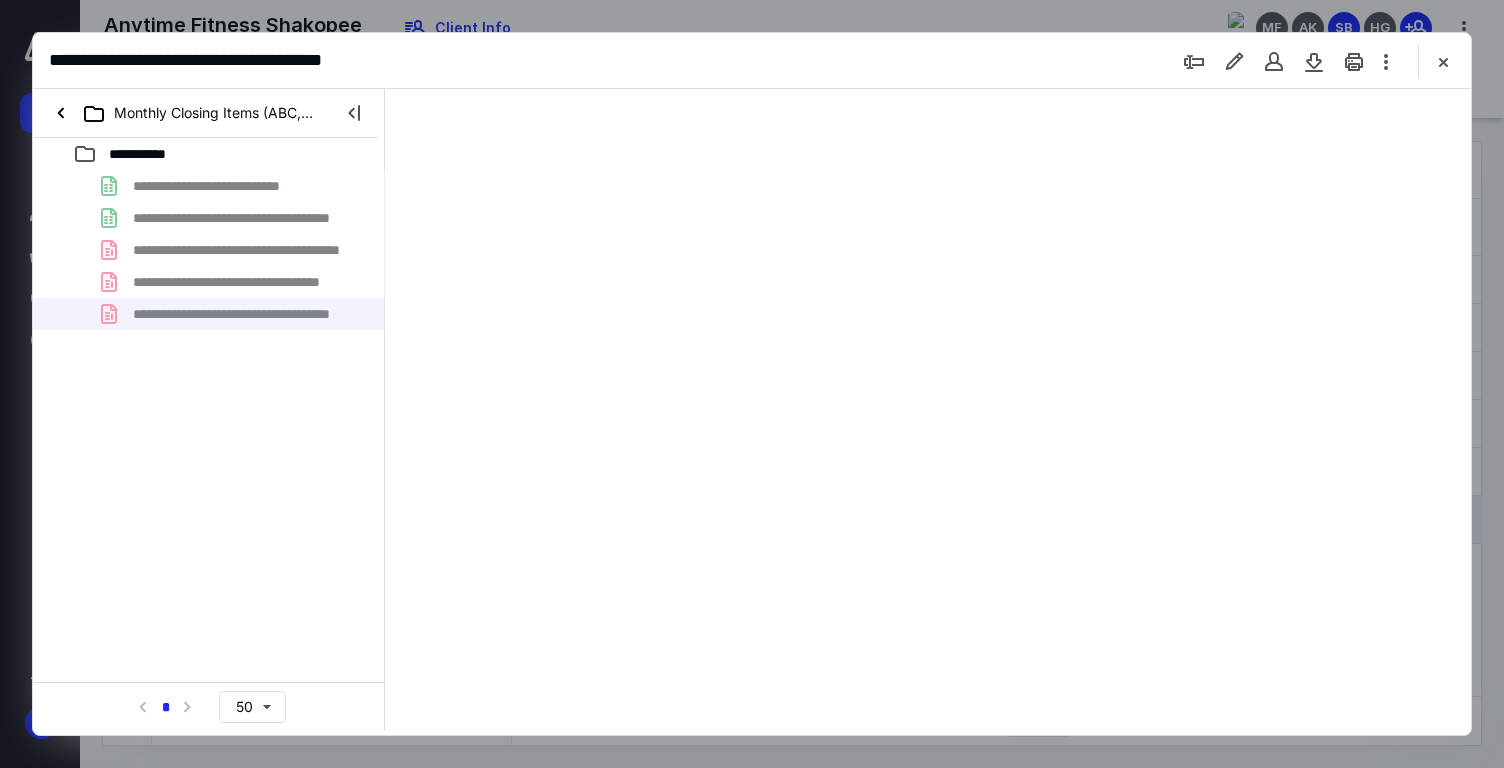 type on "46" 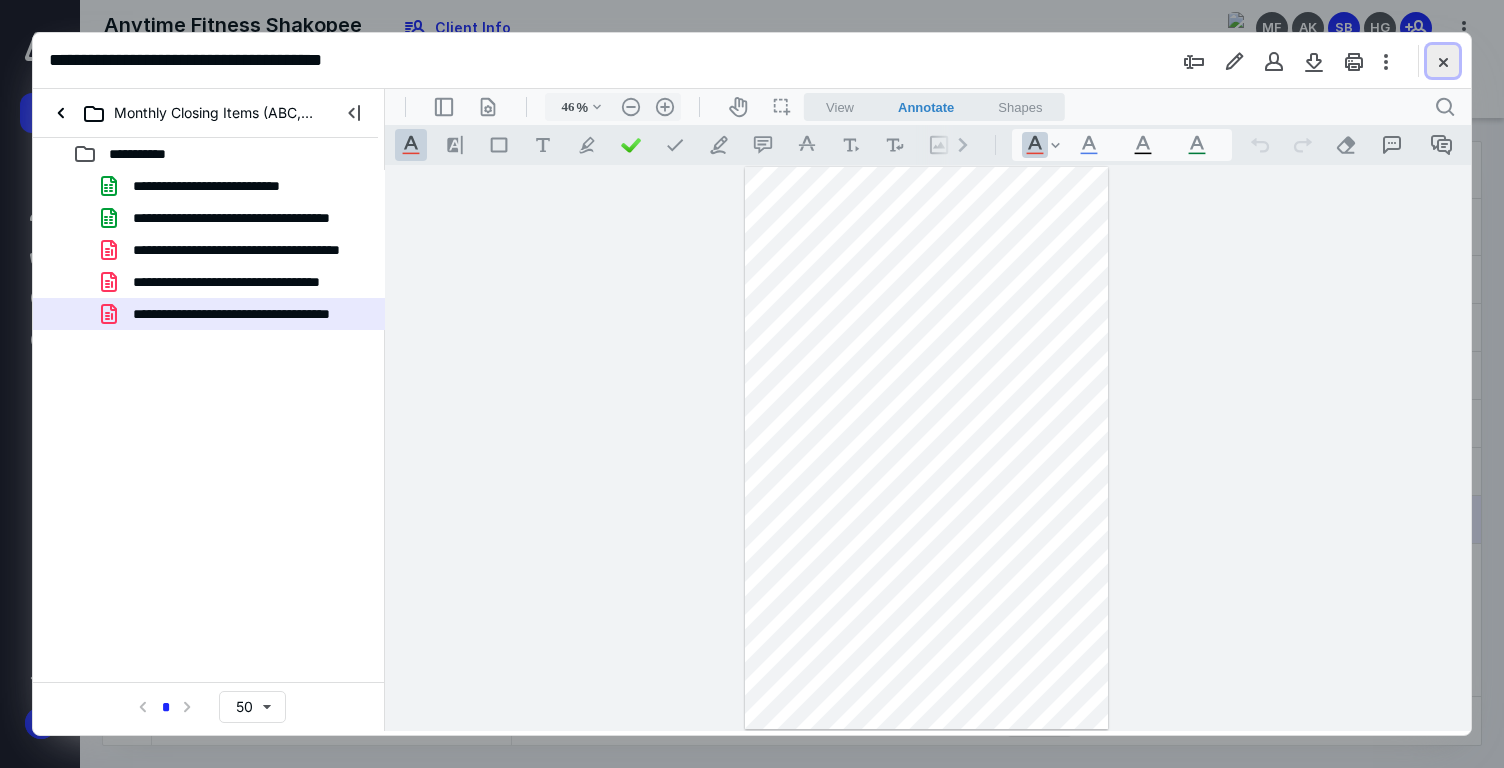 click at bounding box center (1443, 61) 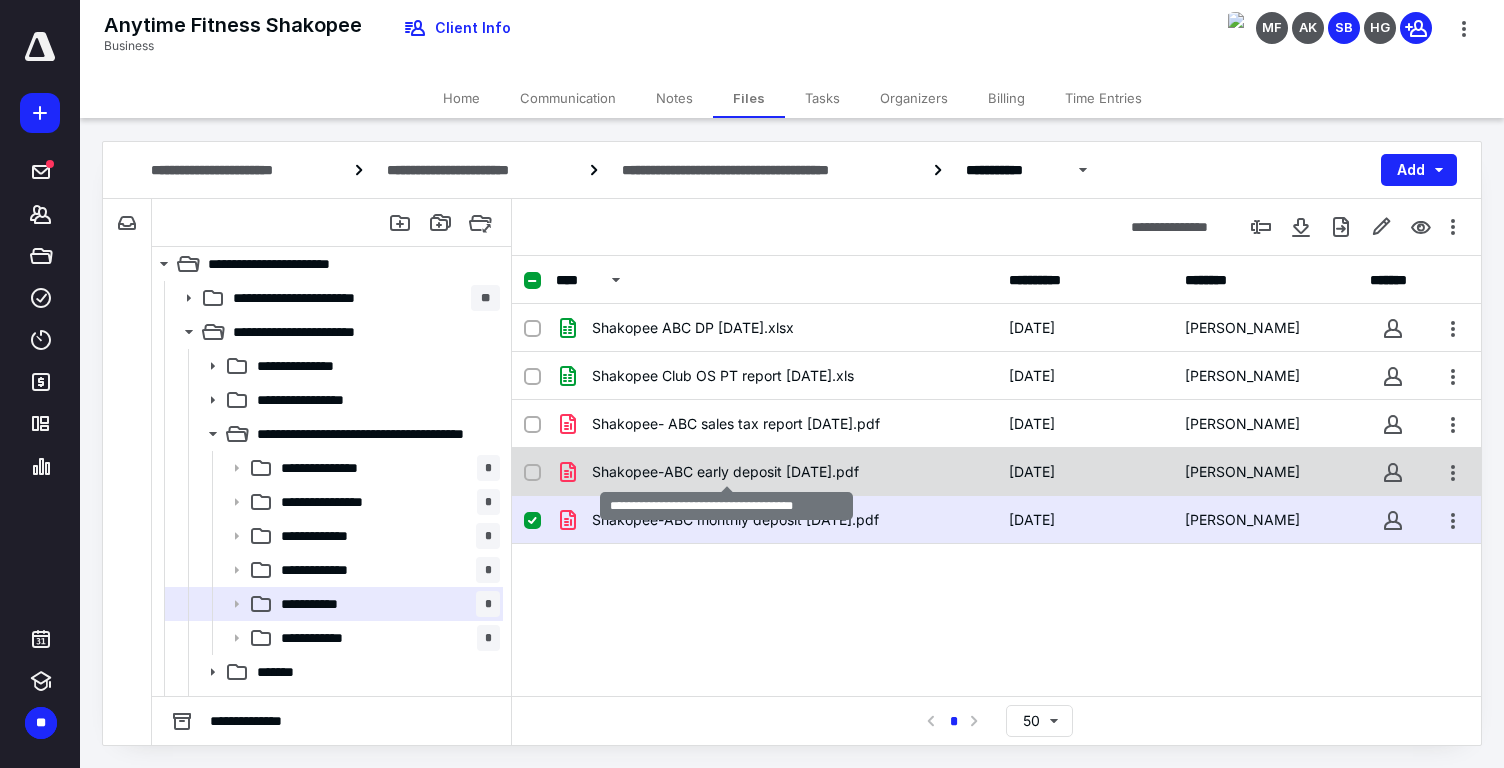 checkbox on "true" 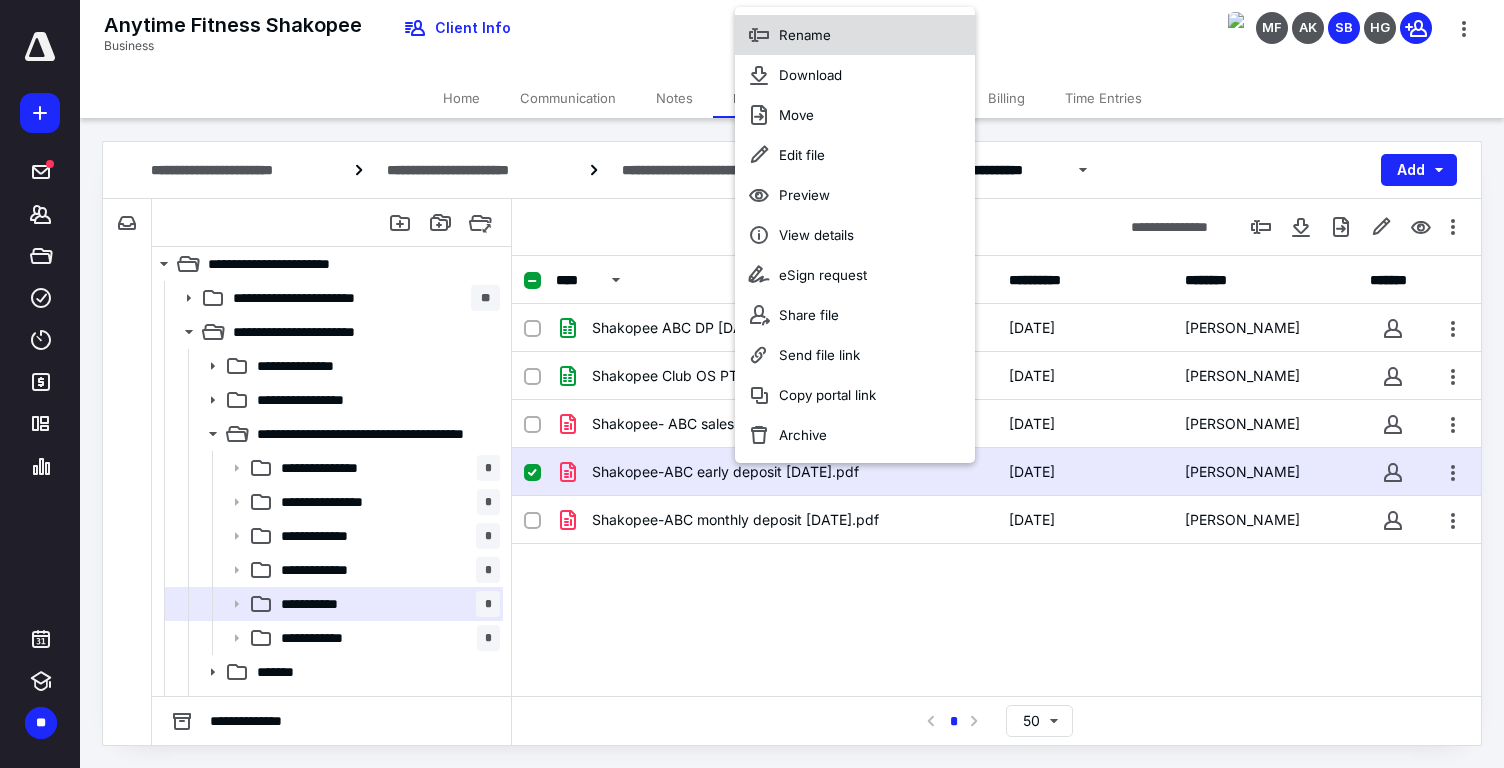 click on "Rename" at bounding box center (855, 35) 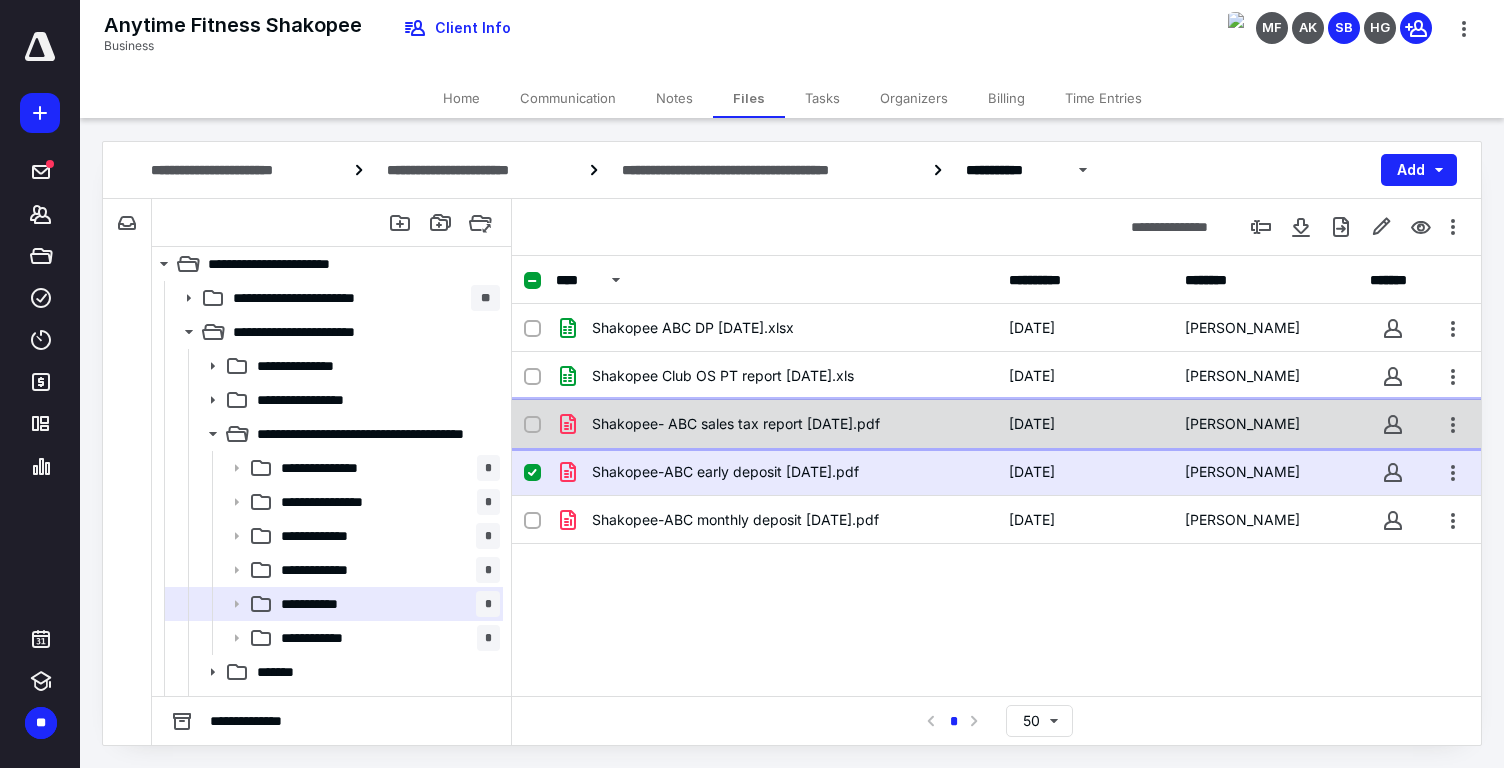 checkbox on "true" 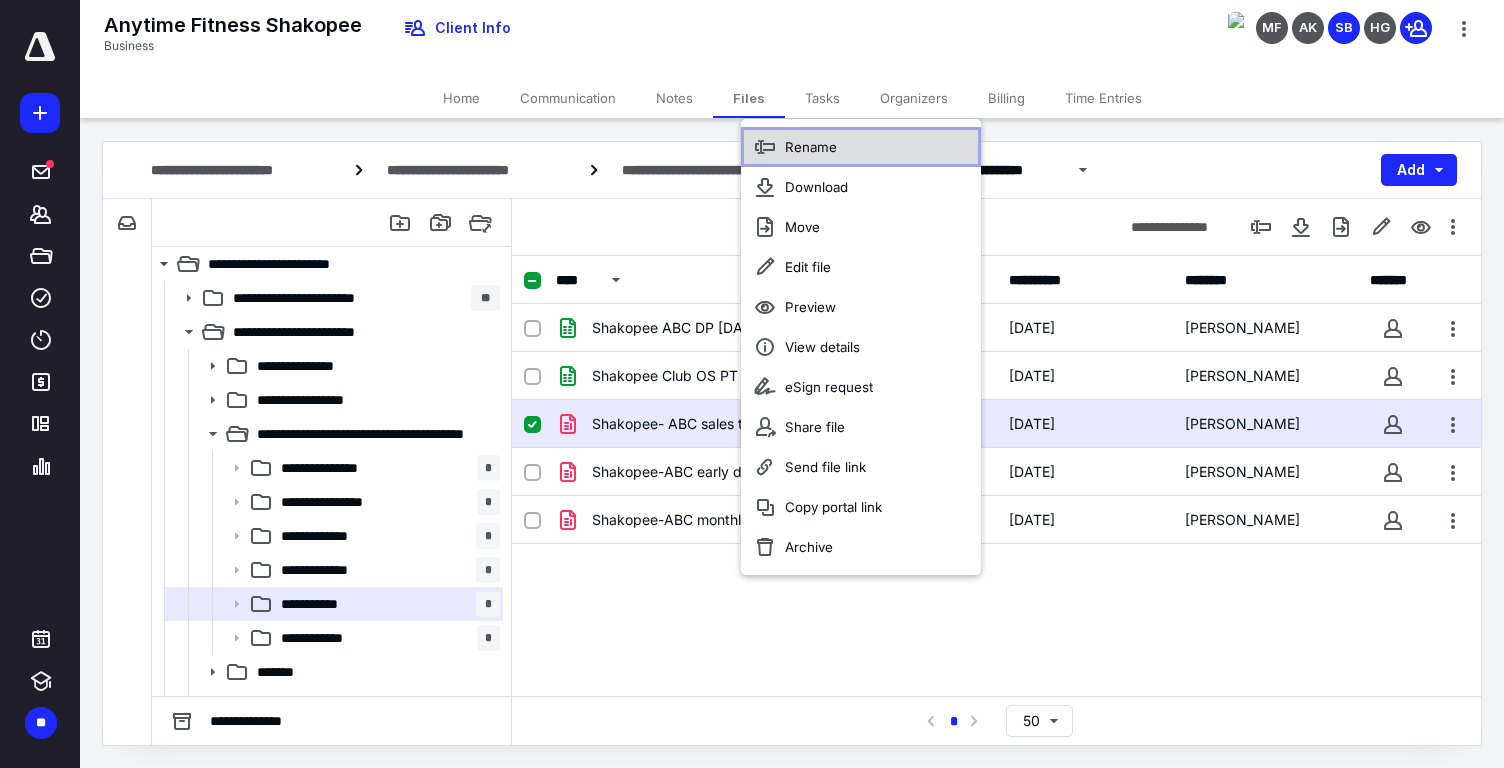 click on "Rename" at bounding box center [861, 147] 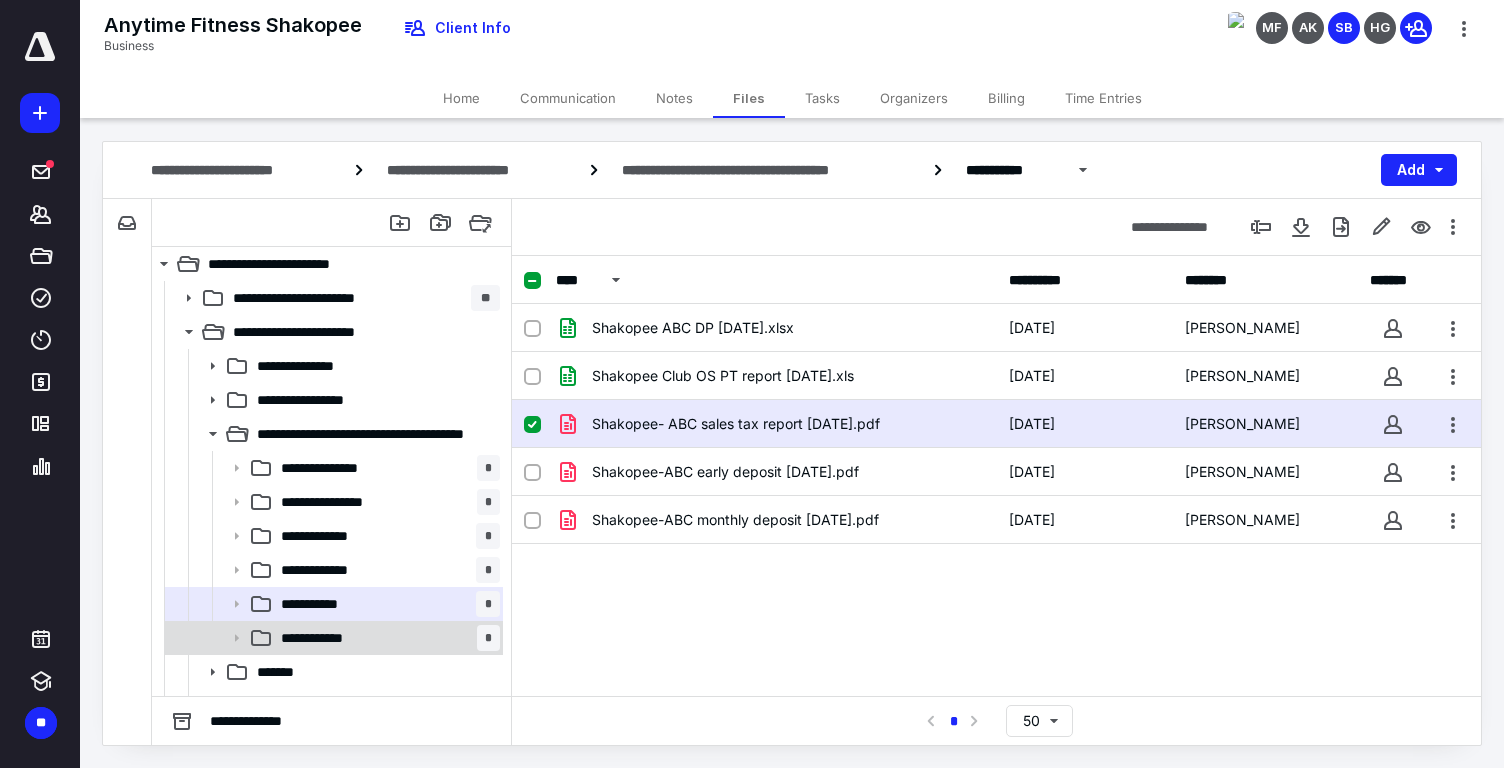 click on "**********" at bounding box center (327, 638) 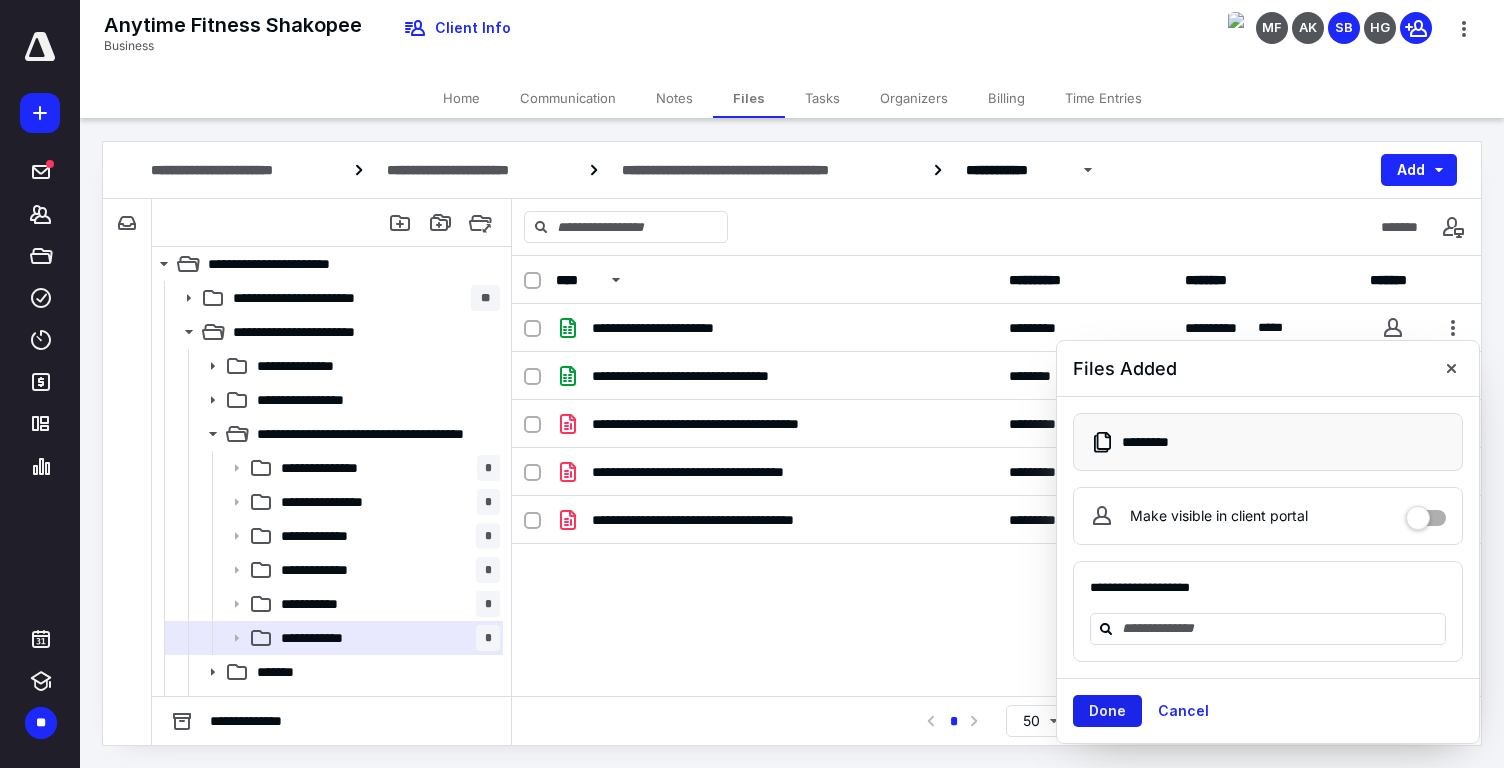 click on "Done" at bounding box center [1107, 711] 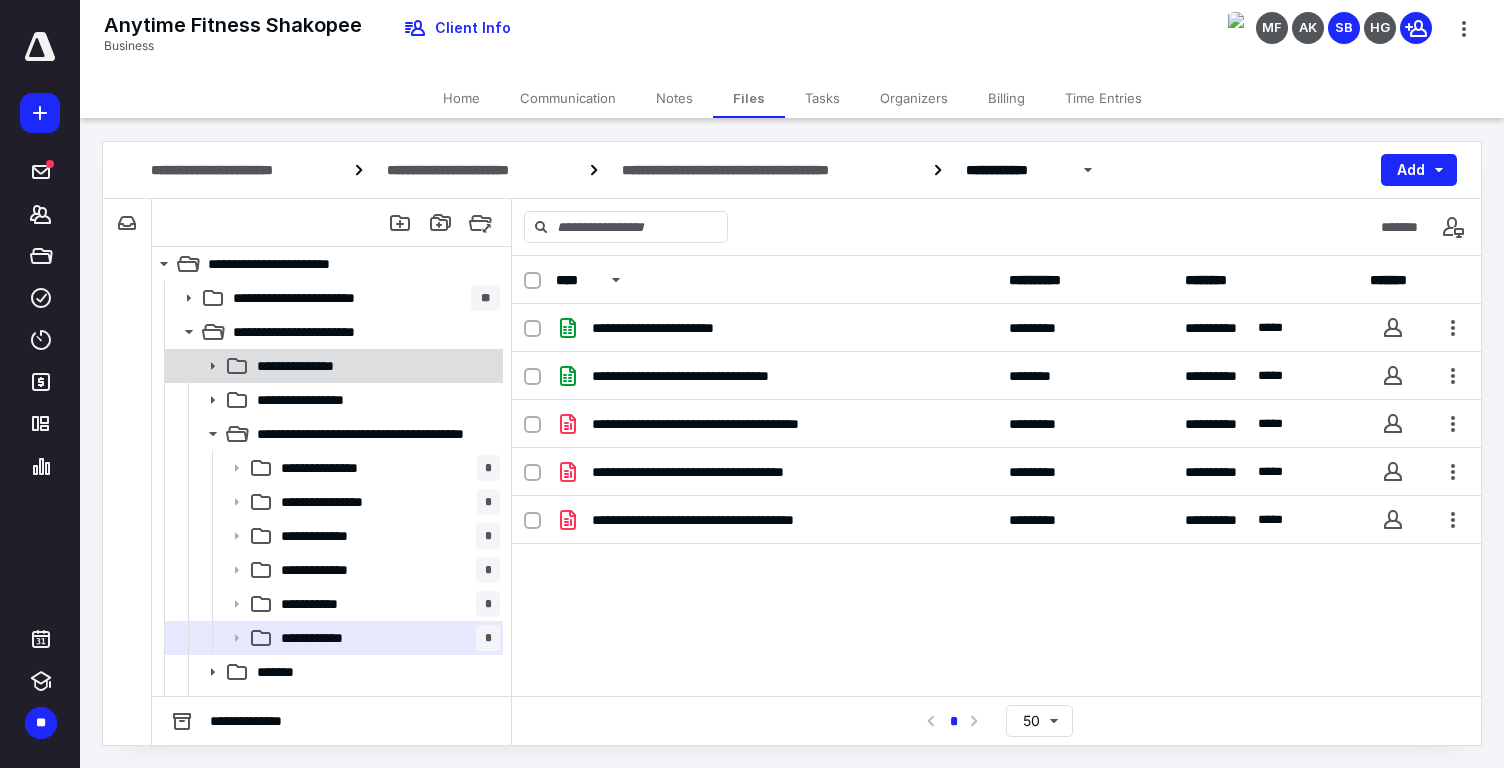 click on "**********" at bounding box center [312, 366] 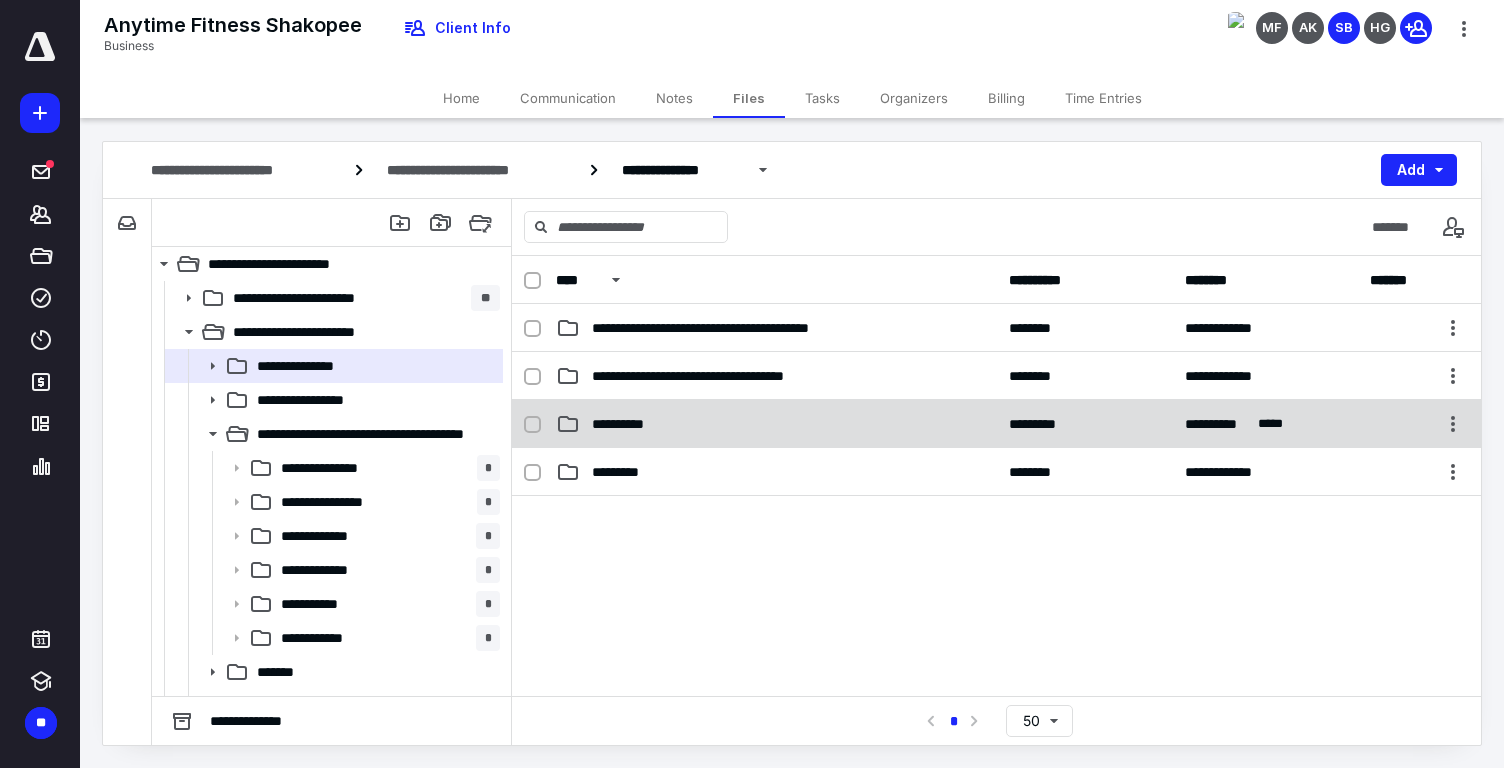click on "**********" at bounding box center (628, 424) 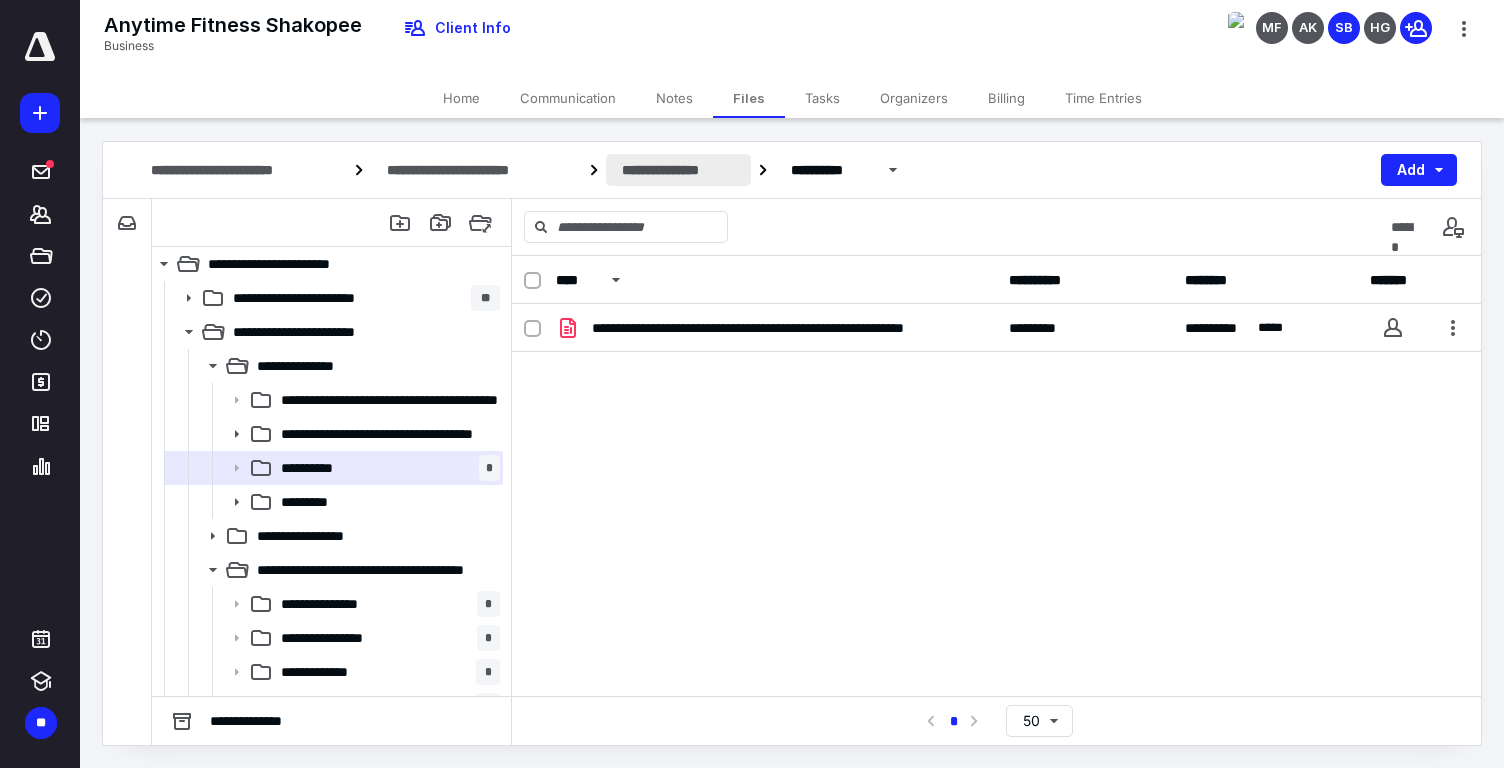 click on "**********" at bounding box center (678, 170) 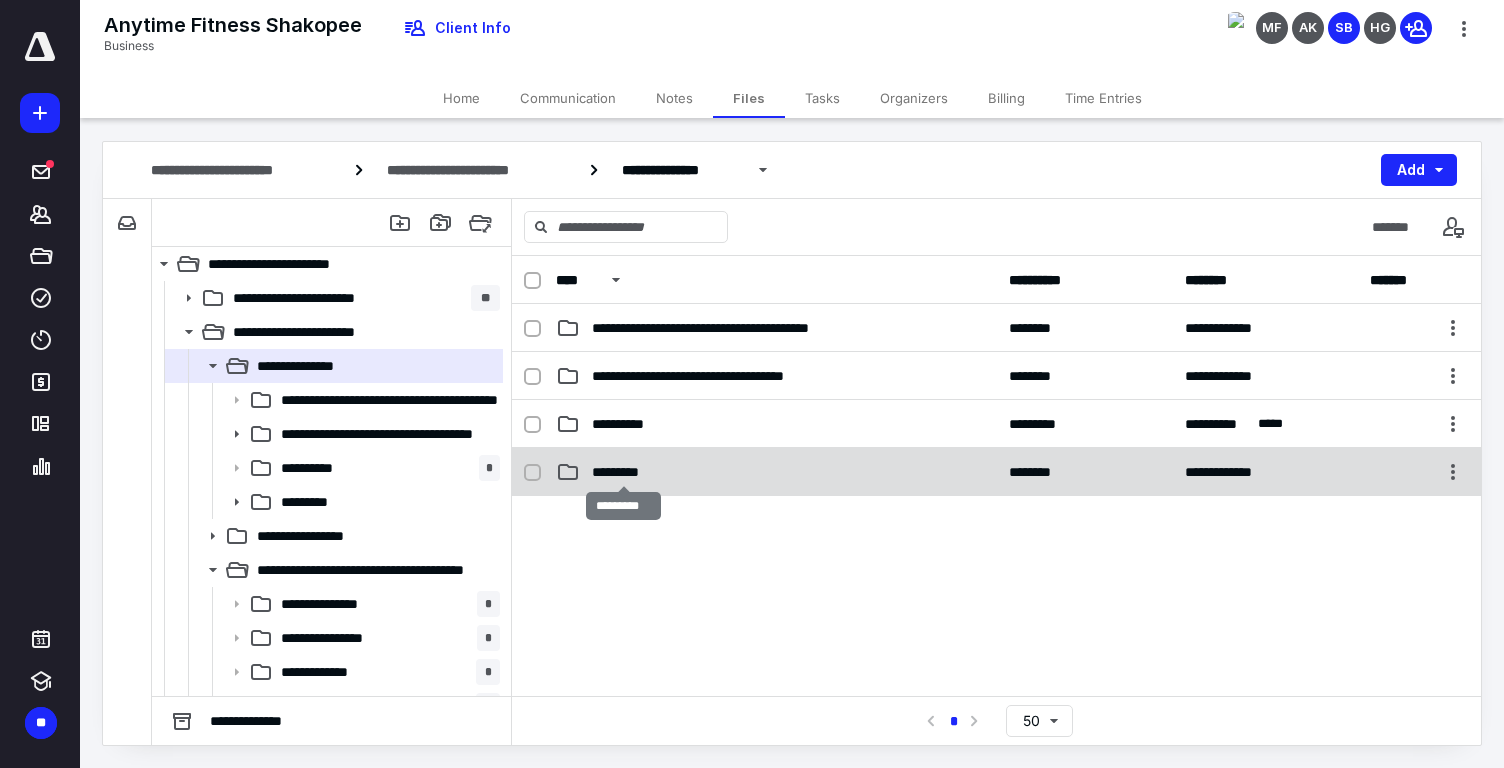 click on "*********" at bounding box center (623, 472) 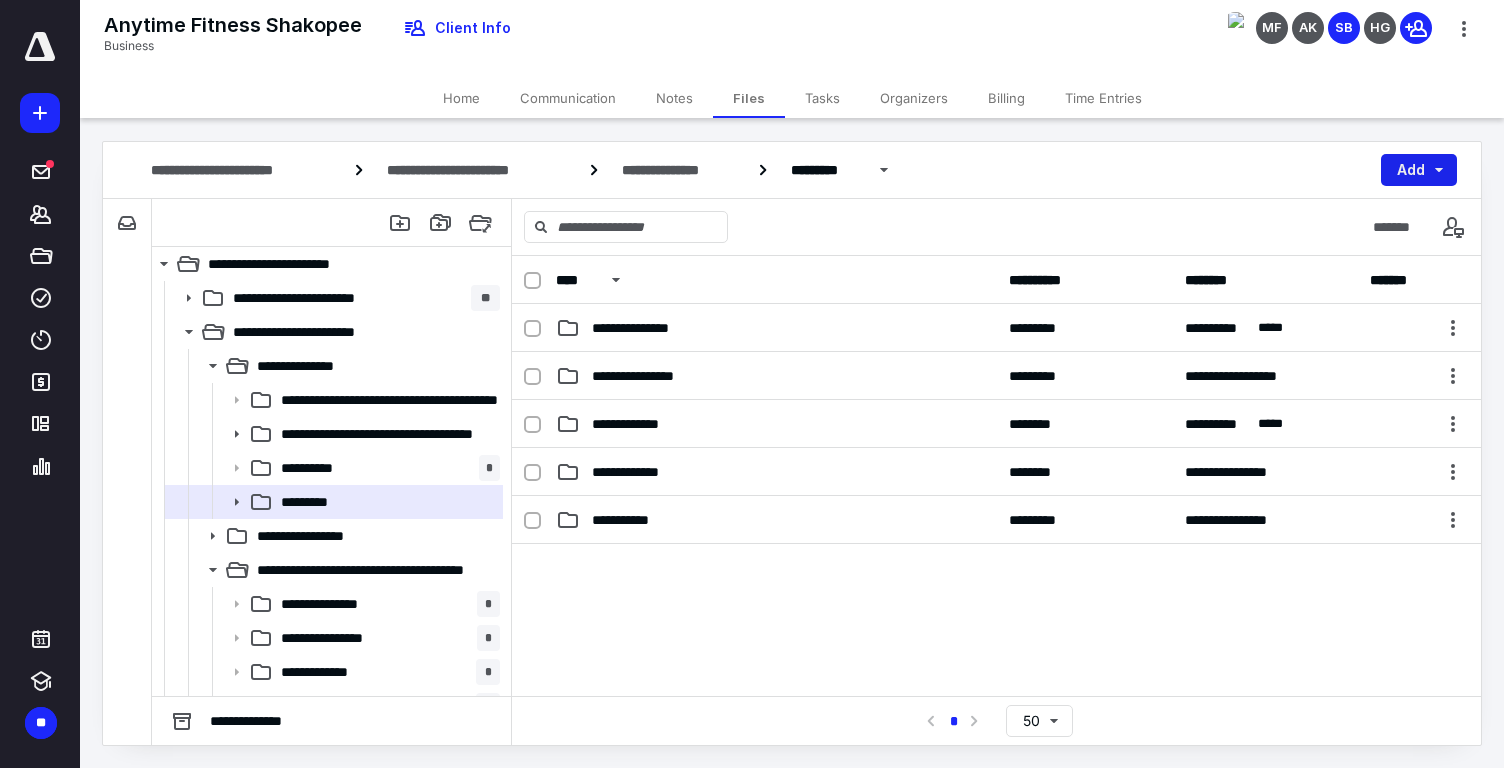 click on "Add" at bounding box center (1419, 170) 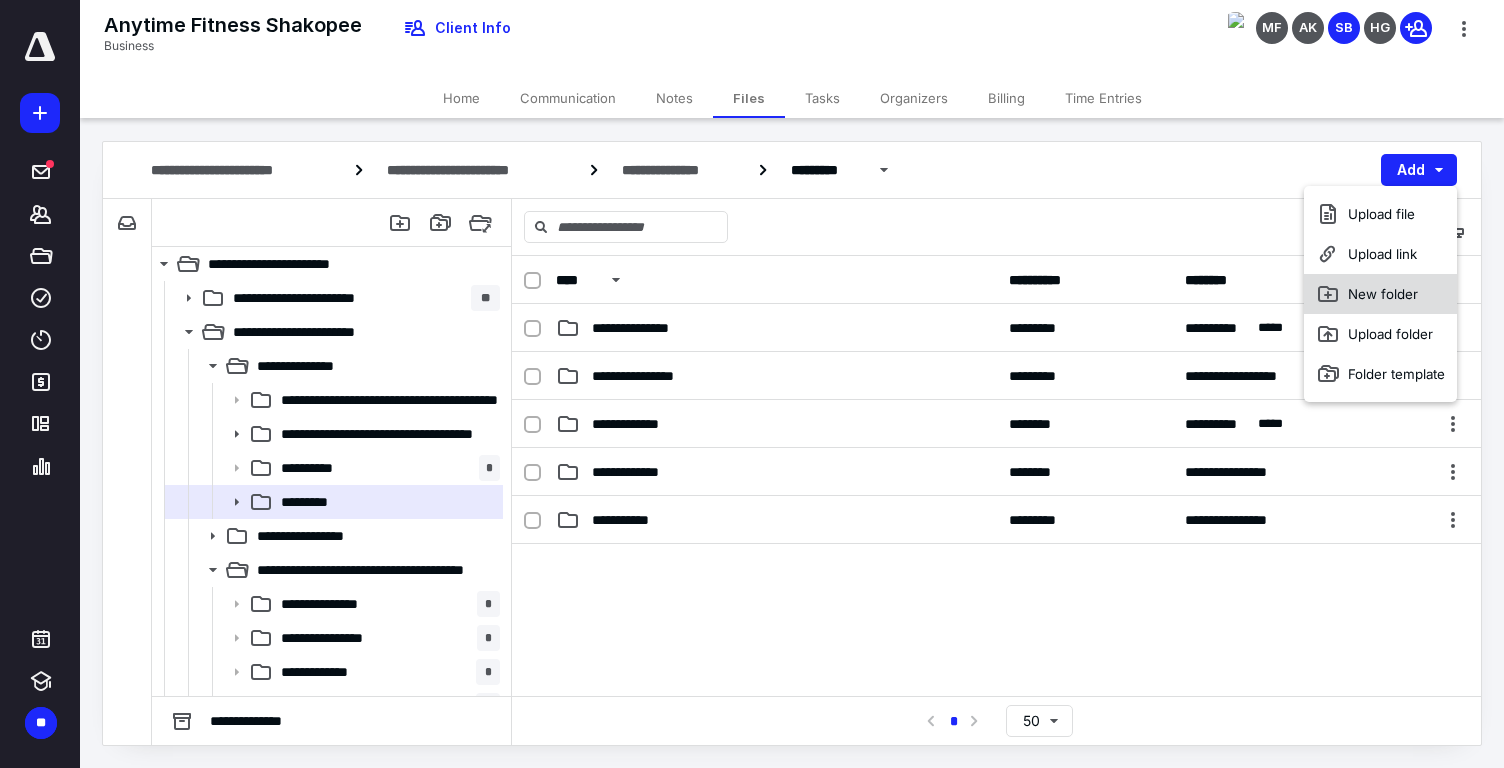click on "New folder" at bounding box center [1380, 294] 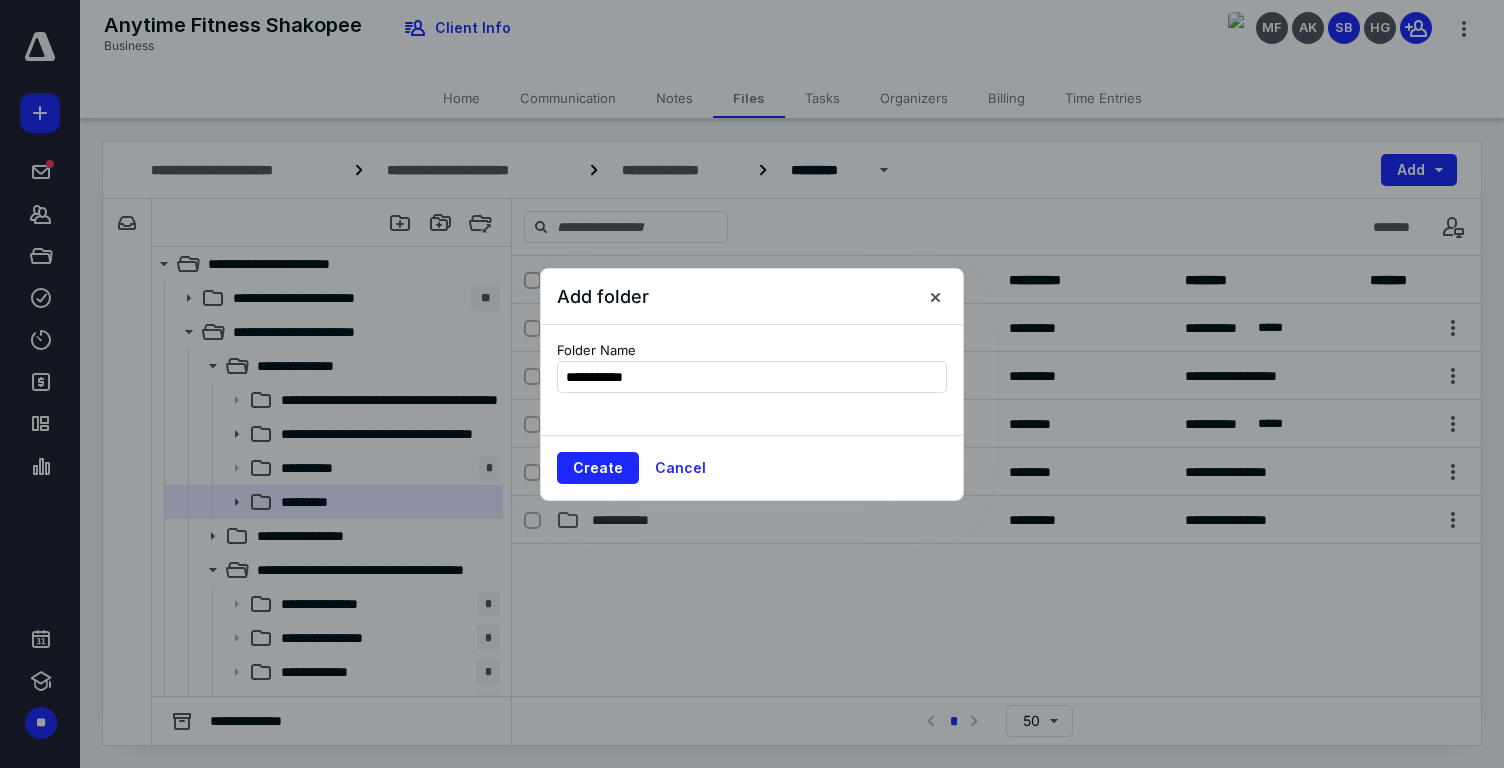 type on "**********" 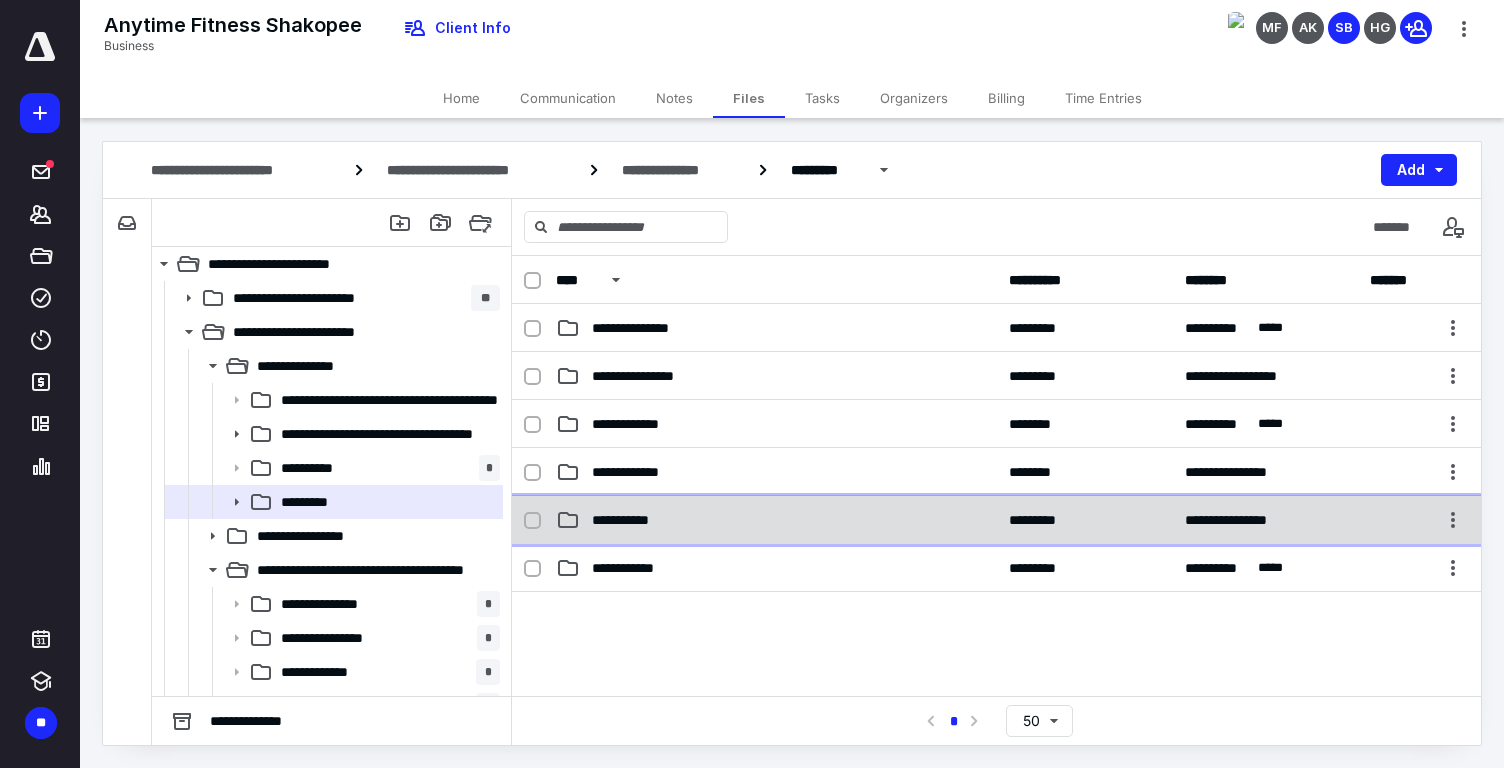 click on "**********" at bounding box center [996, 520] 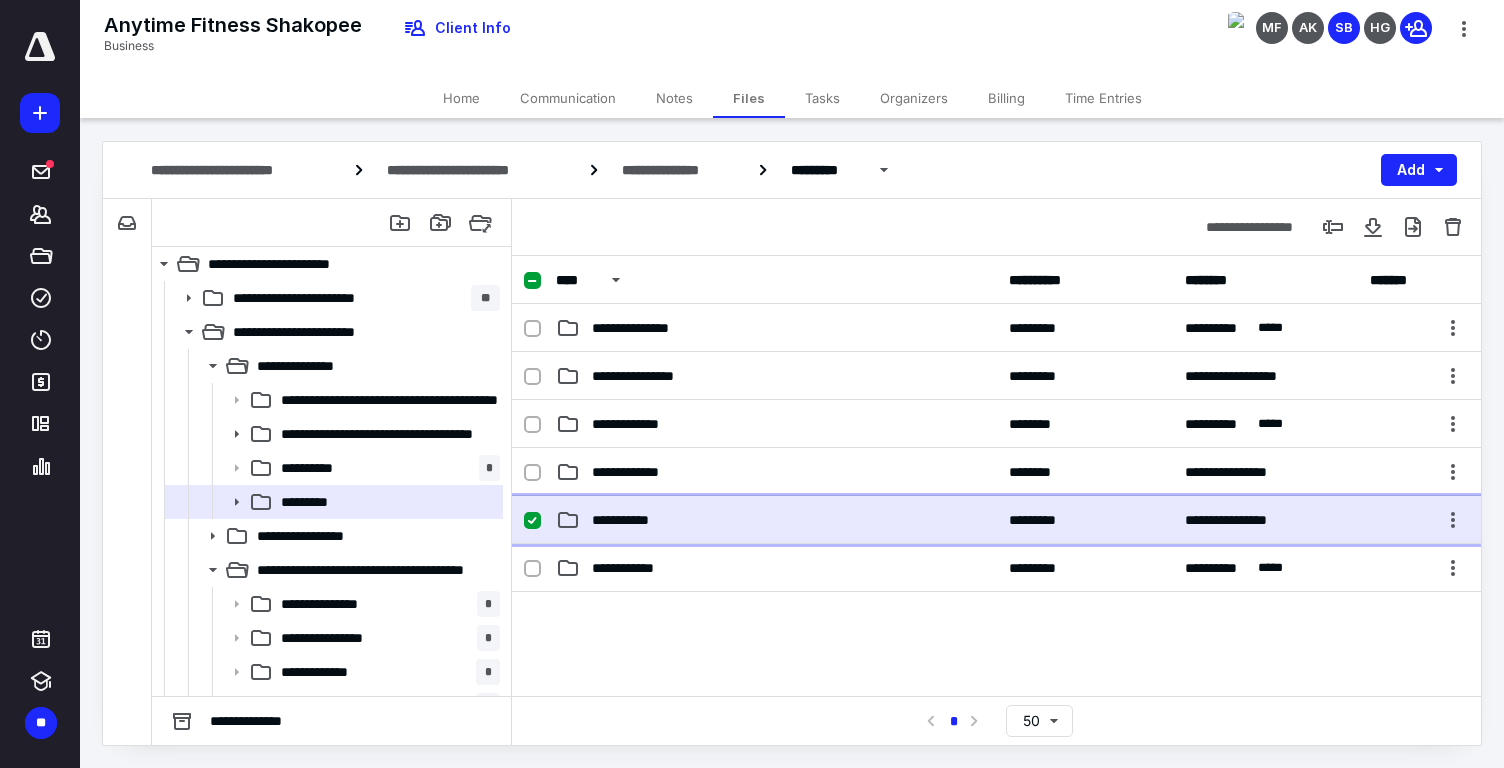 click on "**********" at bounding box center [996, 520] 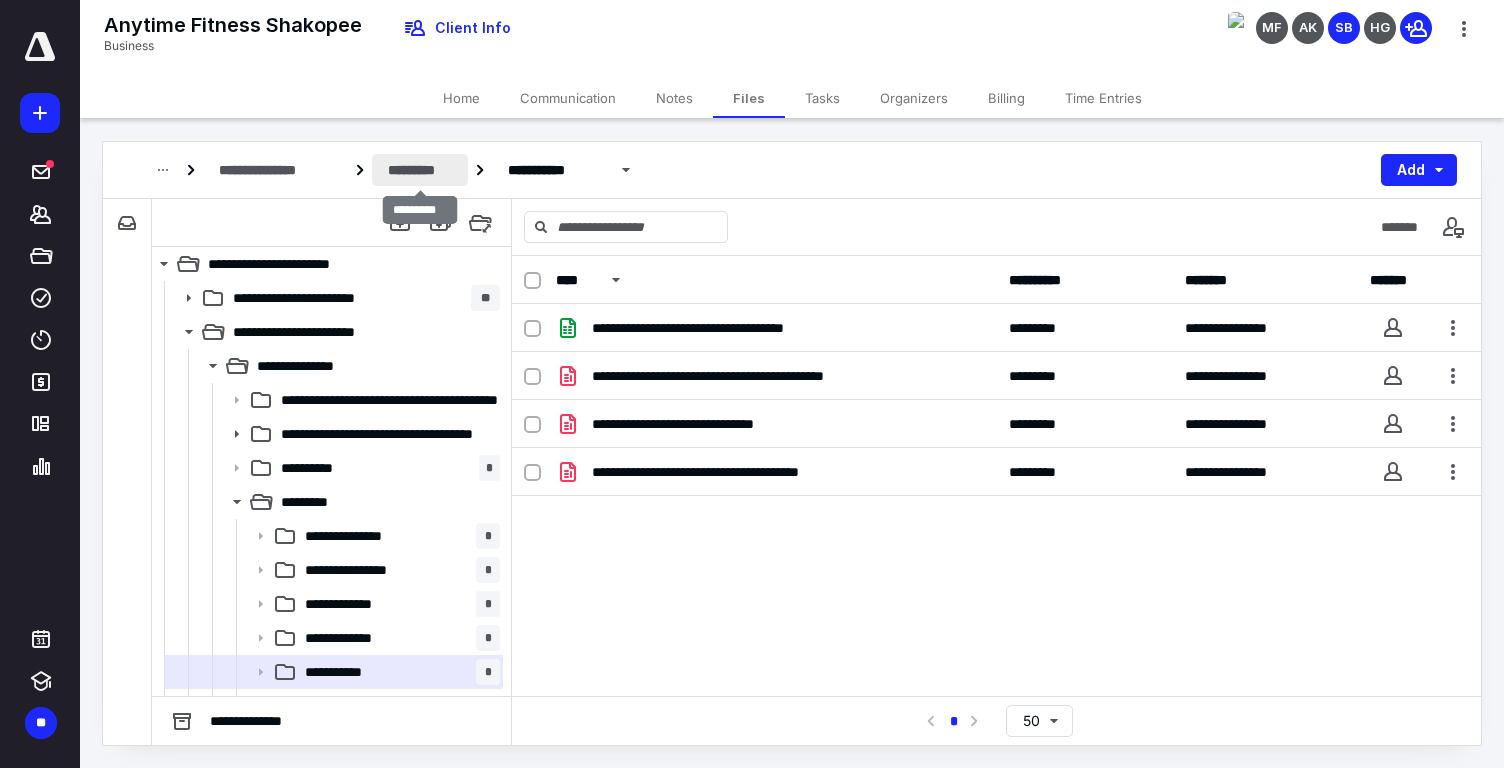 click on "*********" at bounding box center (420, 170) 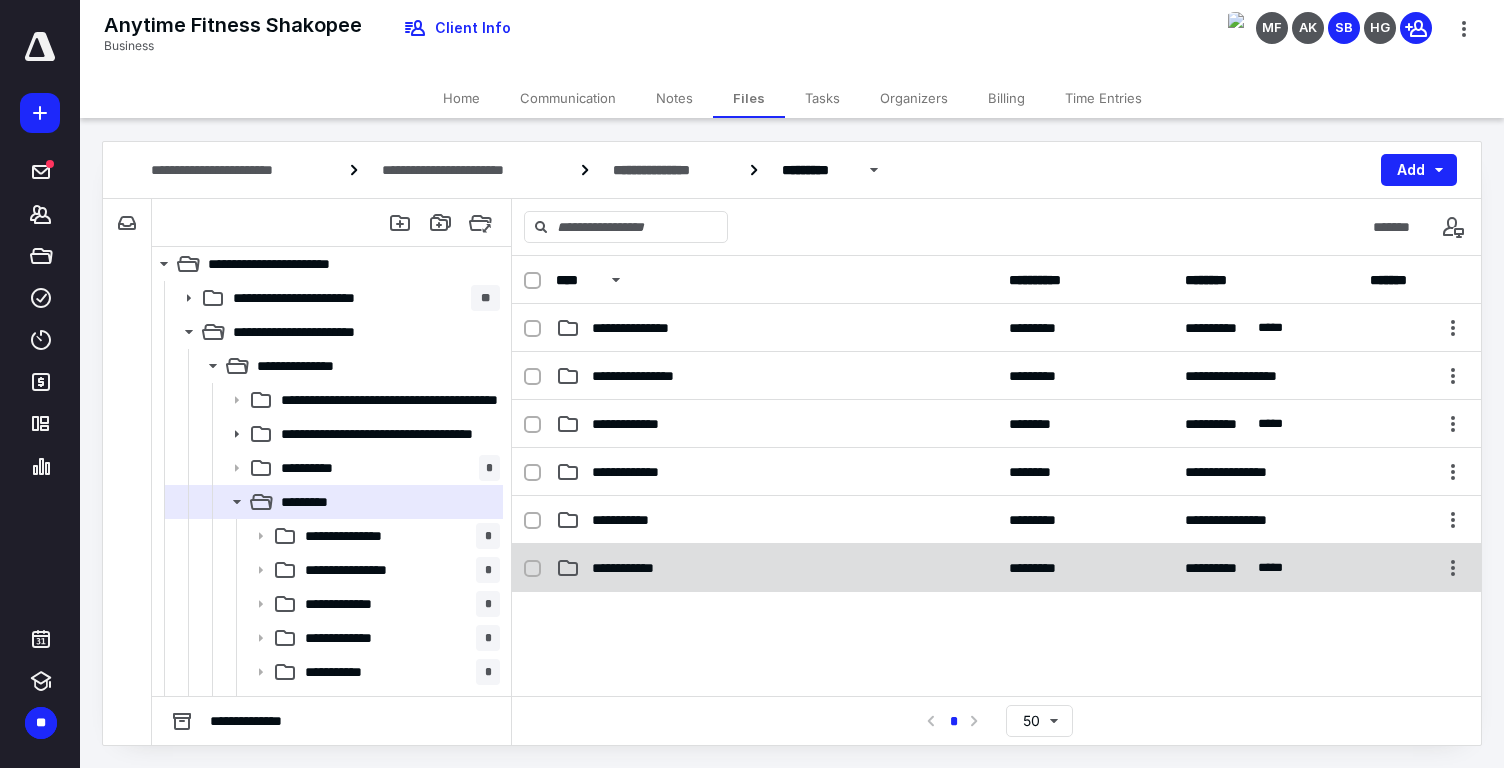 click on "**********" at bounding box center (776, 568) 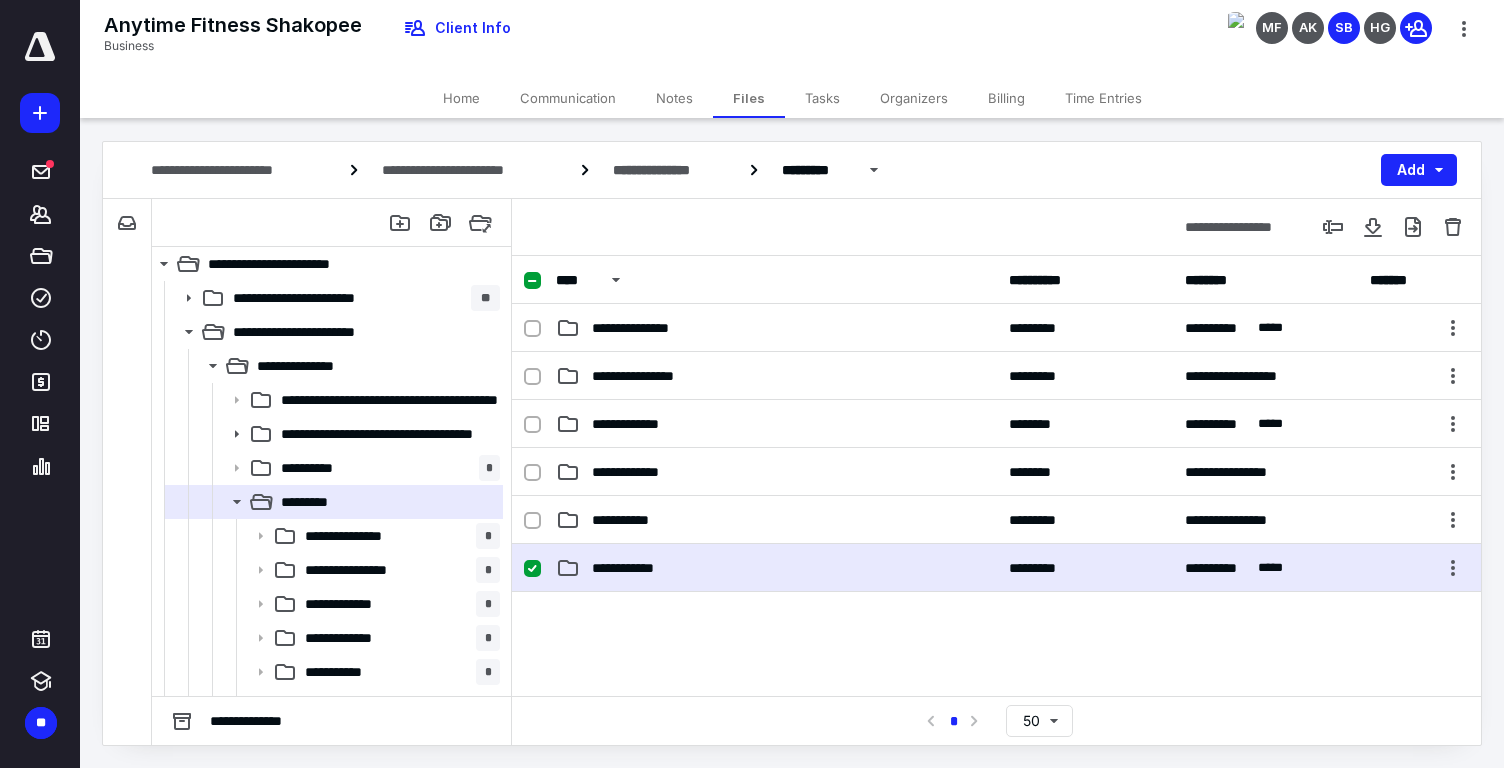 click on "**********" at bounding box center [776, 568] 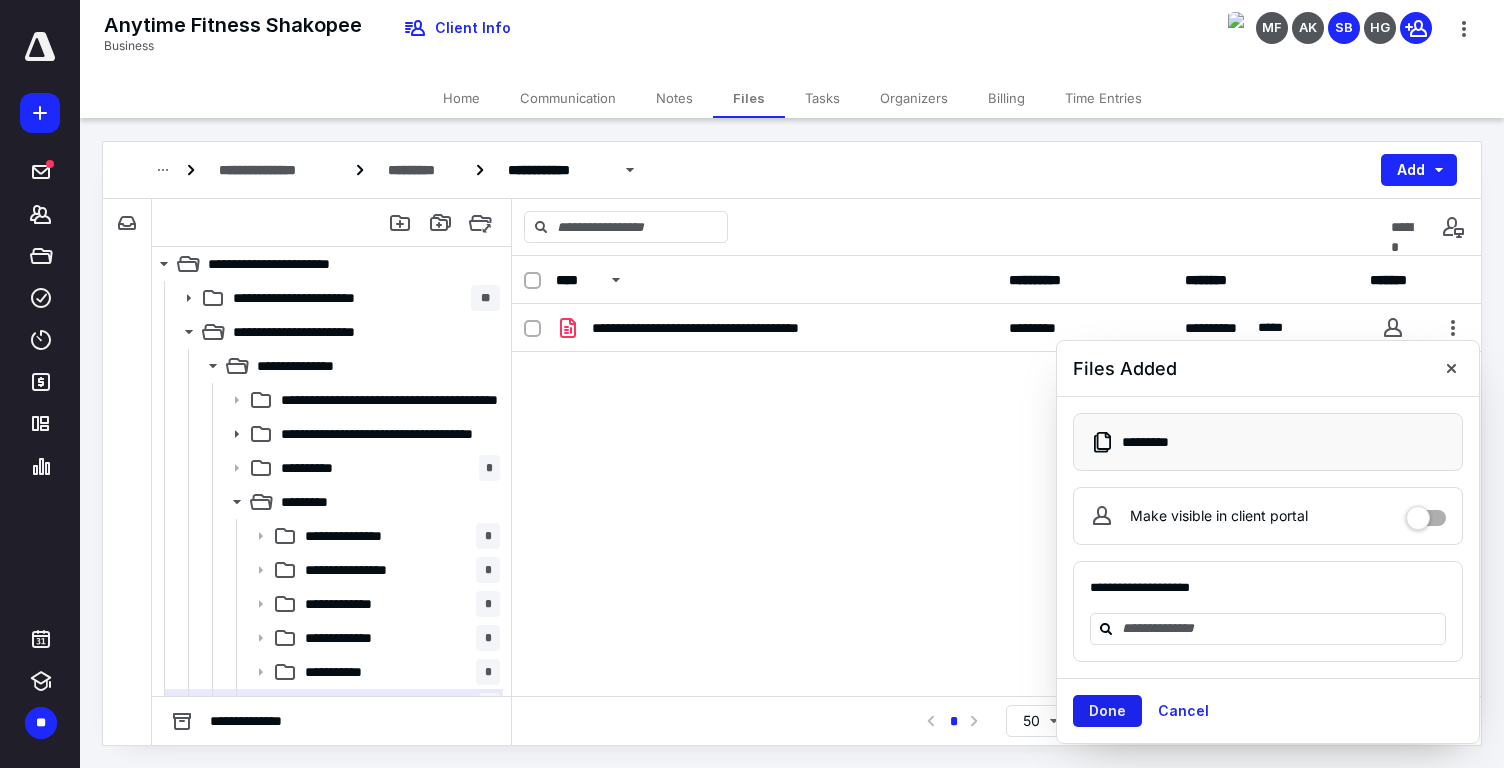 click on "Done" at bounding box center [1107, 711] 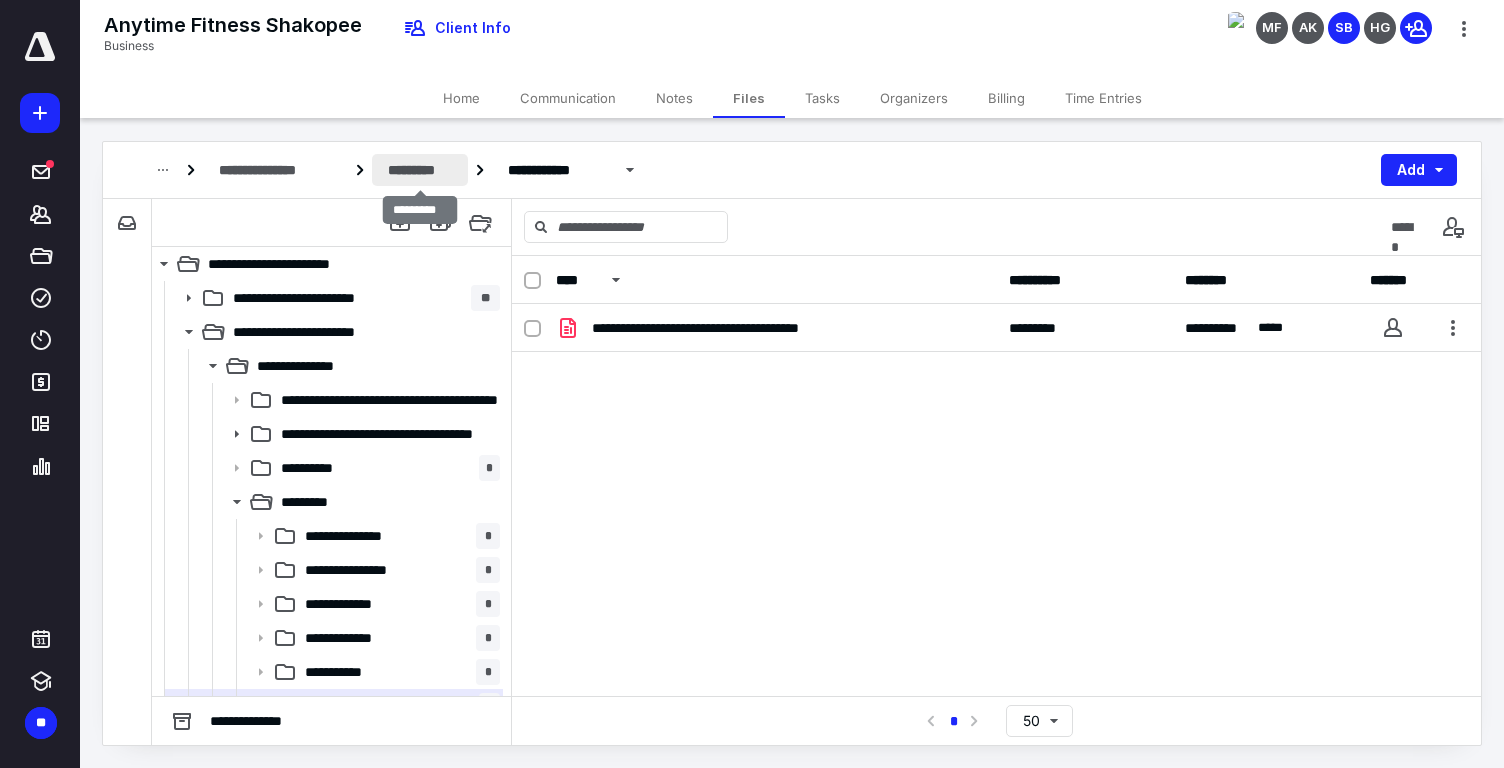 click on "*********" at bounding box center [420, 170] 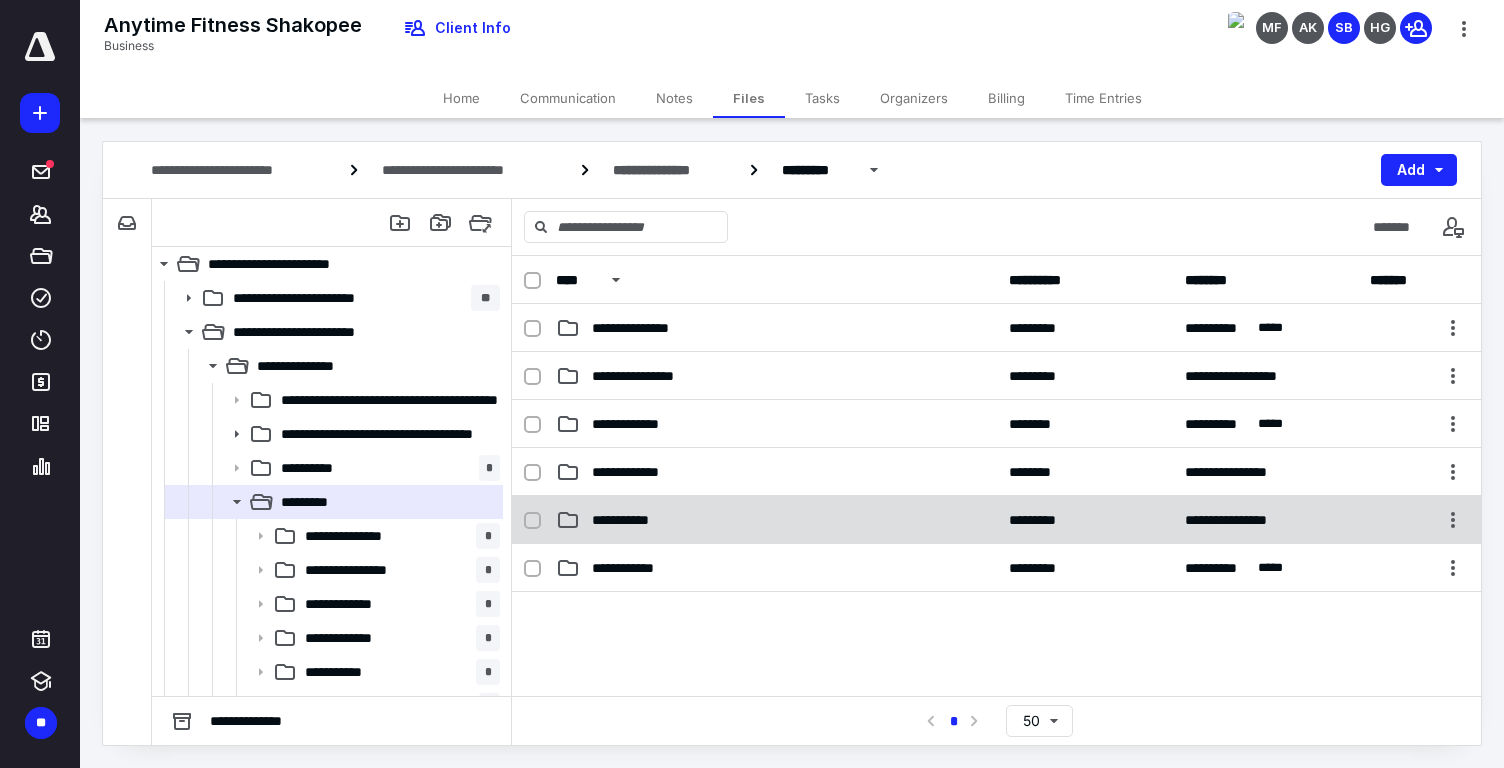 click on "**********" at bounding box center [635, 520] 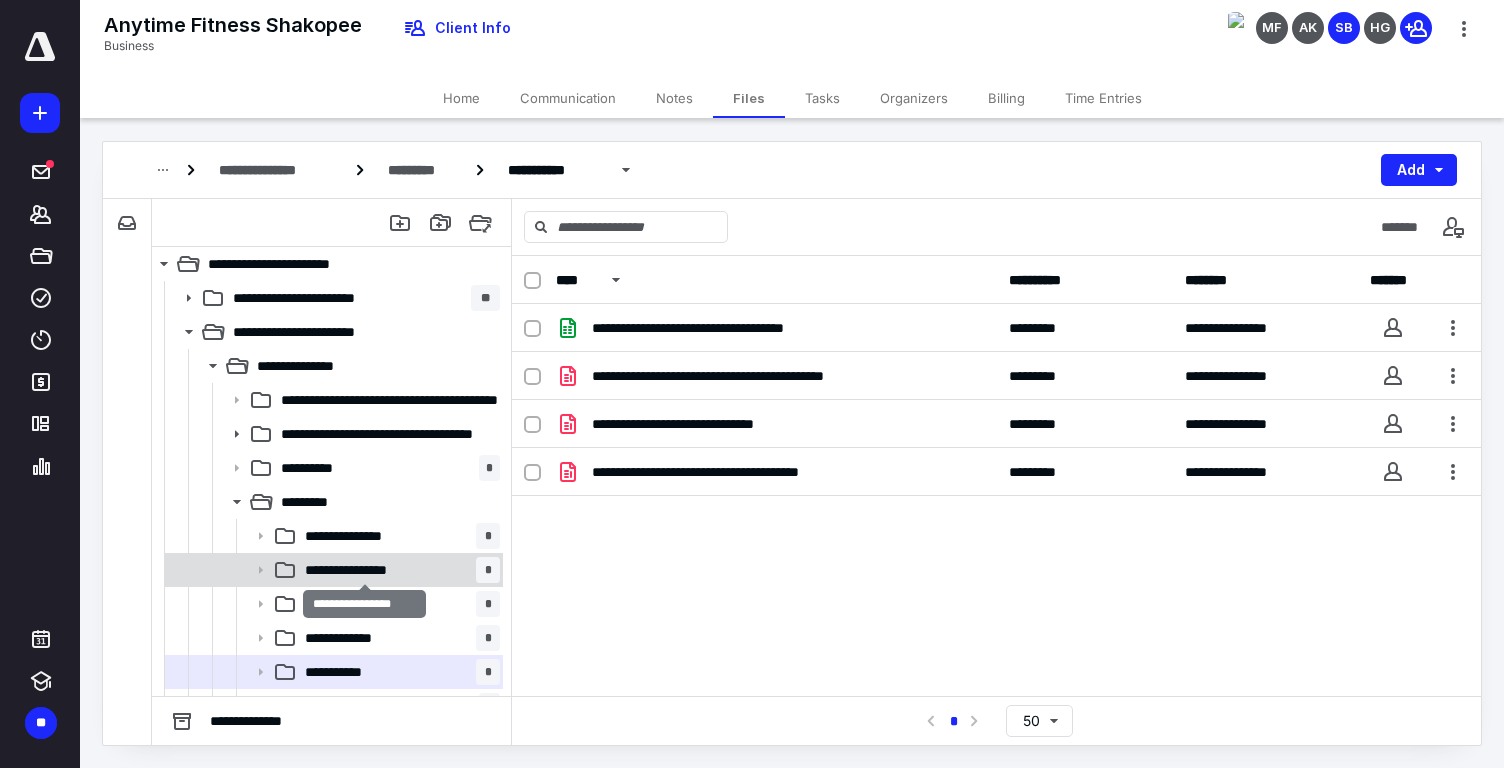 scroll, scrollTop: 100, scrollLeft: 0, axis: vertical 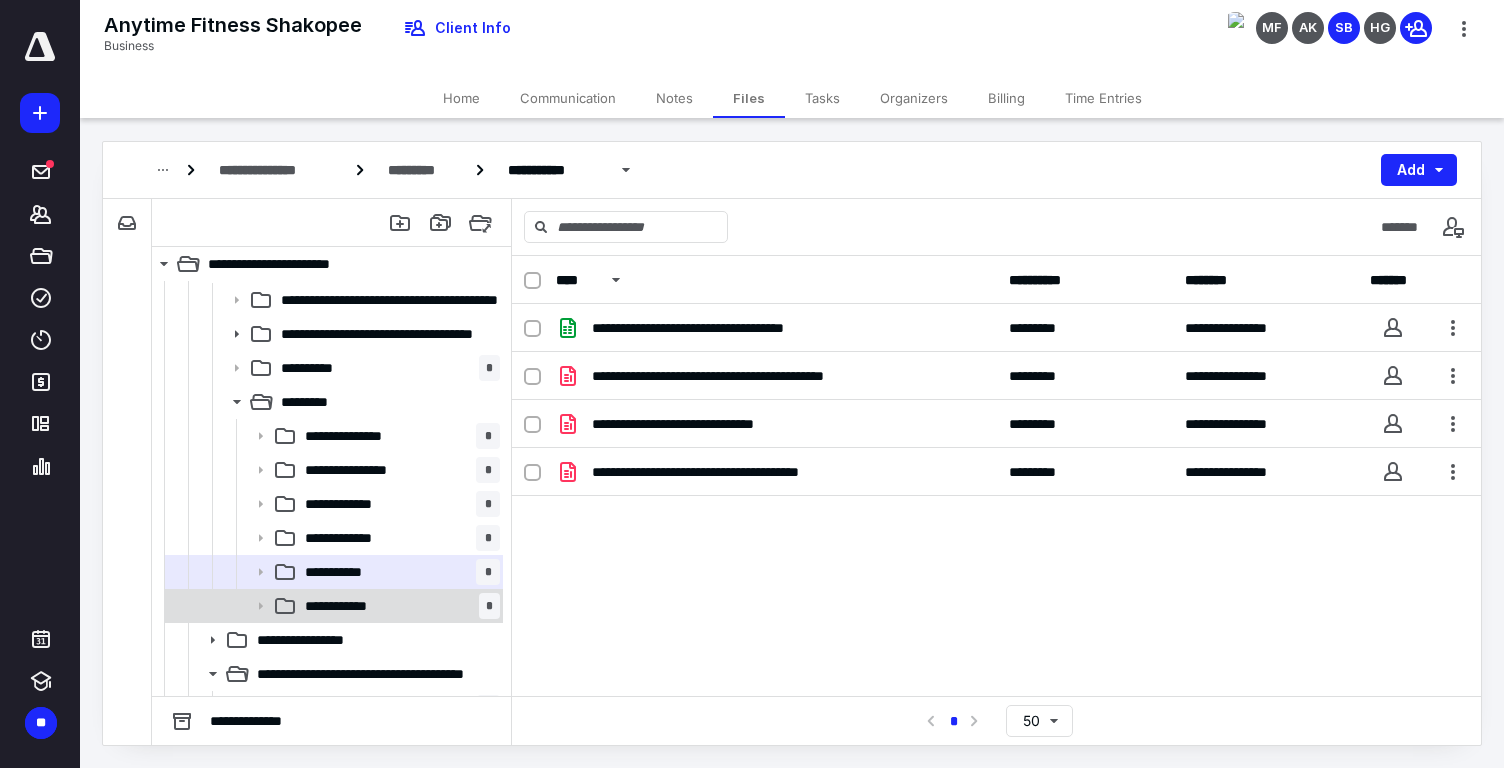click on "**********" at bounding box center [351, 606] 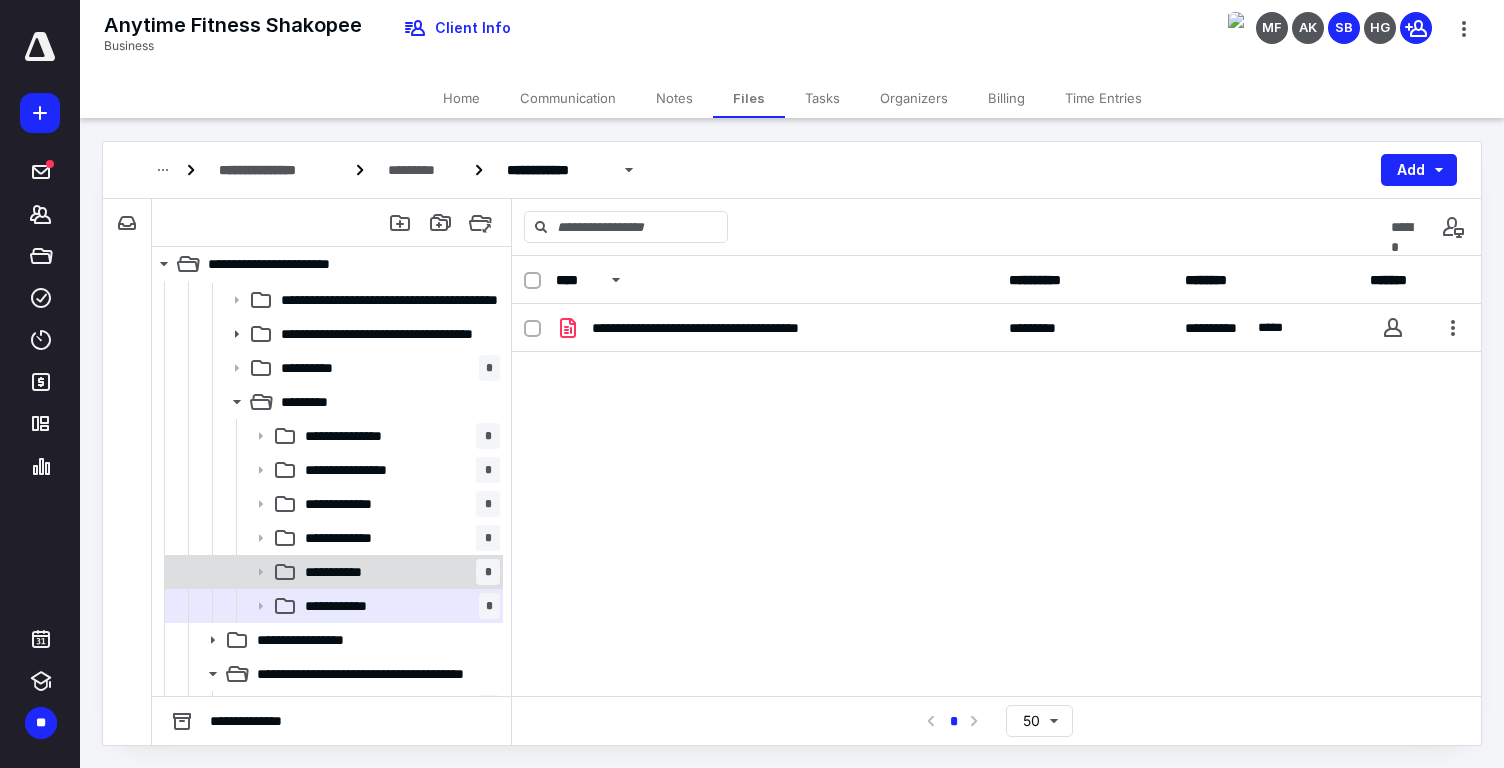 click on "**********" at bounding box center [398, 572] 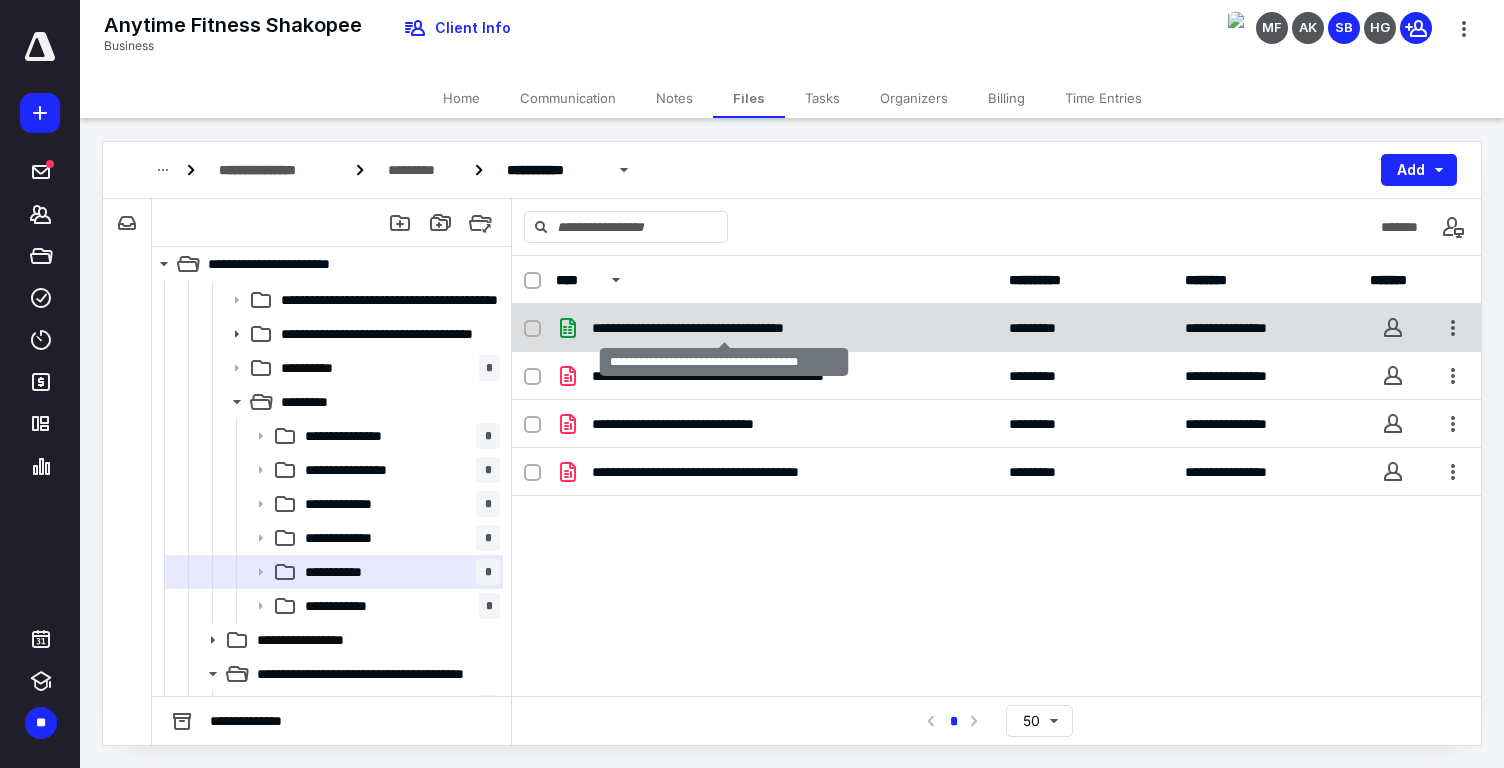 checkbox on "true" 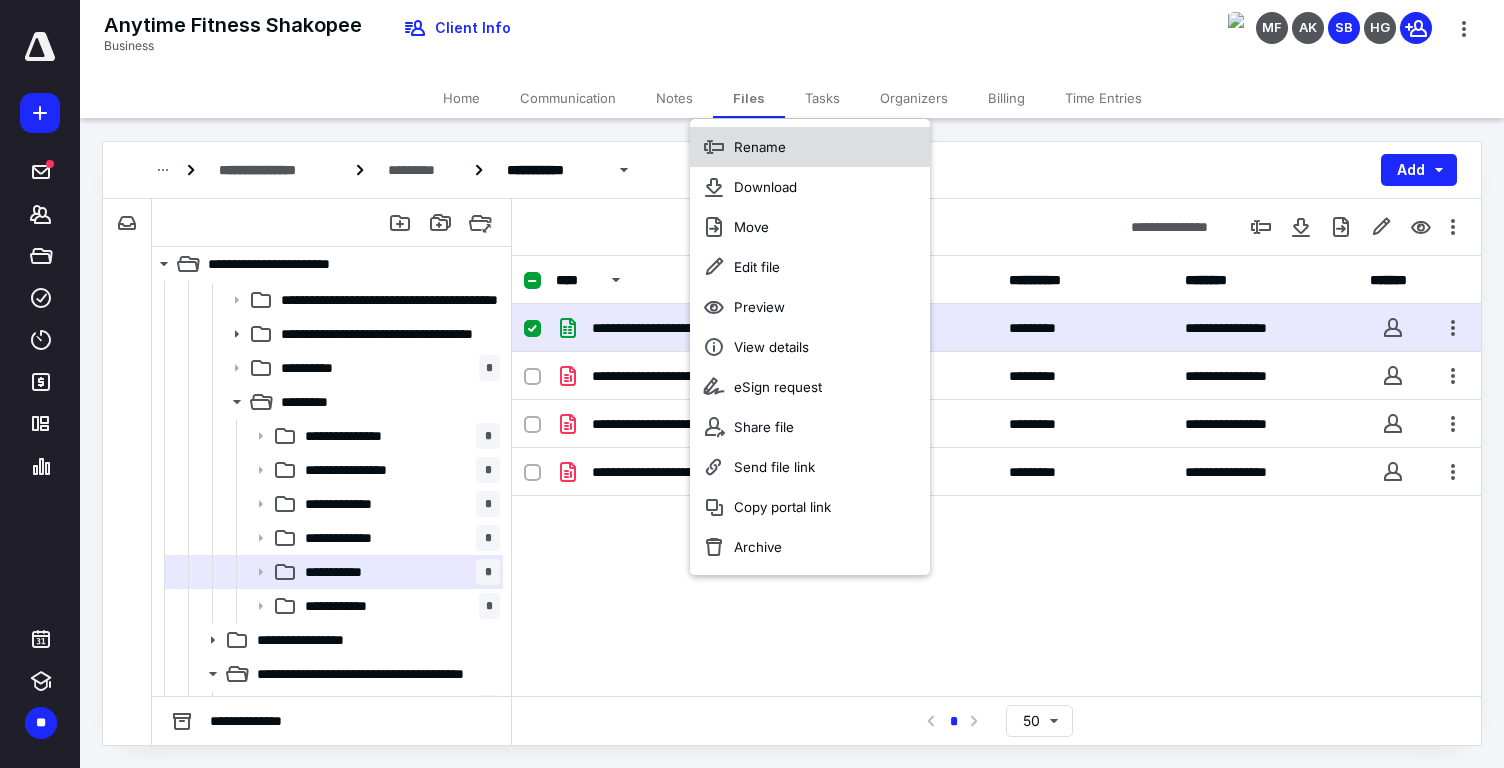 click on "Rename" at bounding box center (760, 147) 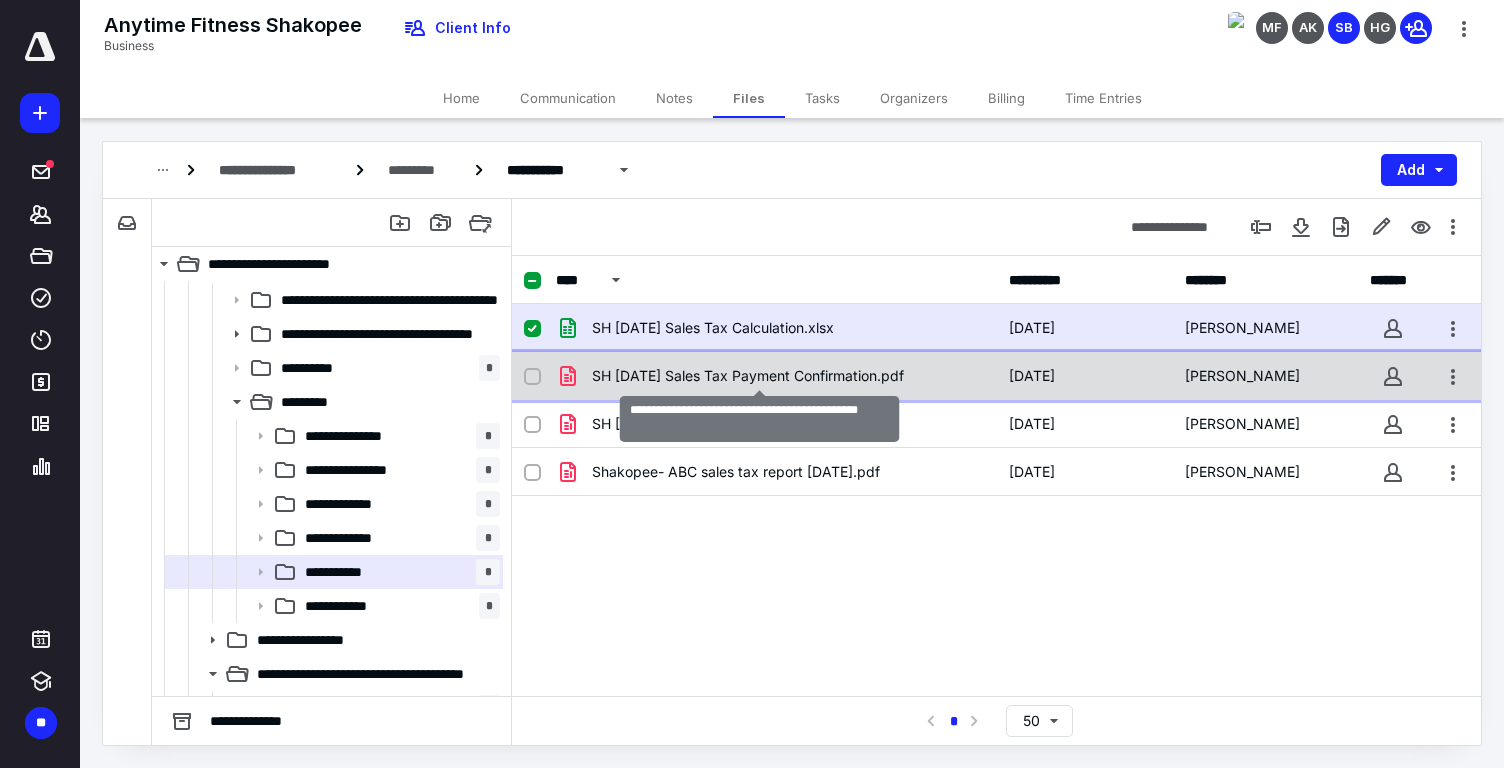 checkbox on "false" 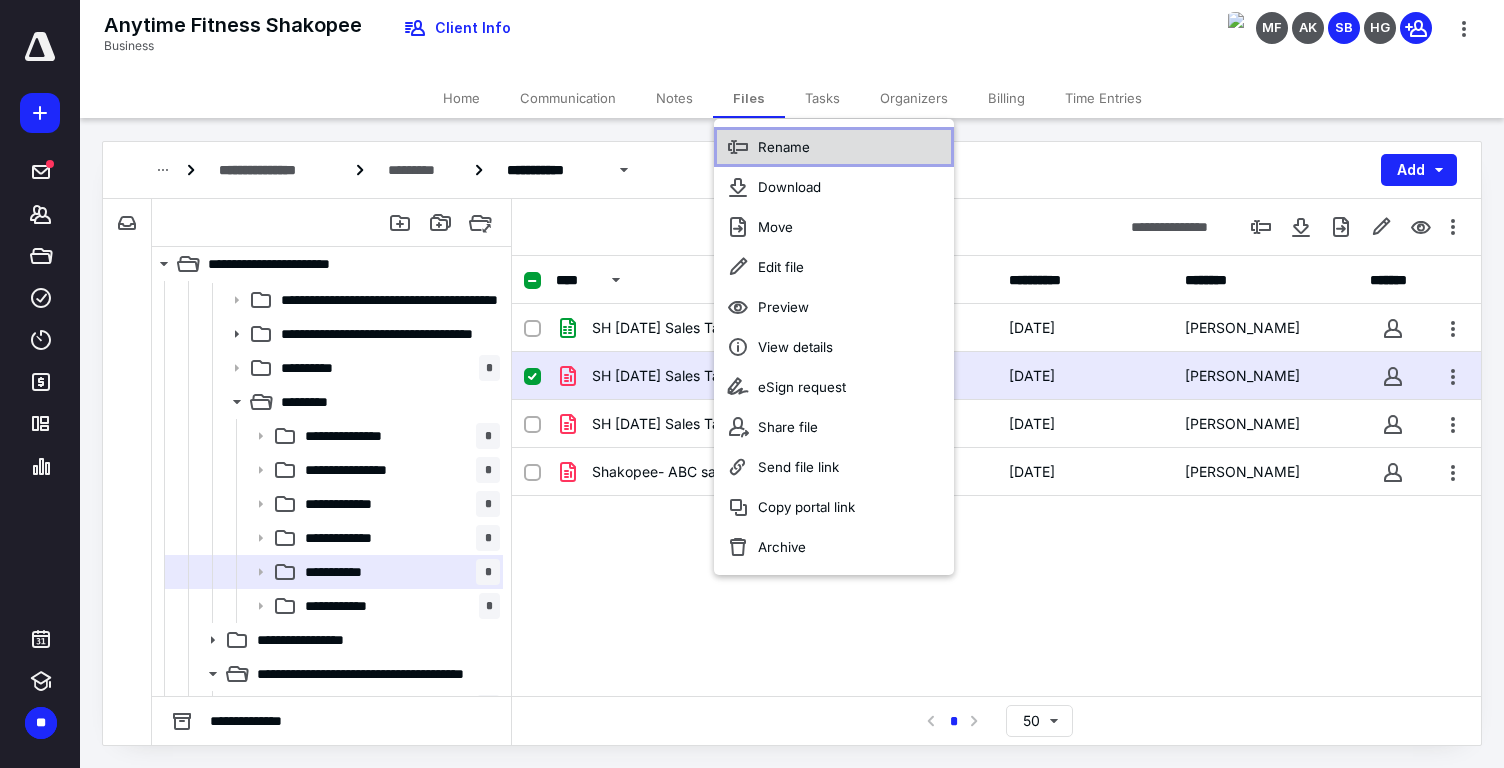 click on "Rename" at bounding box center (834, 147) 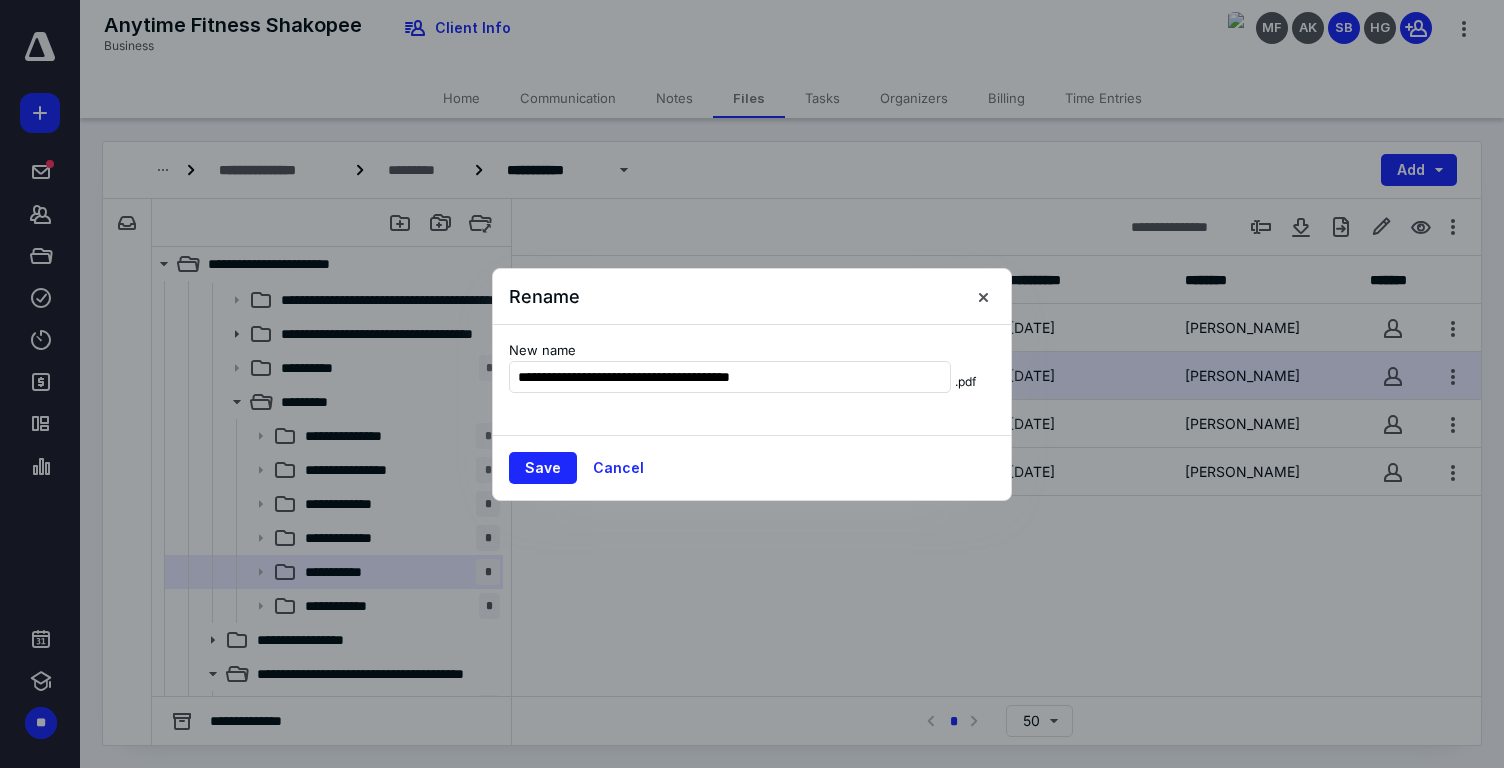 click at bounding box center [752, 384] 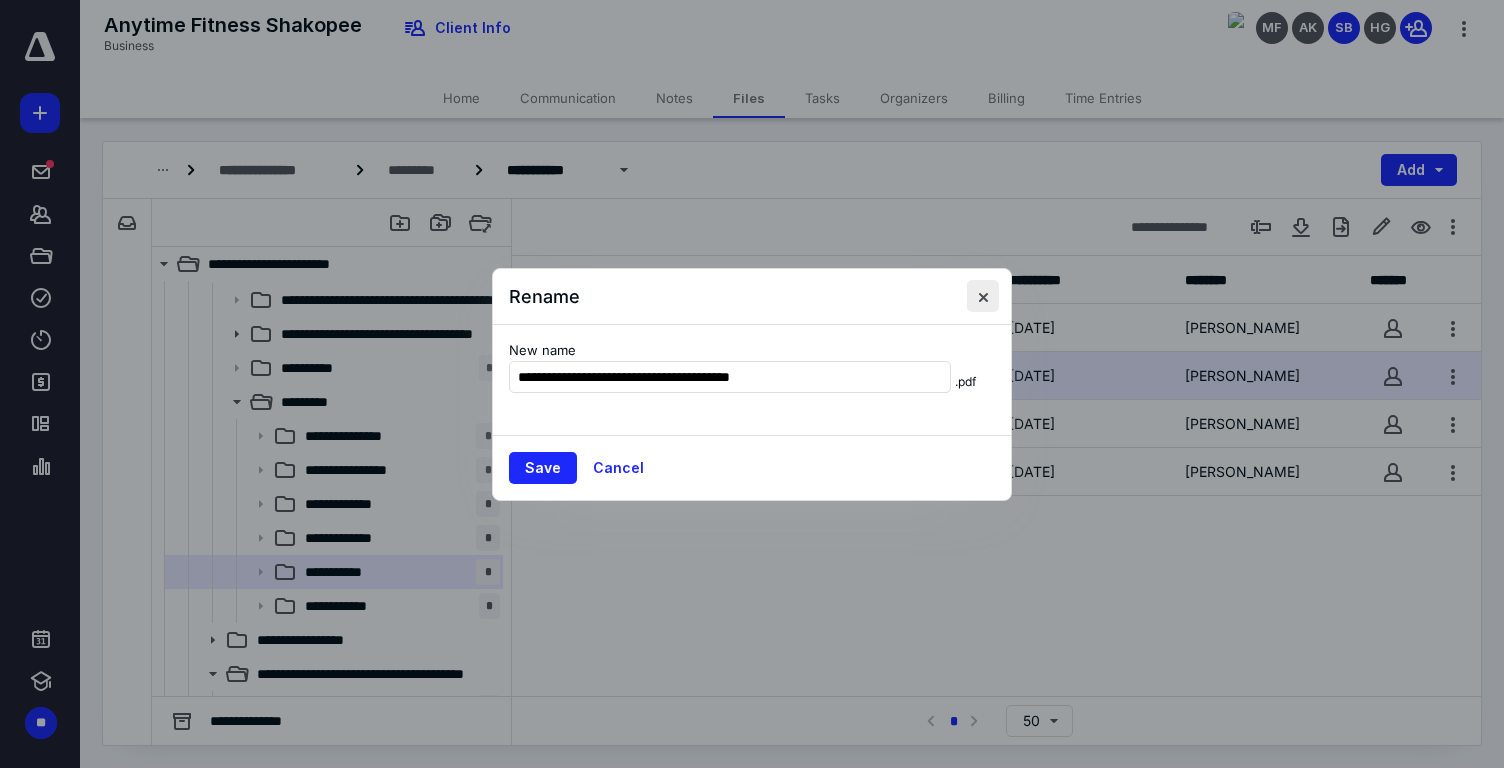 click at bounding box center (983, 296) 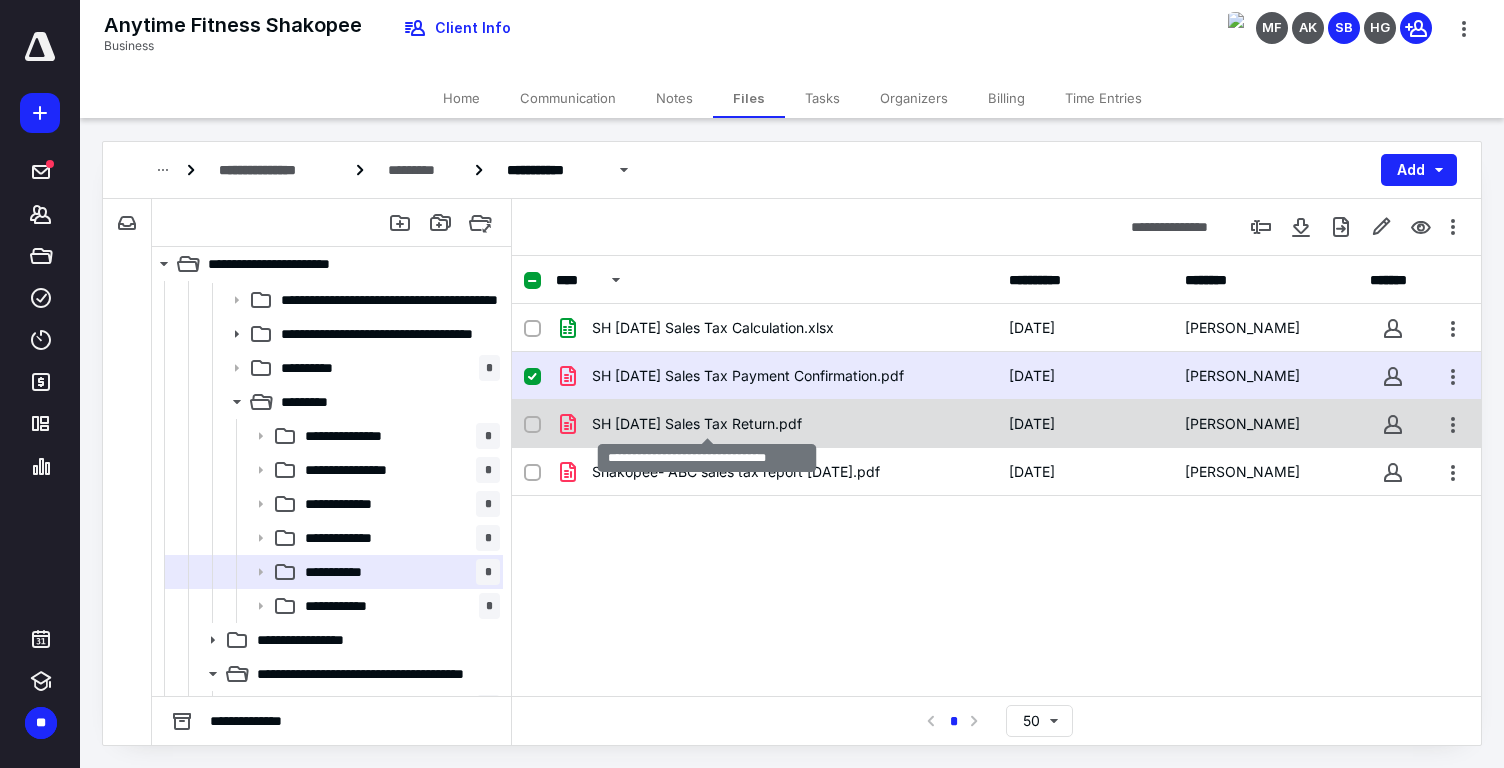 checkbox on "false" 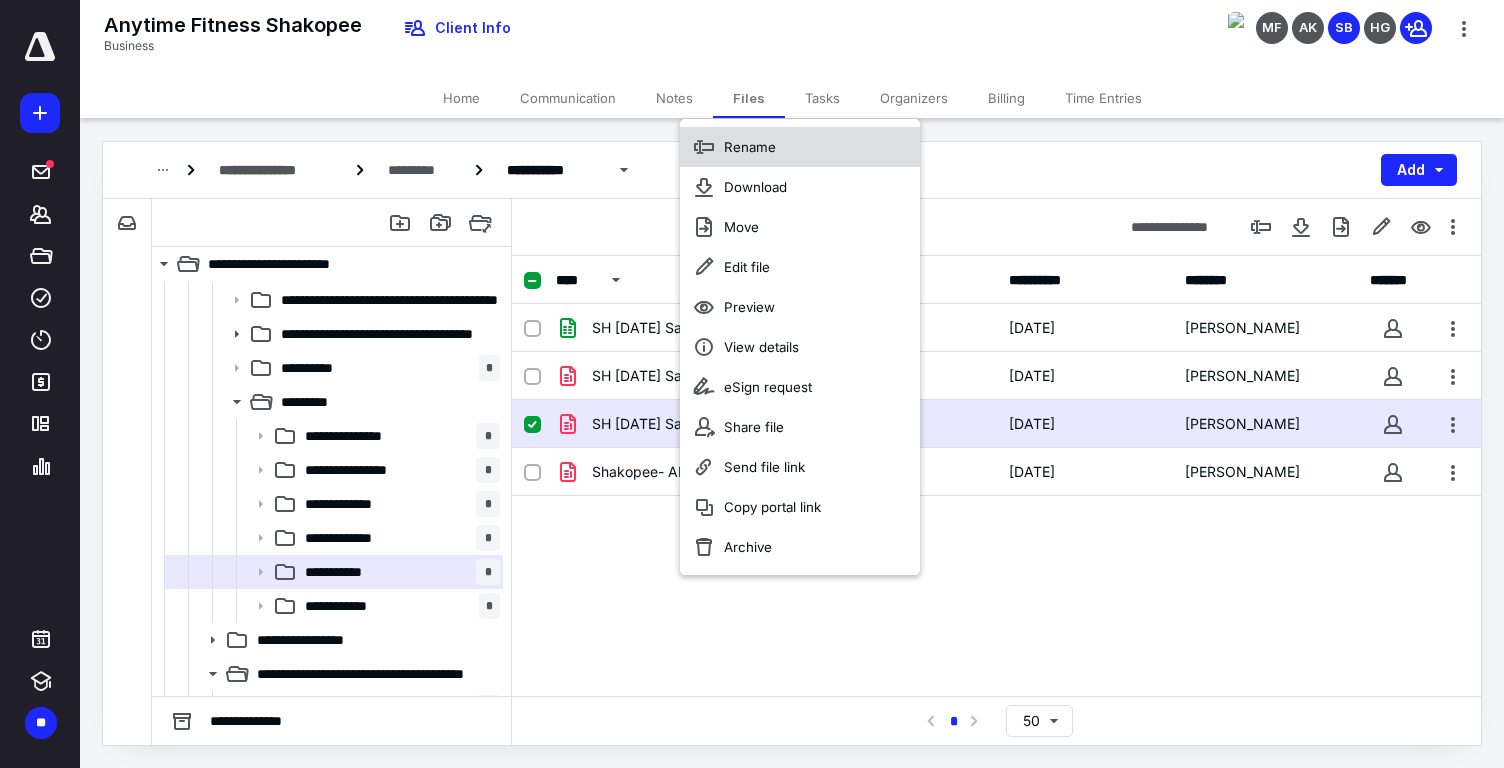 click on "Rename" at bounding box center (800, 147) 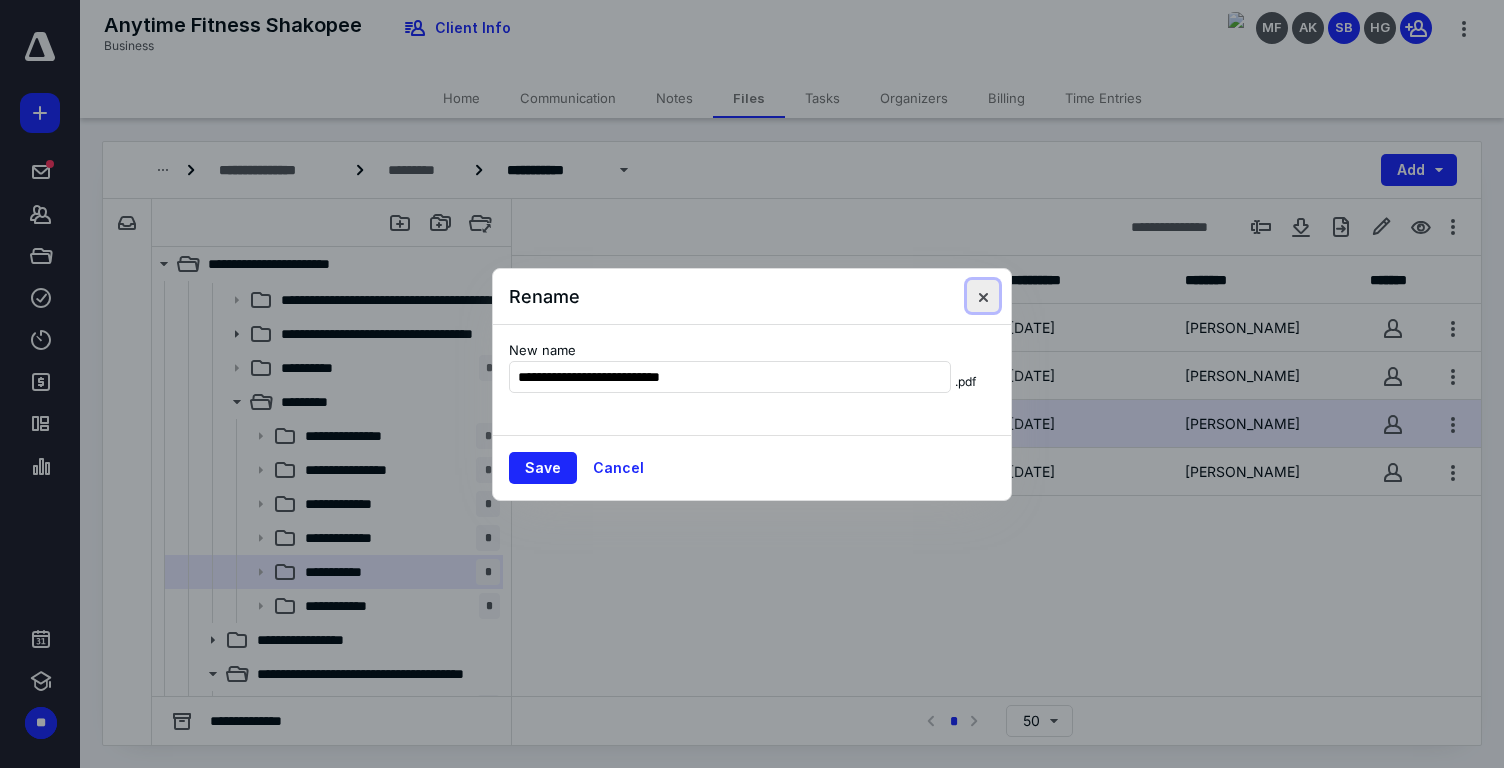 click at bounding box center (983, 296) 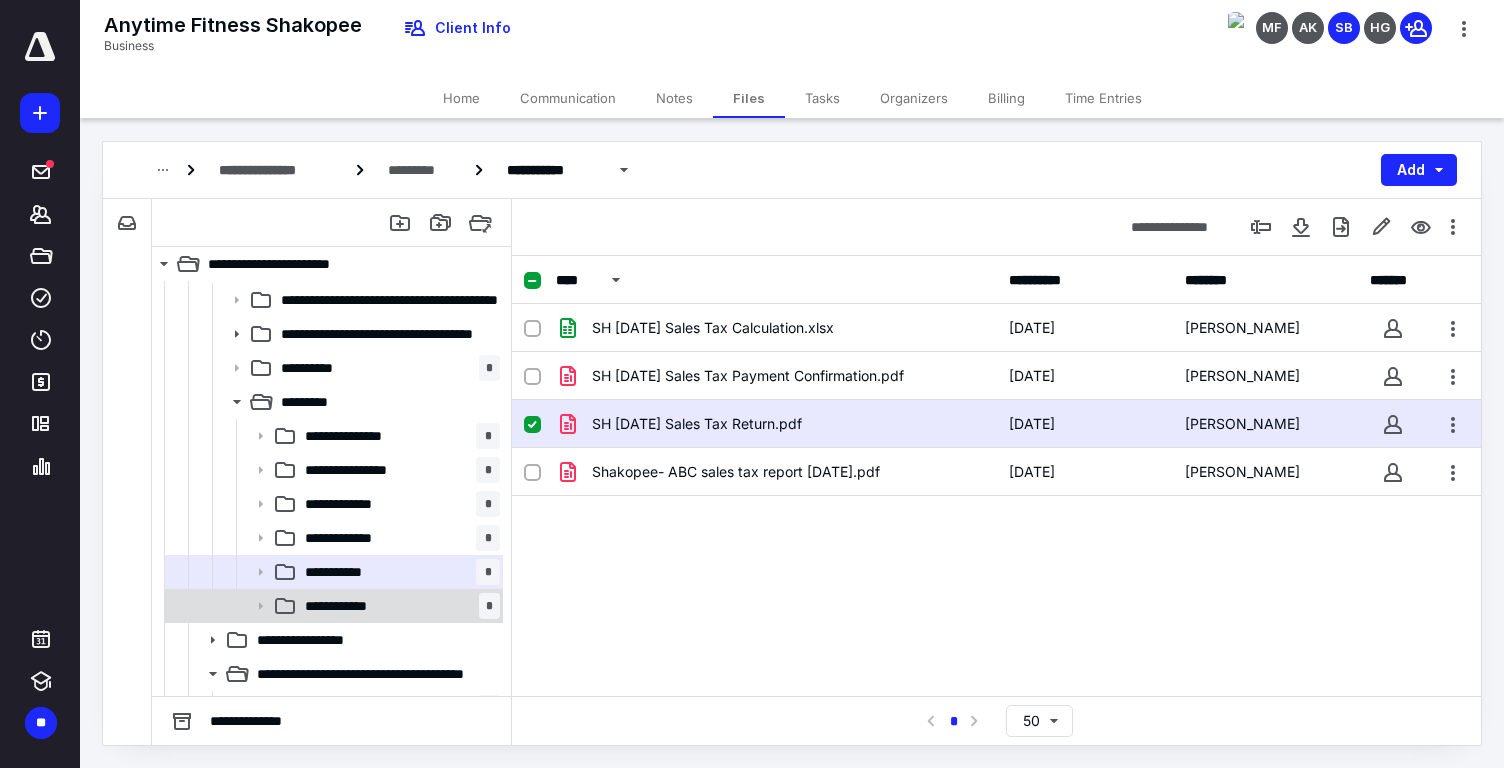 click on "**********" at bounding box center [398, 606] 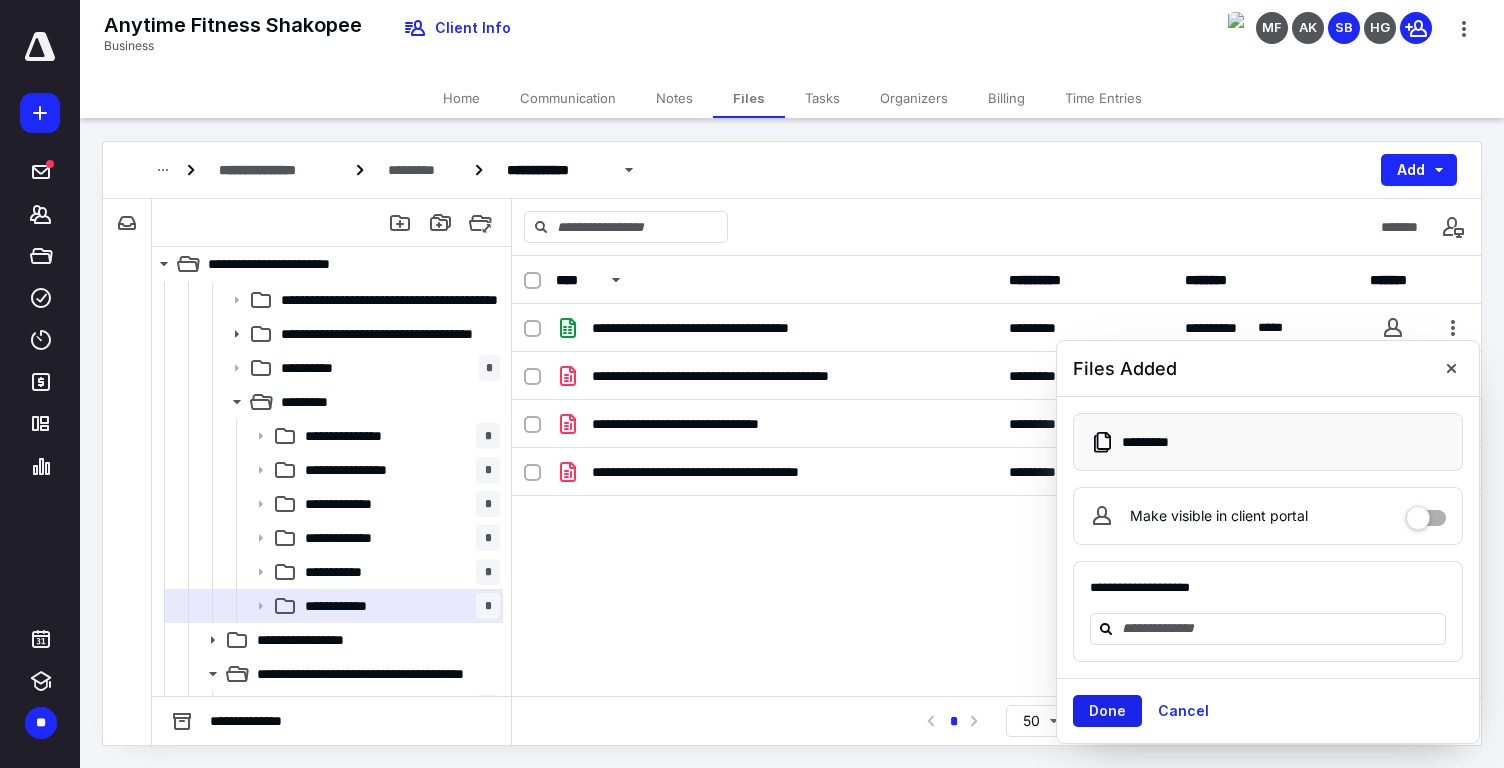 click on "Done" at bounding box center (1107, 711) 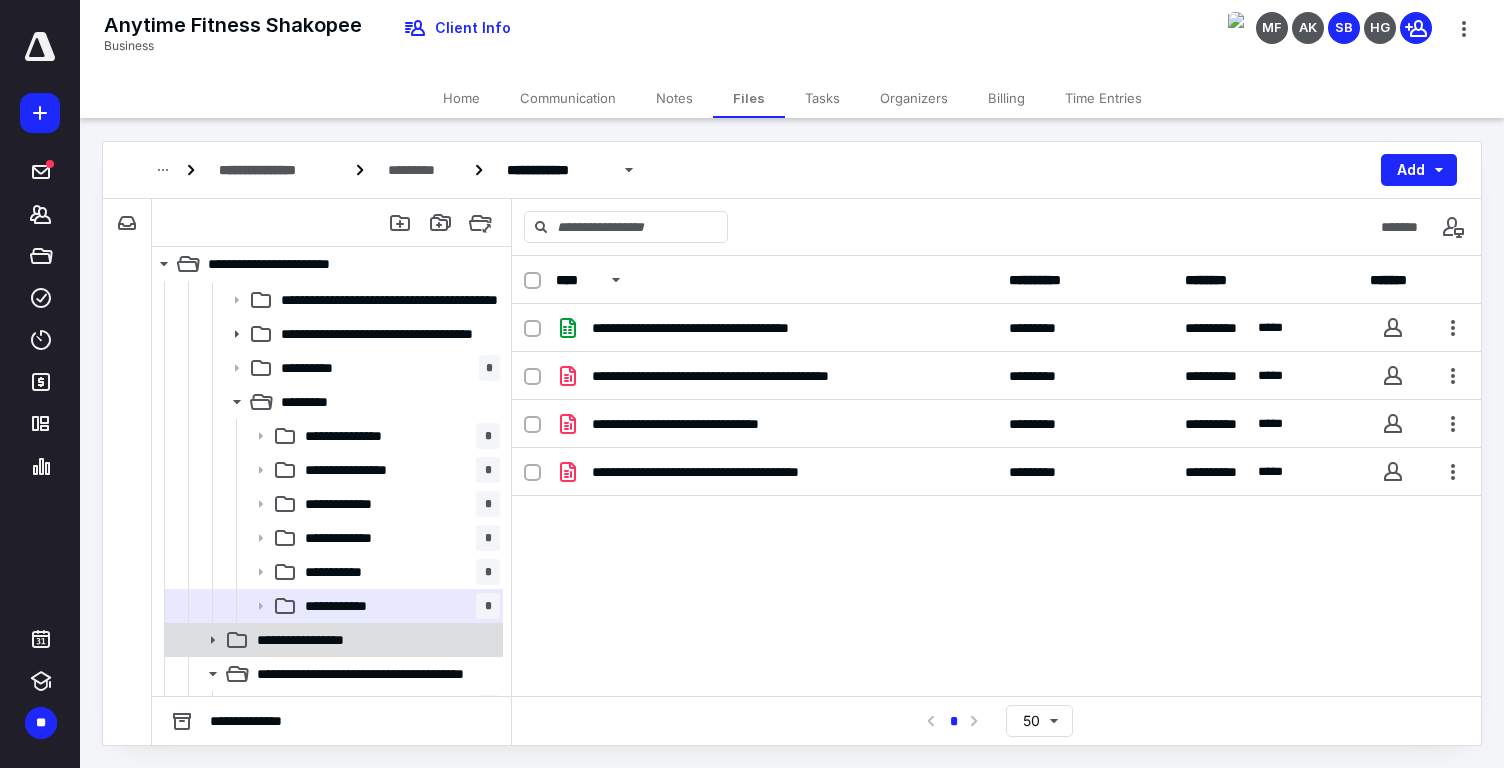 click on "**********" at bounding box center [374, 640] 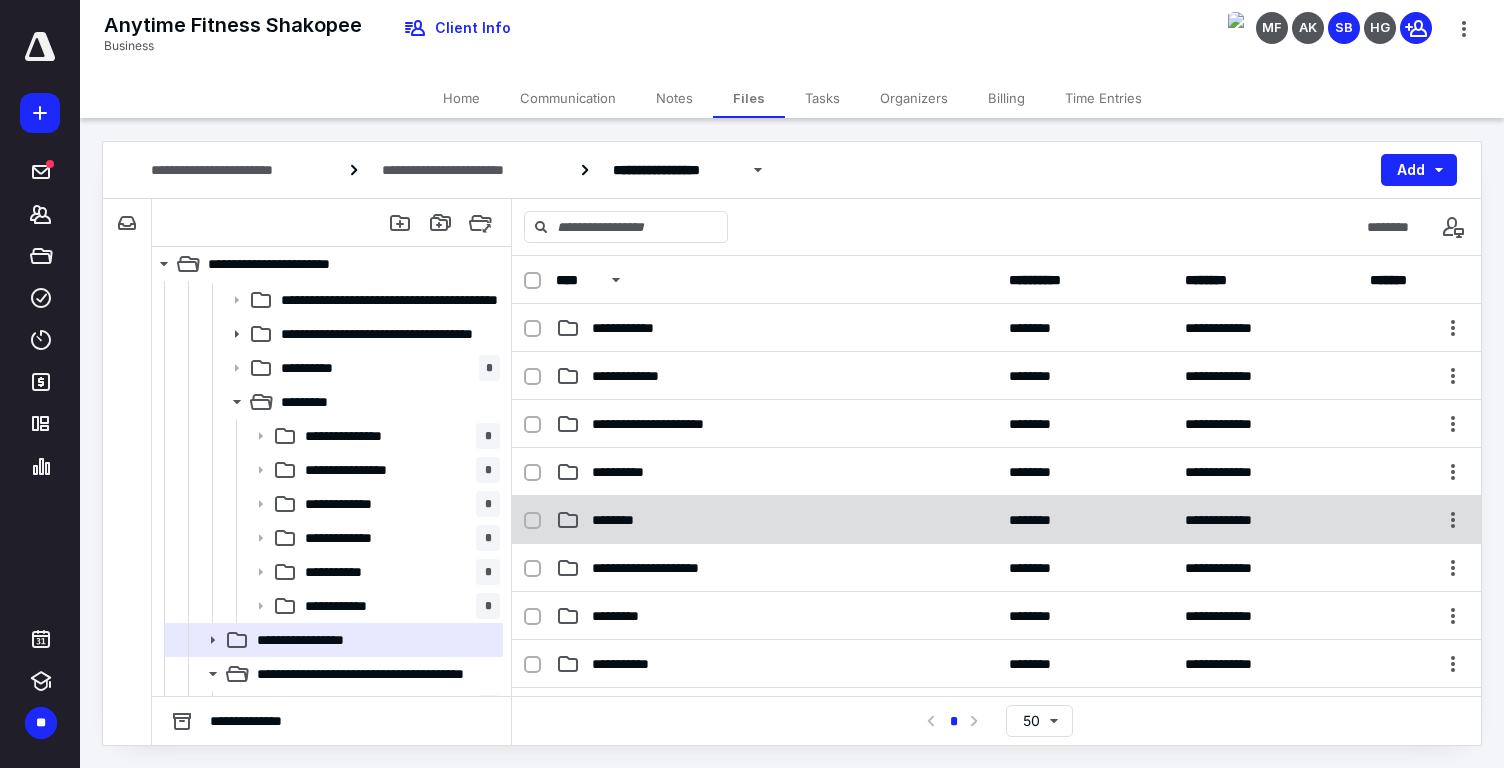 click on "********" at bounding box center [776, 520] 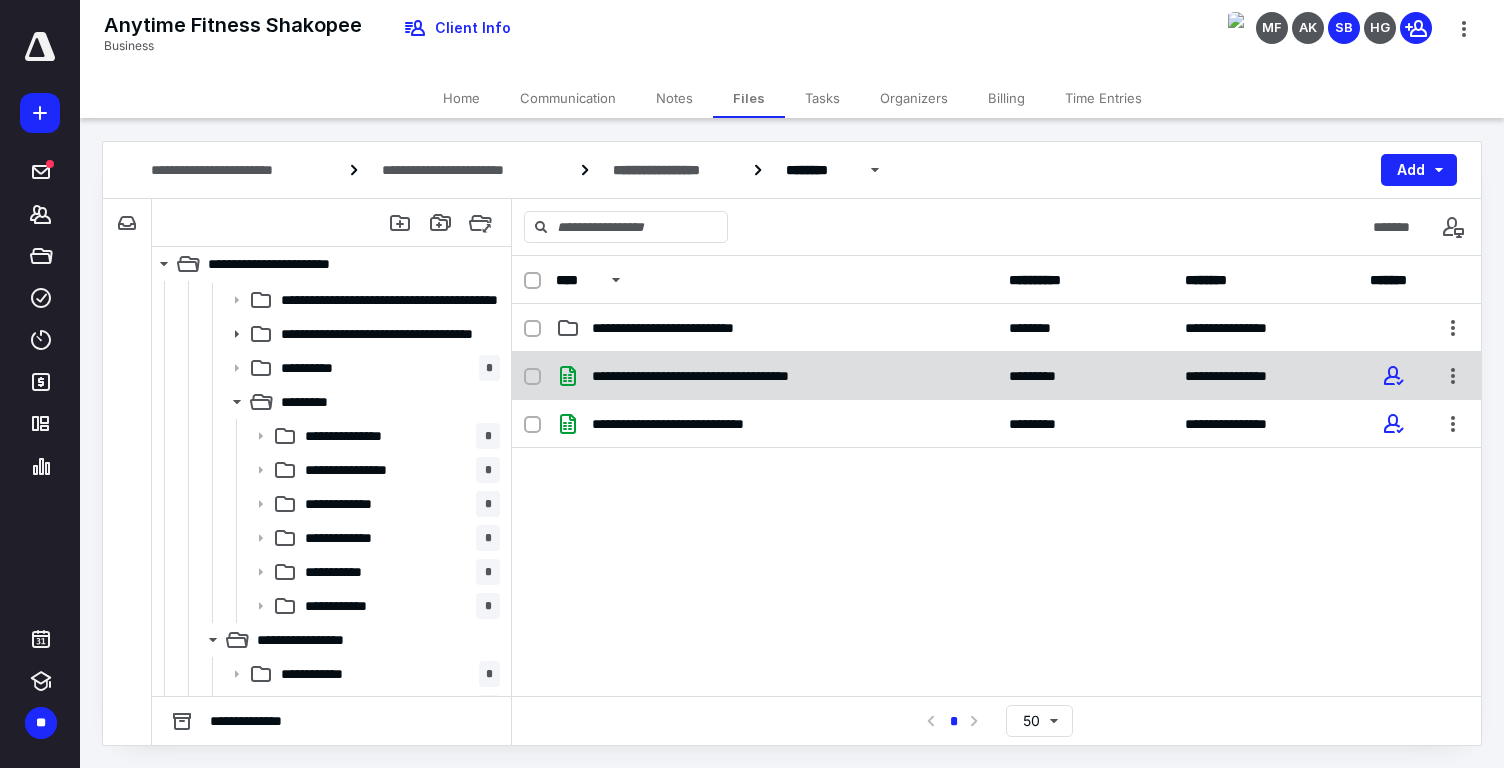 checkbox on "true" 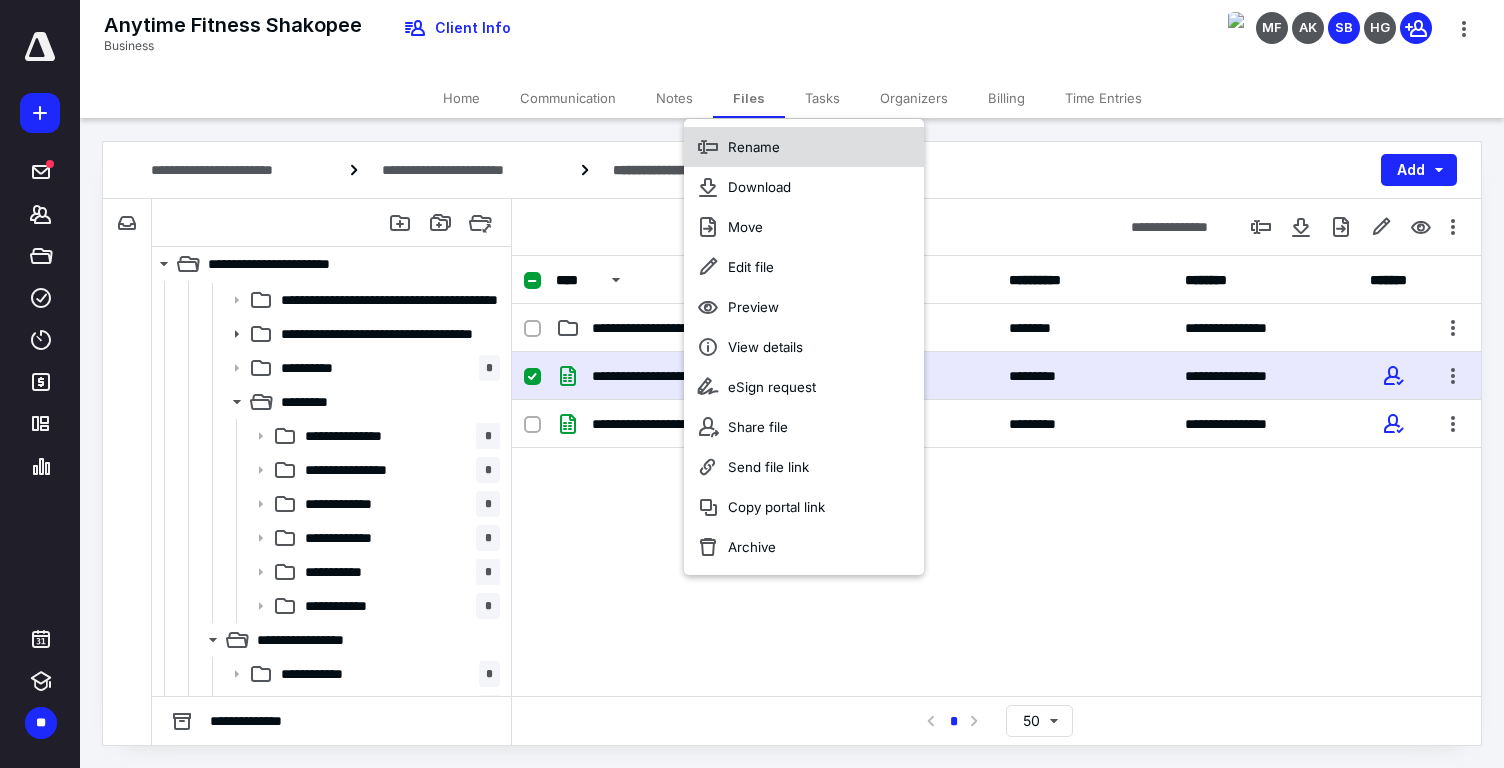 click on "Rename" at bounding box center (804, 147) 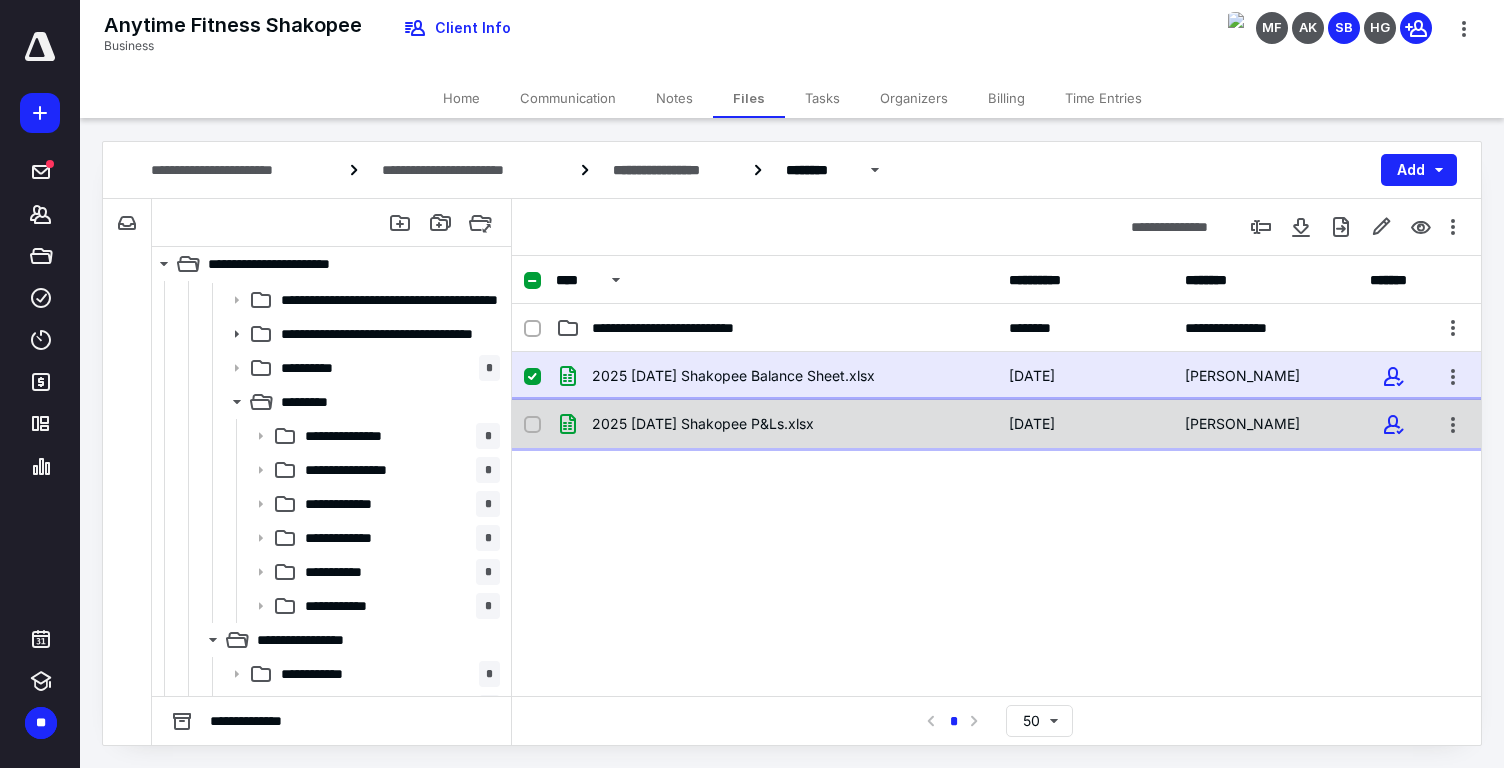 checkbox on "false" 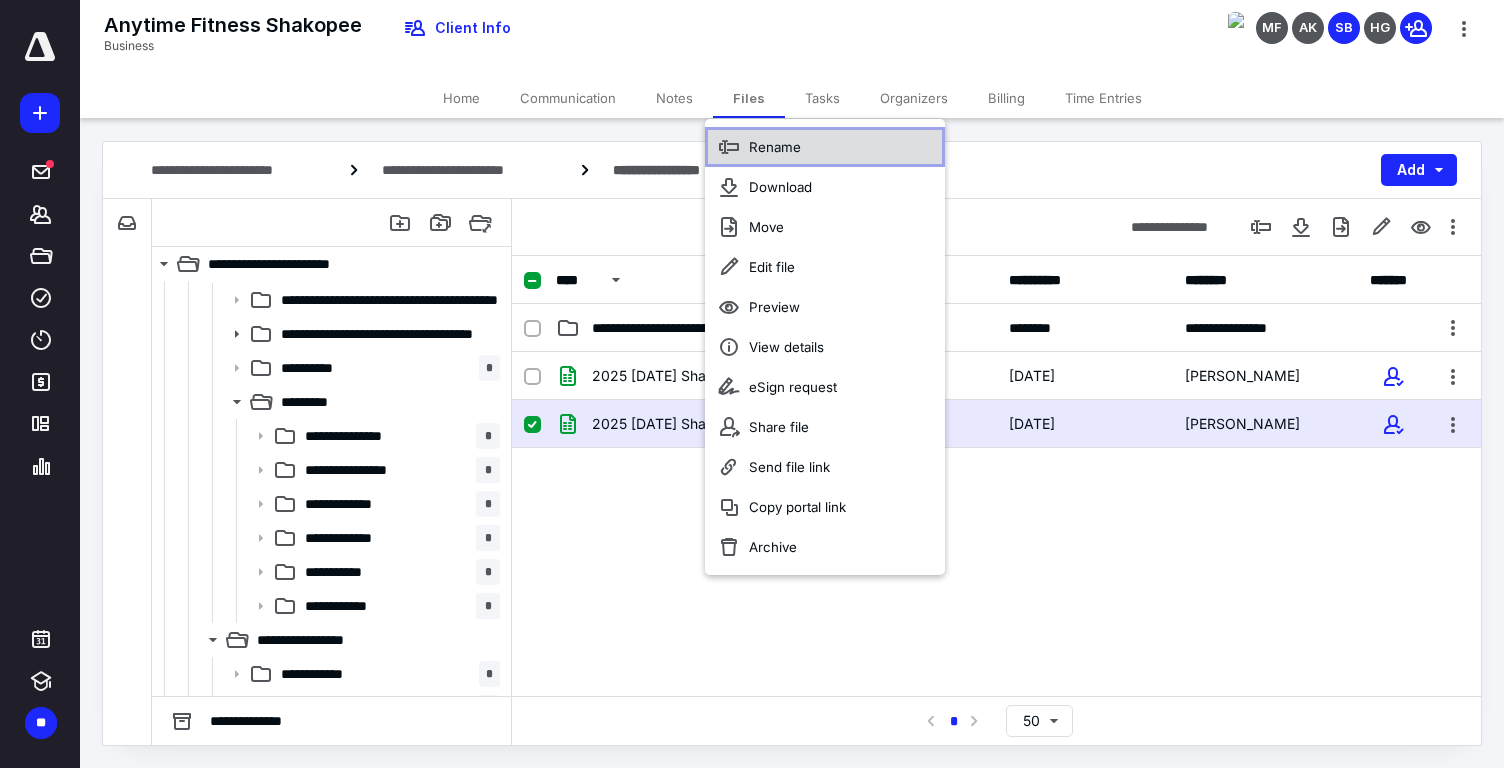 click on "Rename" at bounding box center [825, 147] 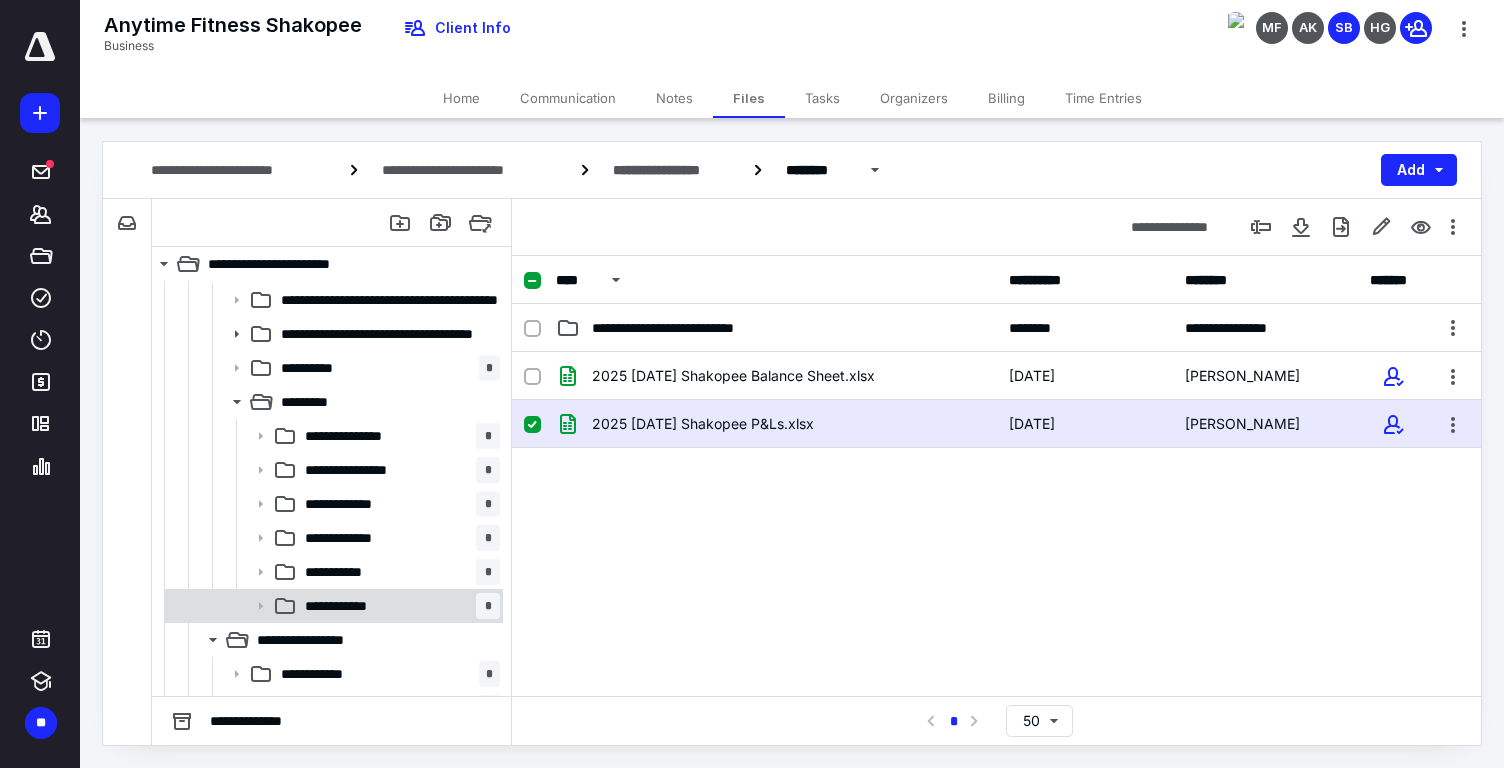 click on "**********" at bounding box center [351, 606] 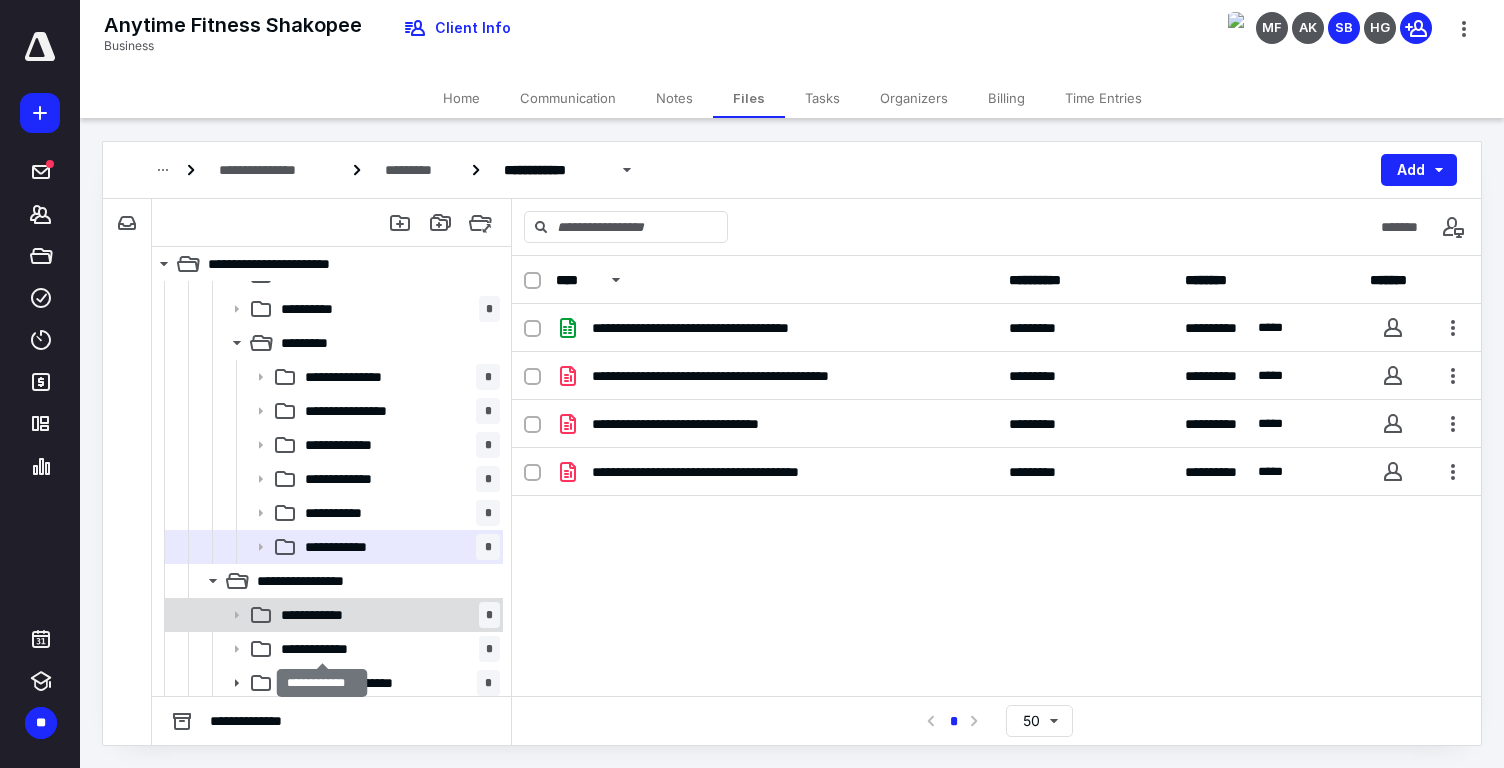 scroll, scrollTop: 275, scrollLeft: 0, axis: vertical 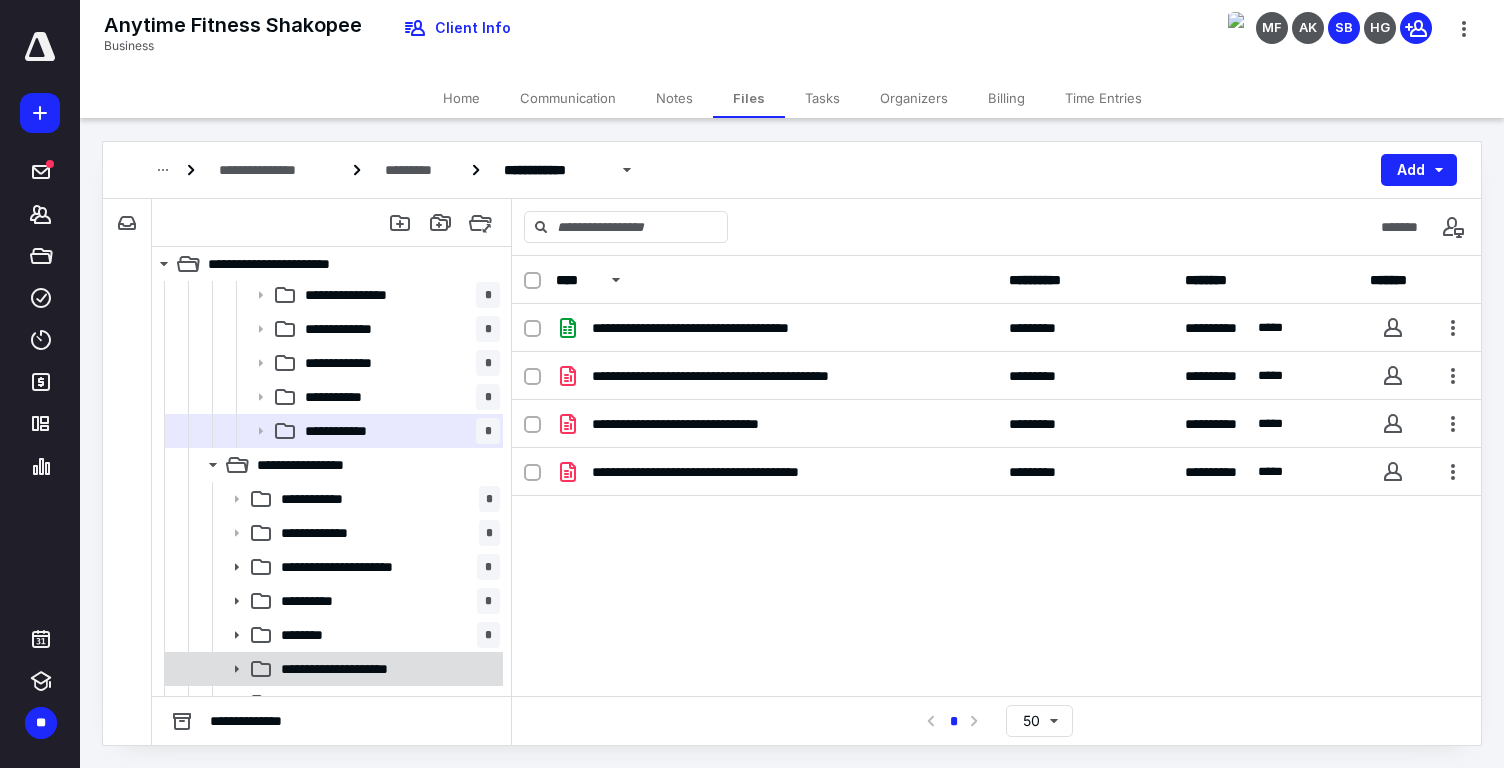 click on "**********" at bounding box center [351, 669] 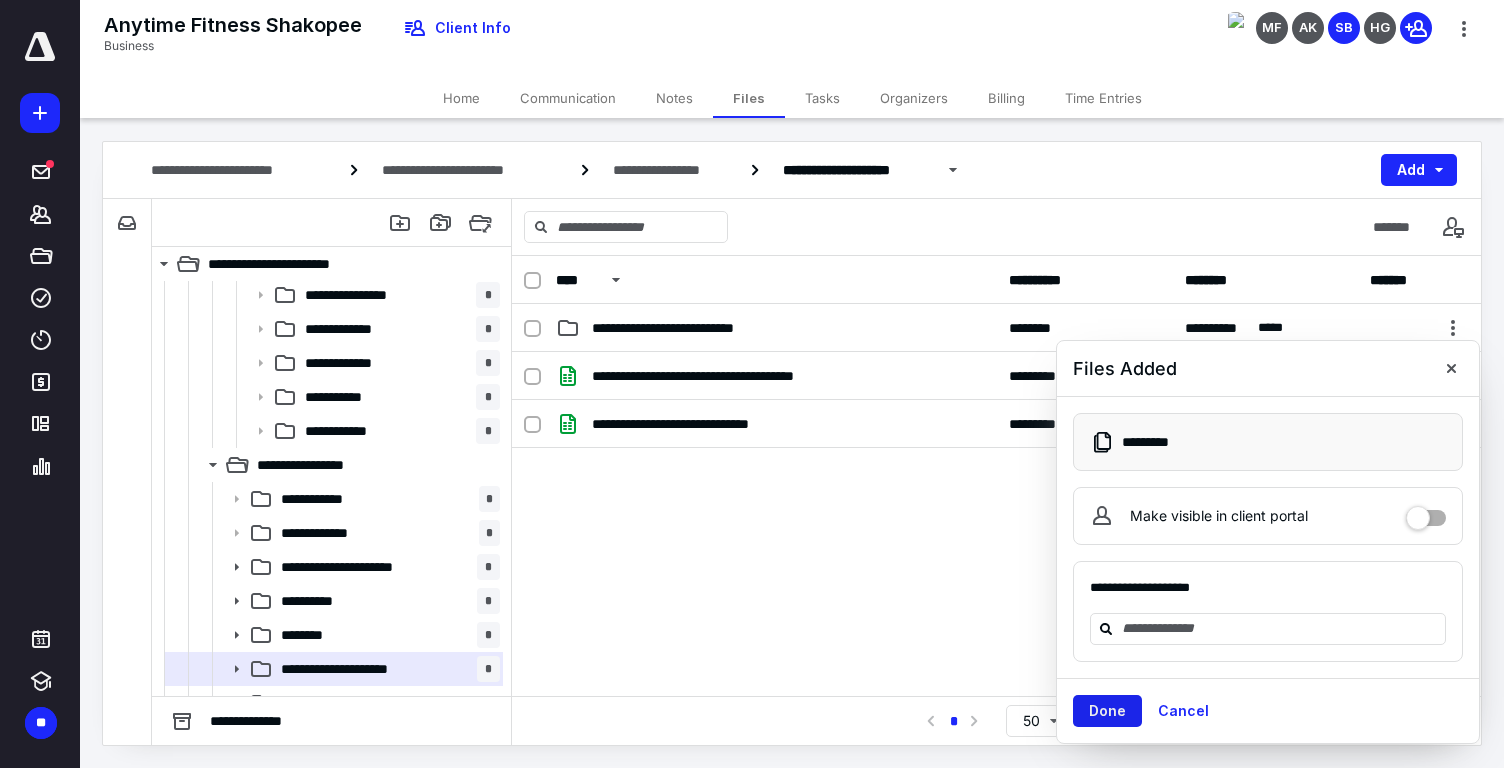 click on "Done" at bounding box center (1107, 711) 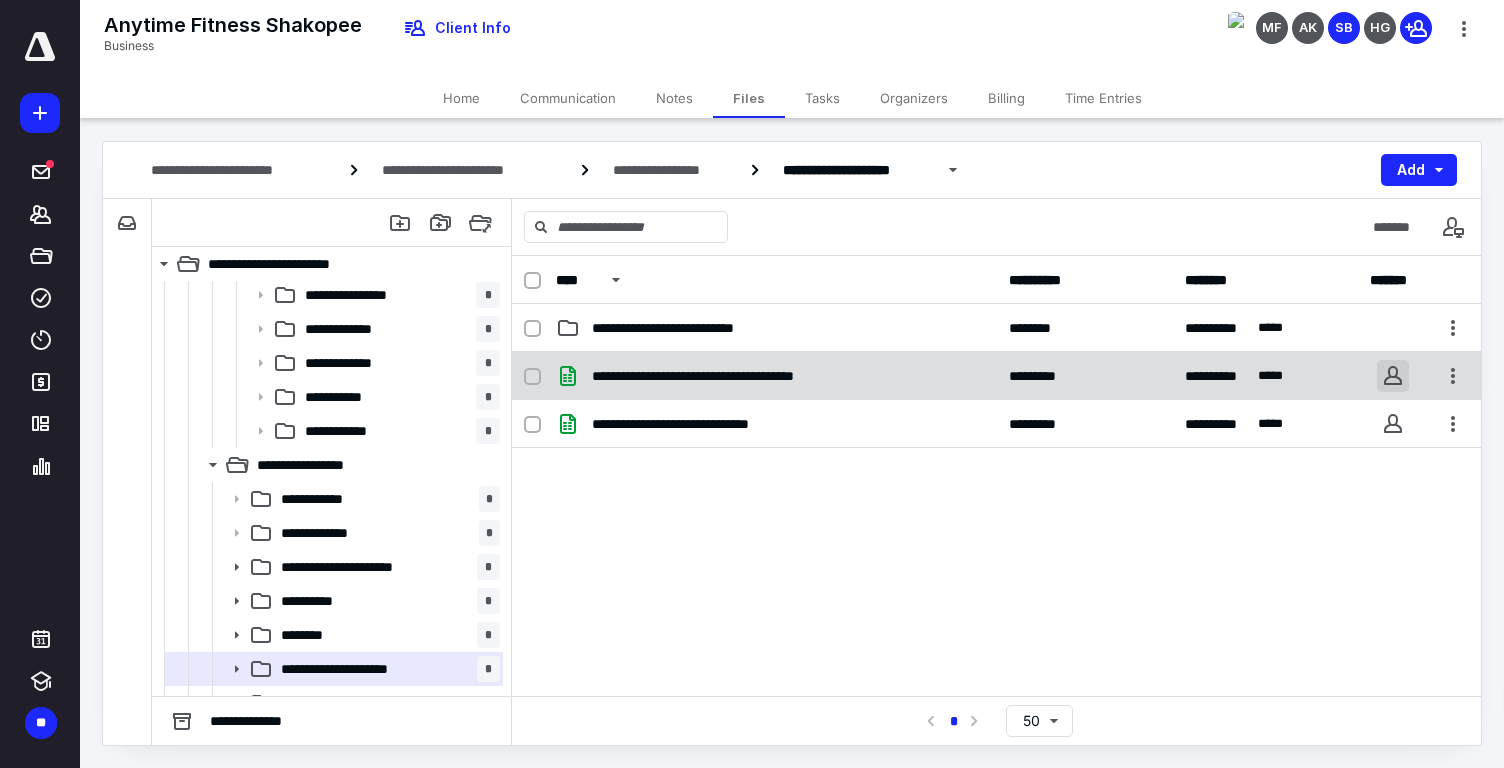 click at bounding box center [1393, 376] 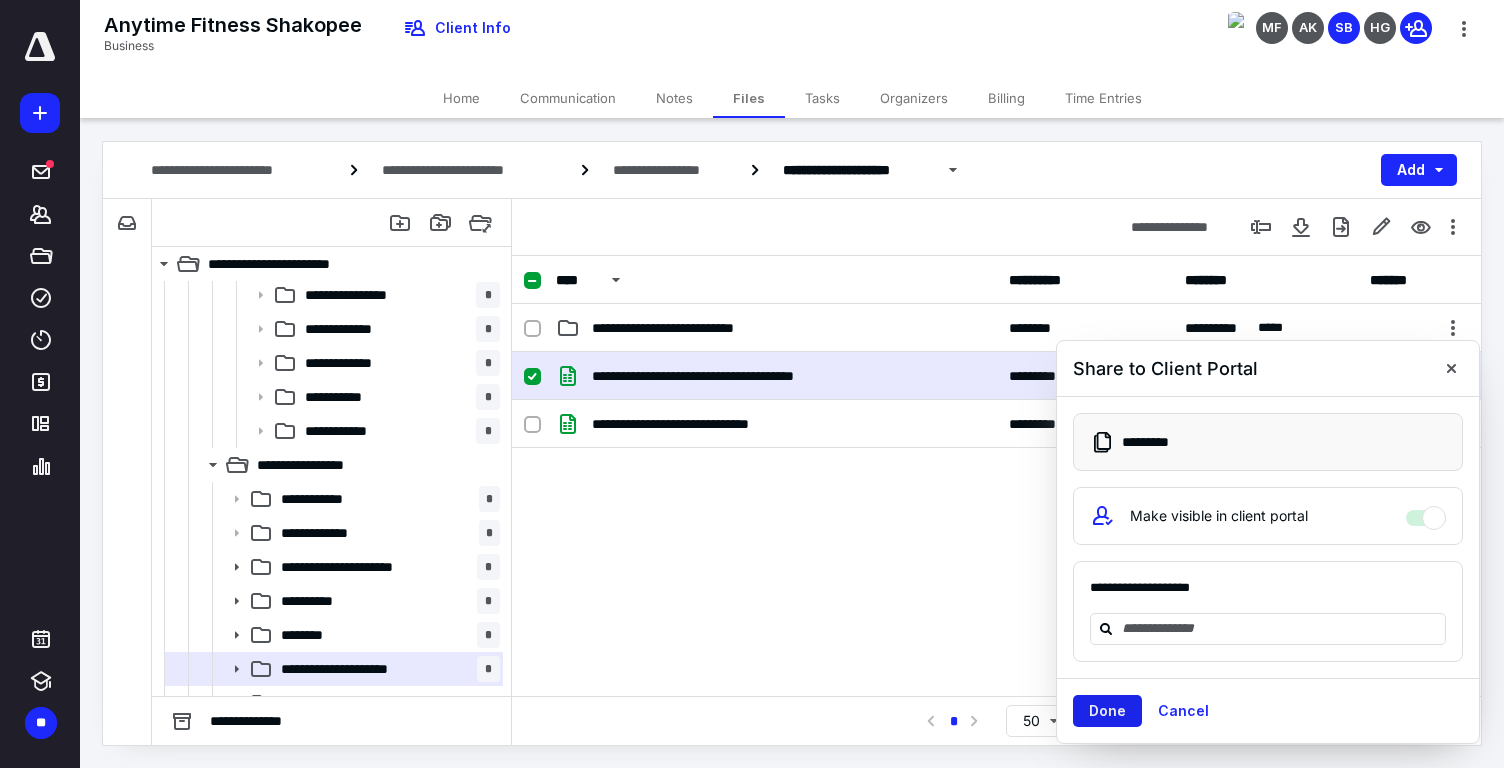 click on "Done" at bounding box center (1107, 711) 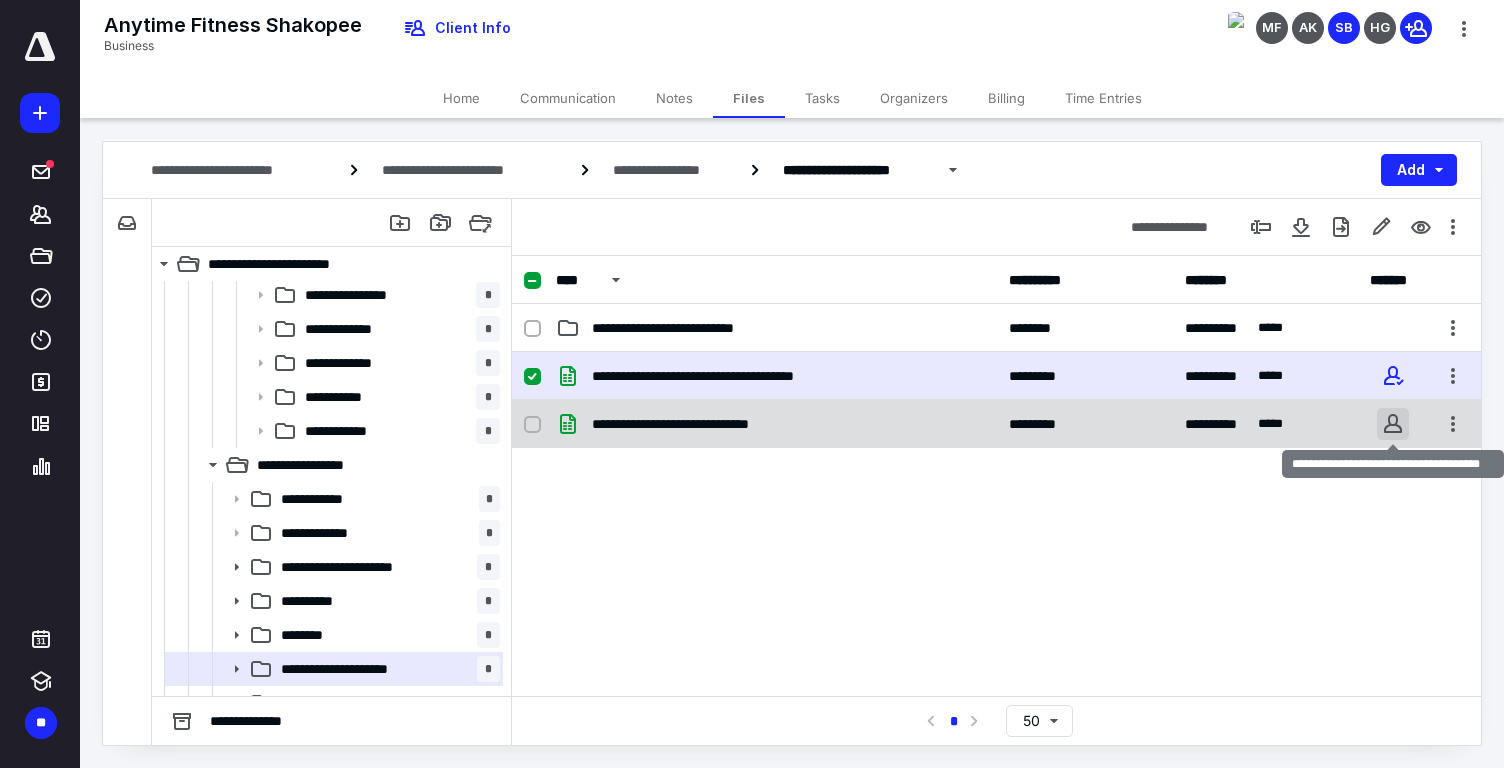 click at bounding box center [1393, 424] 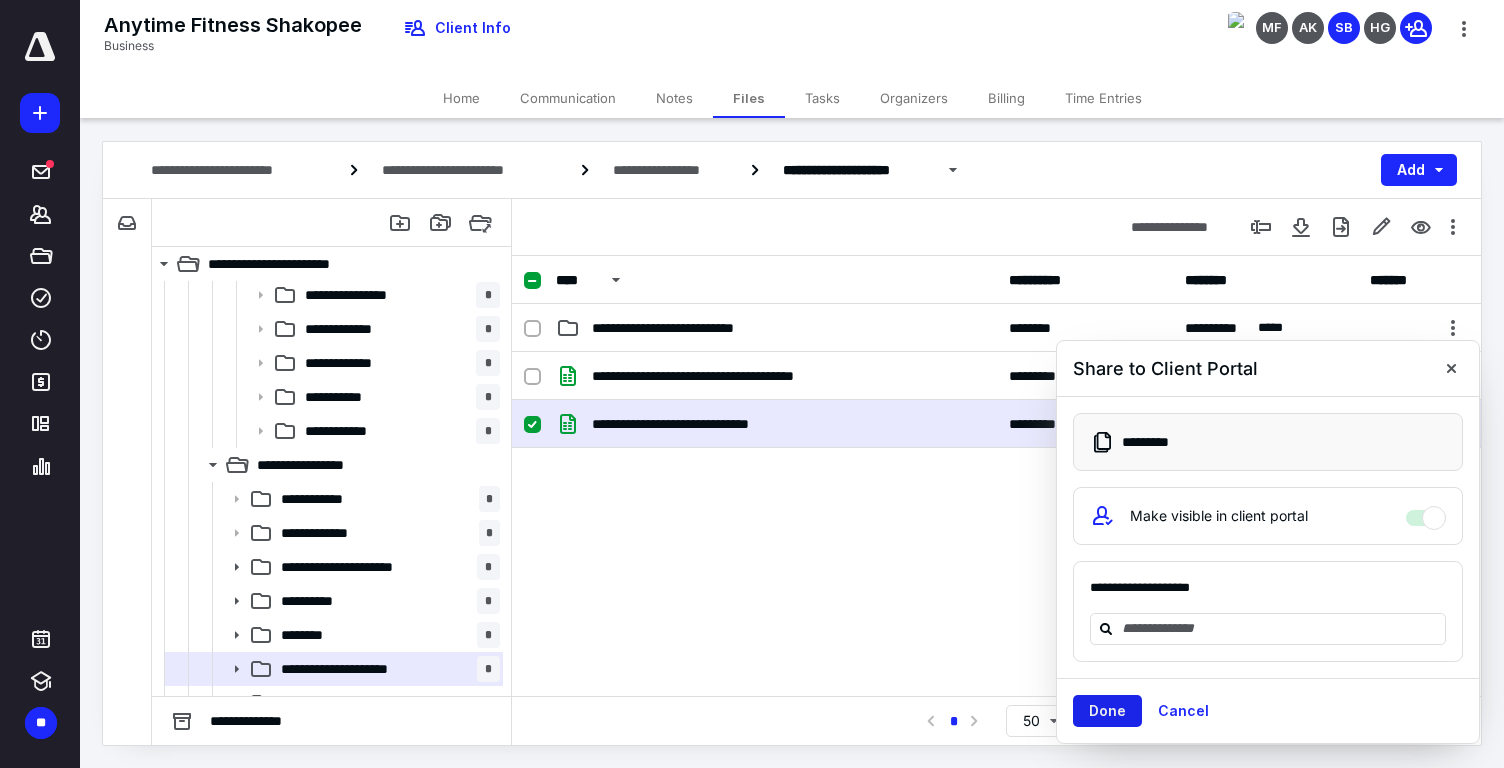 click on "Done" at bounding box center [1107, 711] 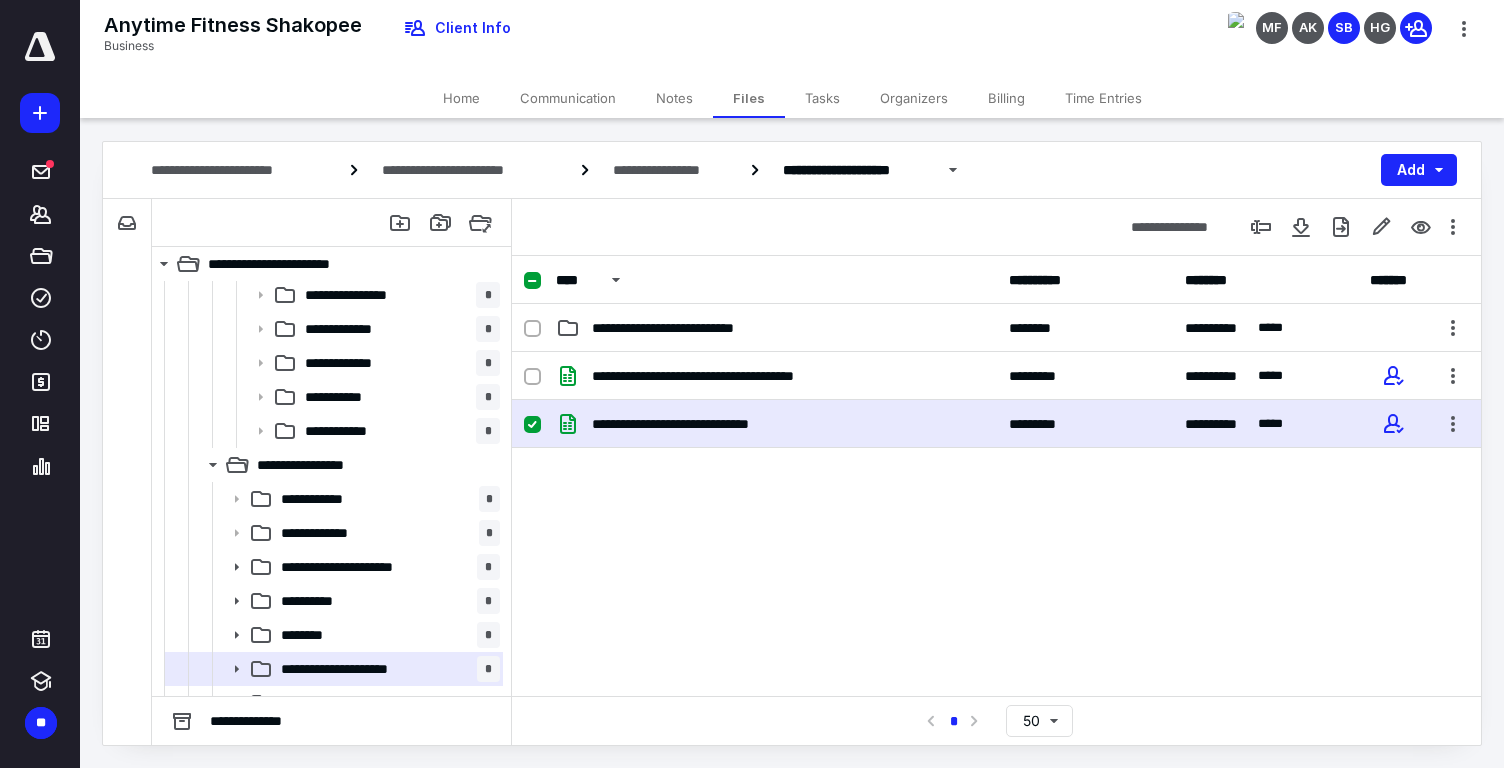 click on "**********" at bounding box center [996, 502] 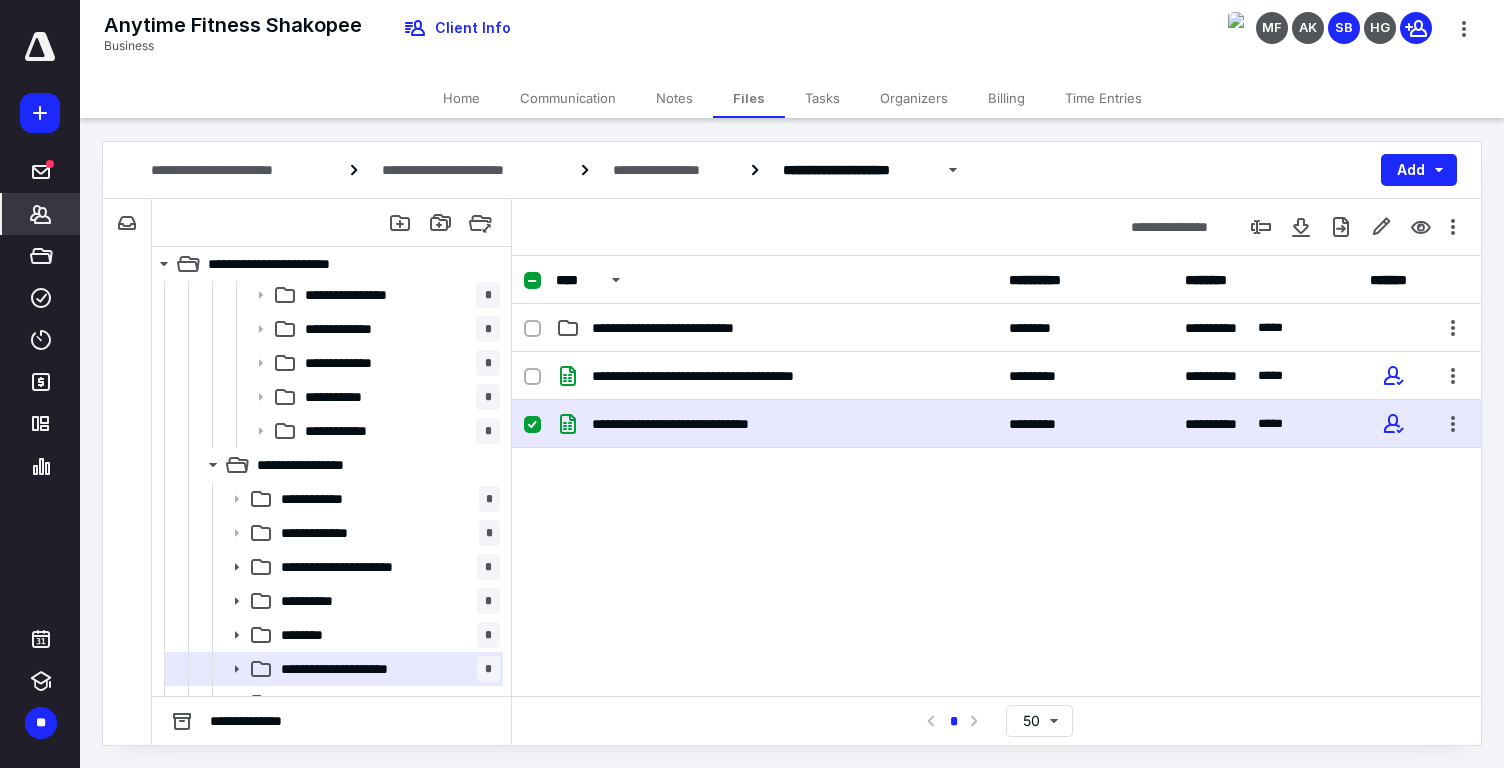 click 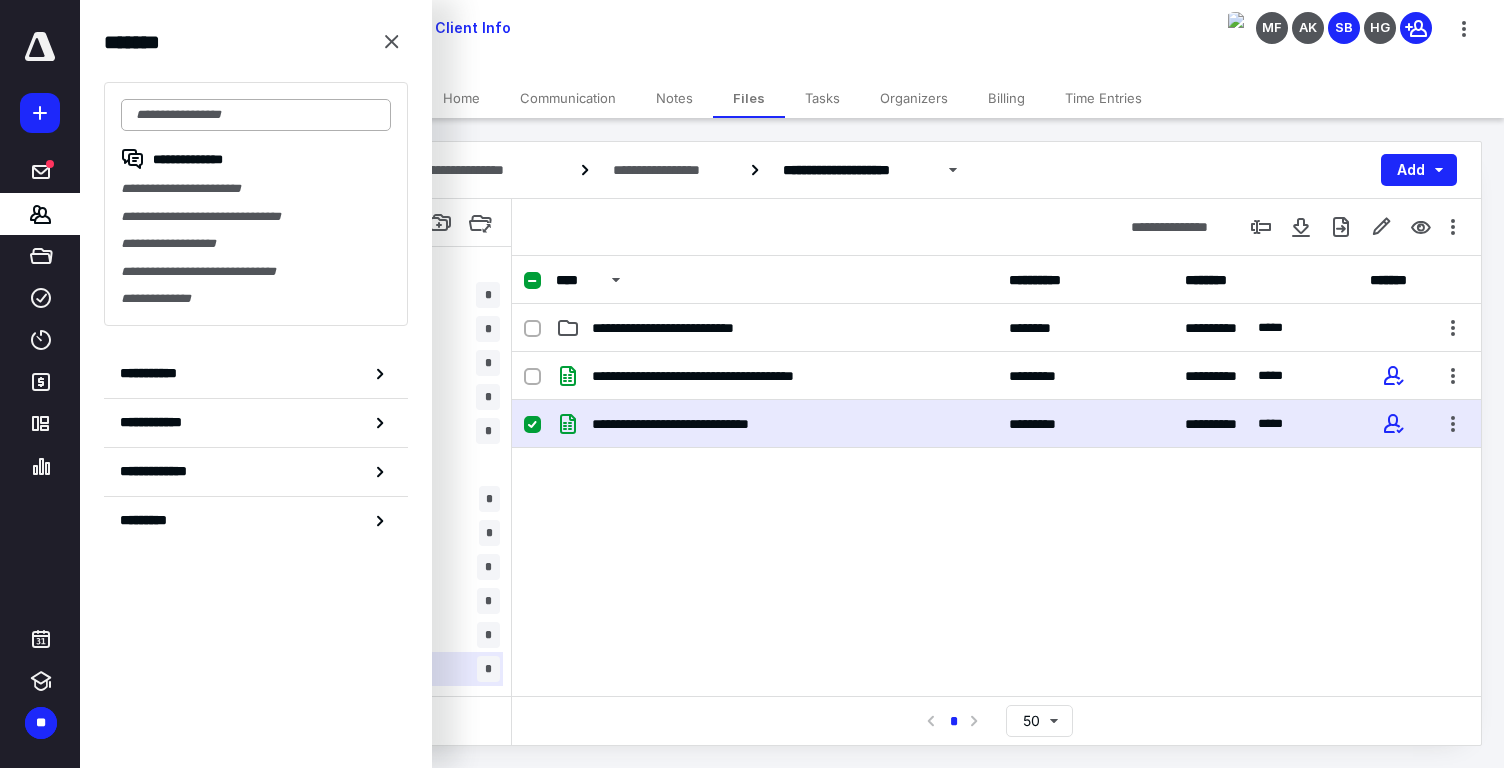click at bounding box center (256, 115) 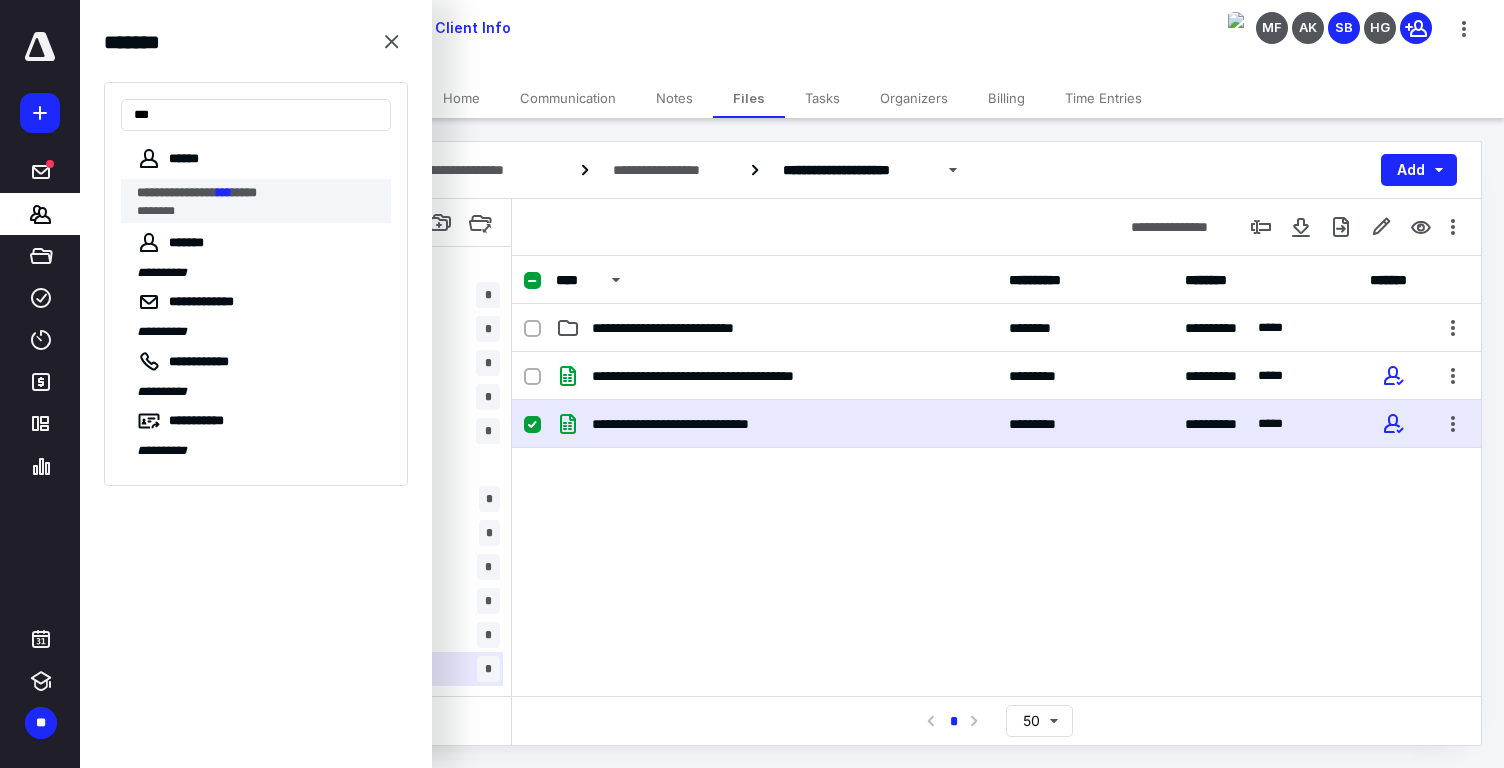 type on "***" 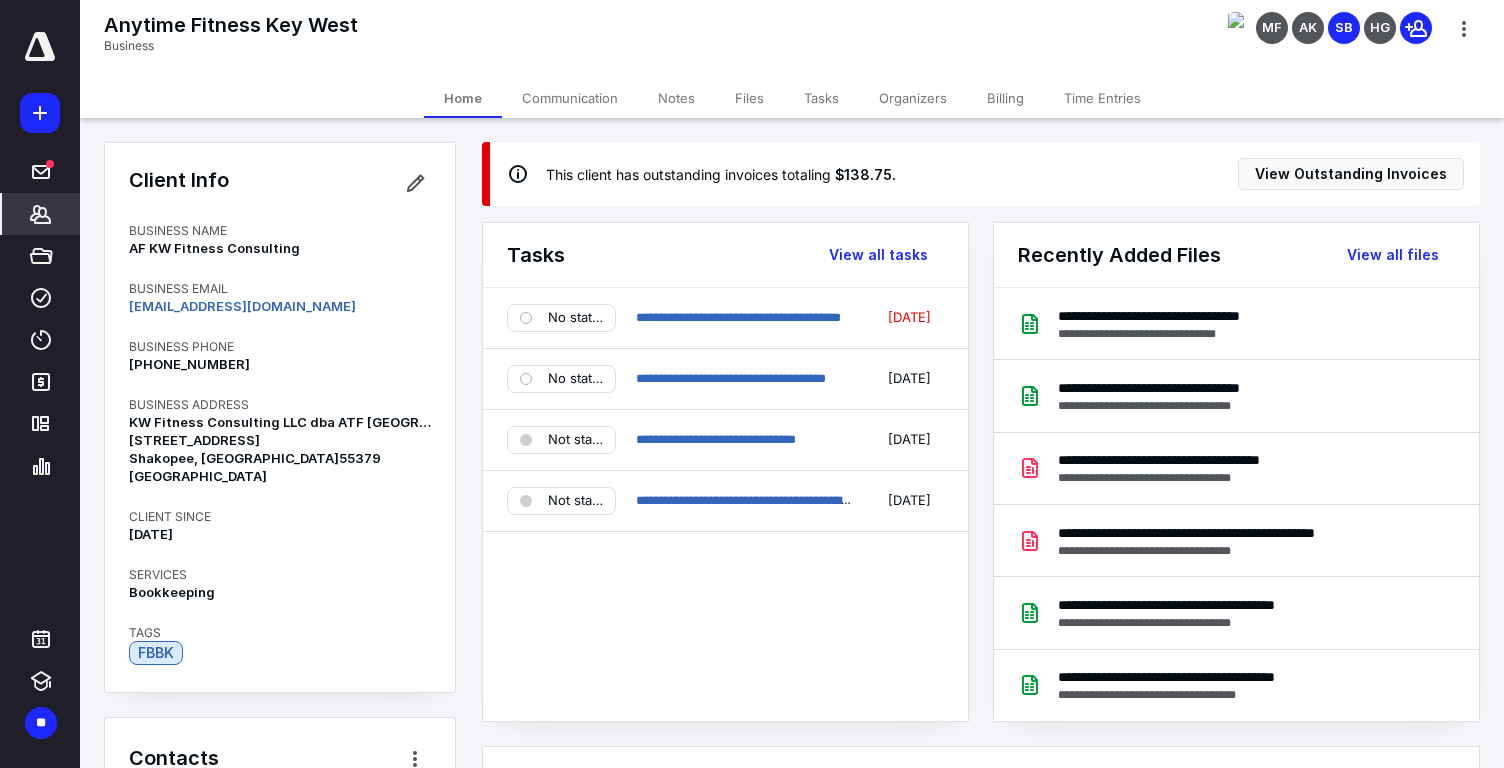 click on "Files" at bounding box center [749, 98] 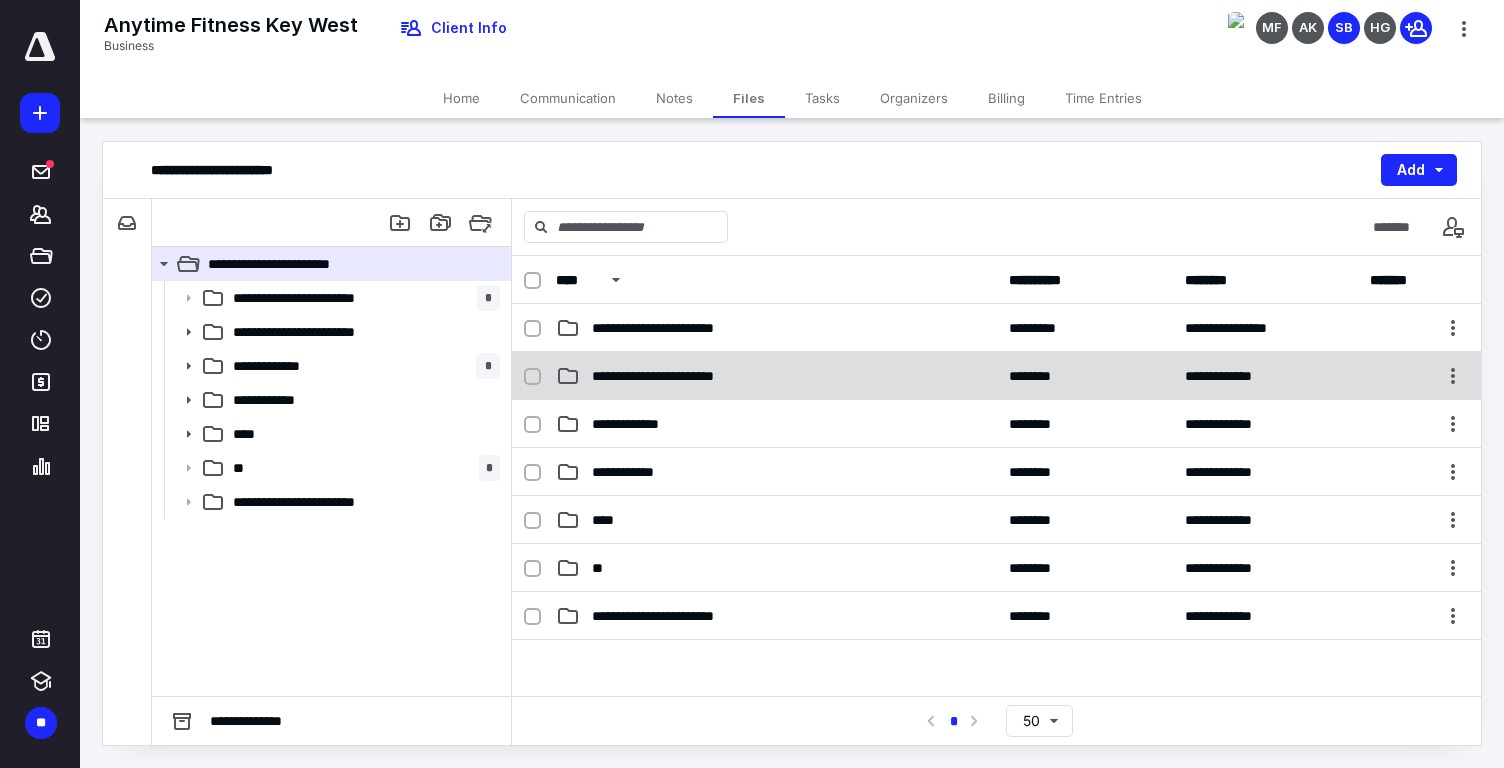 click on "**********" at bounding box center (996, 376) 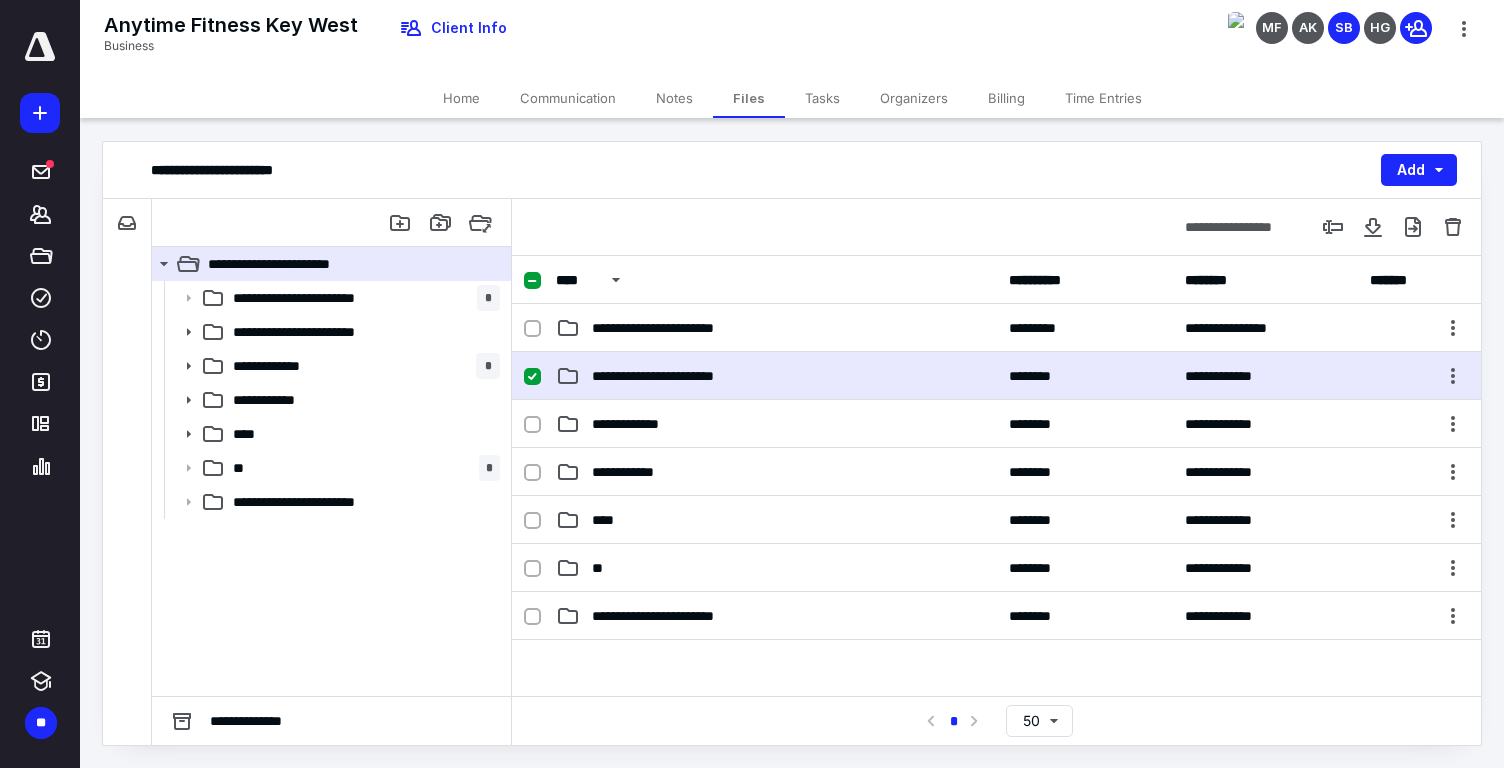 click on "**********" at bounding box center [996, 376] 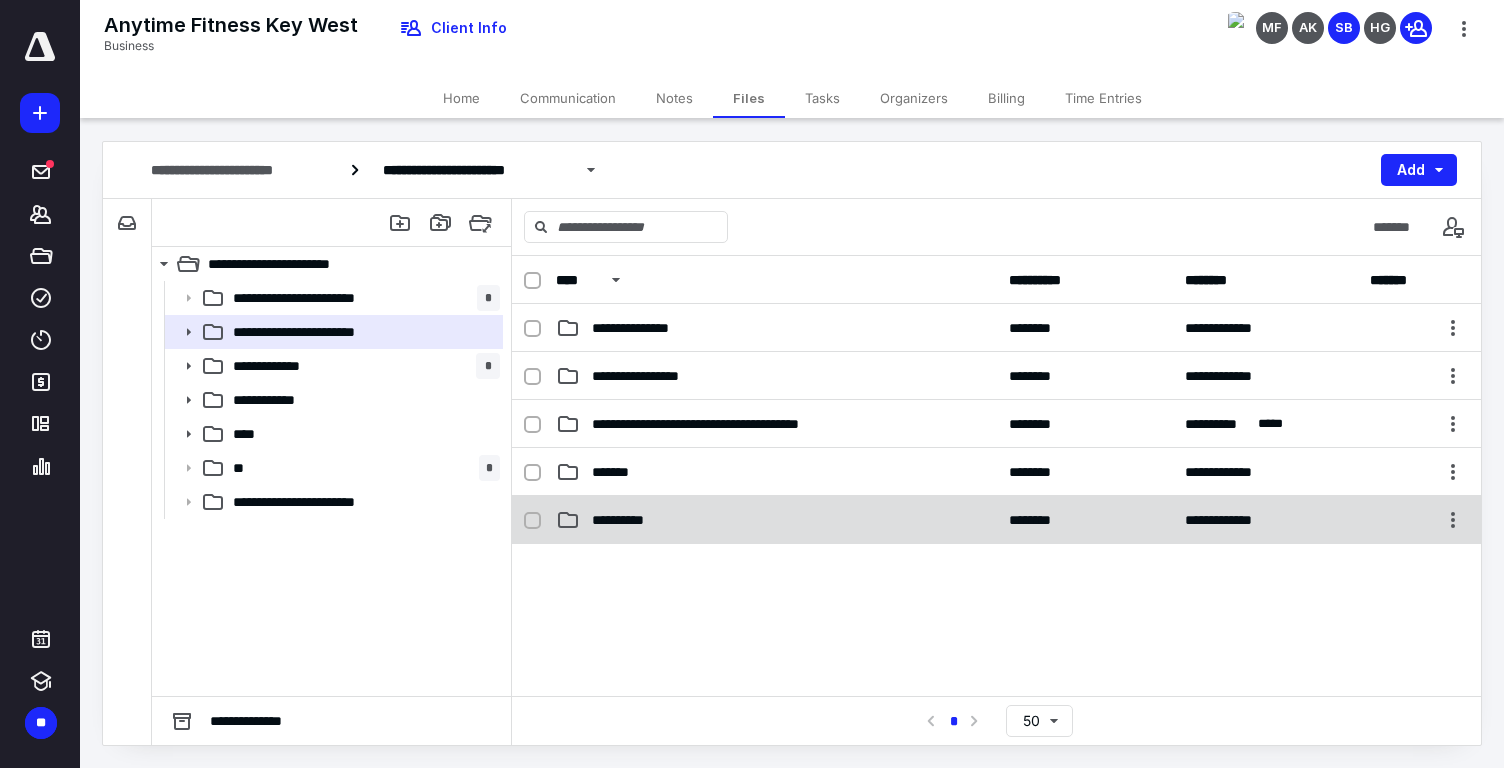 click on "**********" at bounding box center (629, 520) 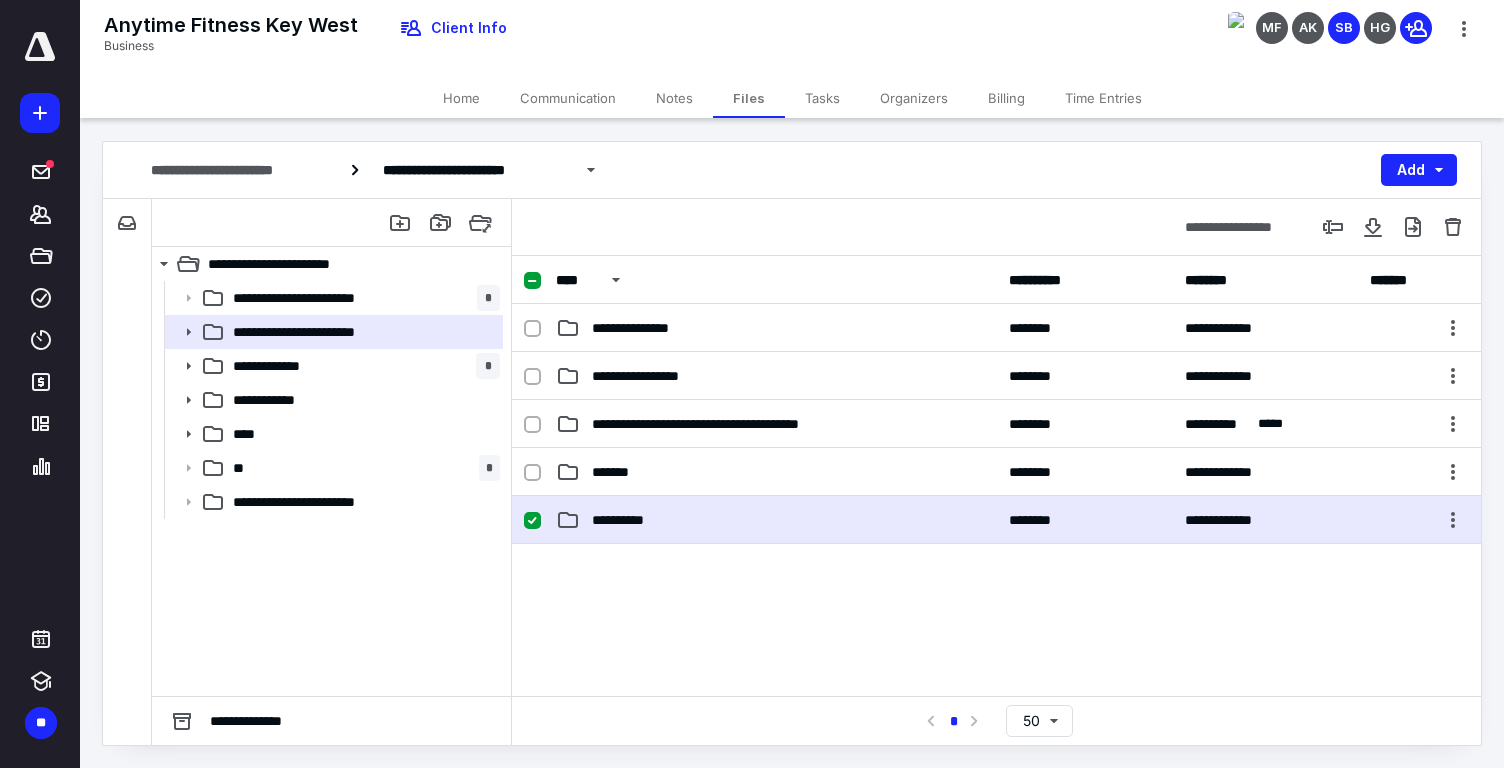 click on "**********" at bounding box center (629, 520) 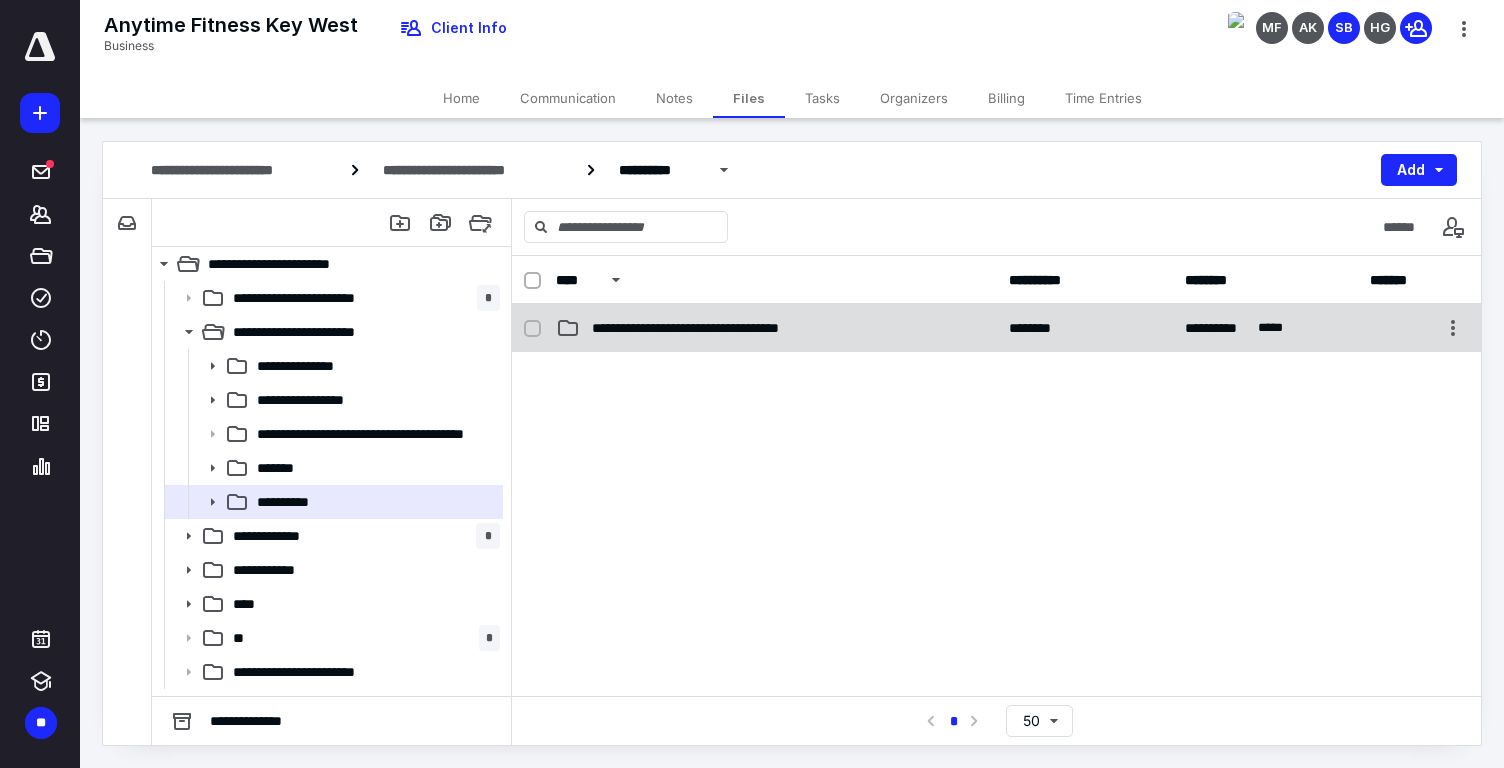 click on "**********" at bounding box center (776, 328) 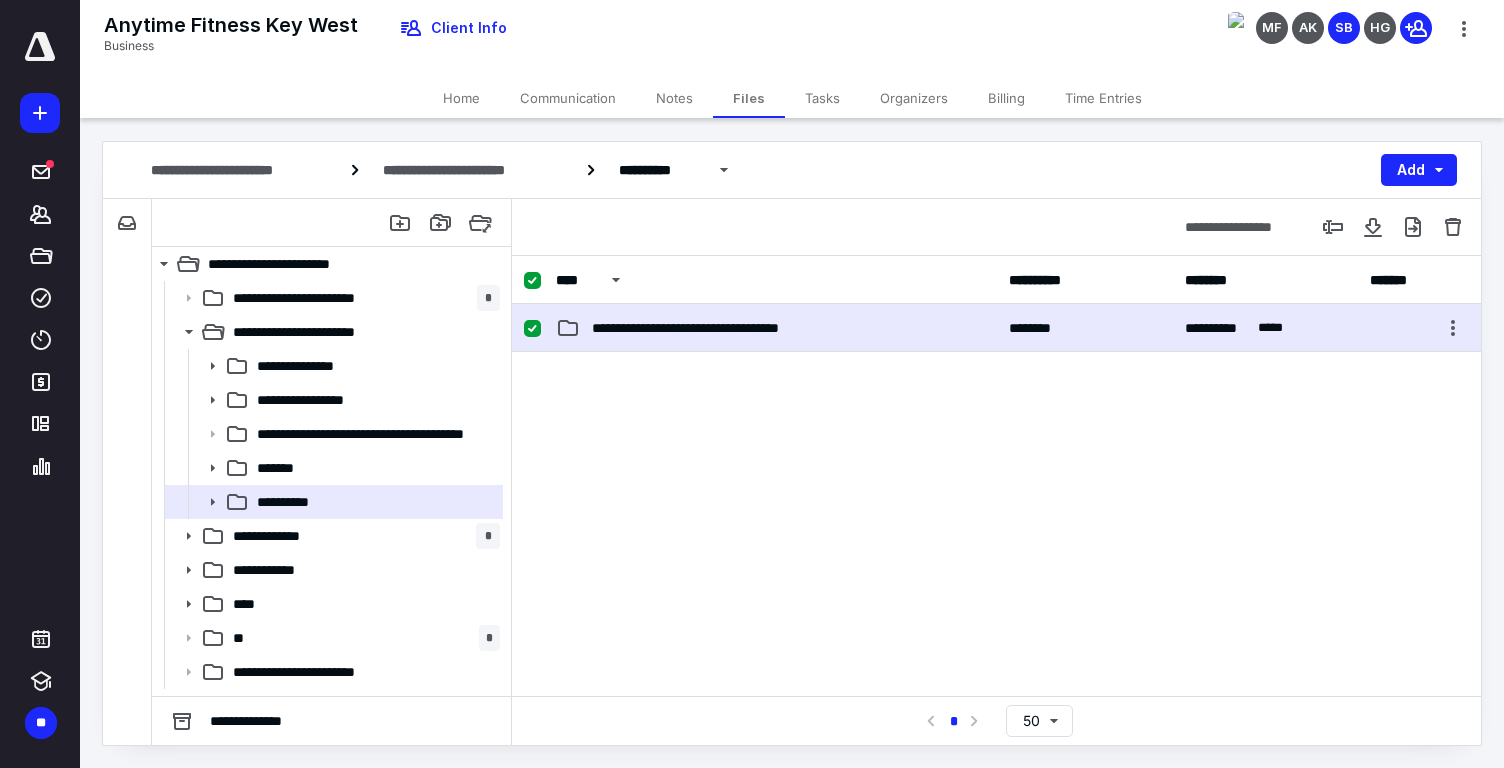 click on "**********" at bounding box center [776, 328] 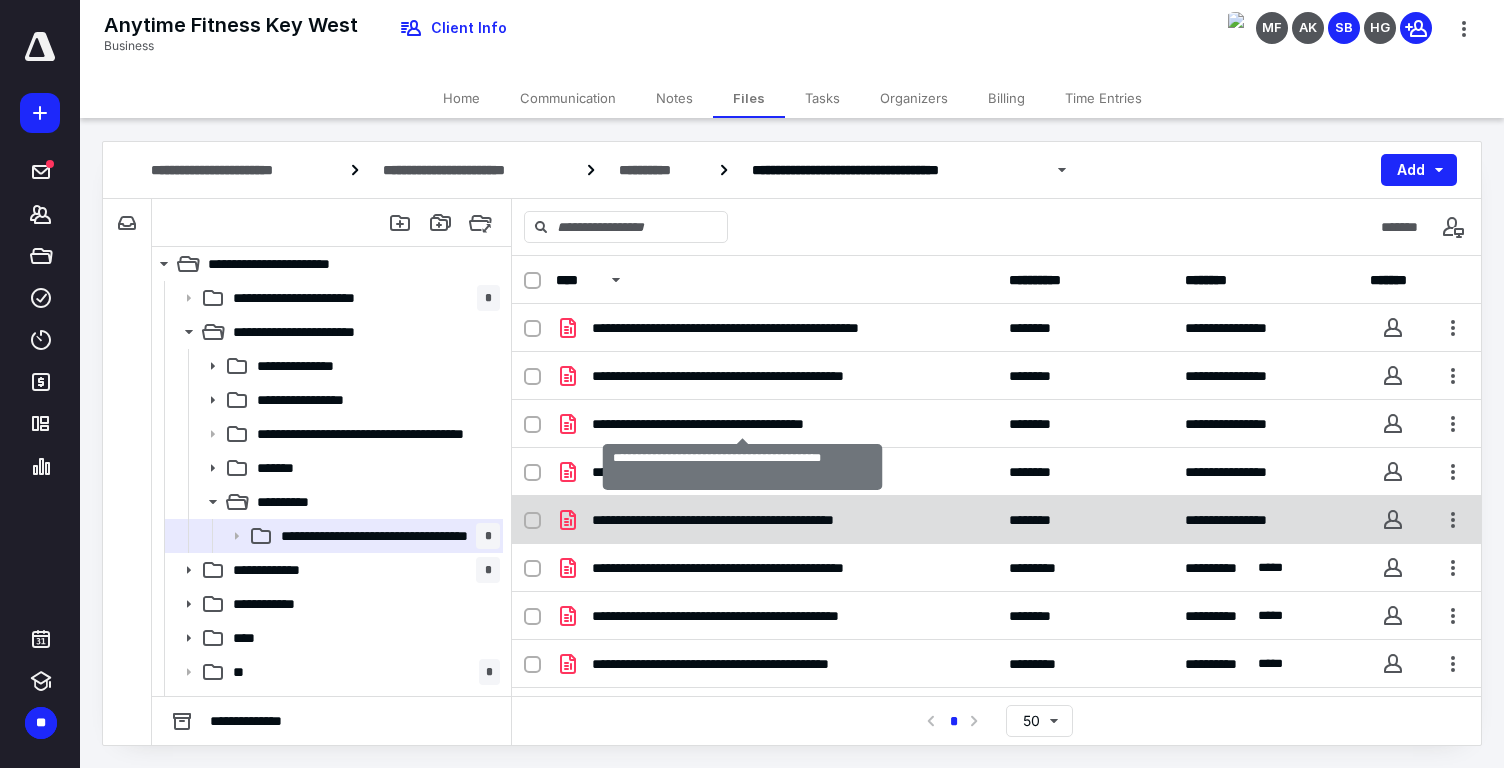 scroll, scrollTop: 40, scrollLeft: 0, axis: vertical 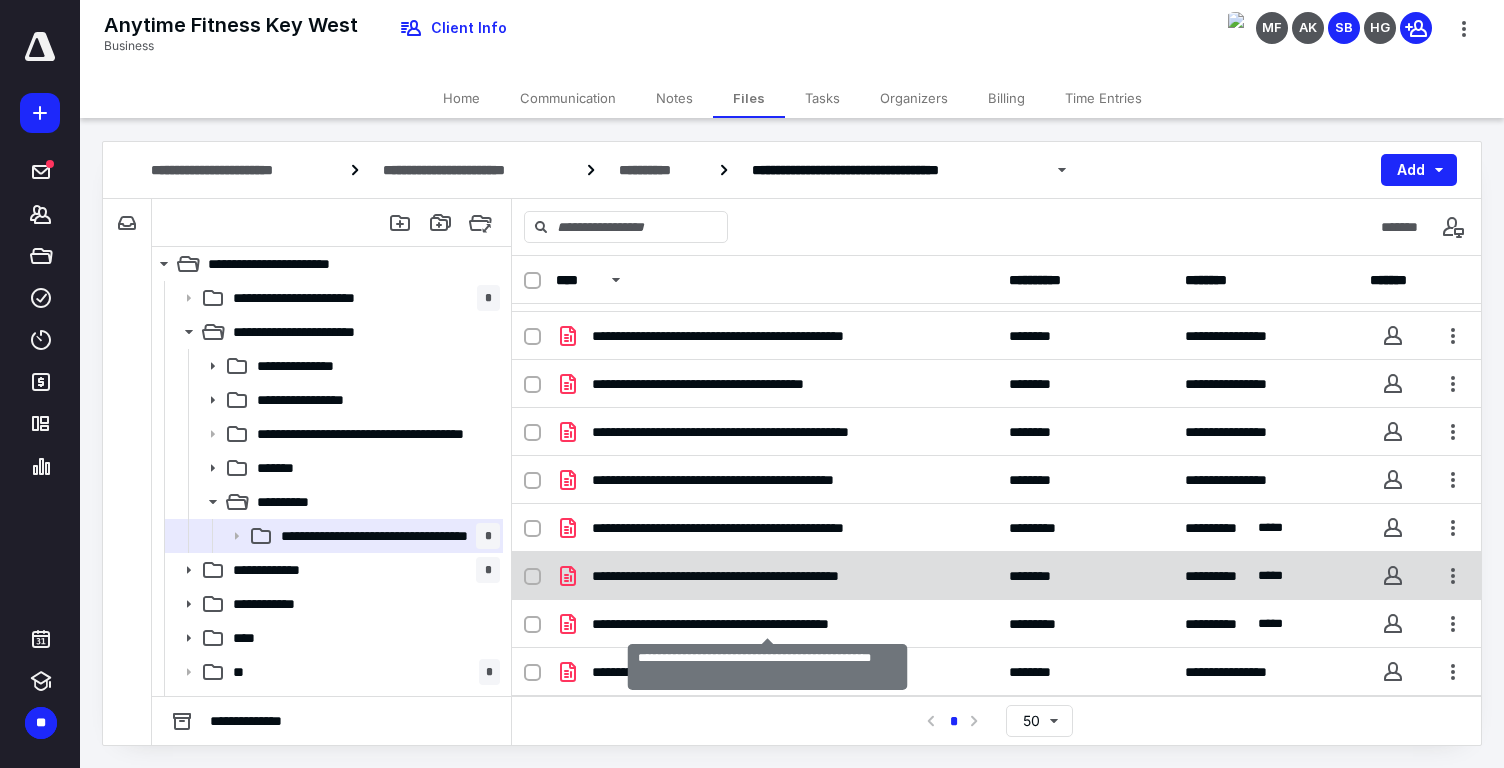 checkbox on "true" 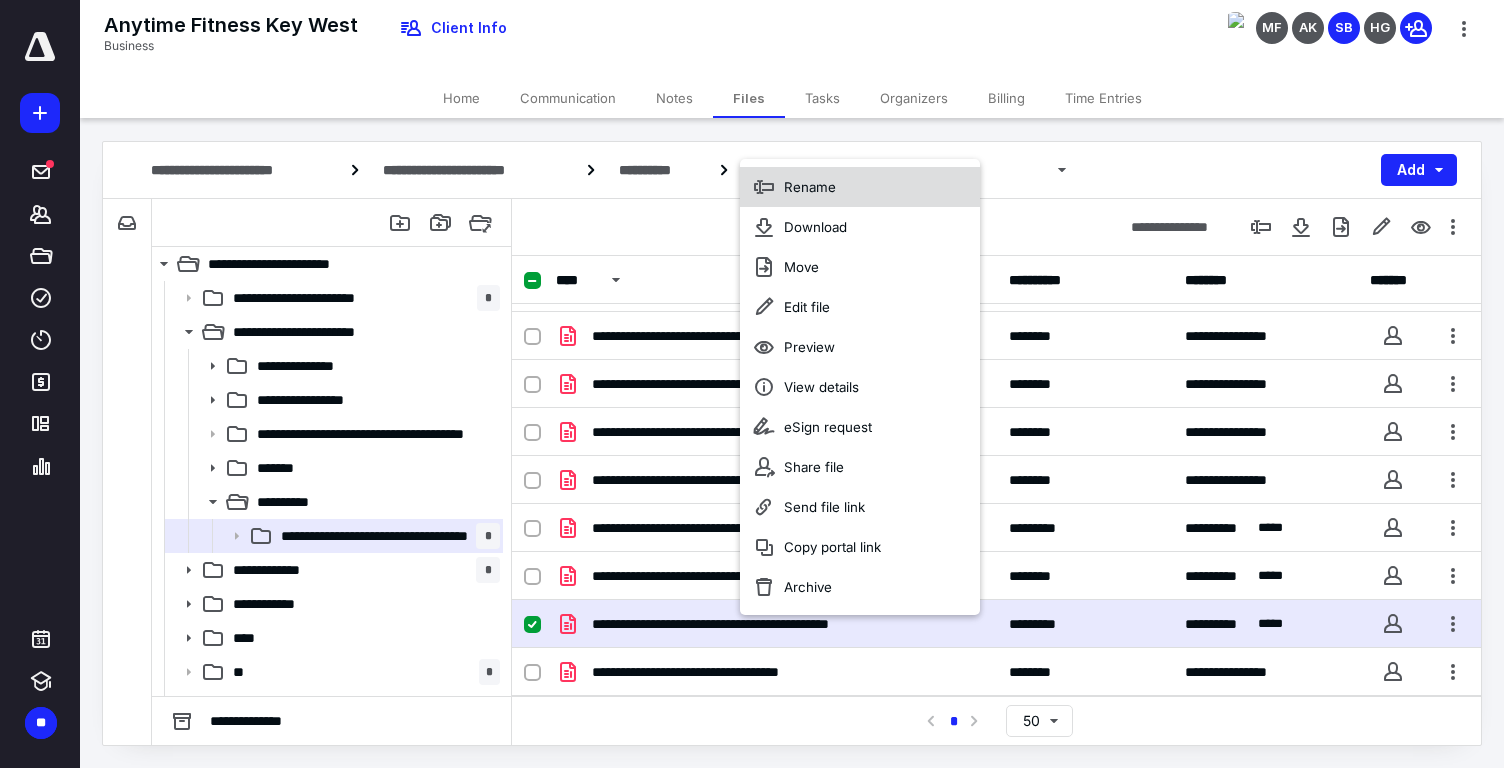 click on "Rename" at bounding box center (810, 187) 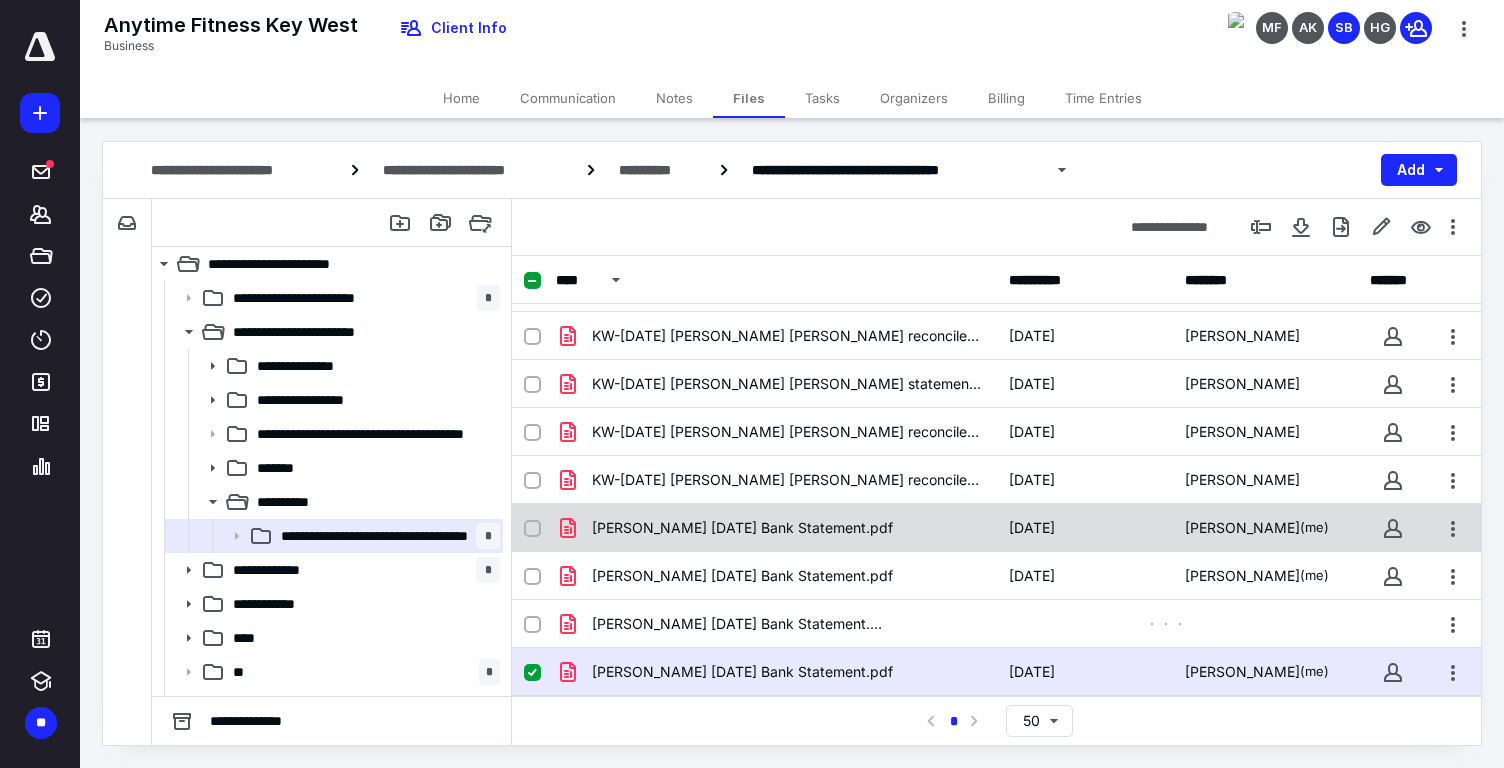 scroll, scrollTop: 88, scrollLeft: 0, axis: vertical 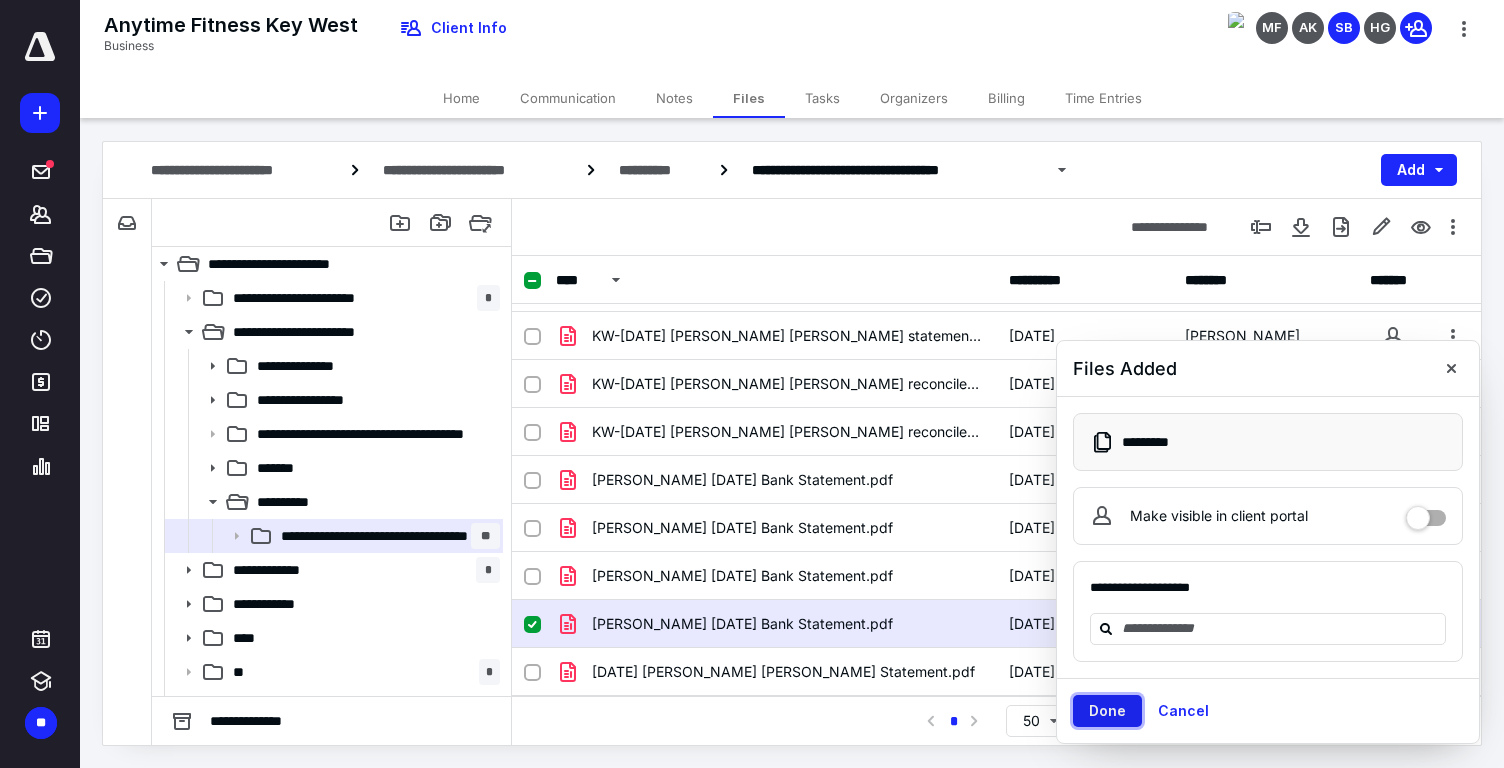 click on "Done" at bounding box center [1107, 711] 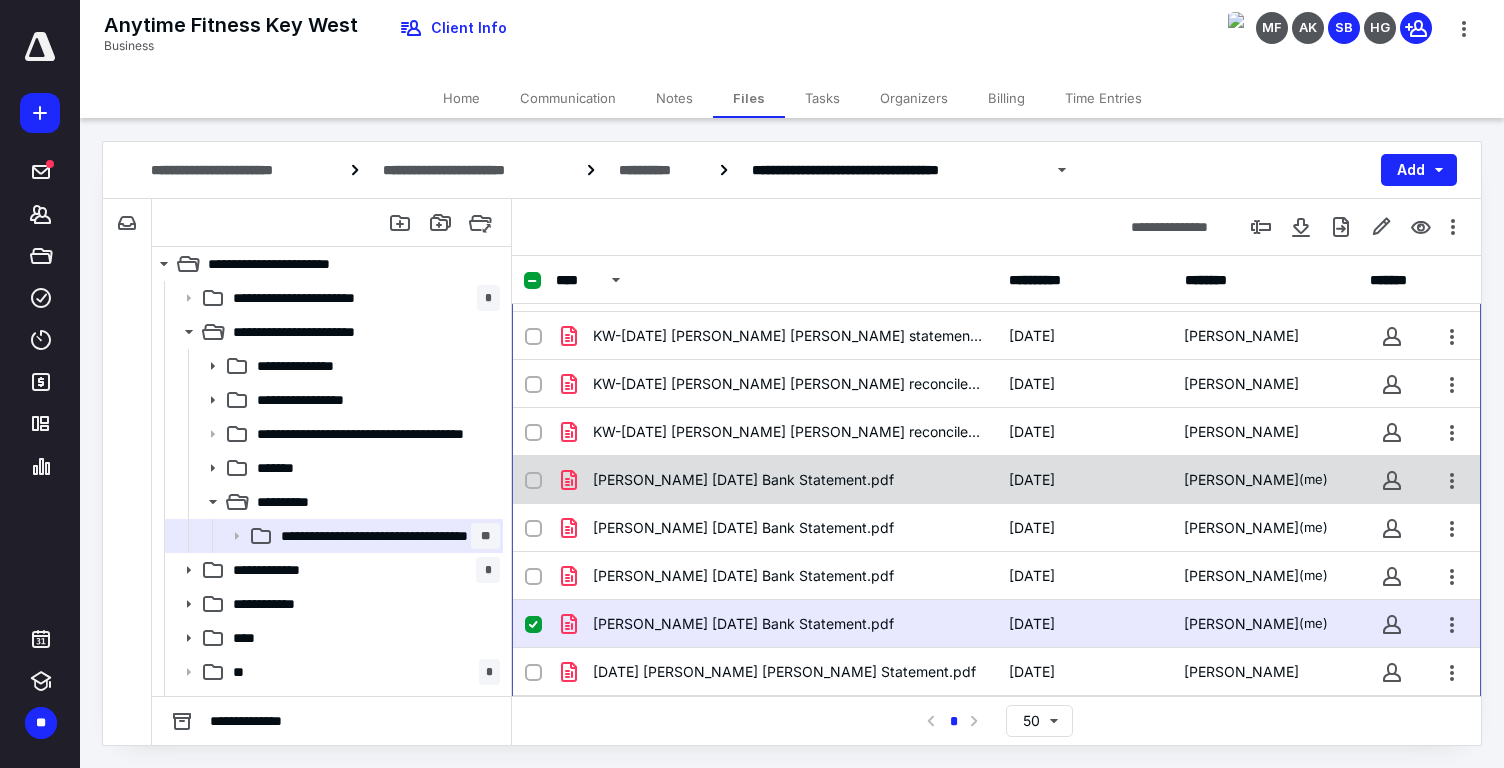 scroll, scrollTop: 88, scrollLeft: 0, axis: vertical 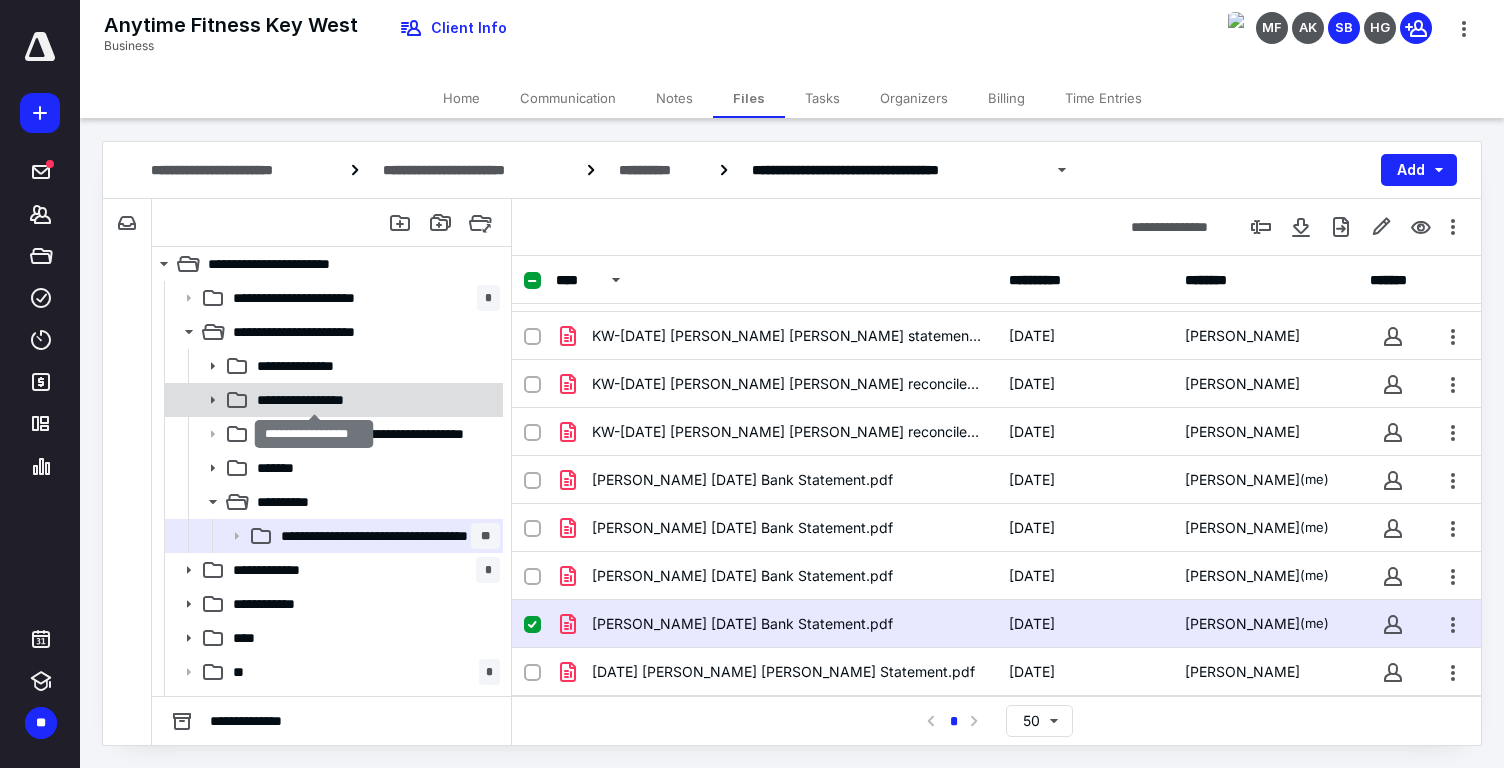 click on "**********" at bounding box center (314, 400) 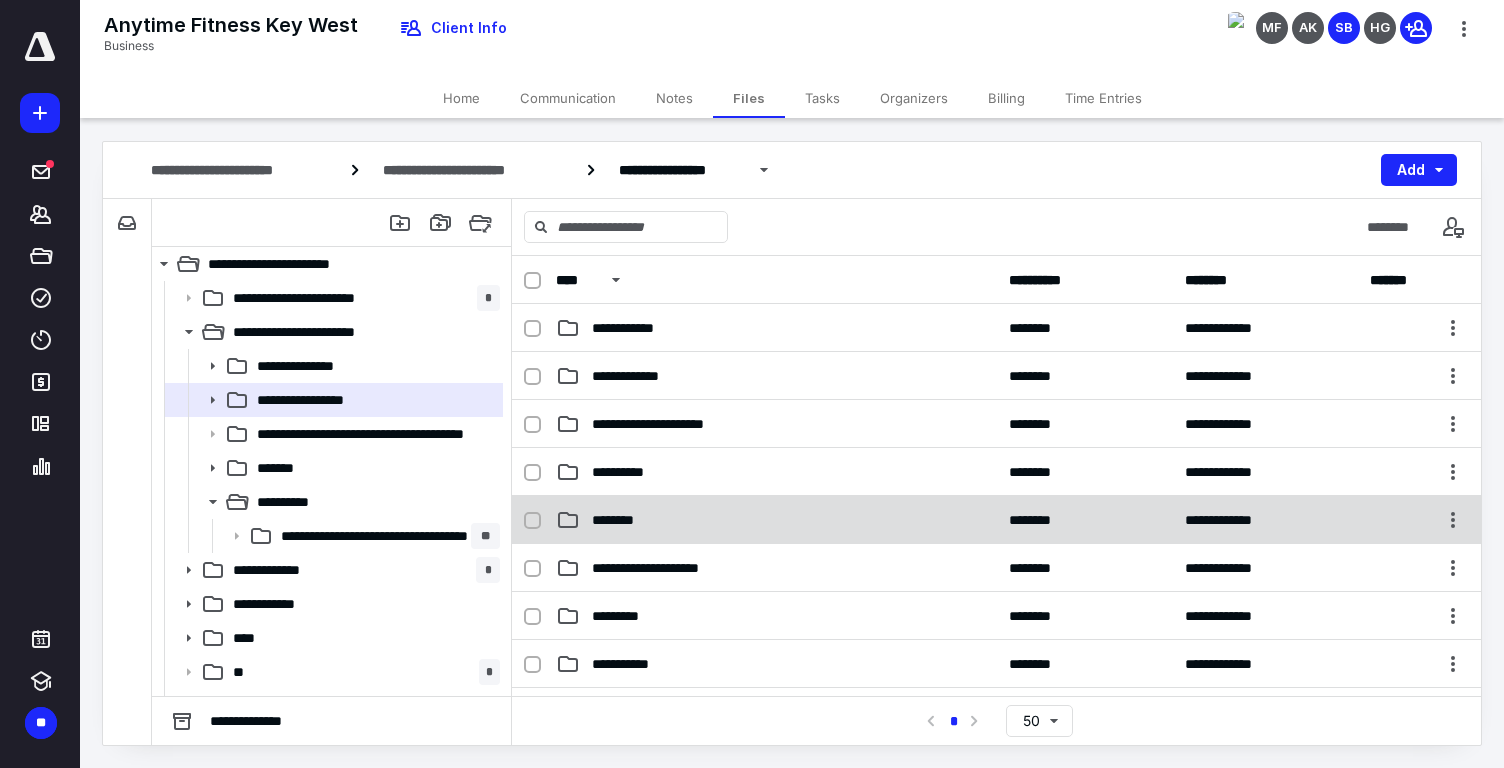 click on "********" at bounding box center [776, 520] 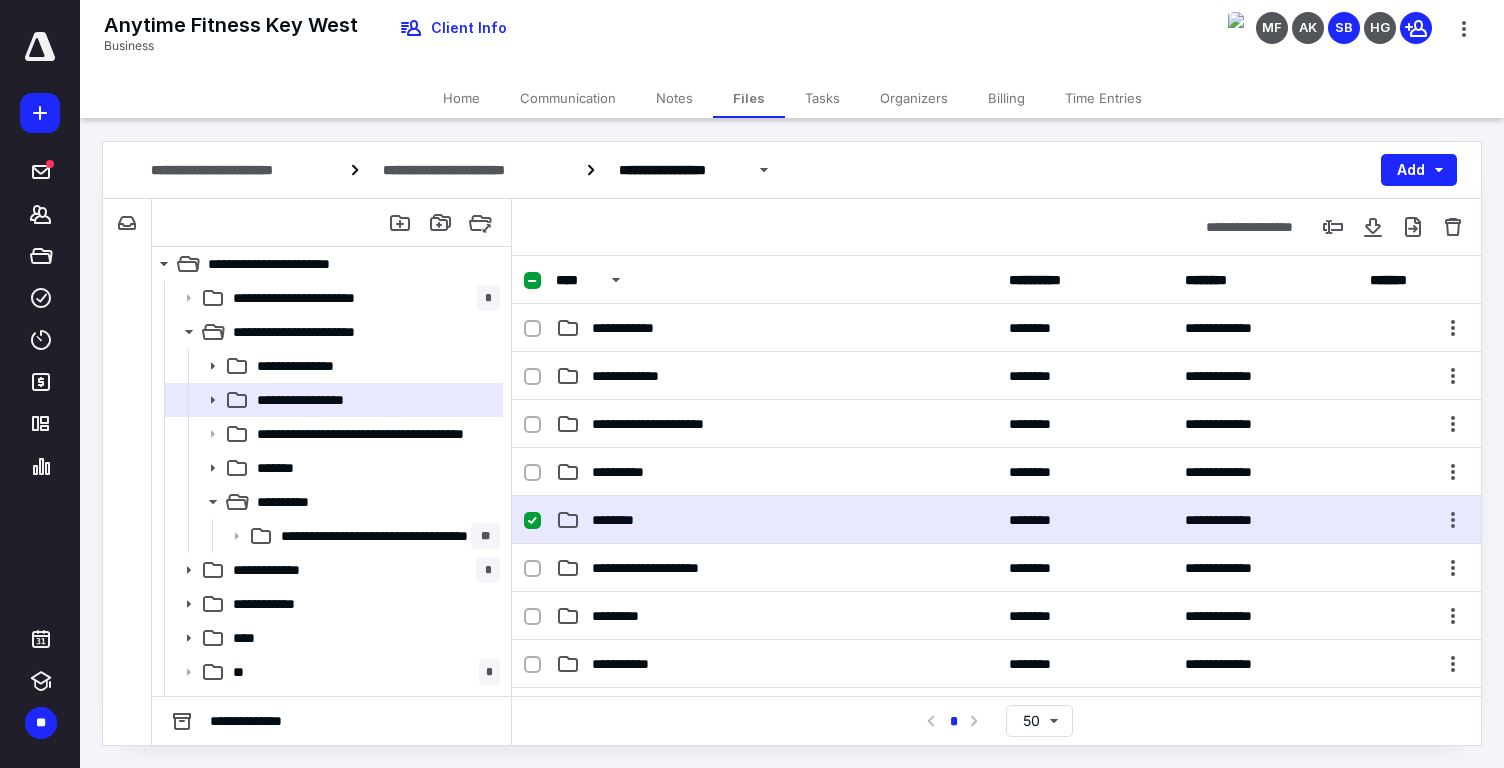 click on "********" at bounding box center (776, 520) 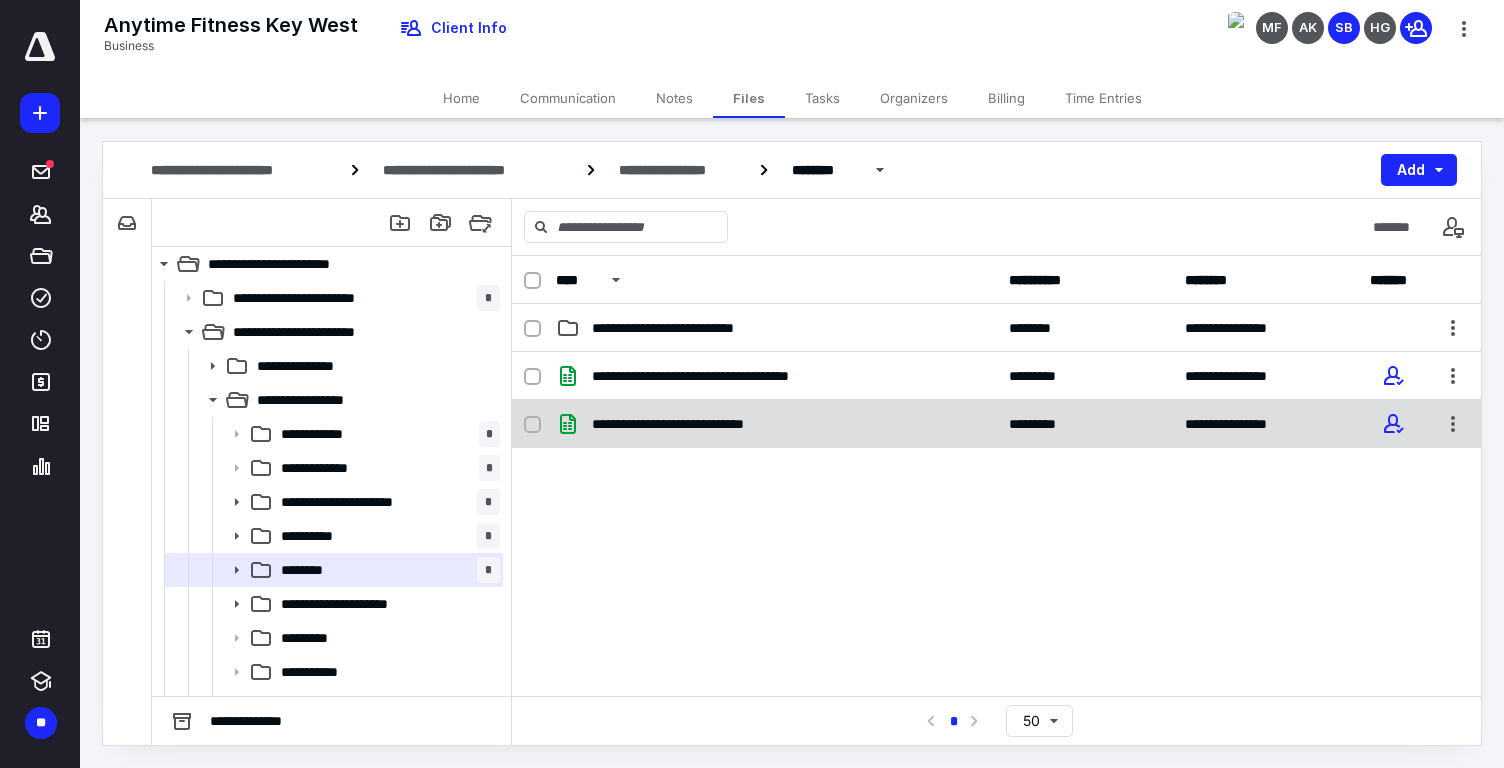 checkbox on "true" 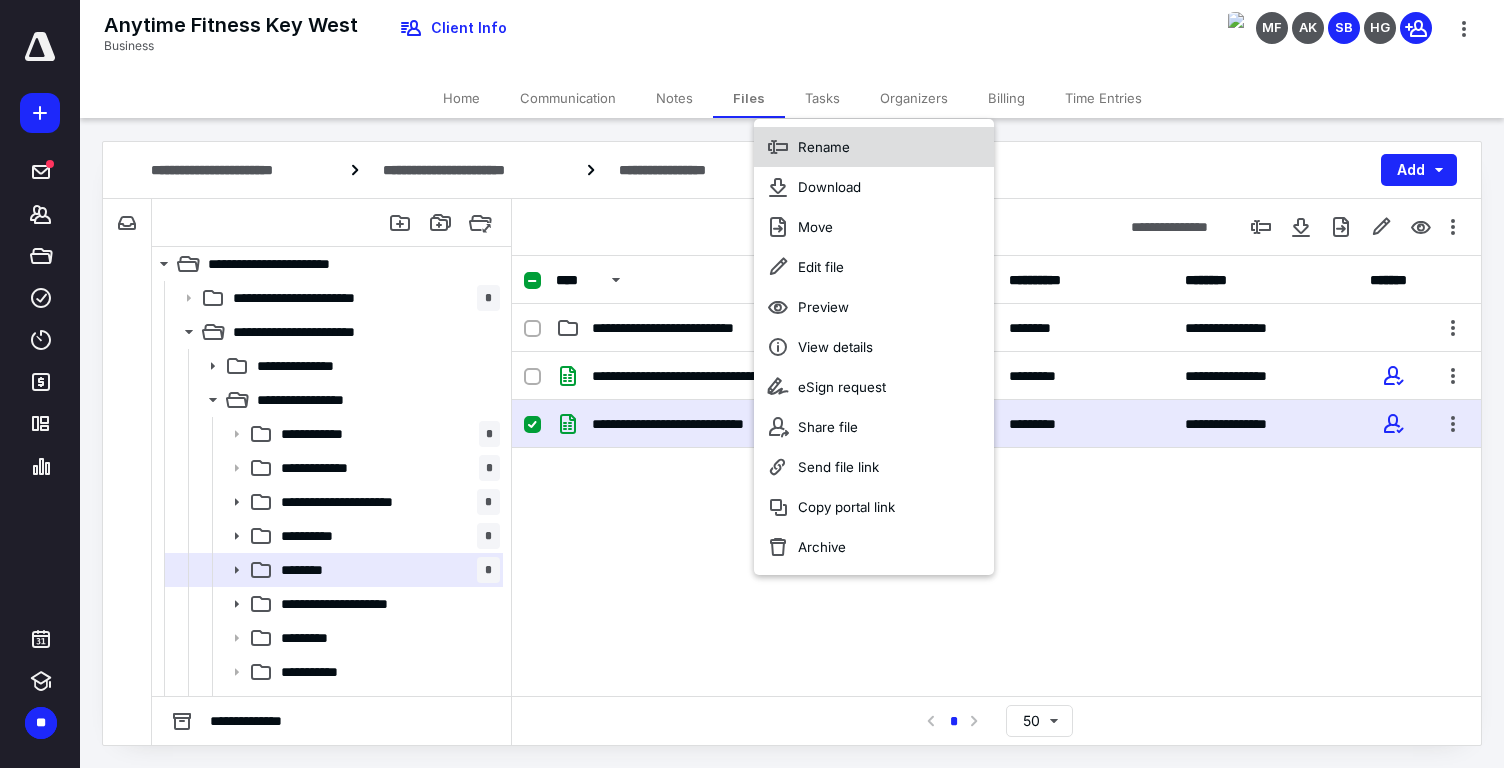 click on "Rename" at bounding box center [824, 147] 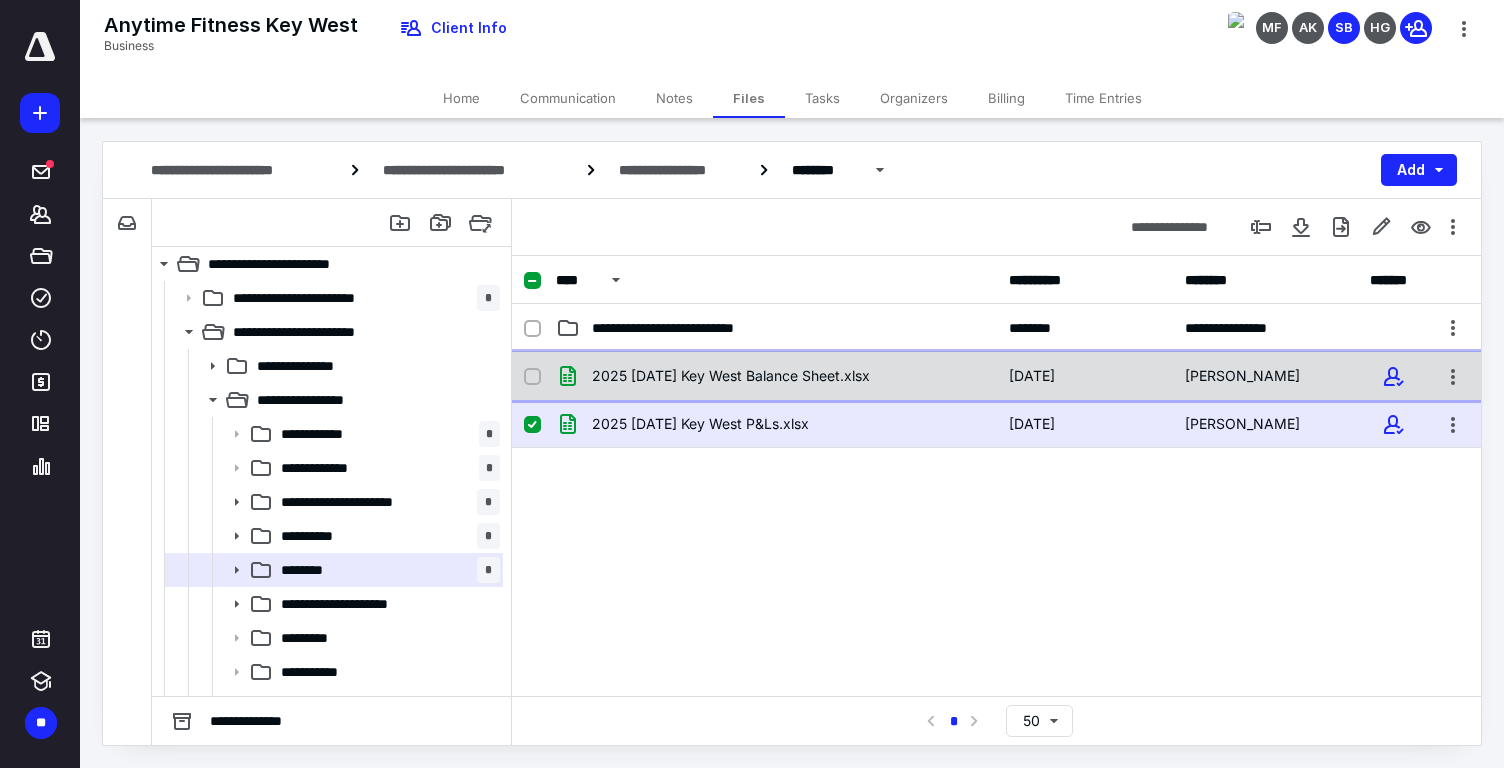 checkbox on "true" 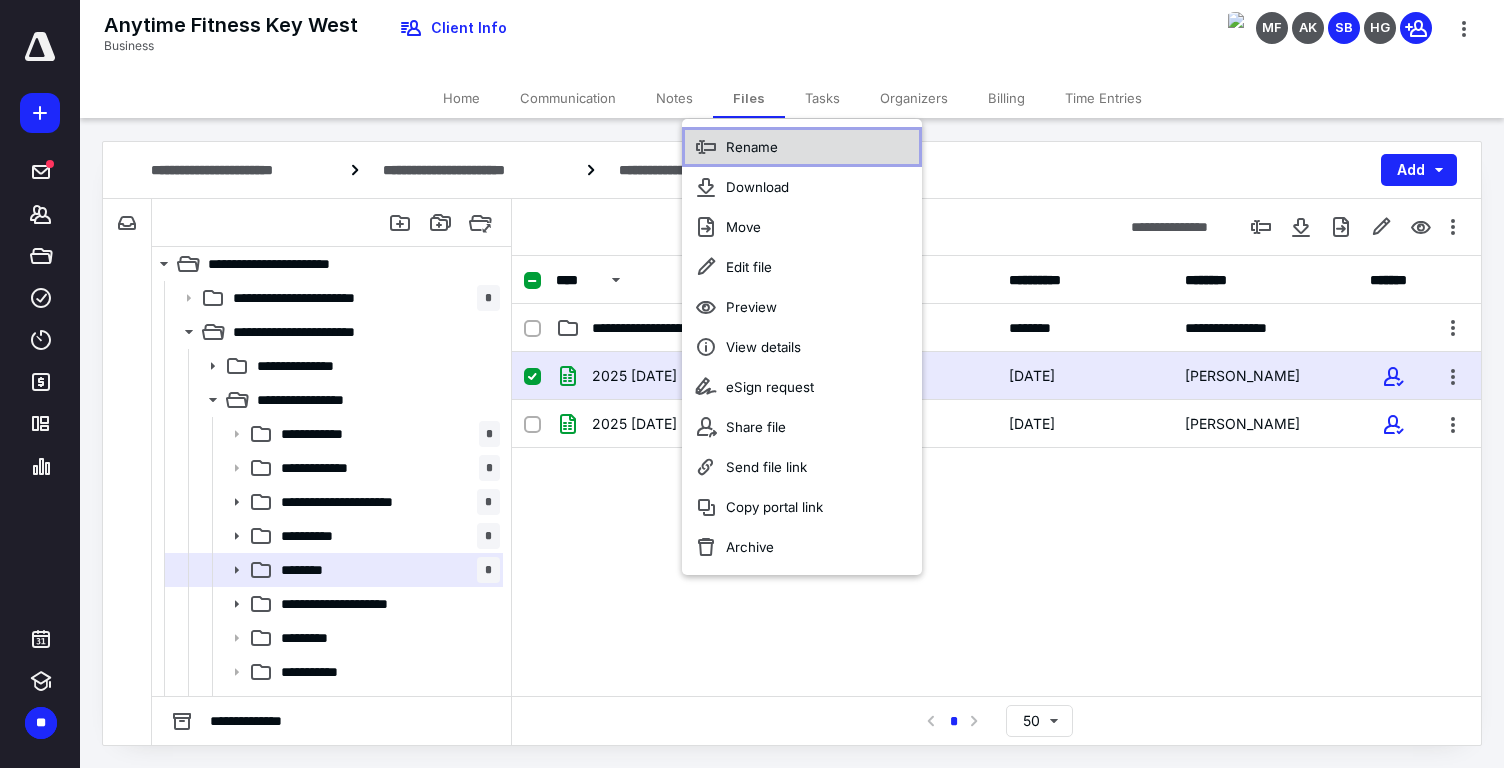 click on "Rename" at bounding box center (802, 147) 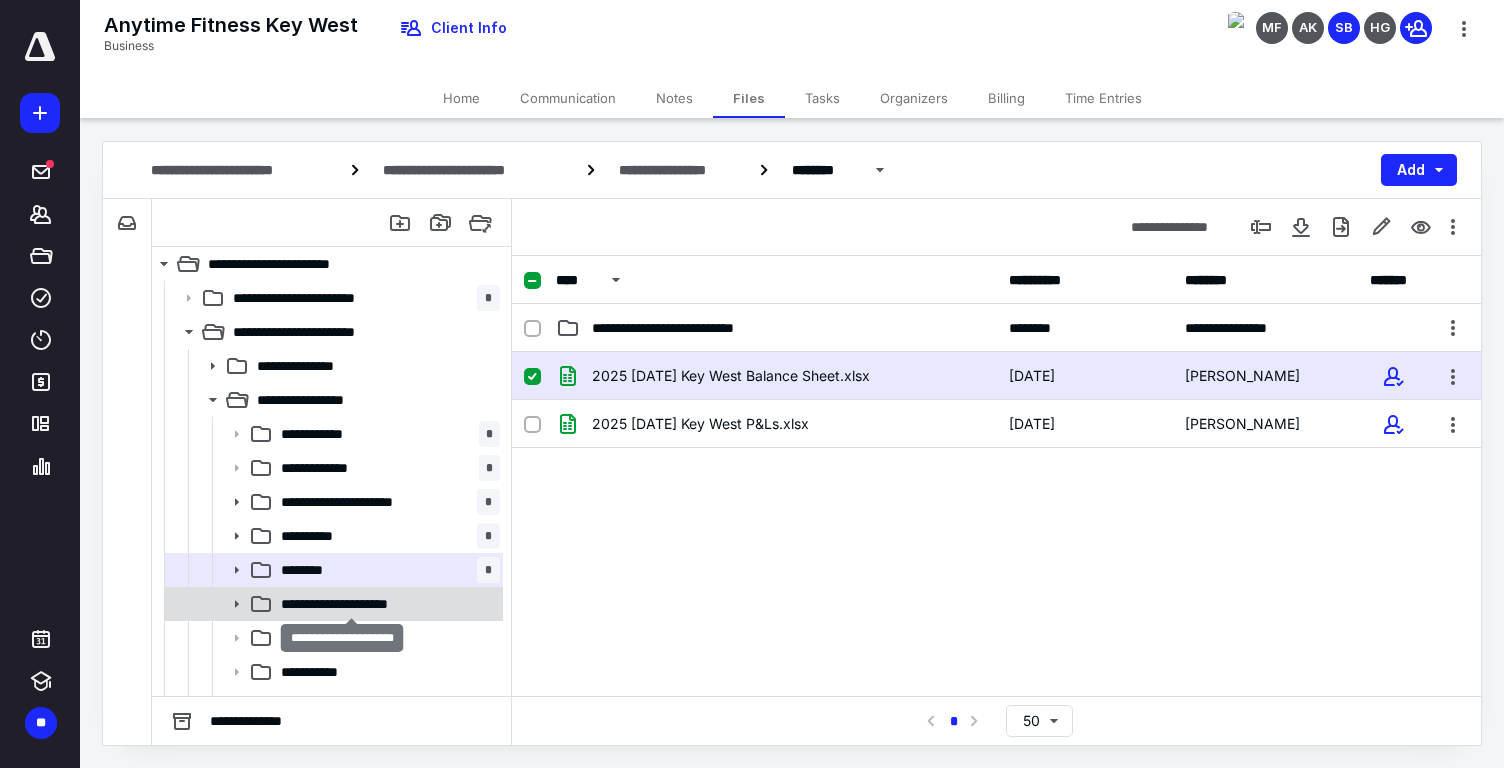 click on "**********" at bounding box center (351, 604) 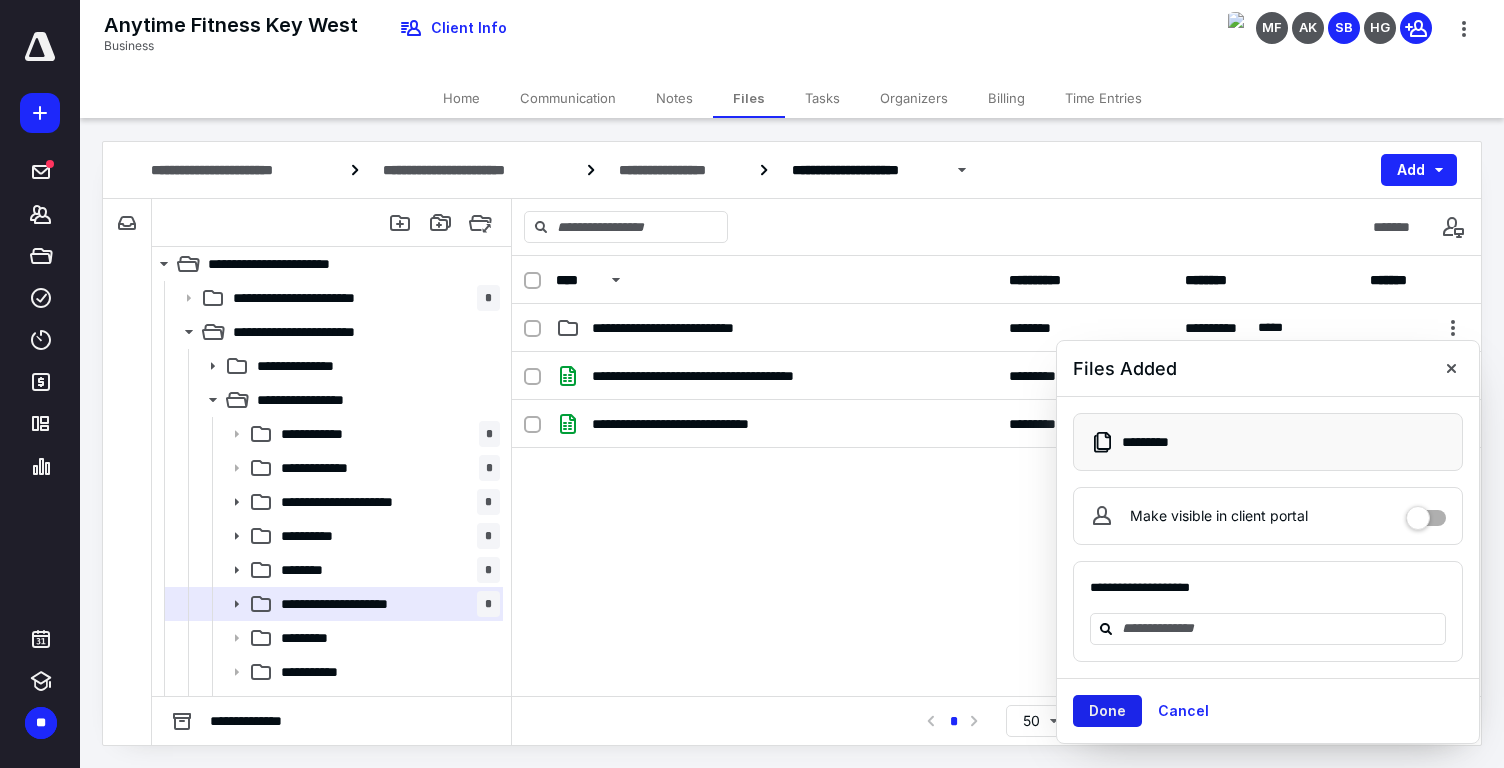 click on "Done" at bounding box center [1107, 711] 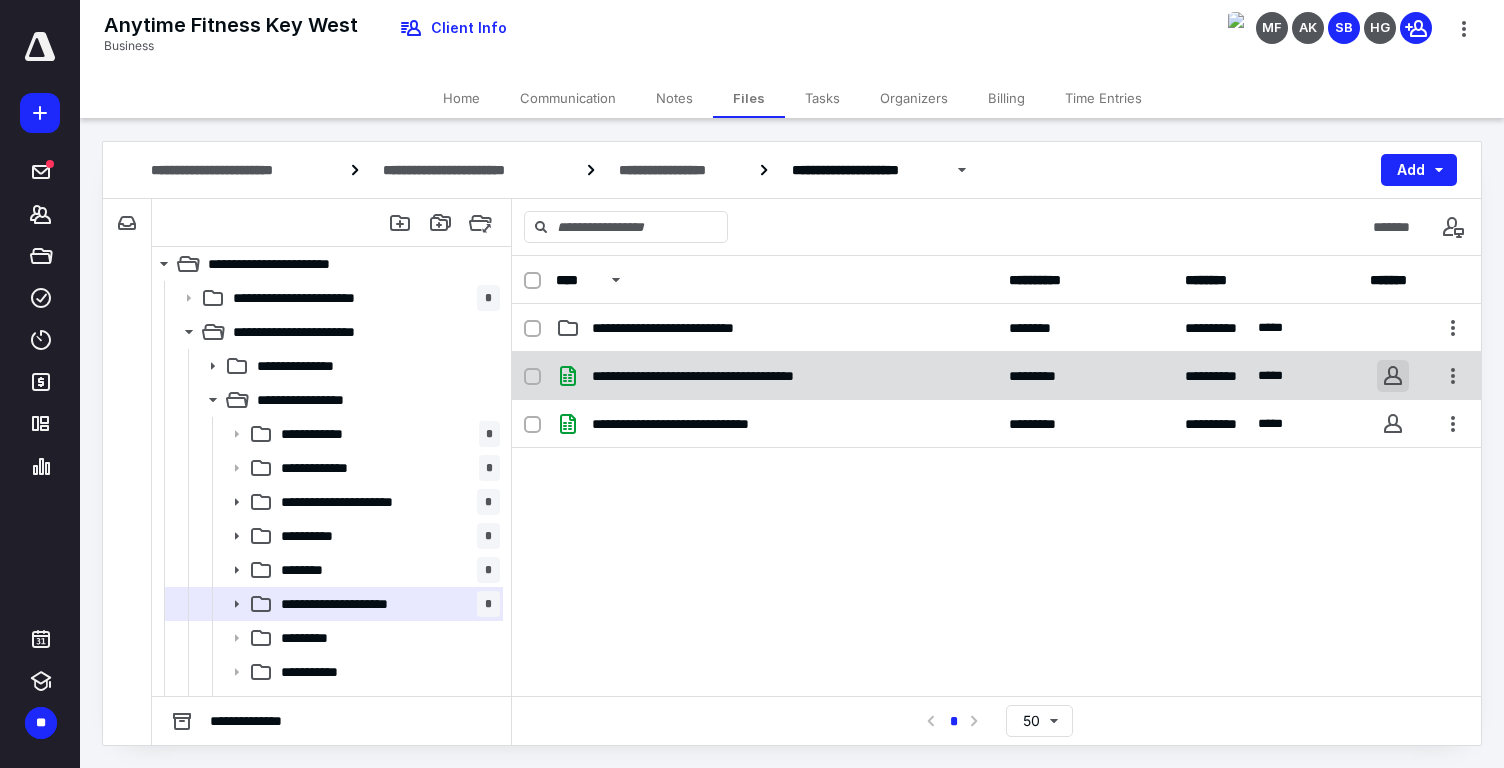 click at bounding box center [1393, 376] 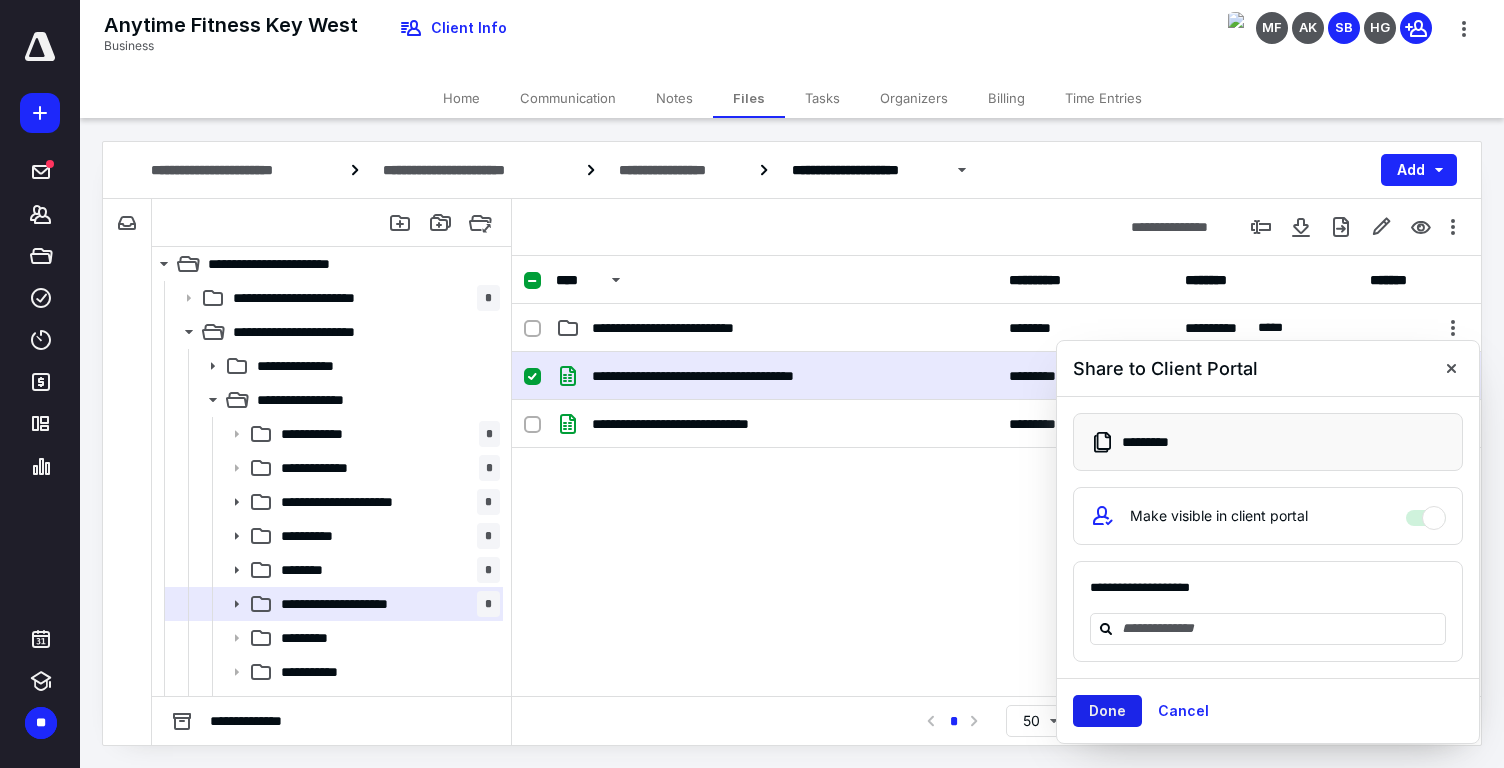 click on "Done" at bounding box center (1107, 711) 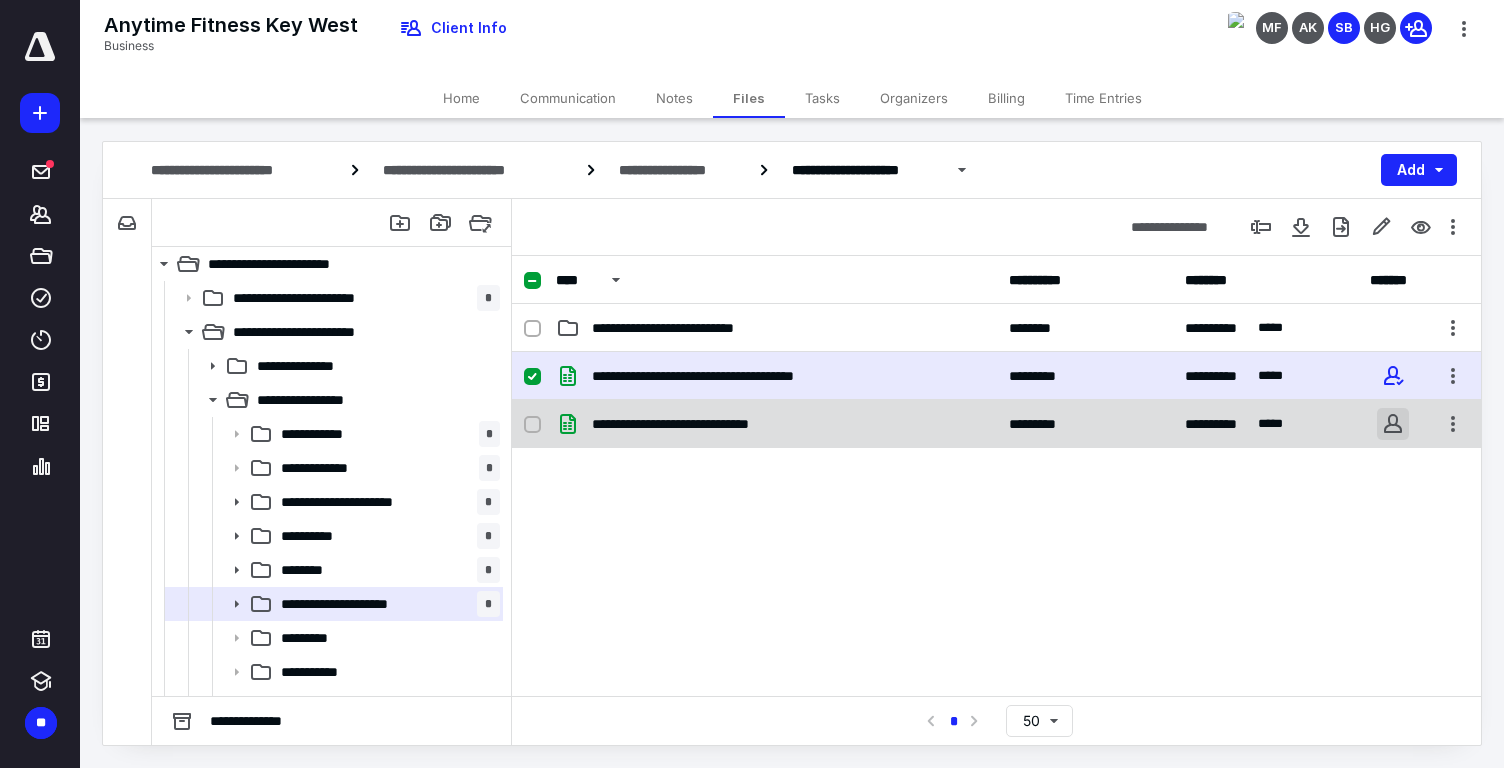 click at bounding box center (1393, 424) 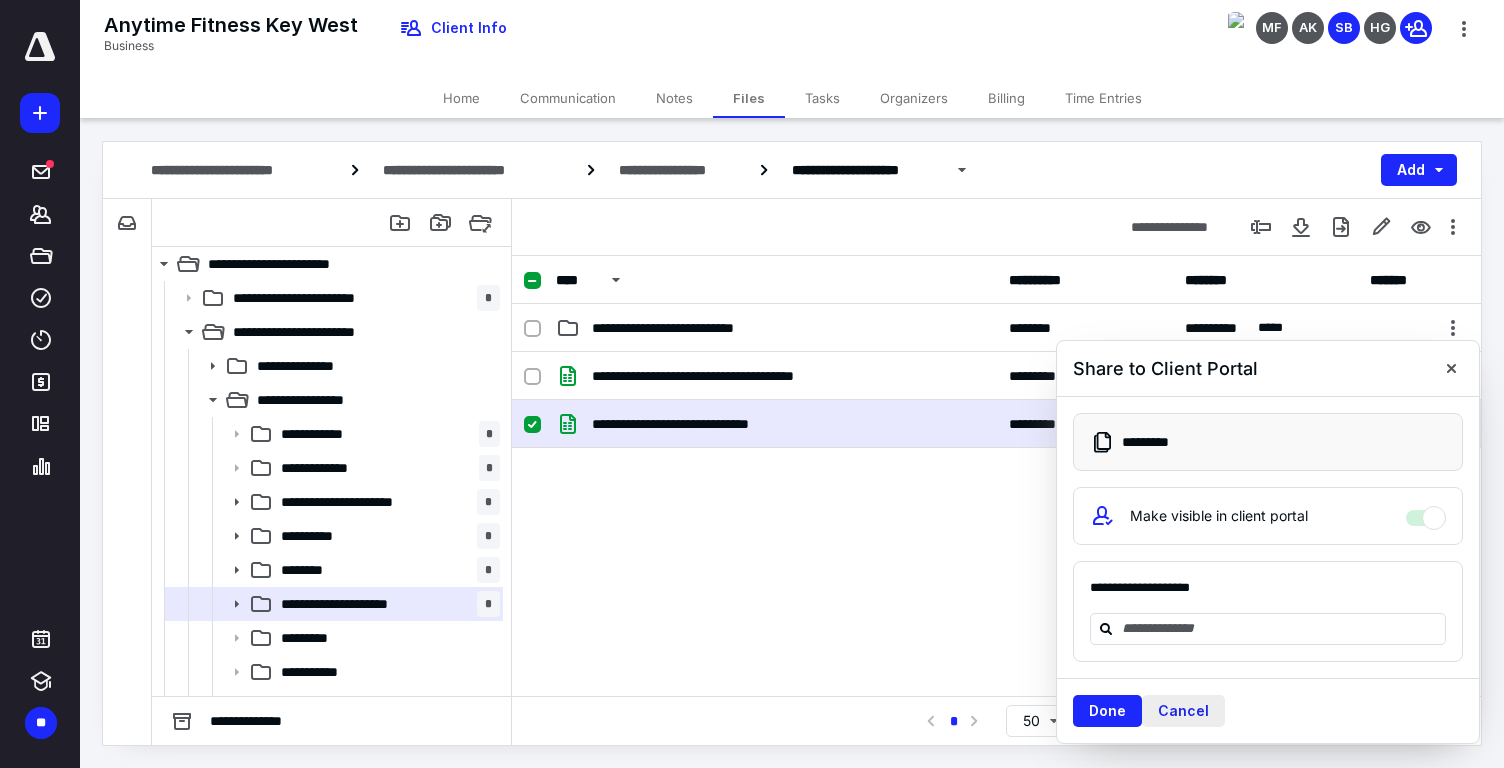 click on "Cancel" at bounding box center [1183, 711] 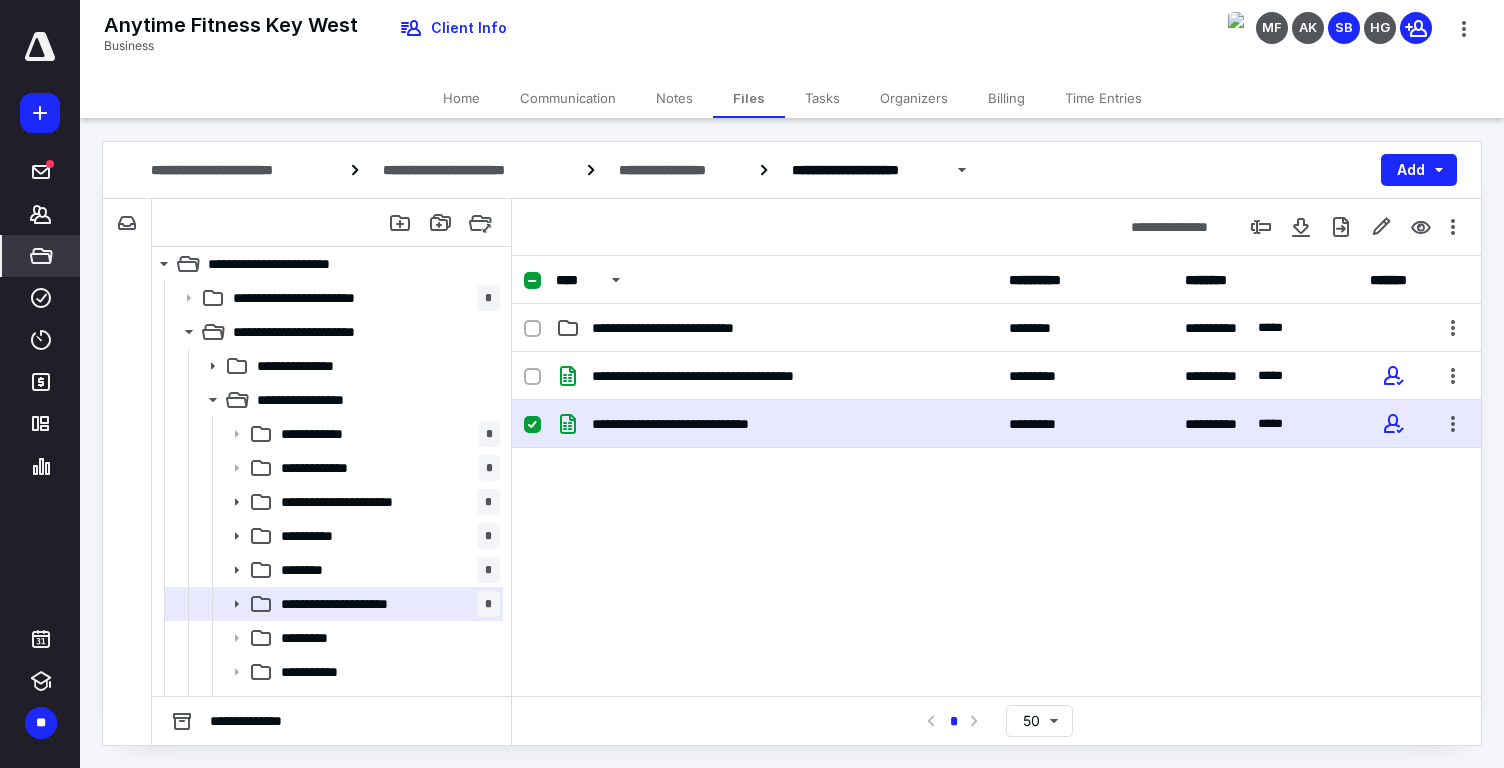 click on "*****" at bounding box center (41, 256) 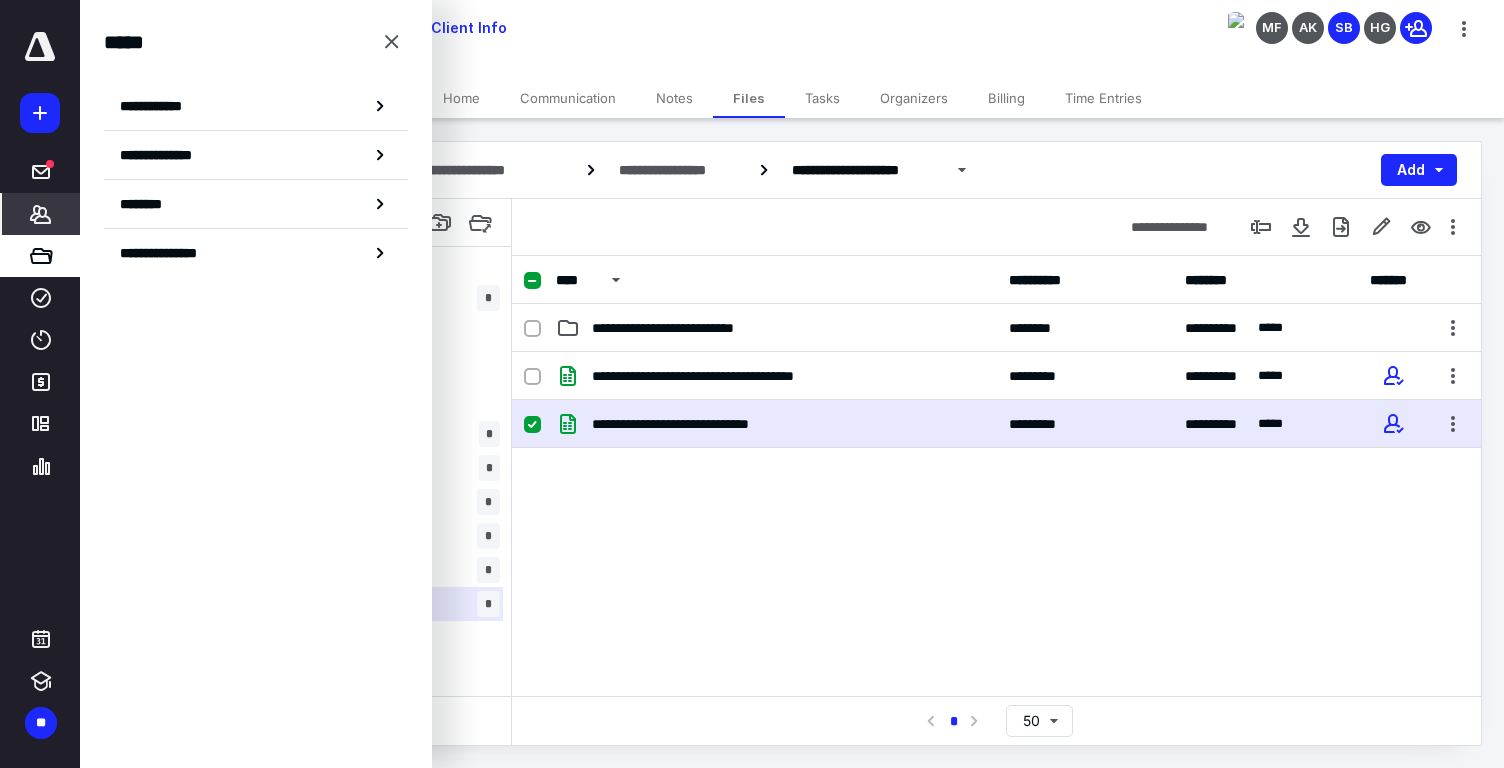 click 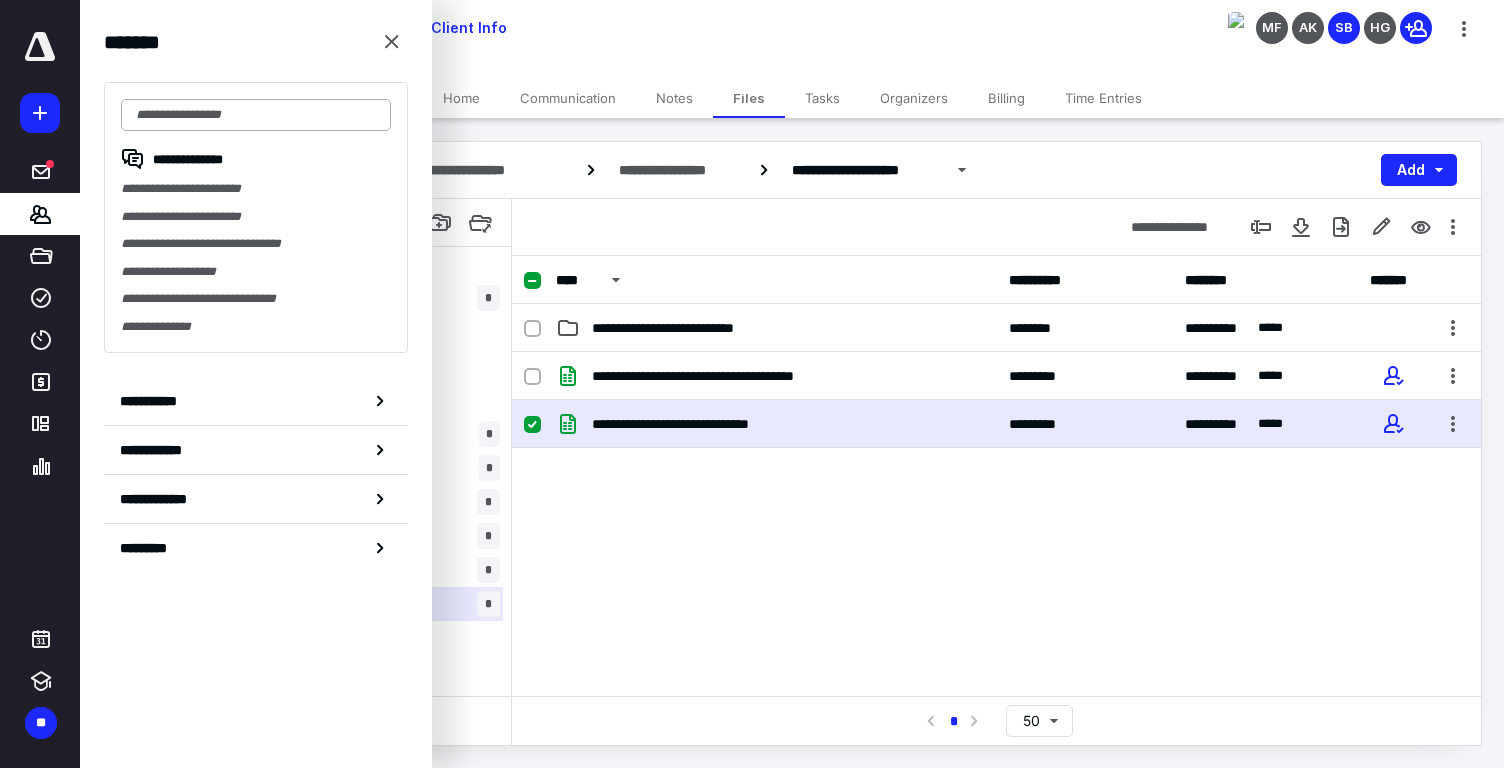 click at bounding box center [256, 115] 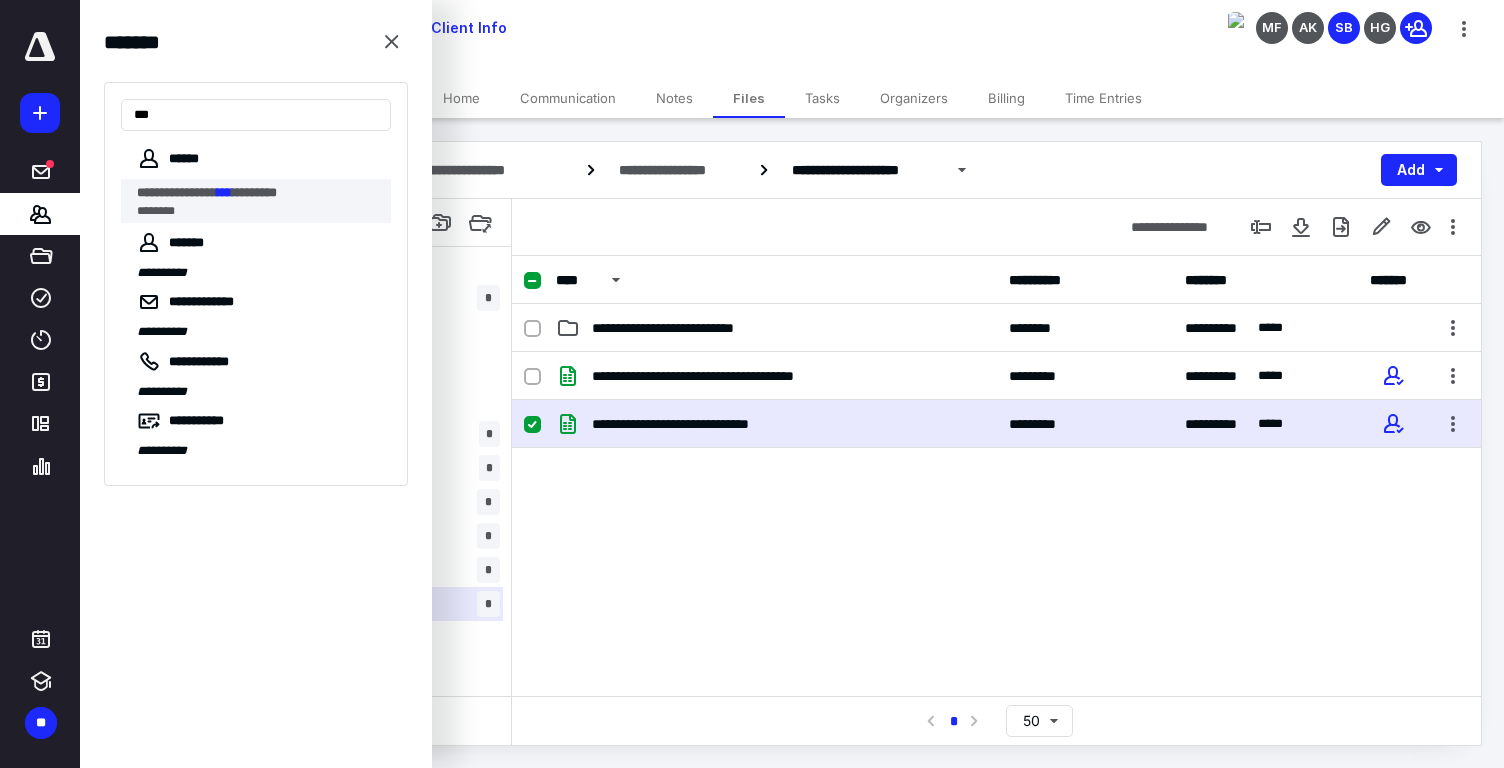type on "***" 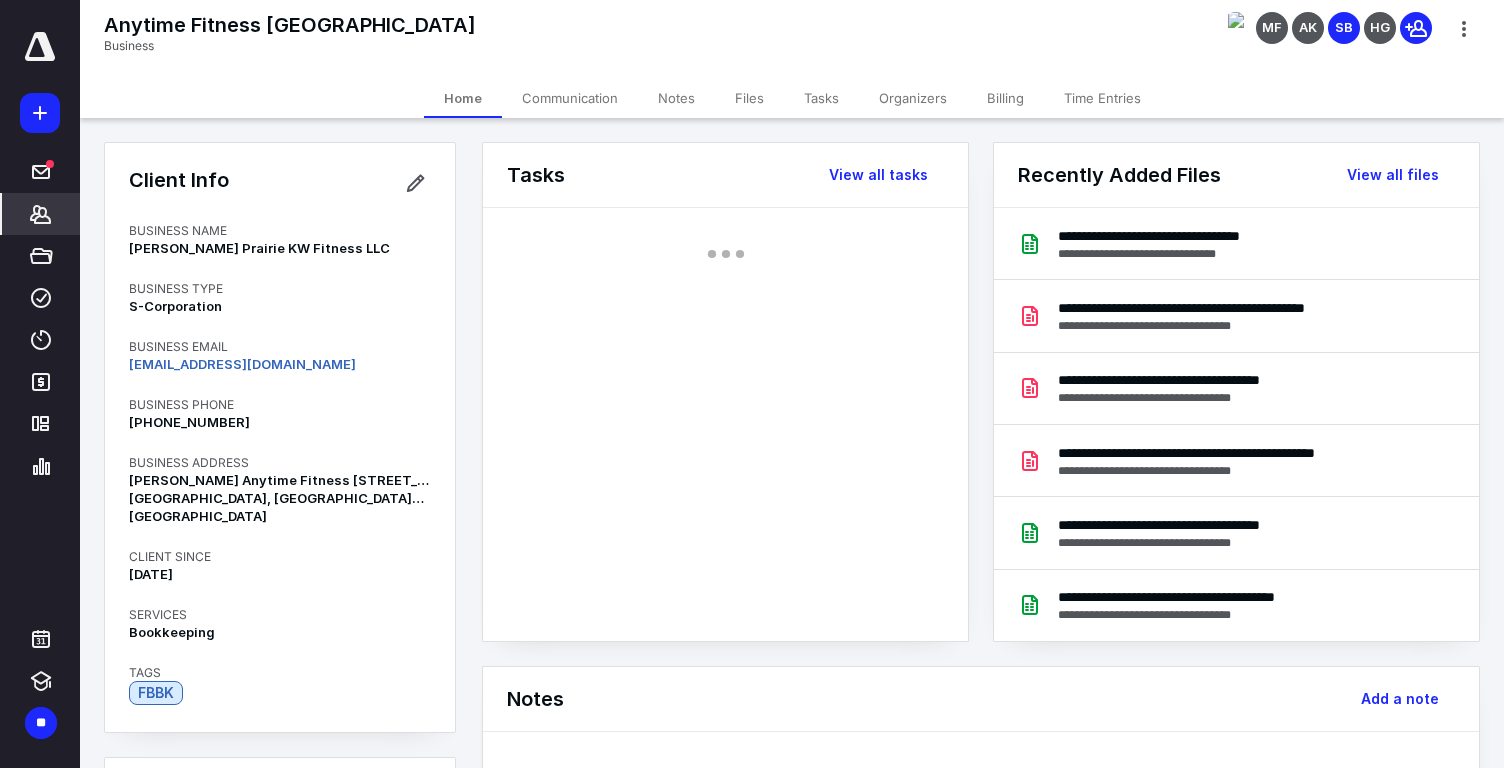 click on "Files" at bounding box center (749, 98) 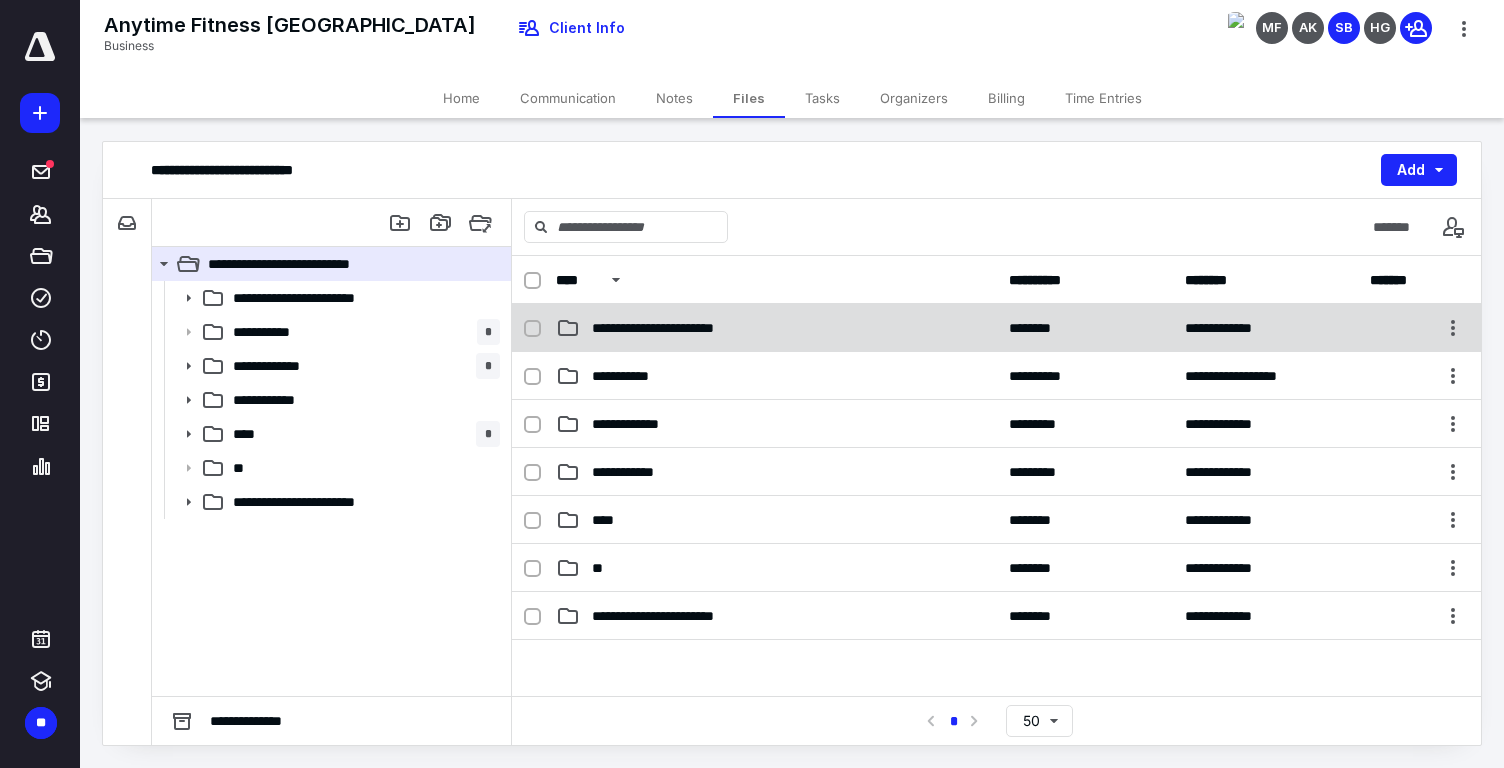 click on "**********" at bounding box center [679, 328] 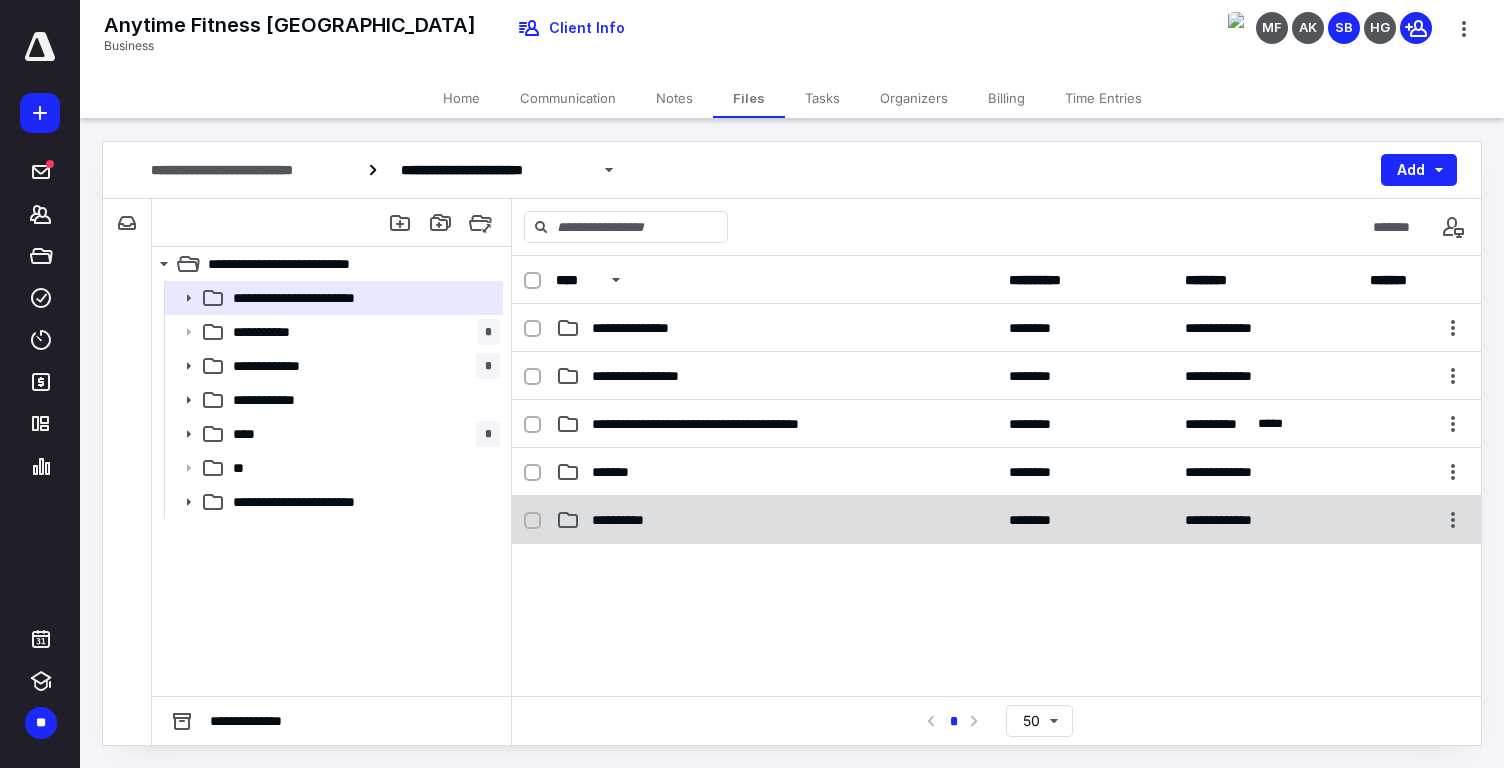 click on "**********" at bounding box center [776, 520] 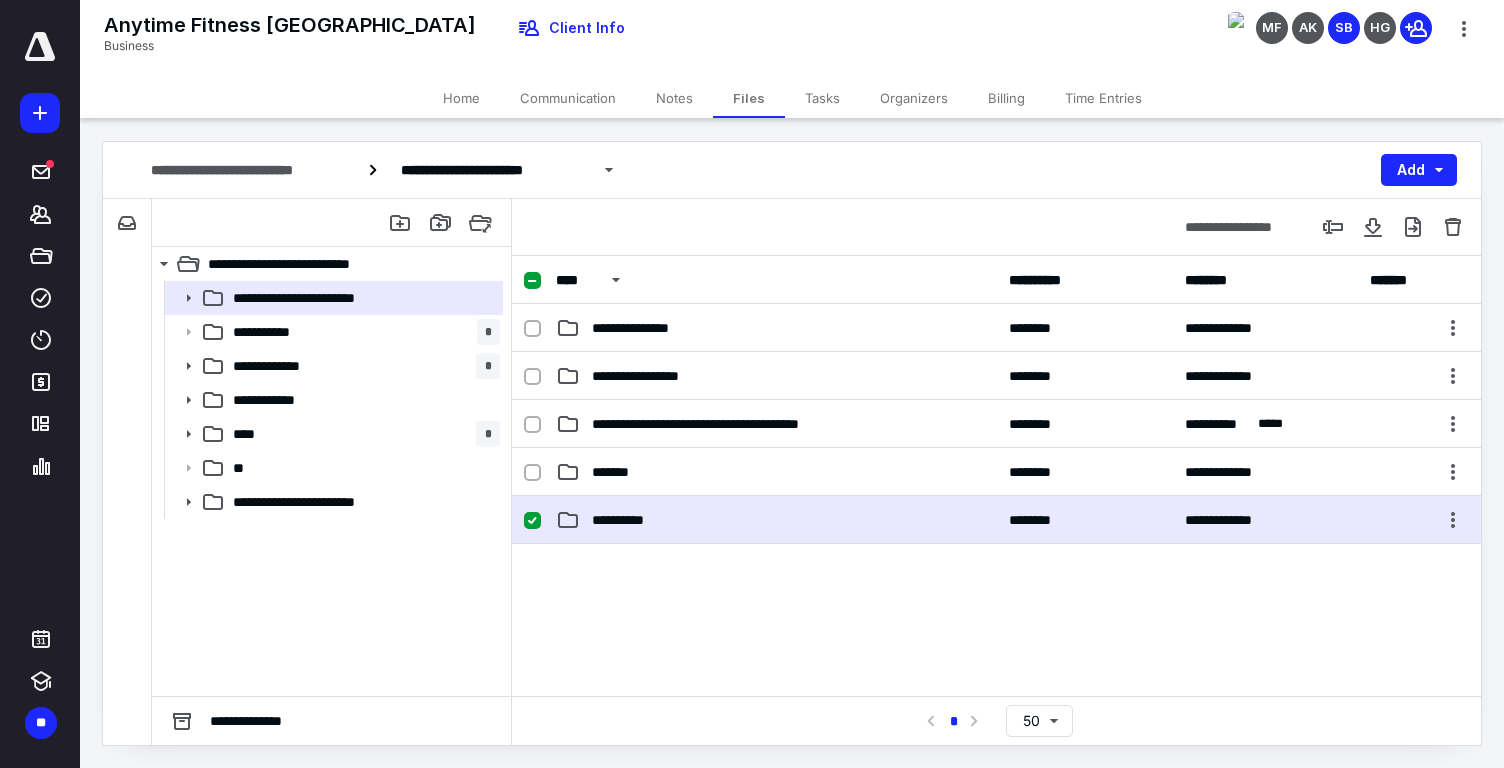 click on "**********" at bounding box center (776, 520) 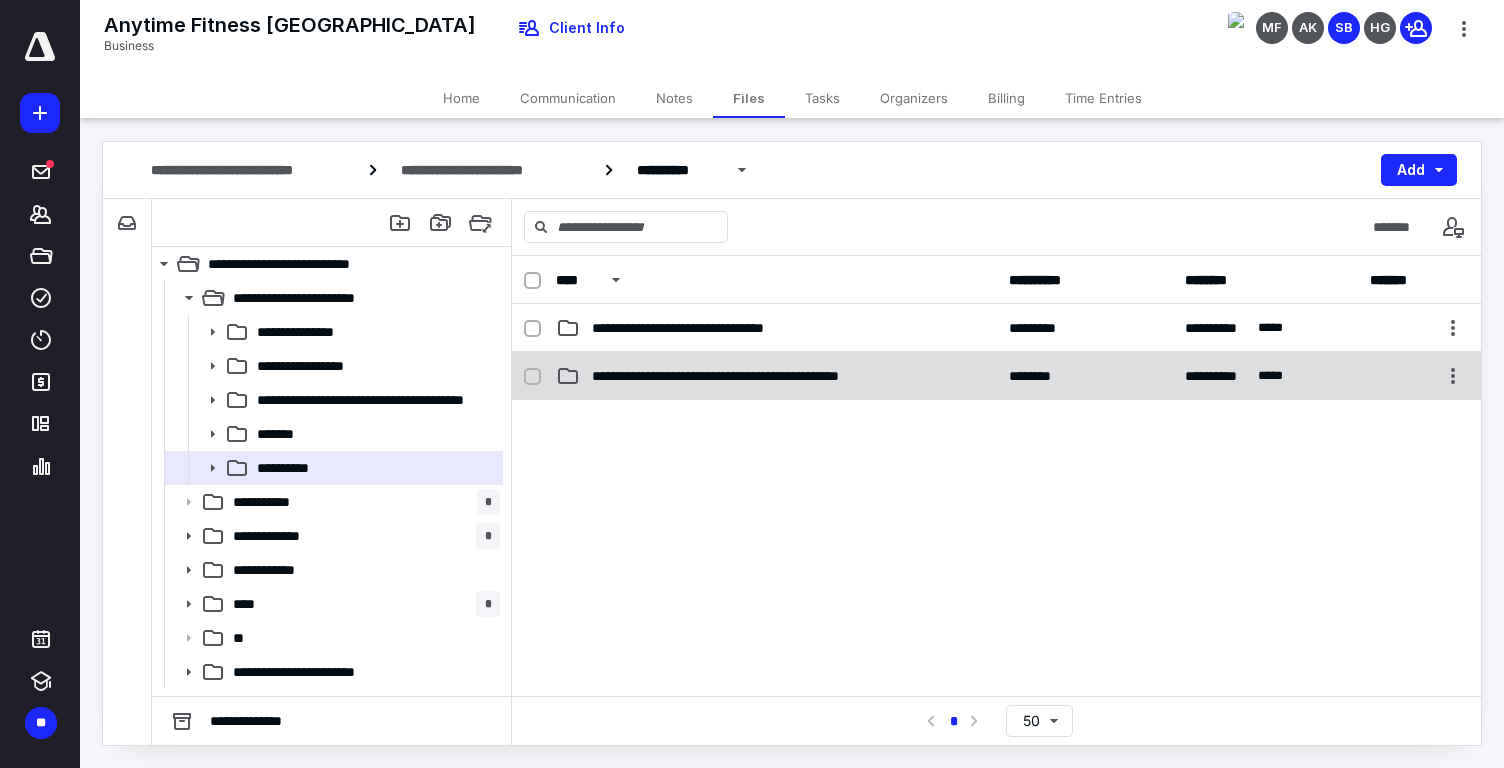 click on "**********" at bounding box center (996, 376) 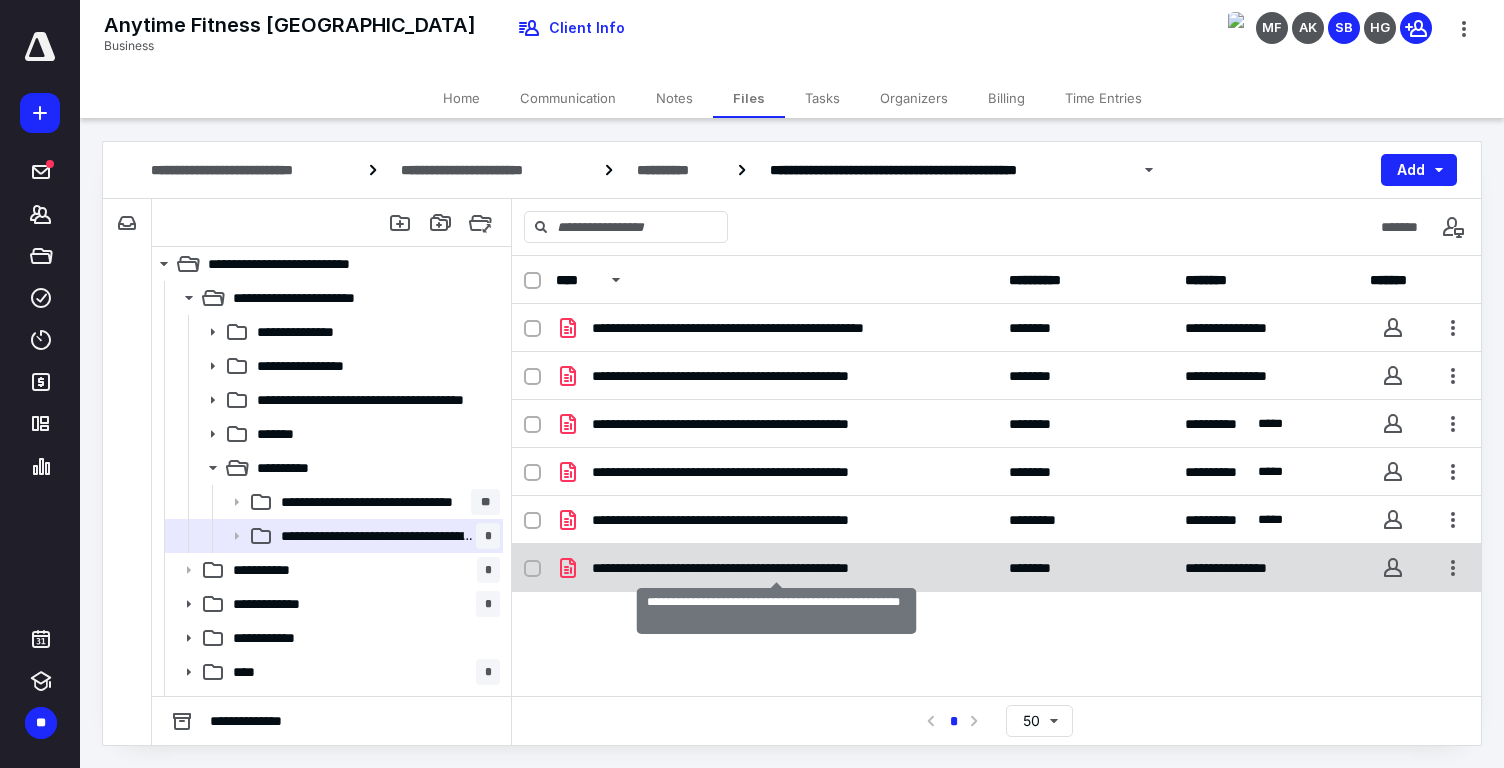 checkbox on "true" 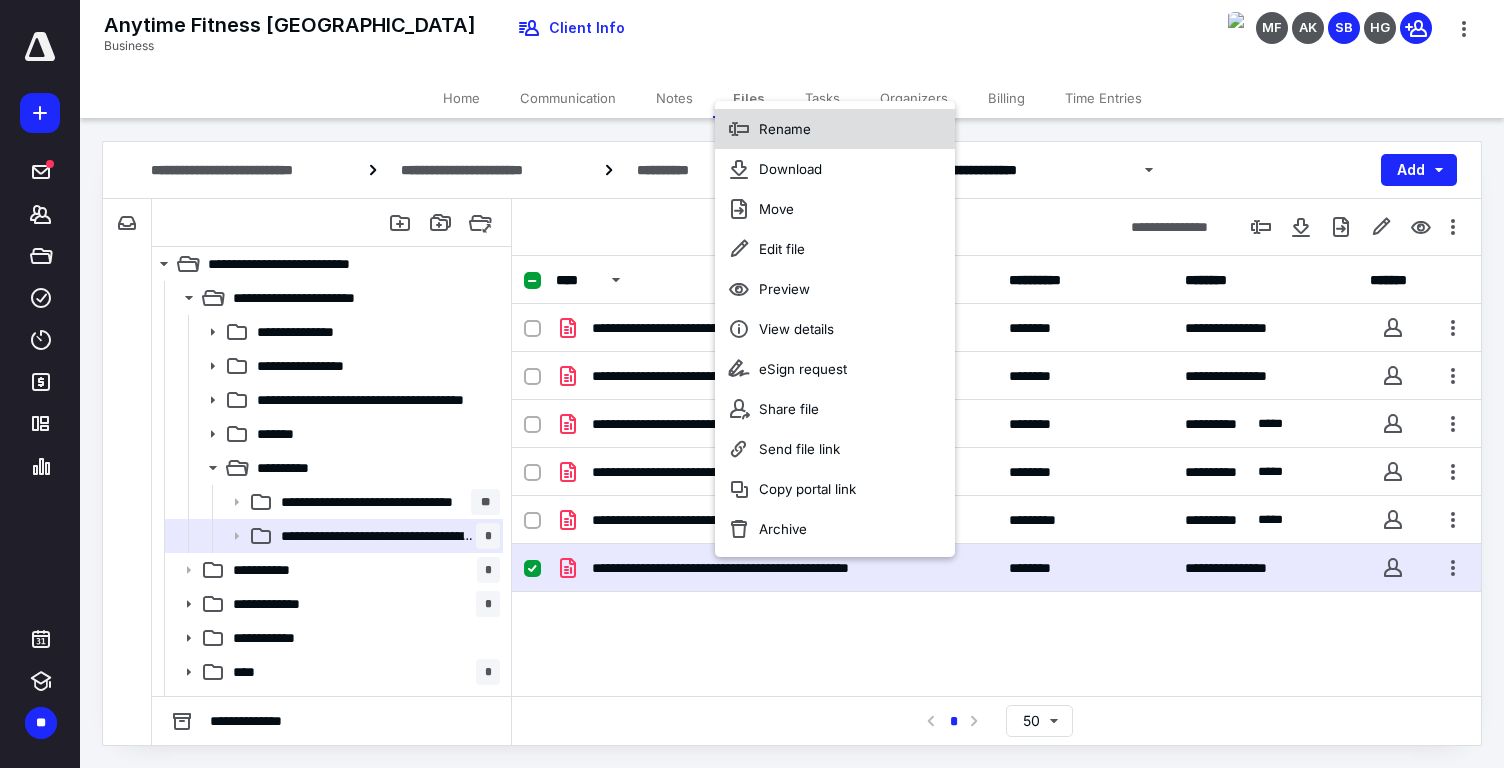 click on "Rename" at bounding box center [835, 129] 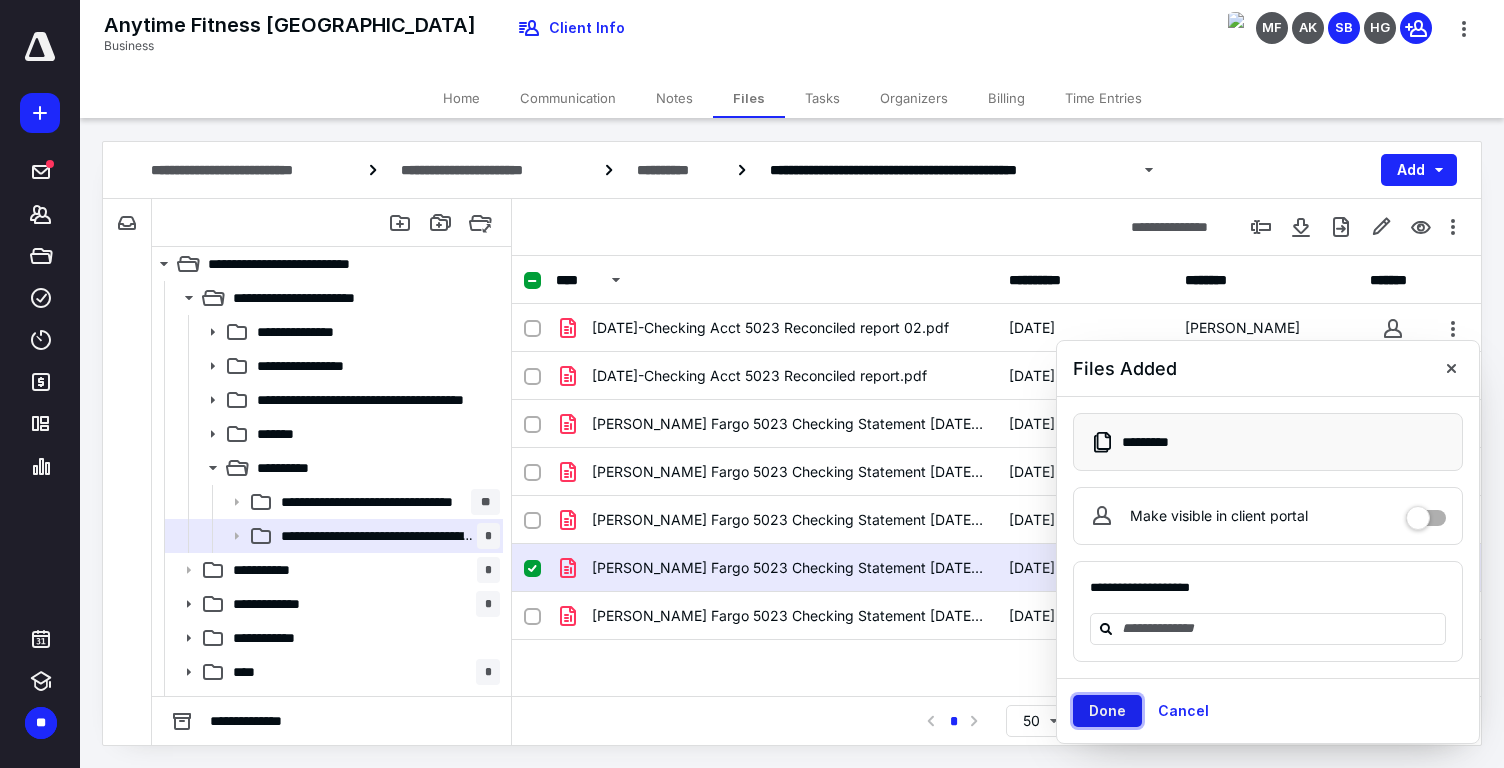 click on "Done" at bounding box center [1107, 711] 